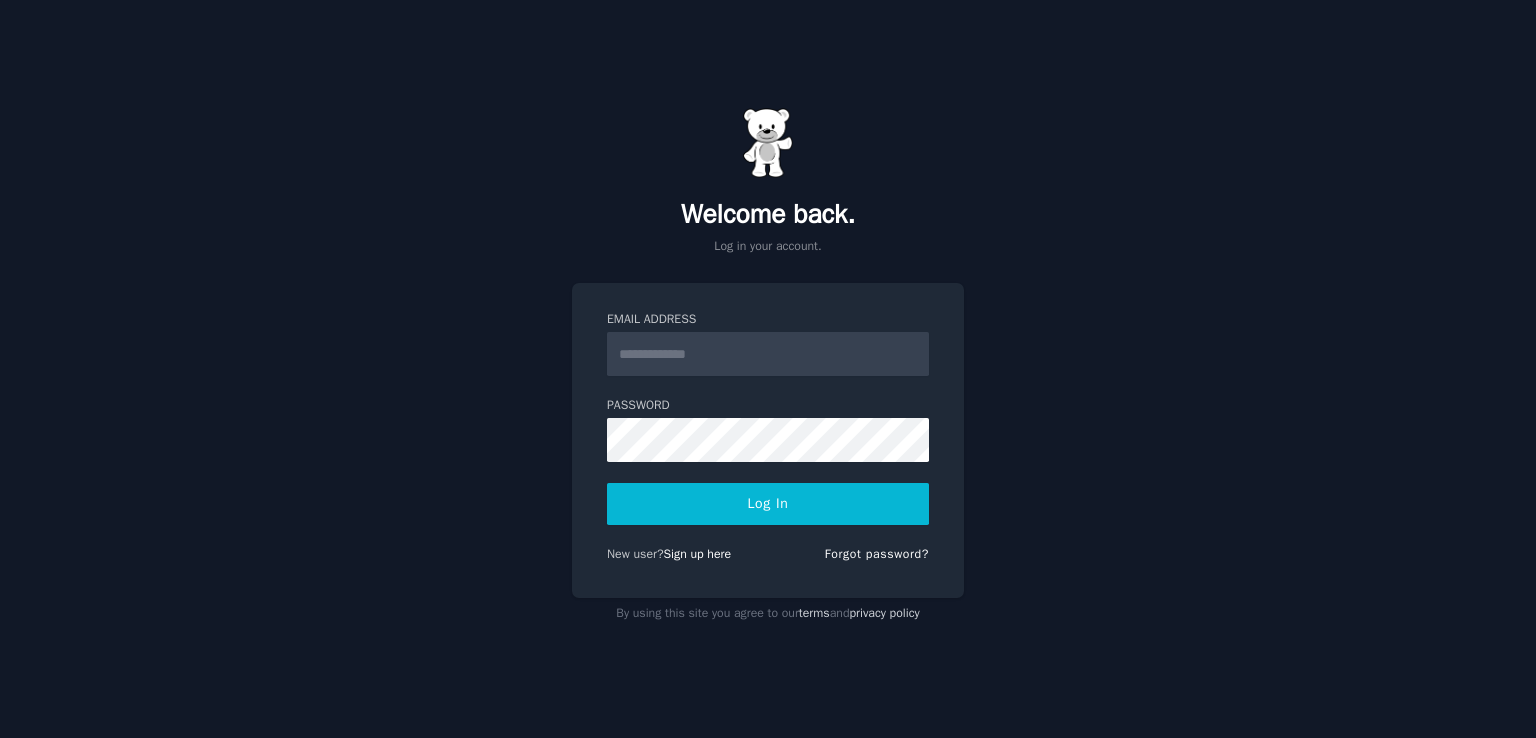 scroll, scrollTop: 0, scrollLeft: 0, axis: both 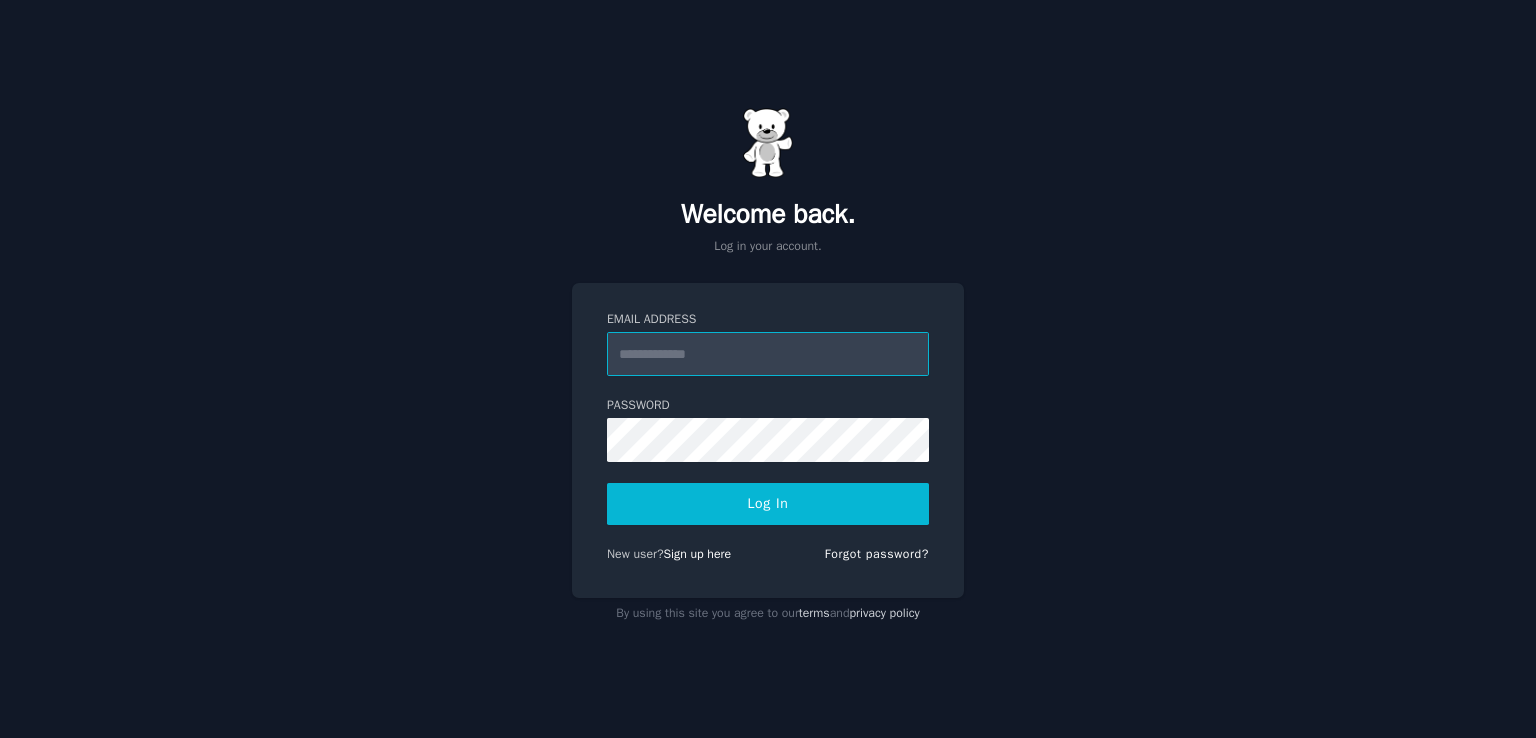 click on "Email Address" at bounding box center (768, 354) 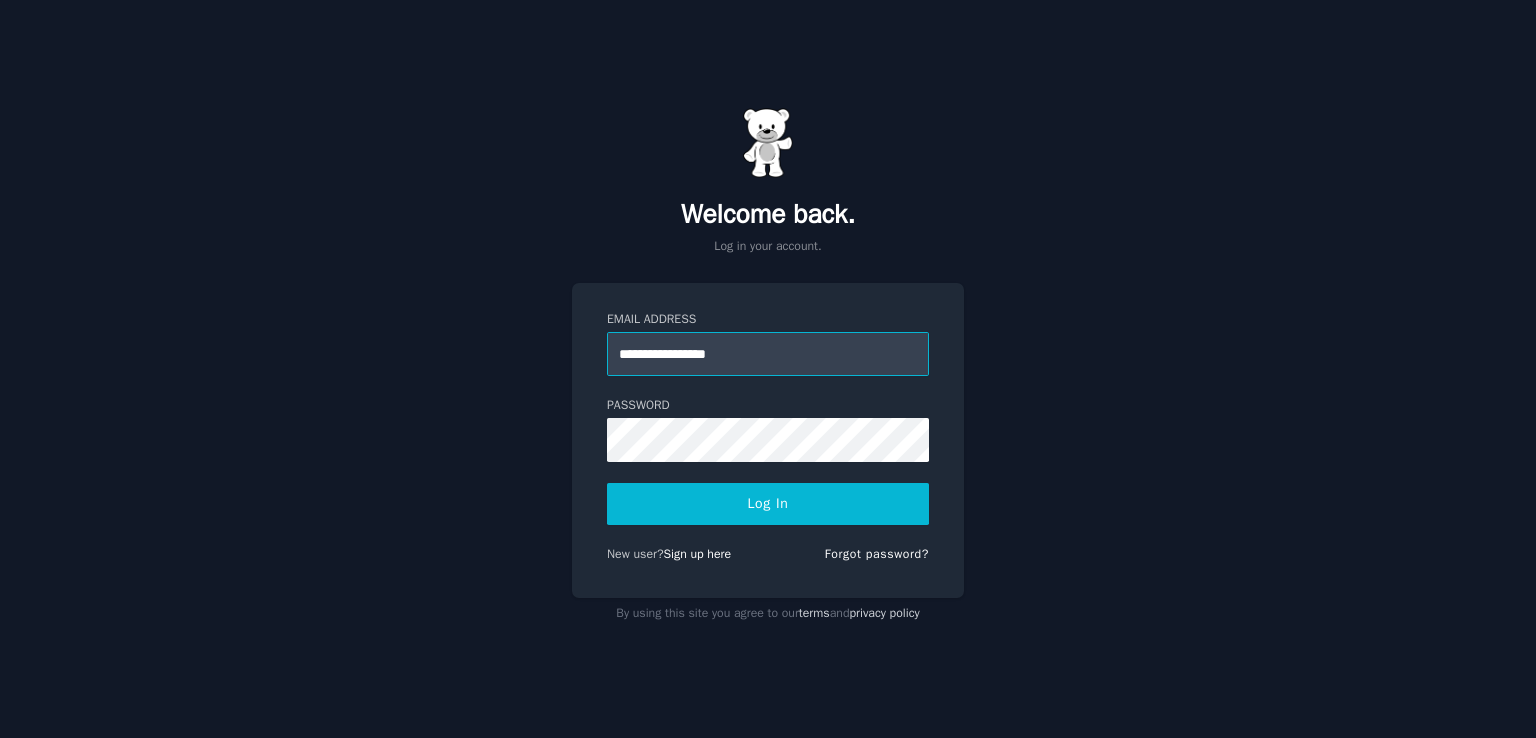 type on "**********" 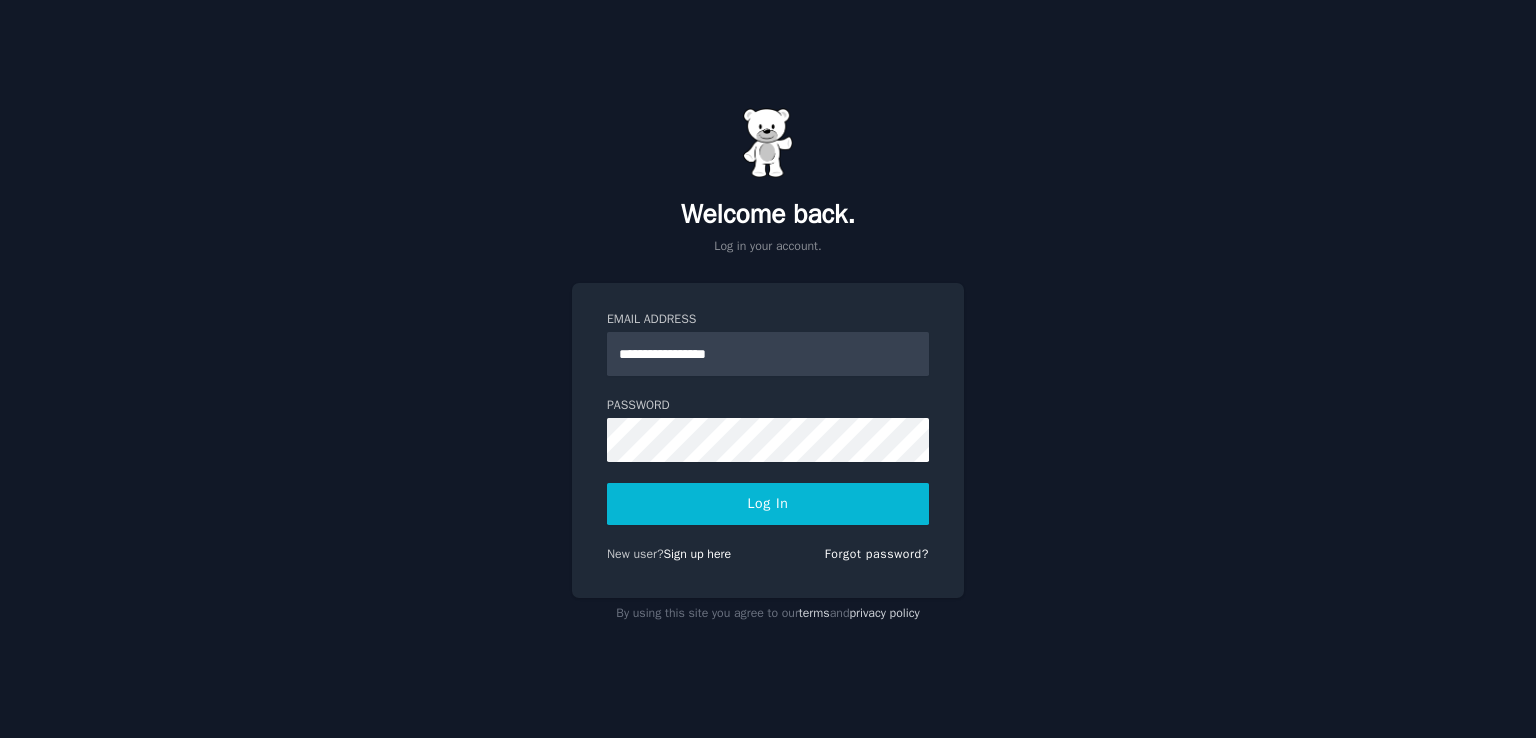 click on "**********" at bounding box center [768, 369] 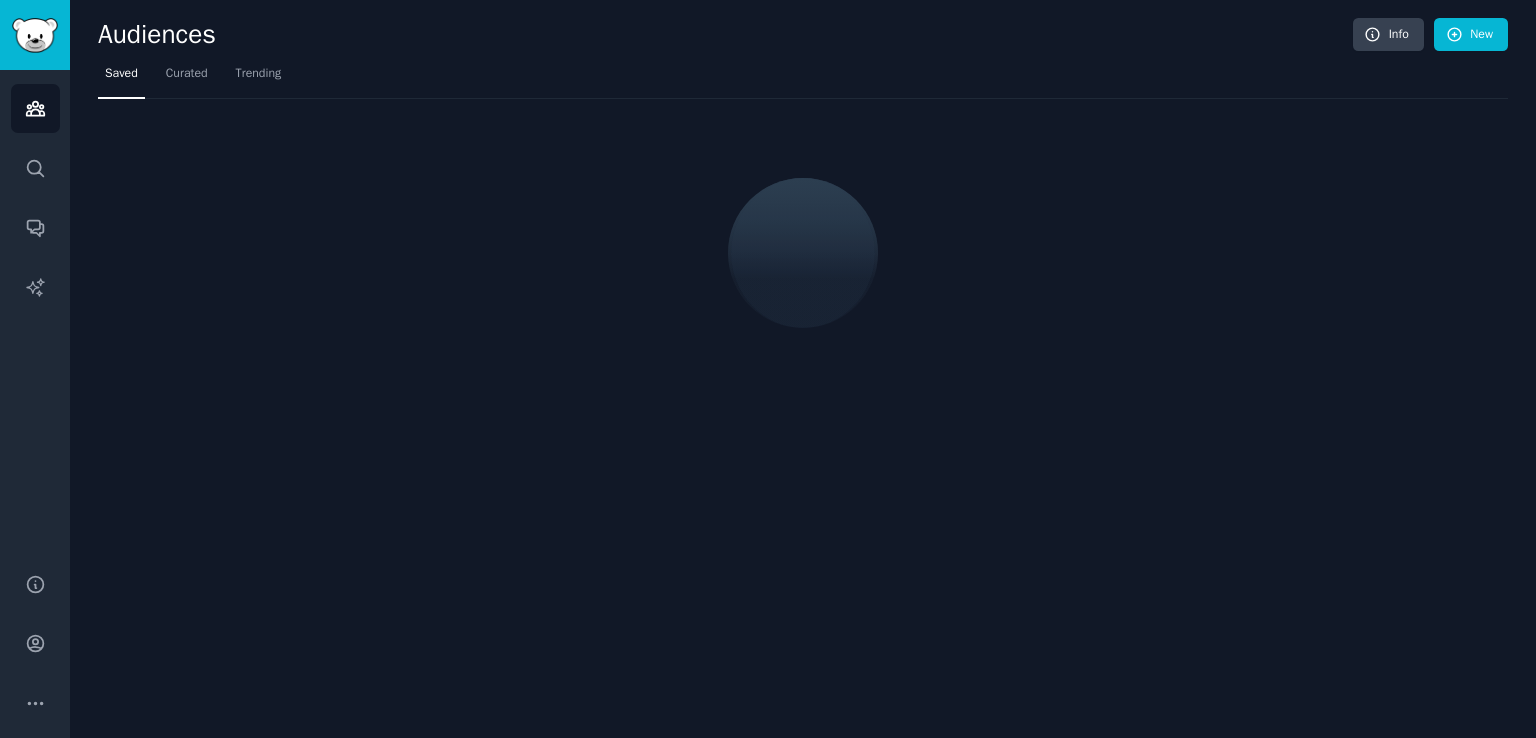 scroll, scrollTop: 0, scrollLeft: 0, axis: both 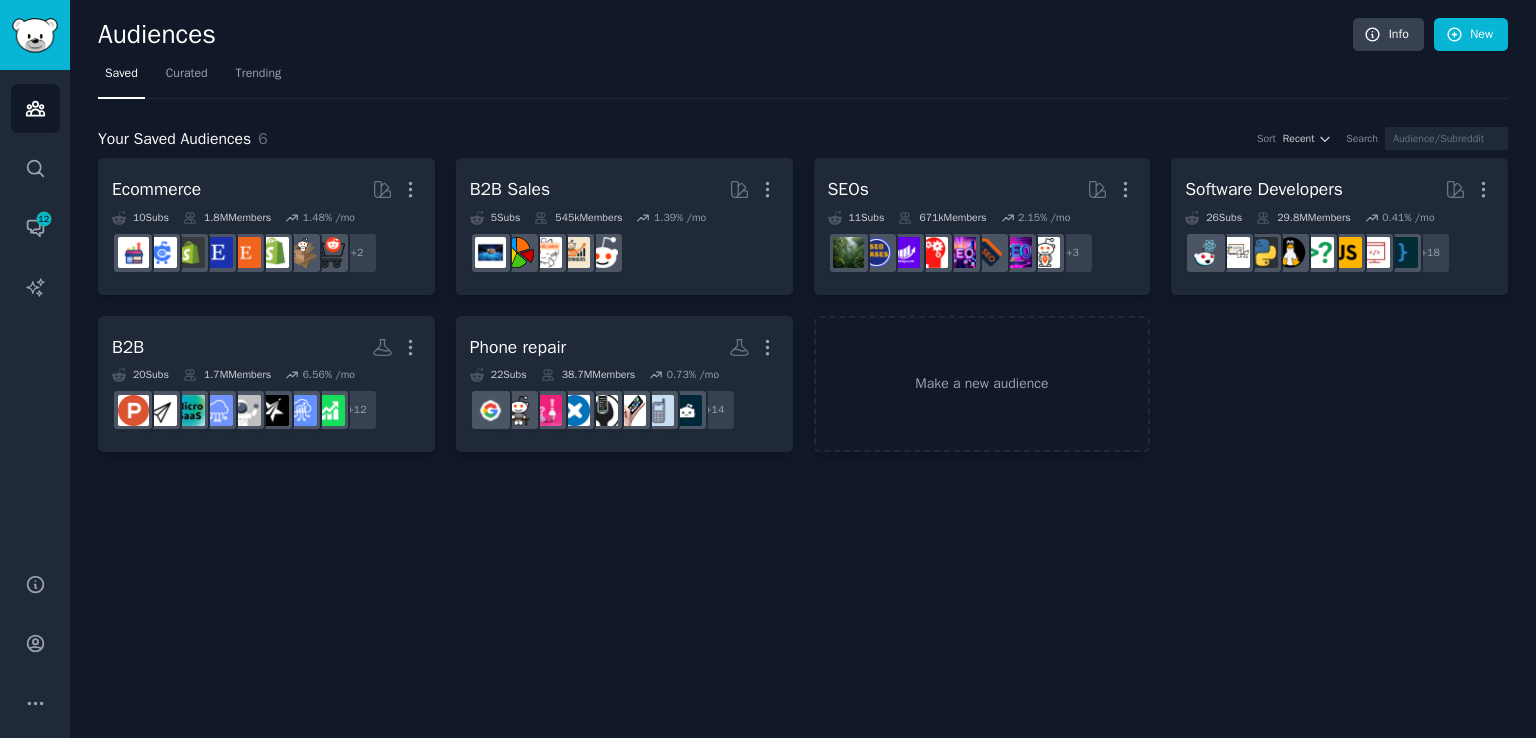click on "Ecommerce More 10  Sub s 1.8M  Members 1.48 % /mo + 2 B2B Sales More 5  Sub s 545k  Members 1.39 % /mo SEOs More 11  Sub s 671k  Members 2.15 % /mo + 3 Software Developers More 26  Sub s 29.8M  Members 0.41 % /mo r/cscareerquestions + 18 B2B More 20  Sub s 1.7M  Members 6.56 % /mo + 12 Phone repair More 22  Sub s 38.7M  Members 0.73 % /mo + 14 Make a new audience" at bounding box center (803, 305) 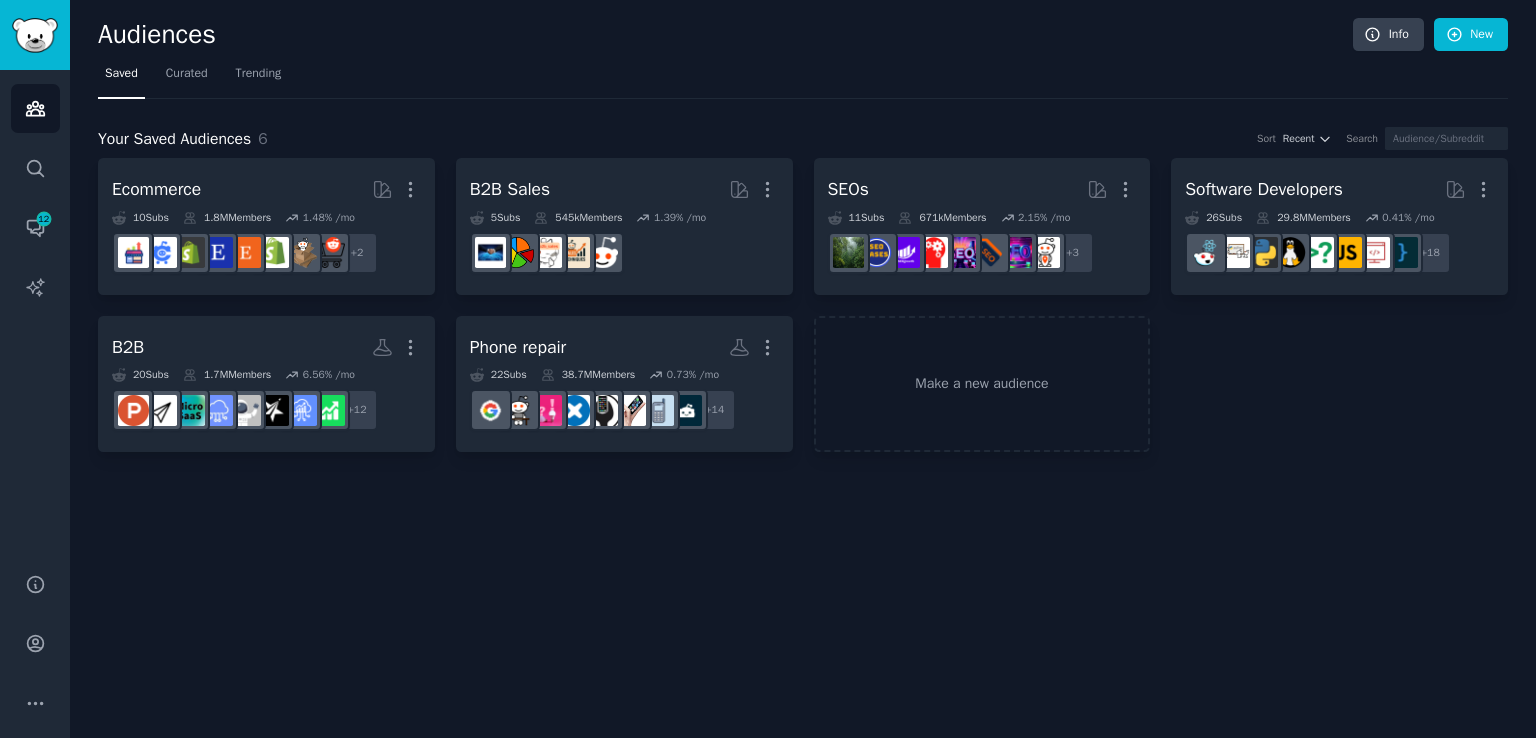click on "Saved Curated Trending" at bounding box center (803, 78) 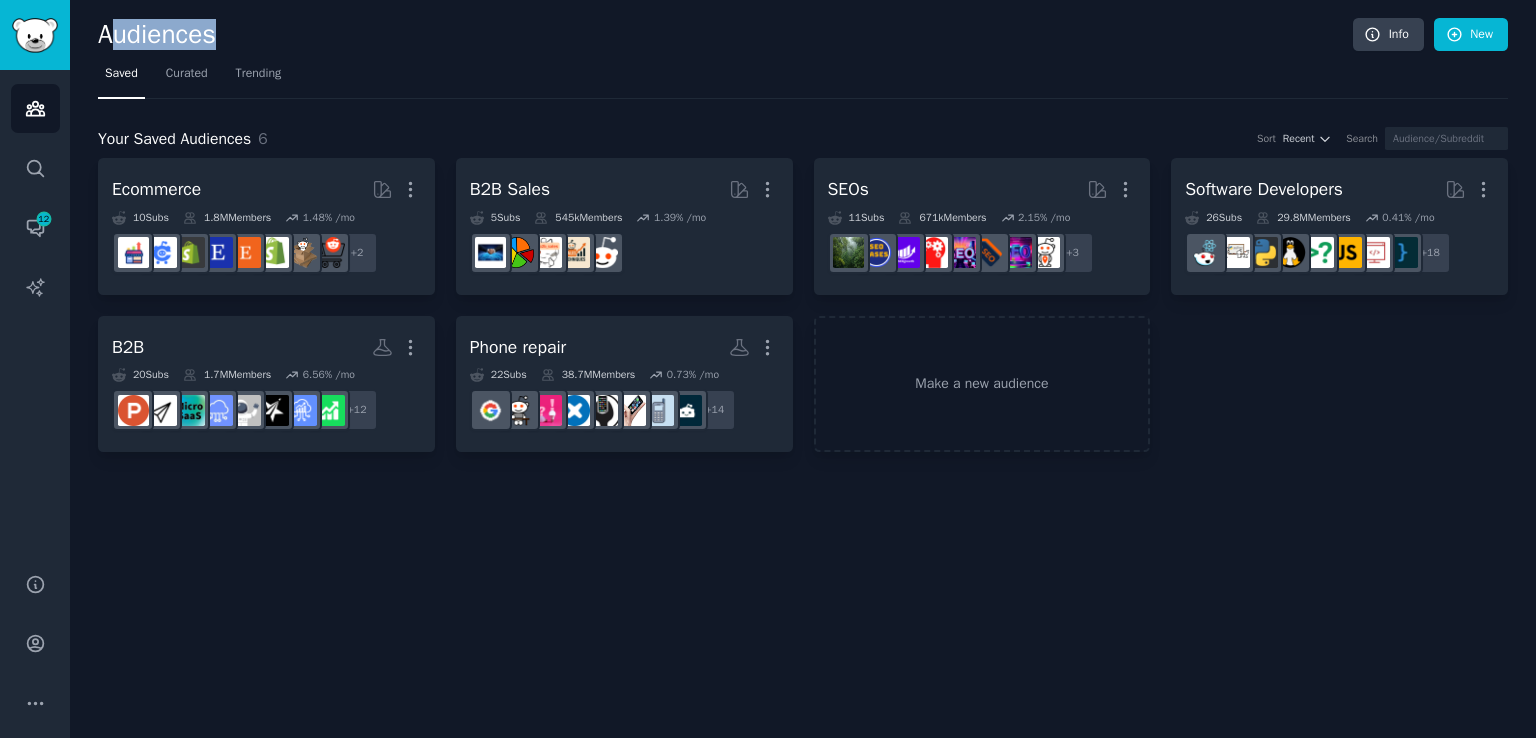 drag, startPoint x: 108, startPoint y: 36, endPoint x: 257, endPoint y: 36, distance: 149 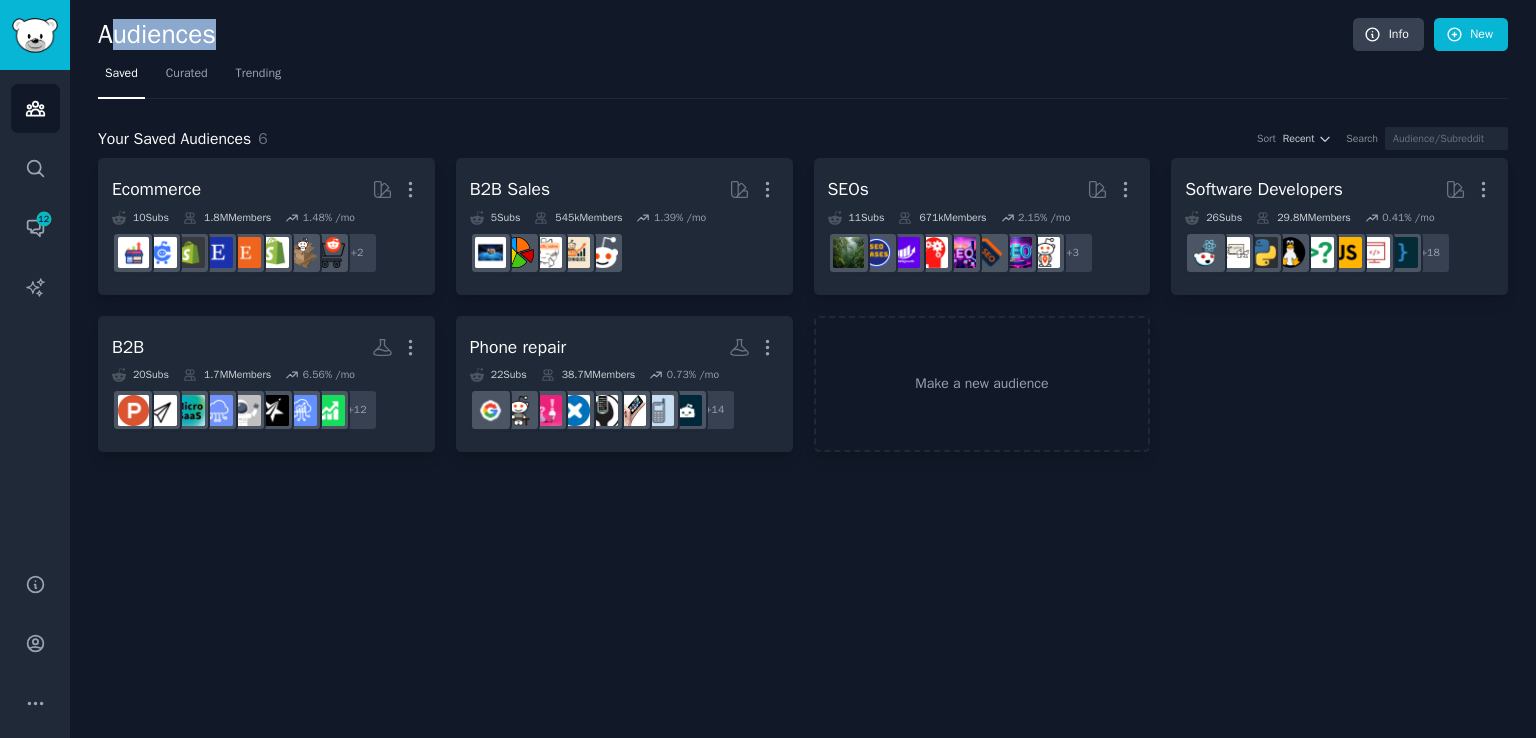 click on "Audiences" at bounding box center [725, 35] 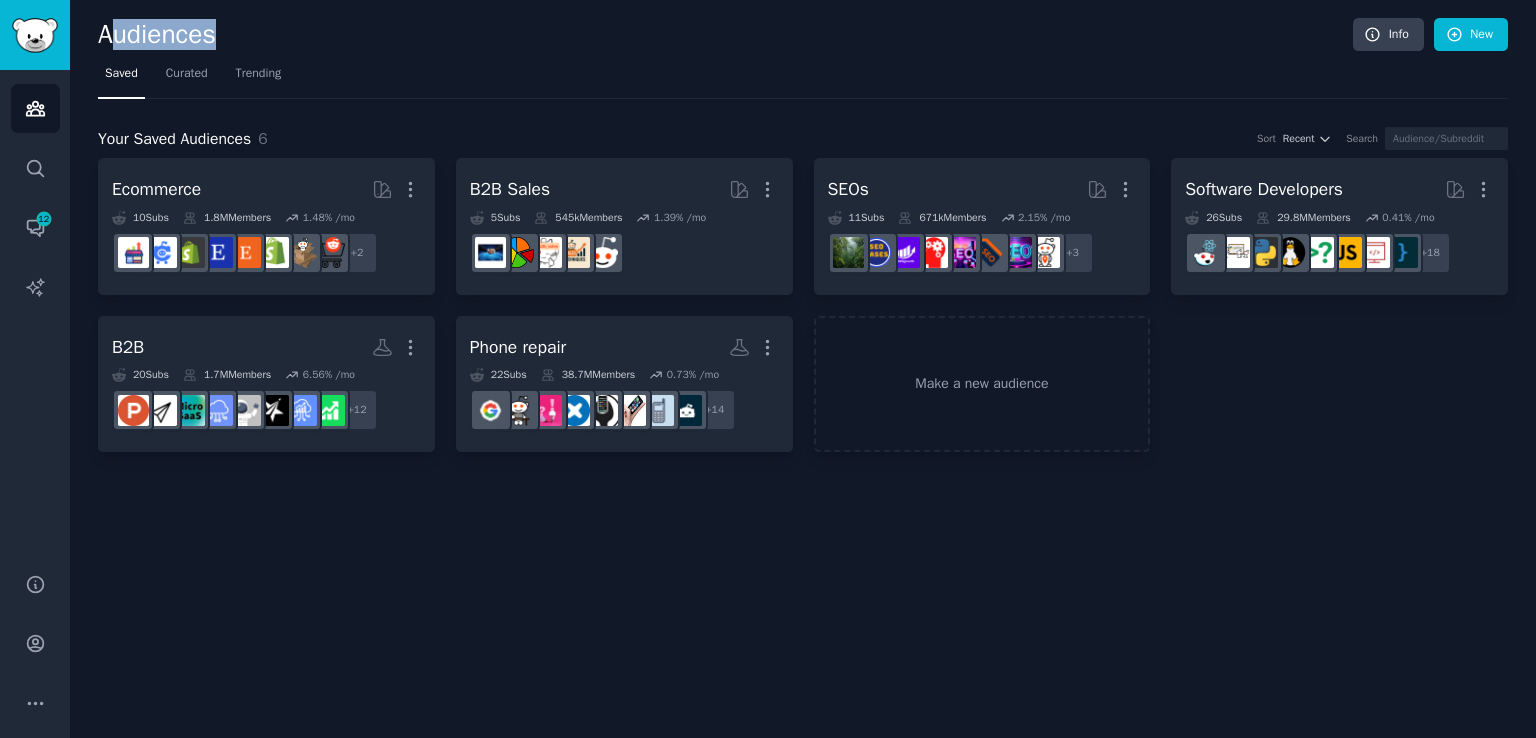 copy on "udiences" 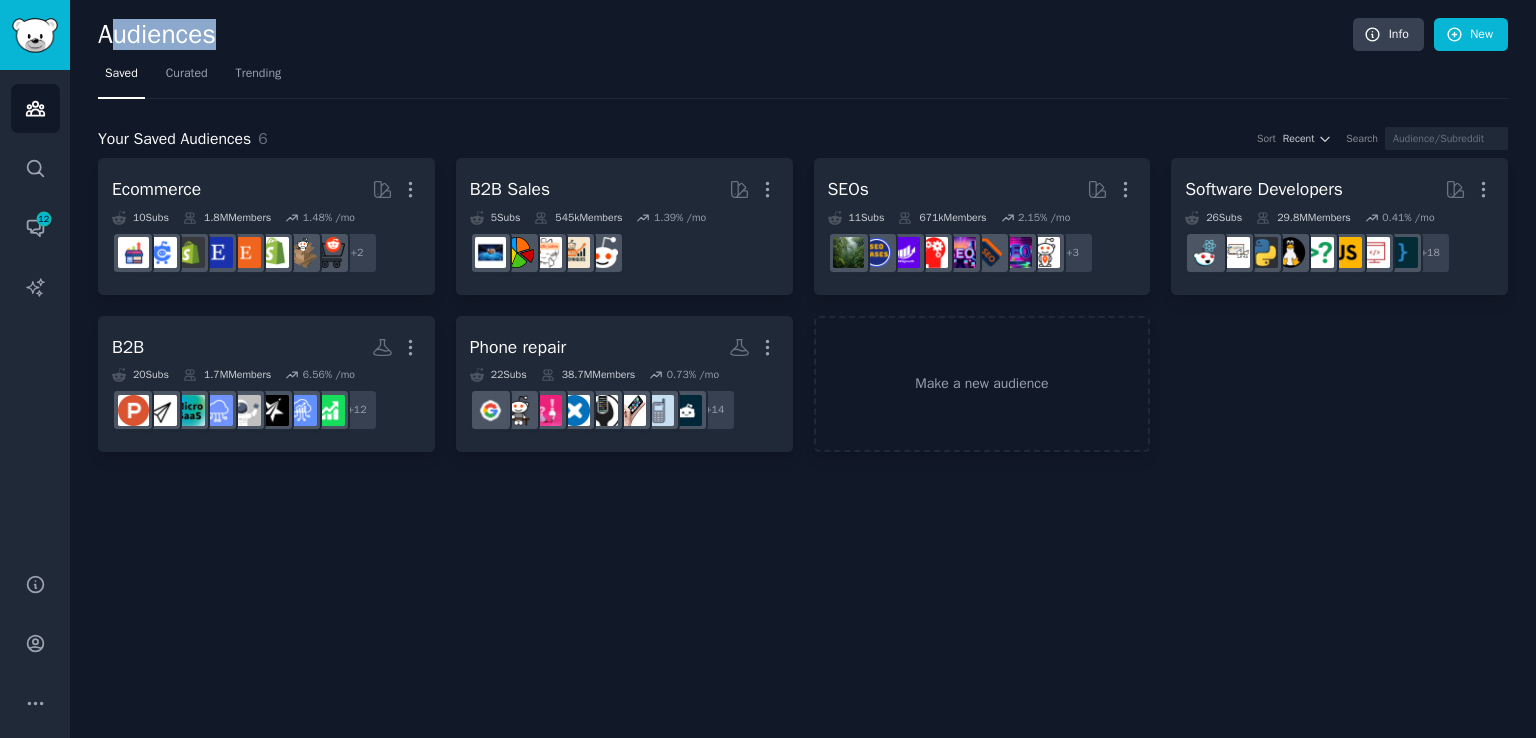 click on "Audiences" at bounding box center [725, 35] 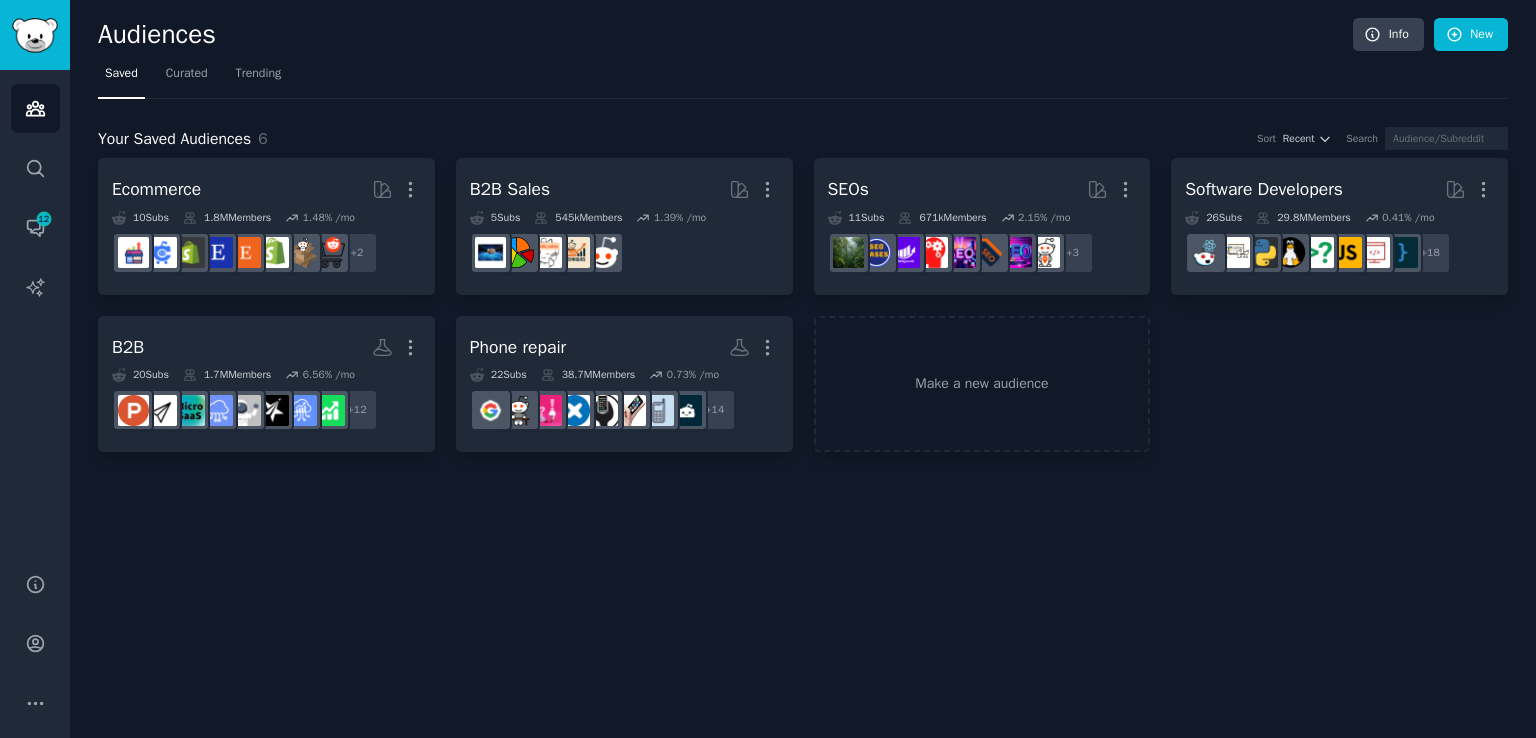 click on "Saved Curated Trending" at bounding box center (803, 78) 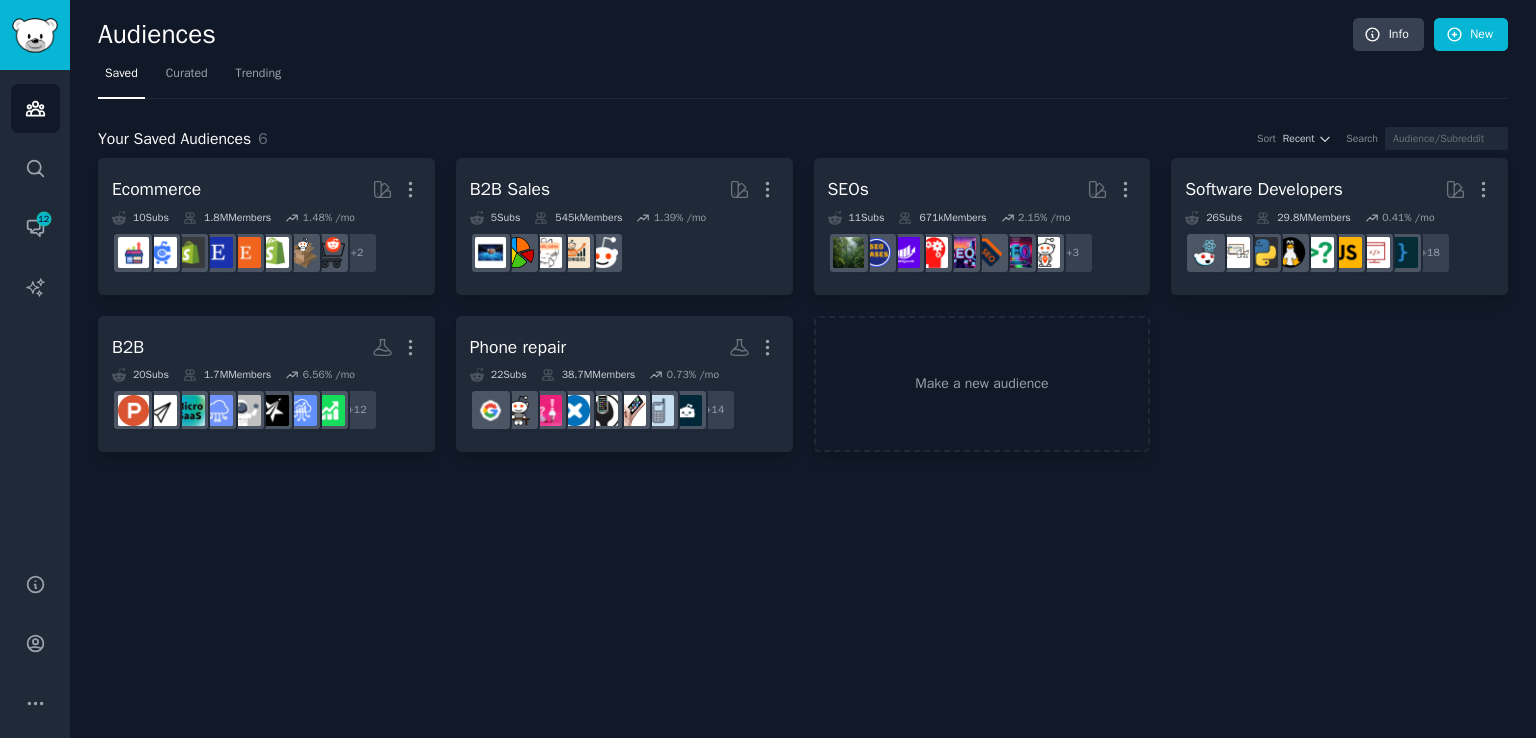 click on "Your Saved Audiences 6 Sort Recent Search Ecommerce More 10  Sub s 1.8M  Members 1.48 % /mo + 2 B2B Sales More 5  Sub s 545k  Members 1.39 % /mo SEOs More 11  Sub s 671k  Members 2.15 % /mo + 3 Software Developers More 26  Sub s 29.8M  Members 0.41 % /mo r/cscareerquestions + 18 B2B More 20  Sub s 1.7M  Members 6.56 % /mo + 12 Phone repair More 22  Sub s 38.7M  Members 0.73 % /mo + 14 Make a new audience" at bounding box center [803, 276] 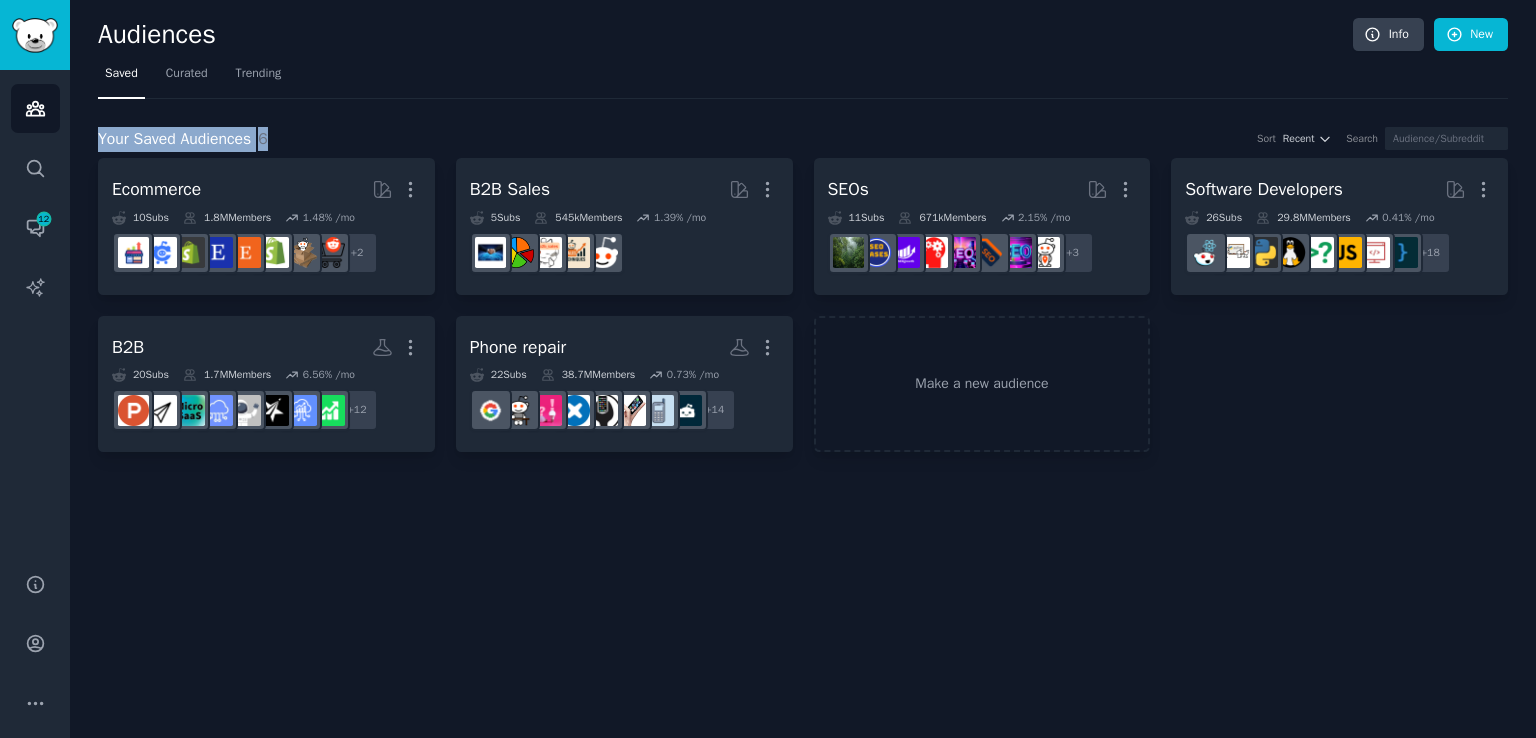 drag, startPoint x: 92, startPoint y: 133, endPoint x: 316, endPoint y: 134, distance: 224.00223 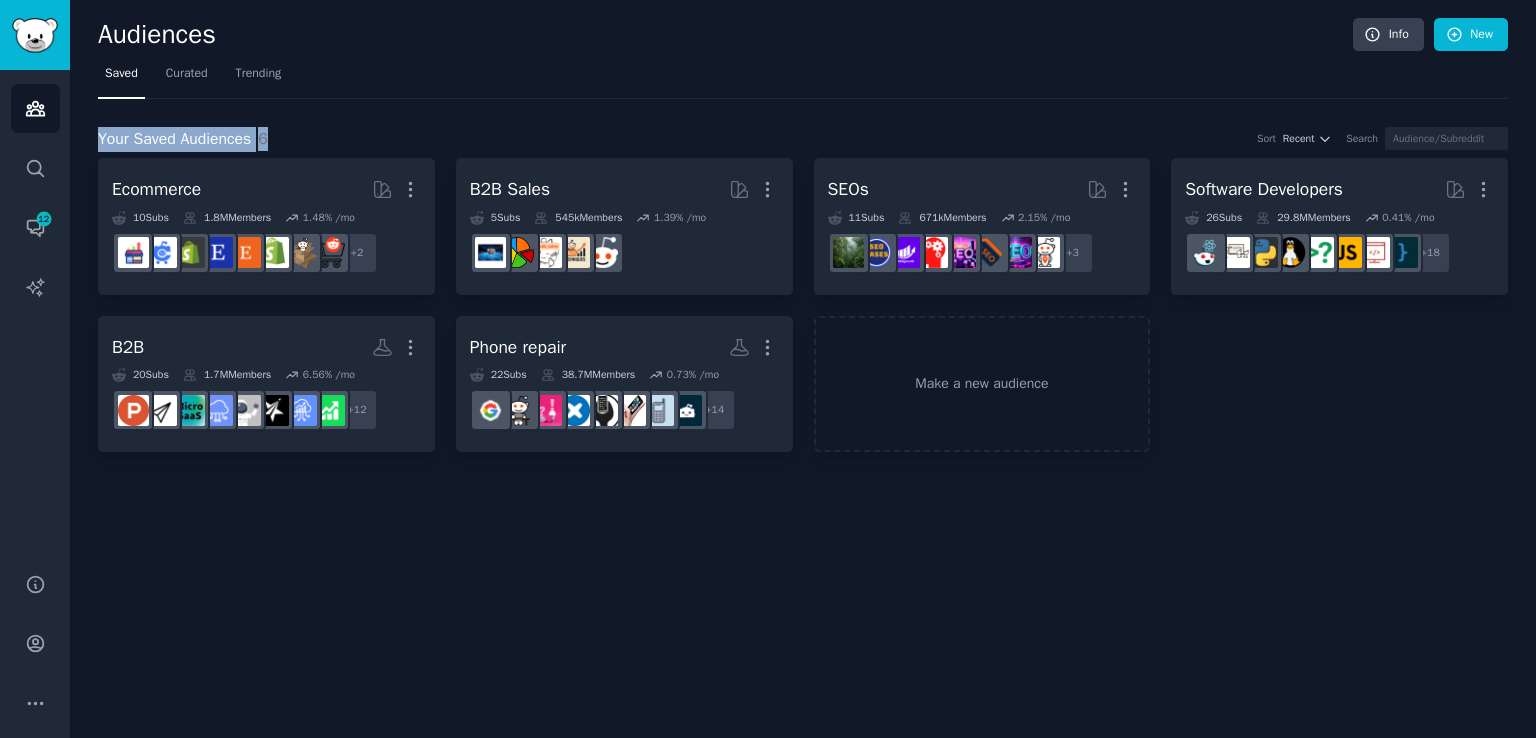 click on "Audiences Info New Saved Curated Trending Your Saved Audiences 6 Sort Recent Search Ecommerce More 10  Sub s 1.8M  Members 1.48 % /mo + 2 B2B Sales More 5  Sub s 545k  Members 1.39 % /mo SEOs More 11  Sub s 671k  Members 2.15 % /mo + 3 Software Developers More 26  Sub s 29.8M  Members 0.41 % /mo r/cscareerquestions + 18 B2B More 20  Sub s 1.7M  Members 6.56 % /mo + 12 Phone repair More 22  Sub s 38.7M  Members 0.73 % /mo + 14 Make a new audience" 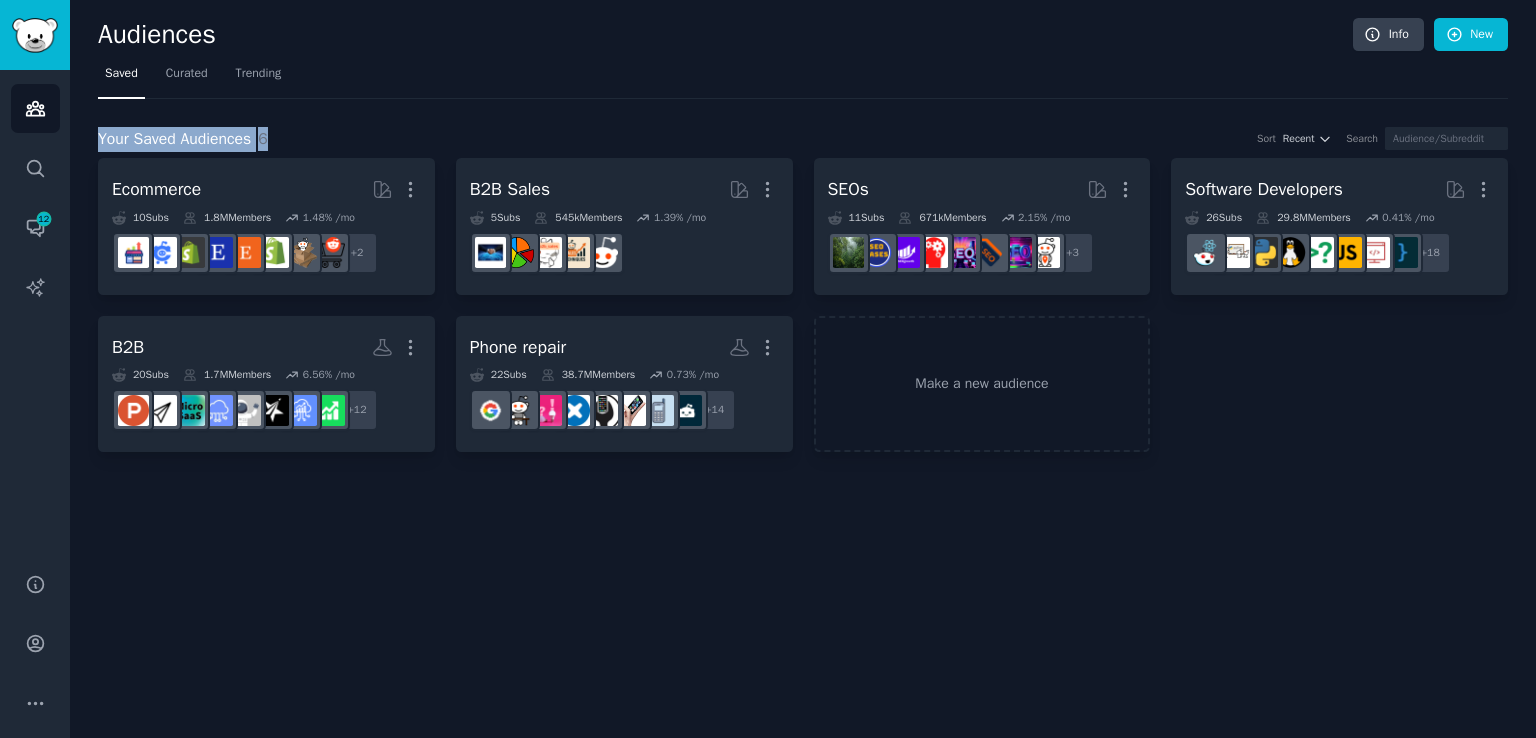 click on "Your Saved Audiences 6 Sort Recent Search" at bounding box center [803, 139] 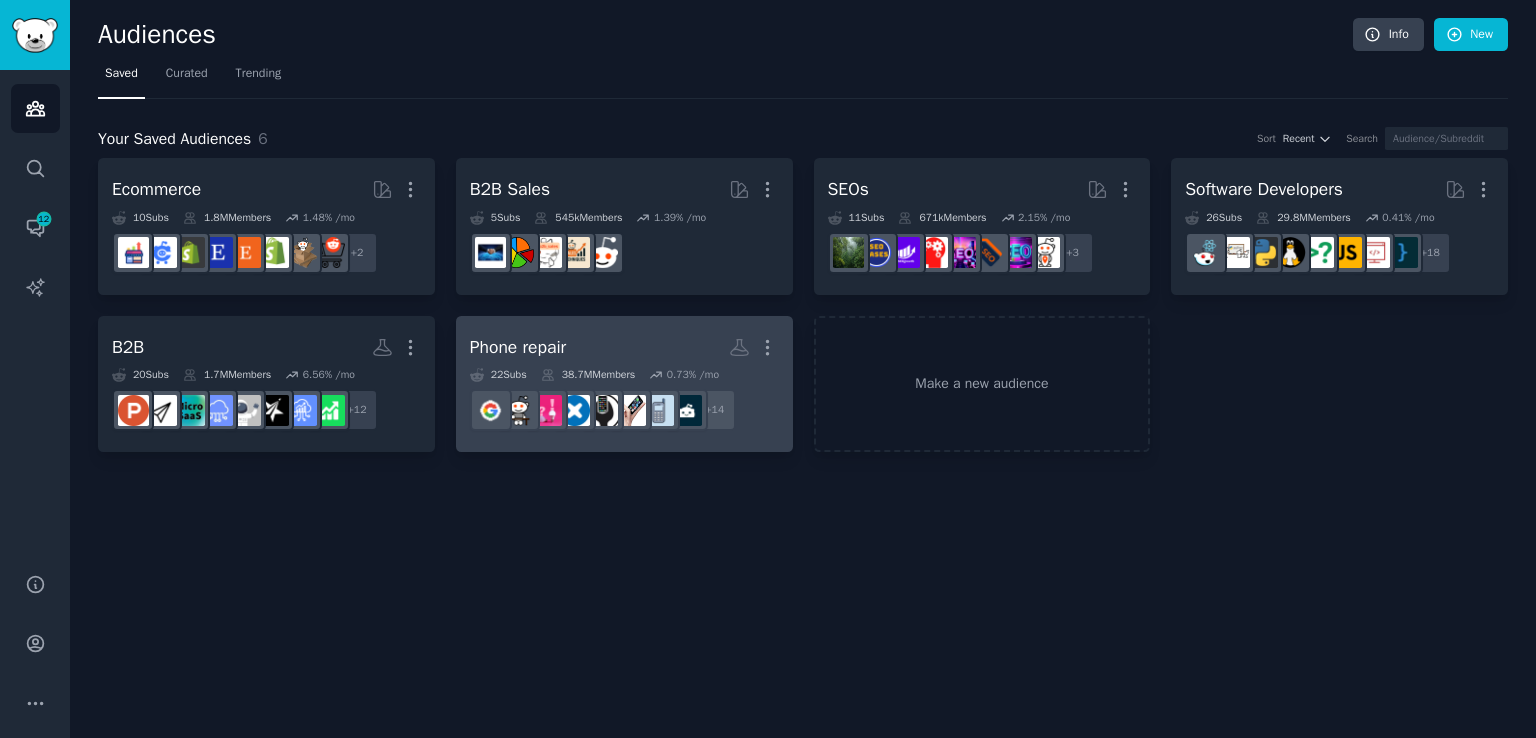 click on "Phone repair More" at bounding box center (624, 347) 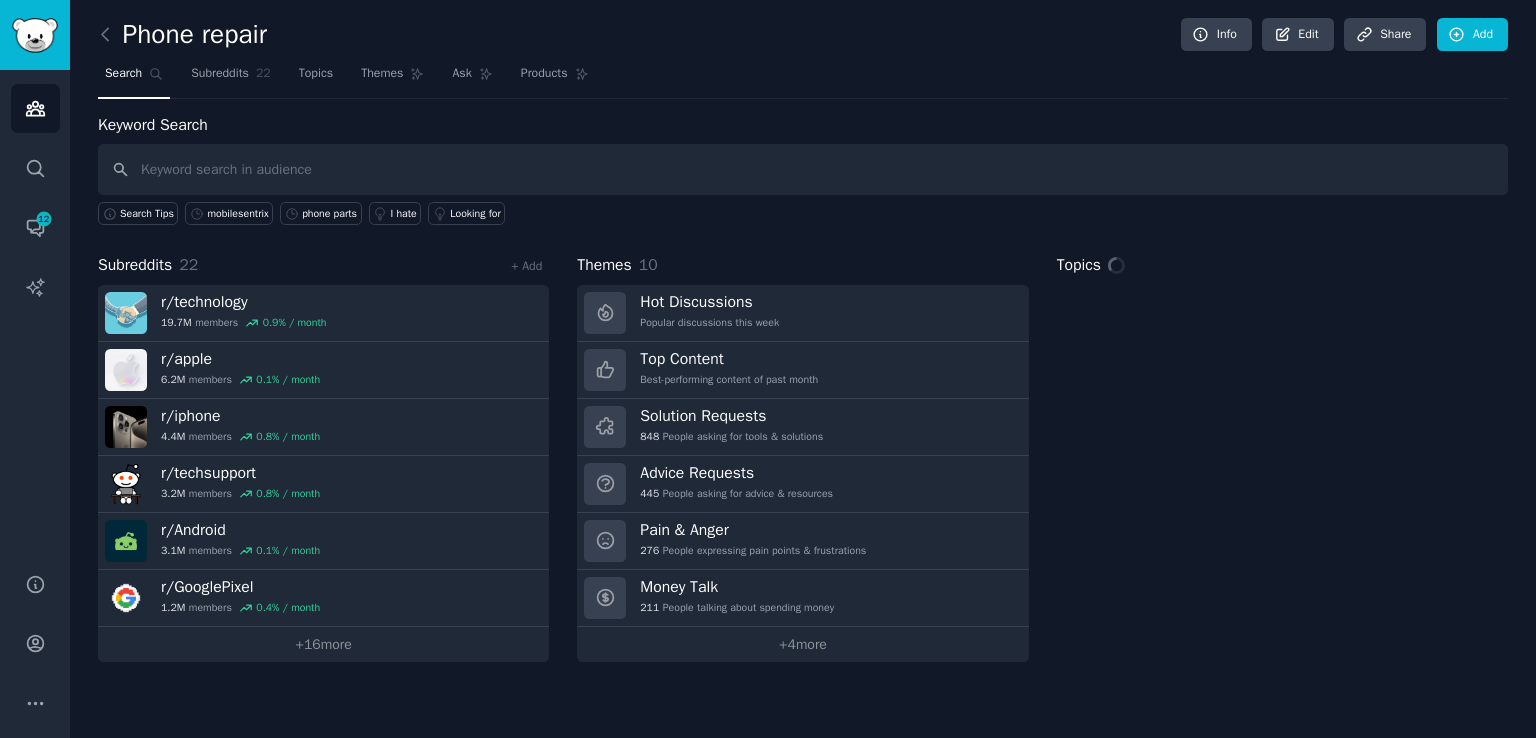 click on "Phone repair Info Edit Share Add" at bounding box center (803, 38) 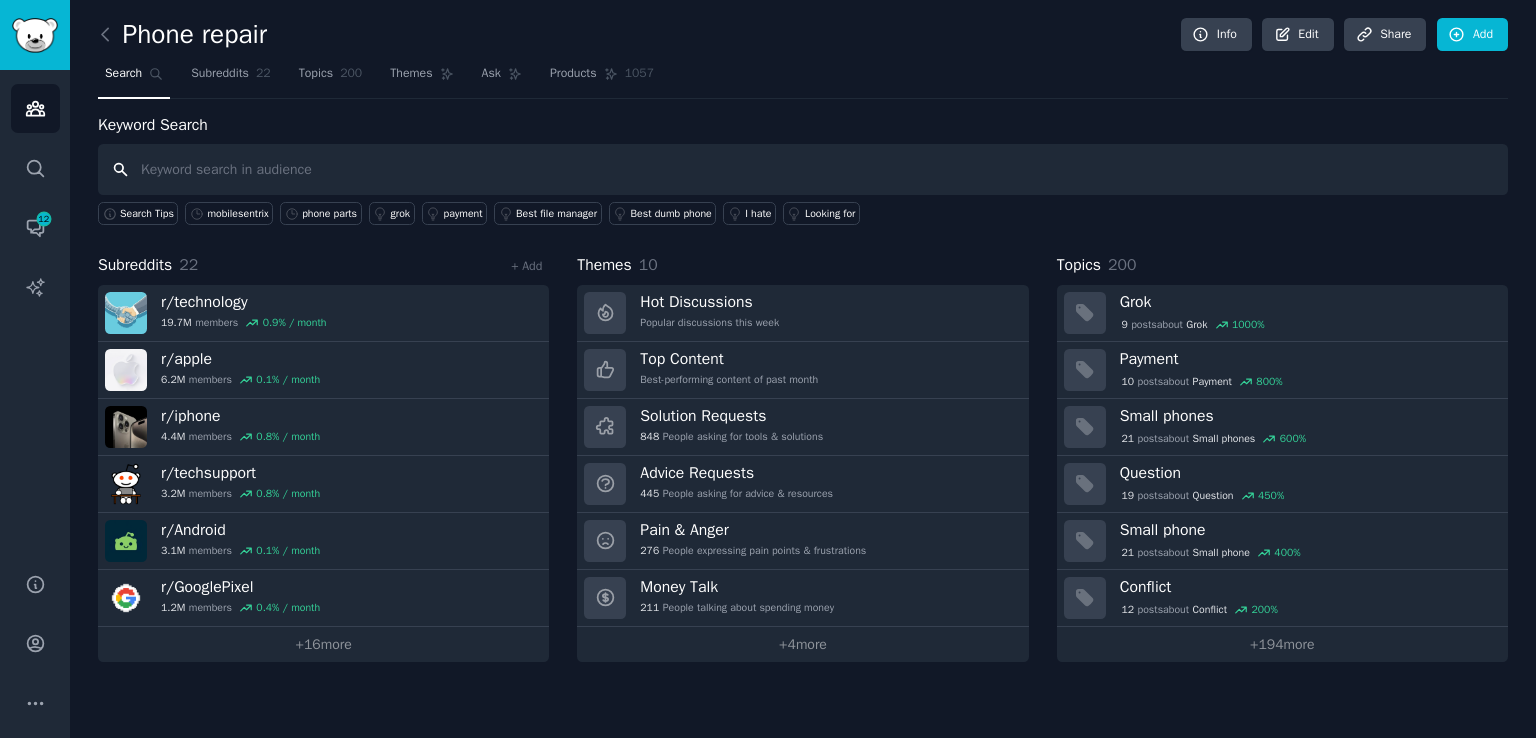 click at bounding box center [803, 169] 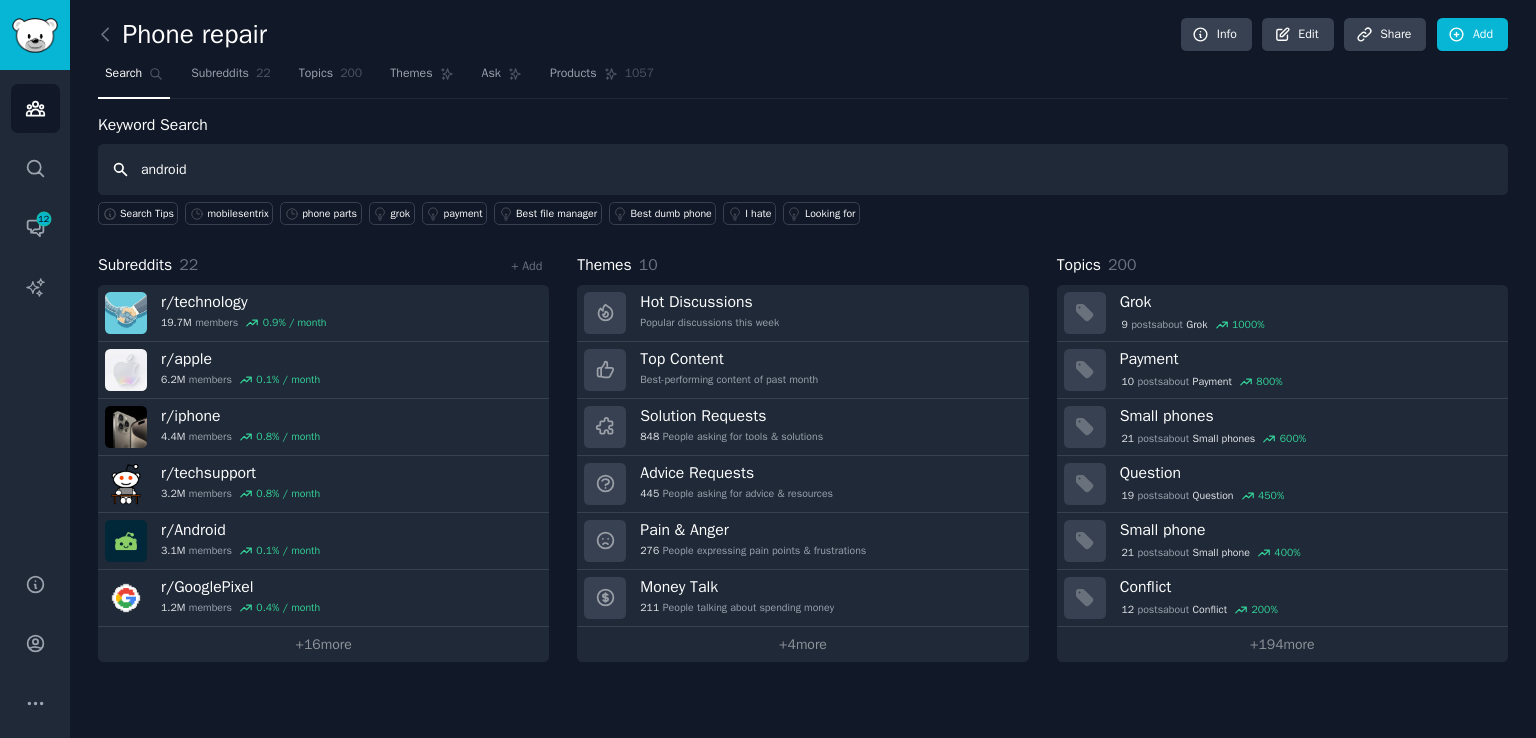 type on "android" 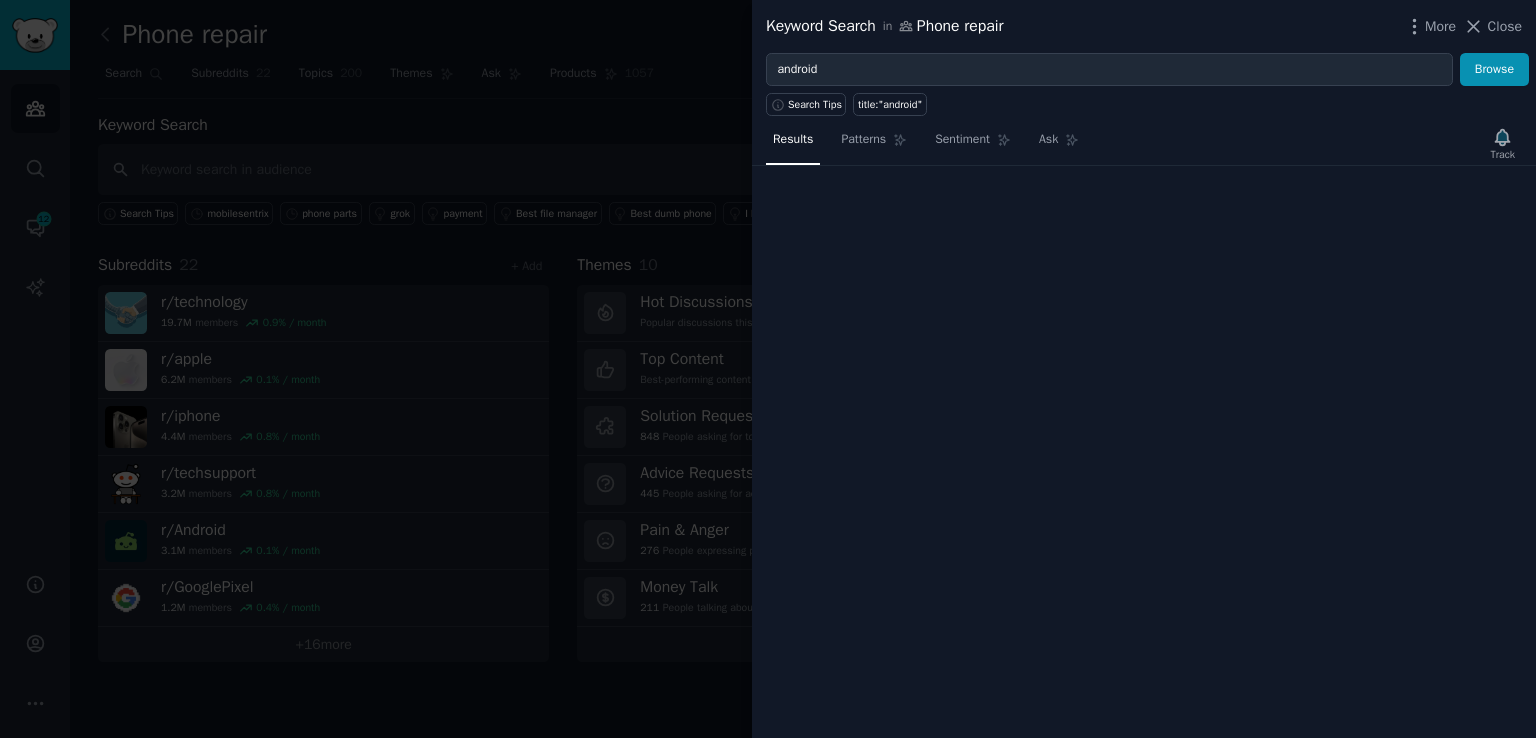 type 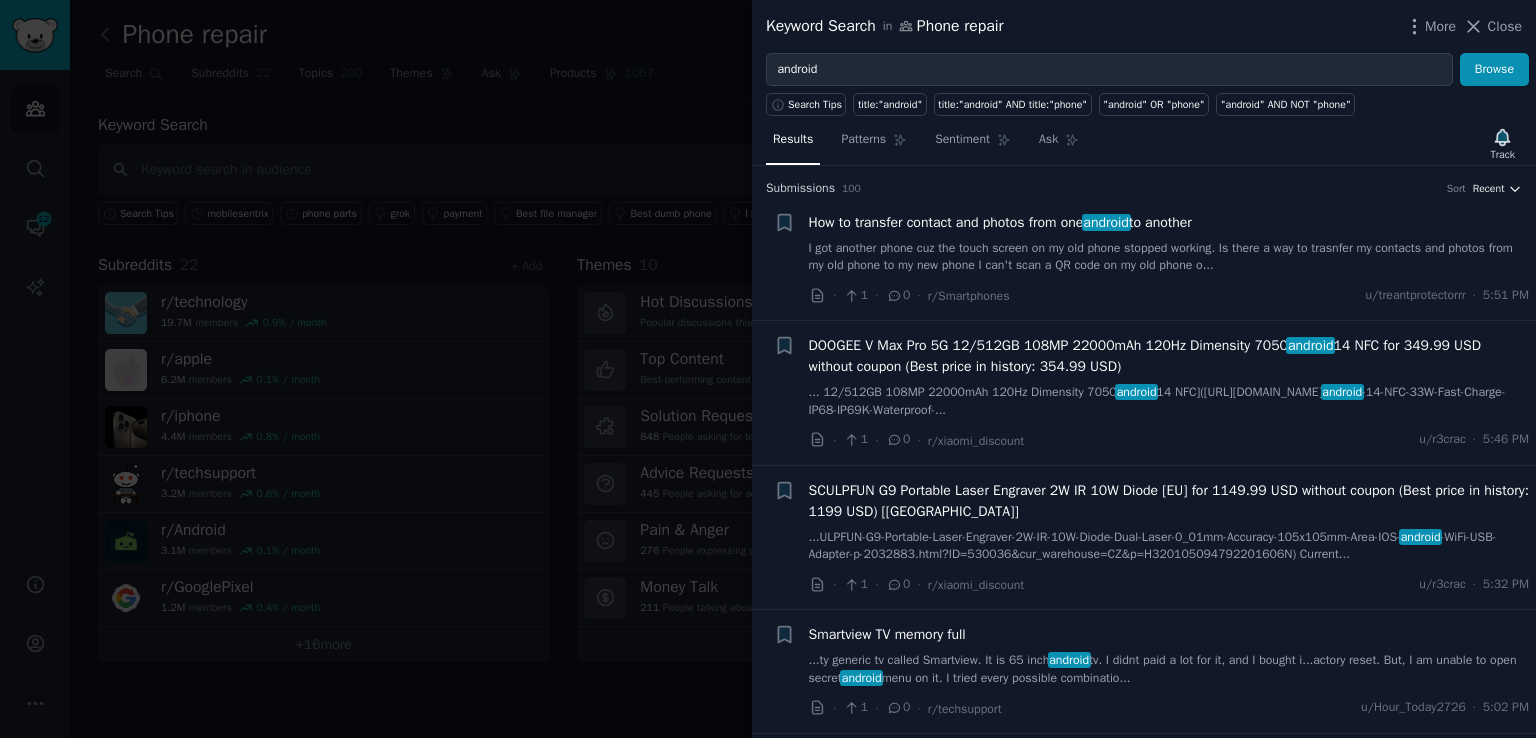 click on "Recent" at bounding box center (1489, 189) 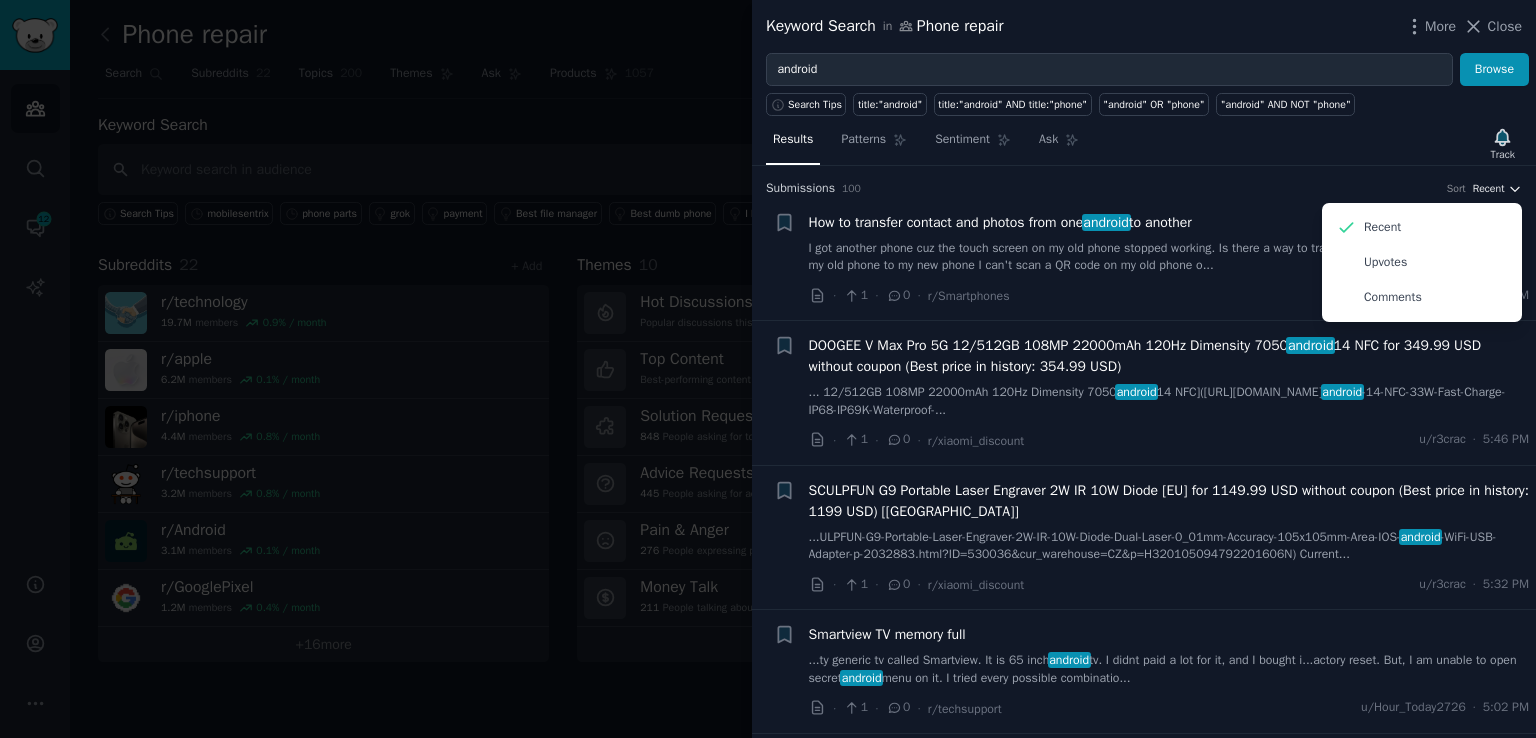 click on "Recent" at bounding box center [1489, 189] 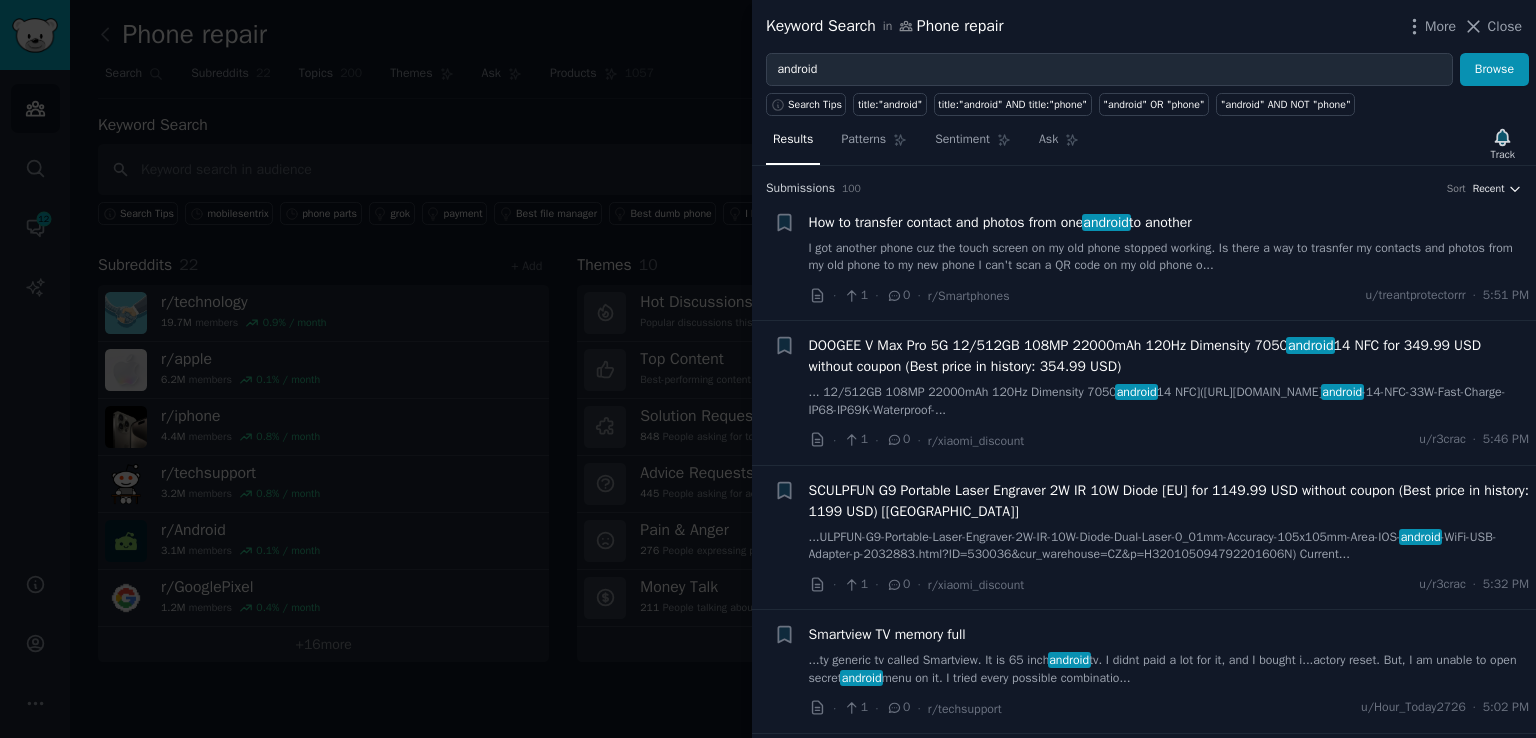 click on "Recent" at bounding box center (1489, 189) 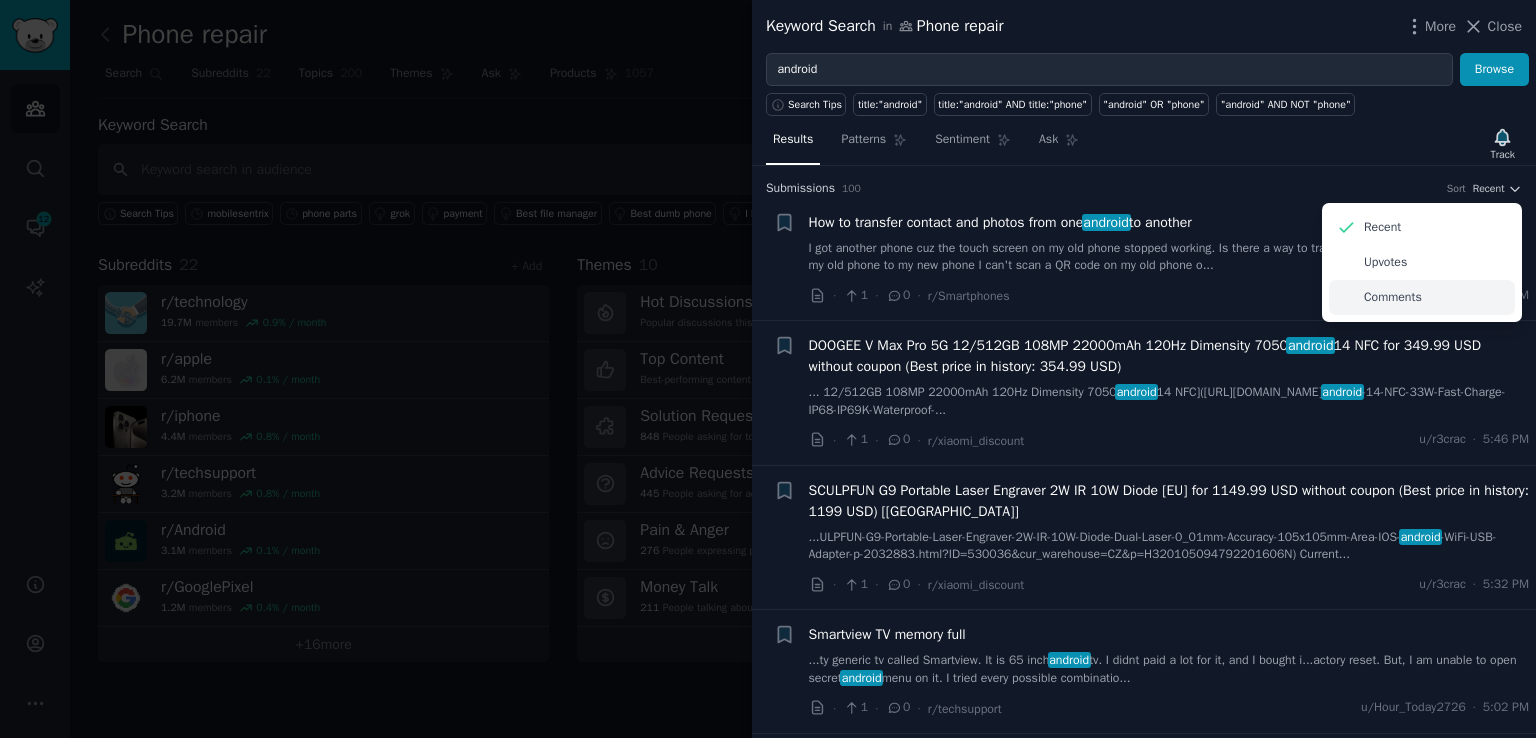click on "Comments" at bounding box center (1393, 298) 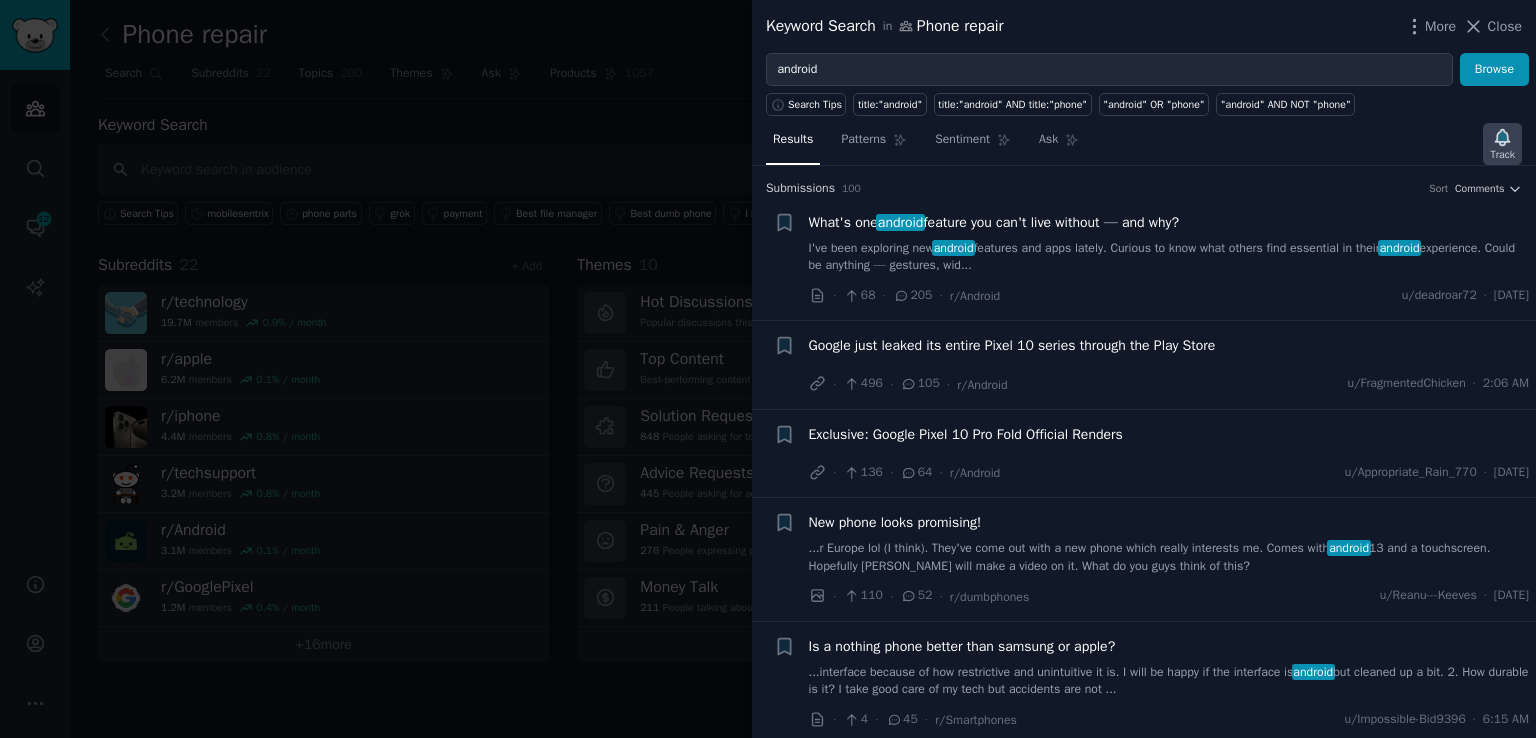 click 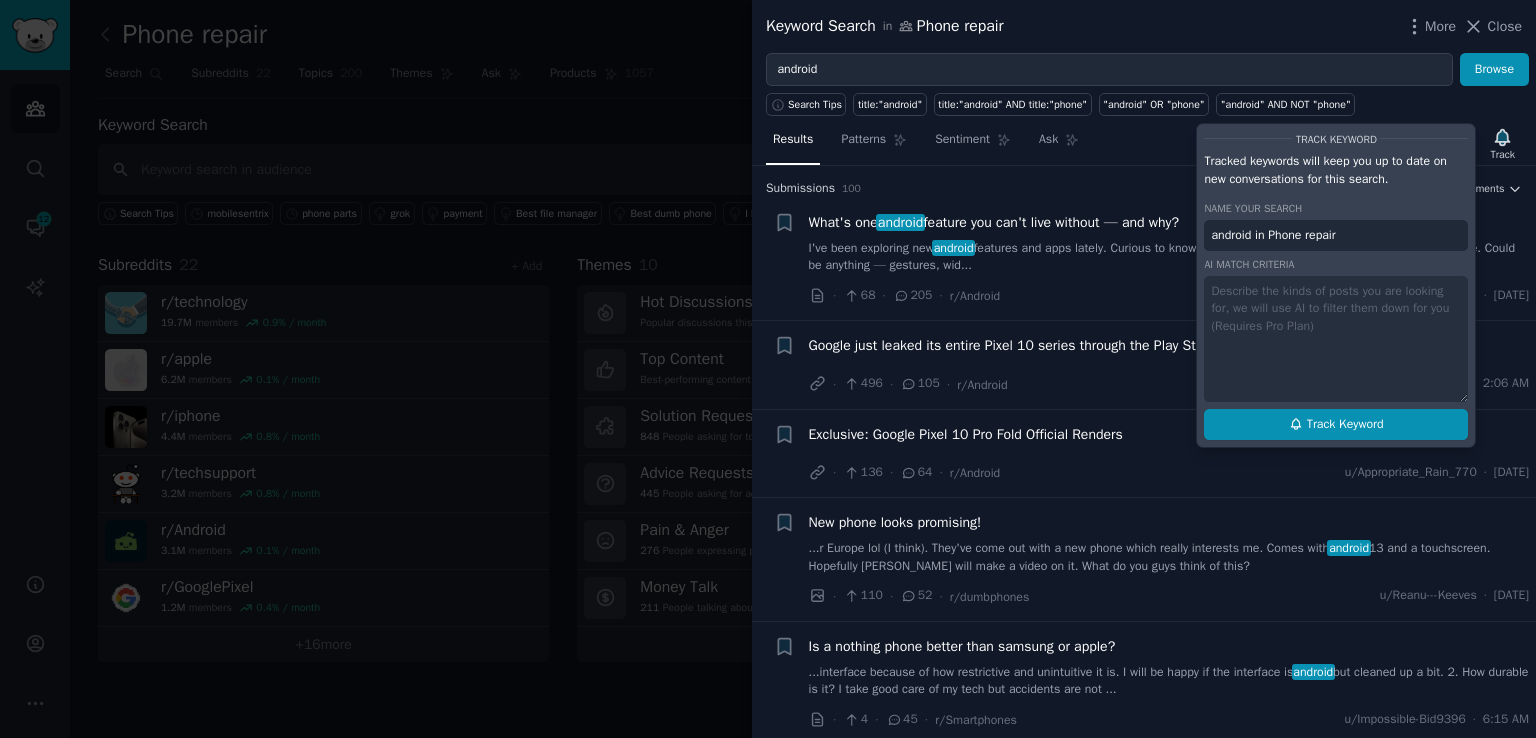 click on "Track Keyword" at bounding box center [1345, 425] 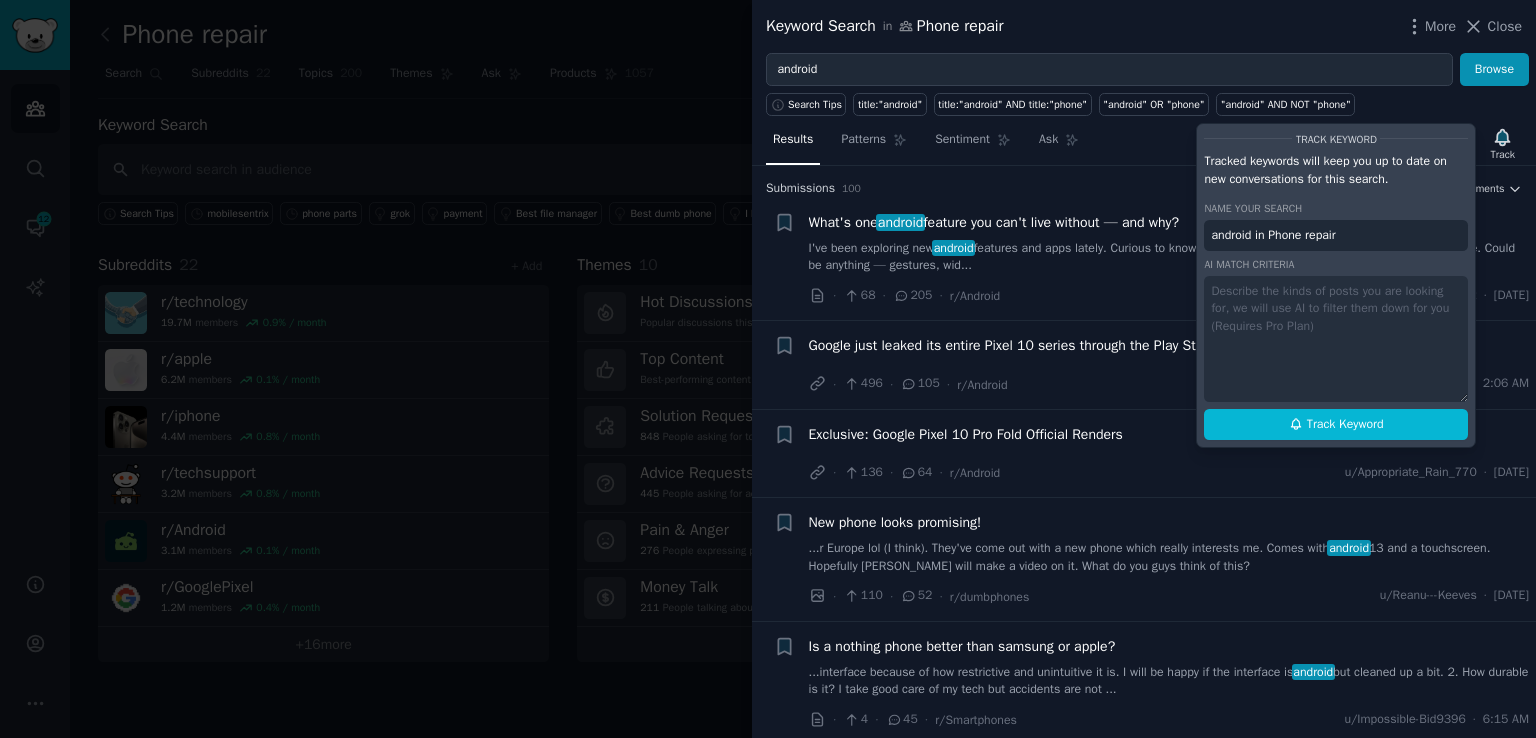 click on "Results Patterns Sentiment Ask Track Track Keyword Tracked keywords will keep you up to date on new conversations for this search. Name your search android in Phone repair AI match criteria Track Keyword" at bounding box center [1144, 144] 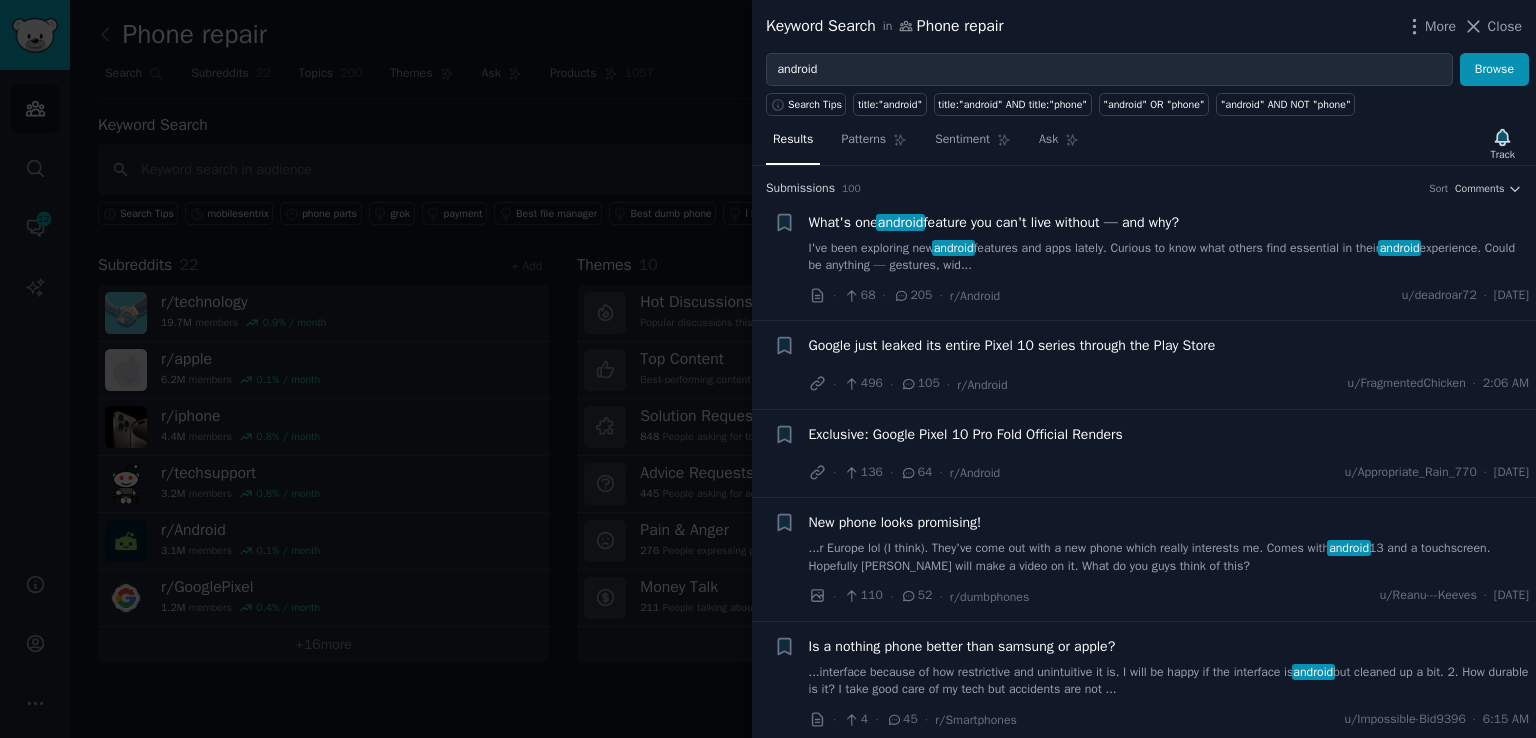 click at bounding box center [768, 369] 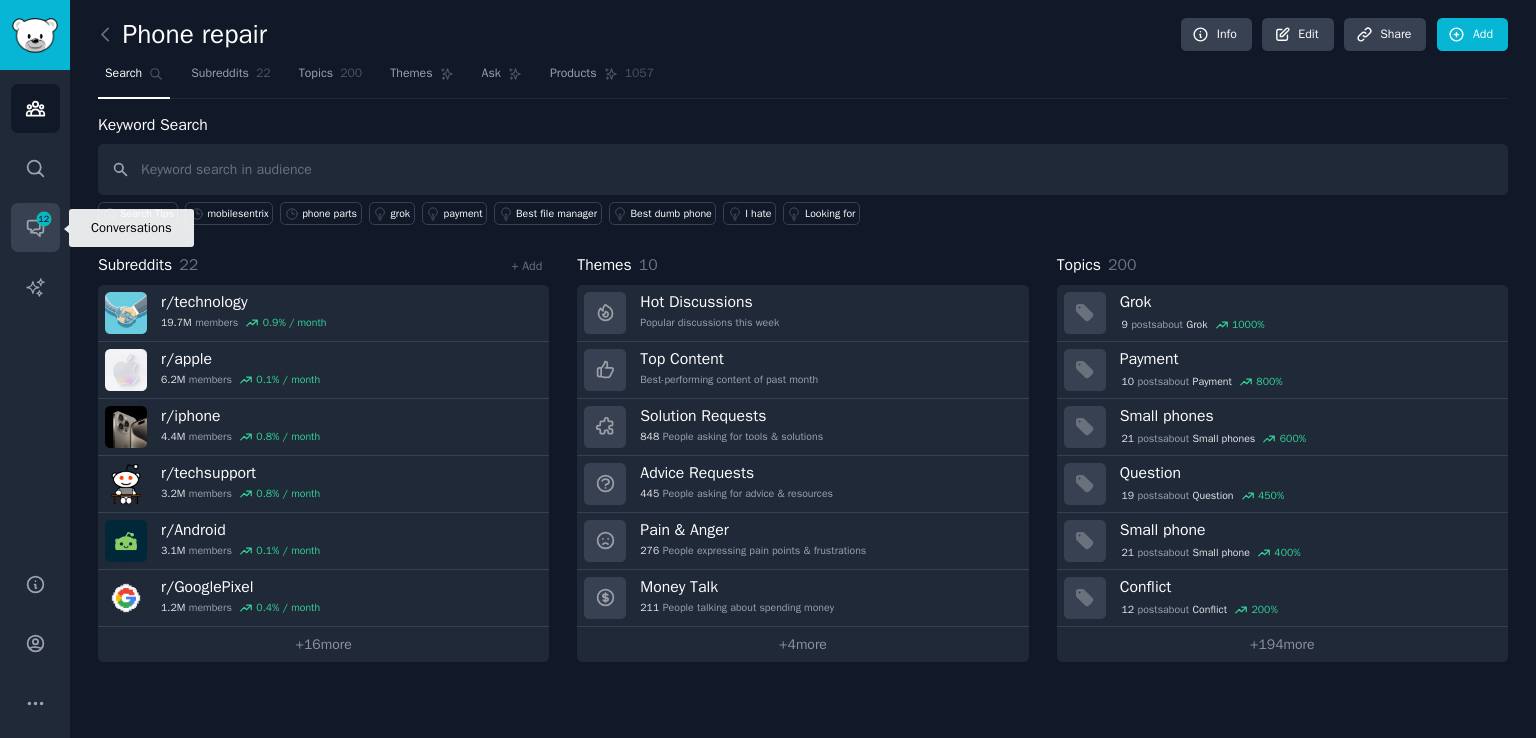click 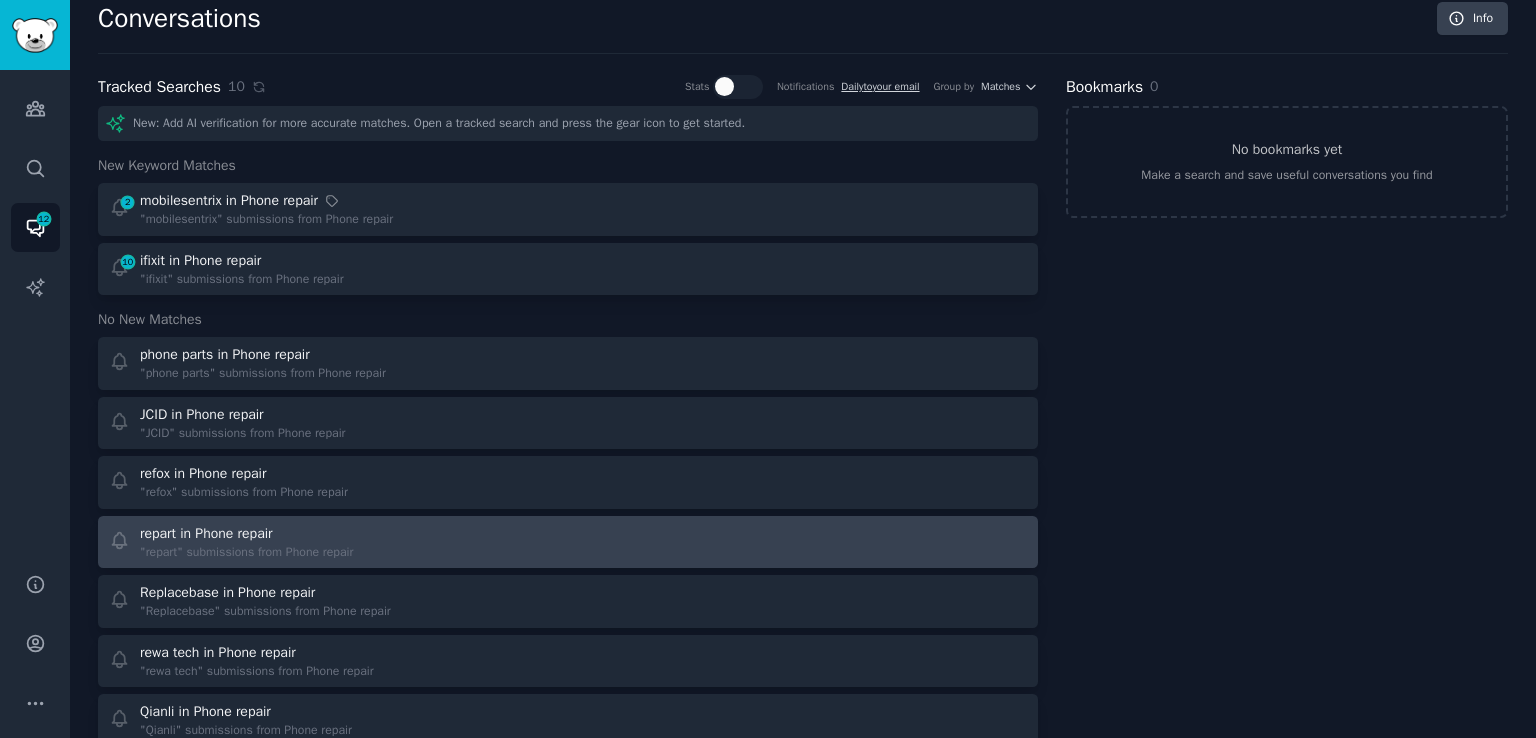 scroll, scrollTop: 0, scrollLeft: 0, axis: both 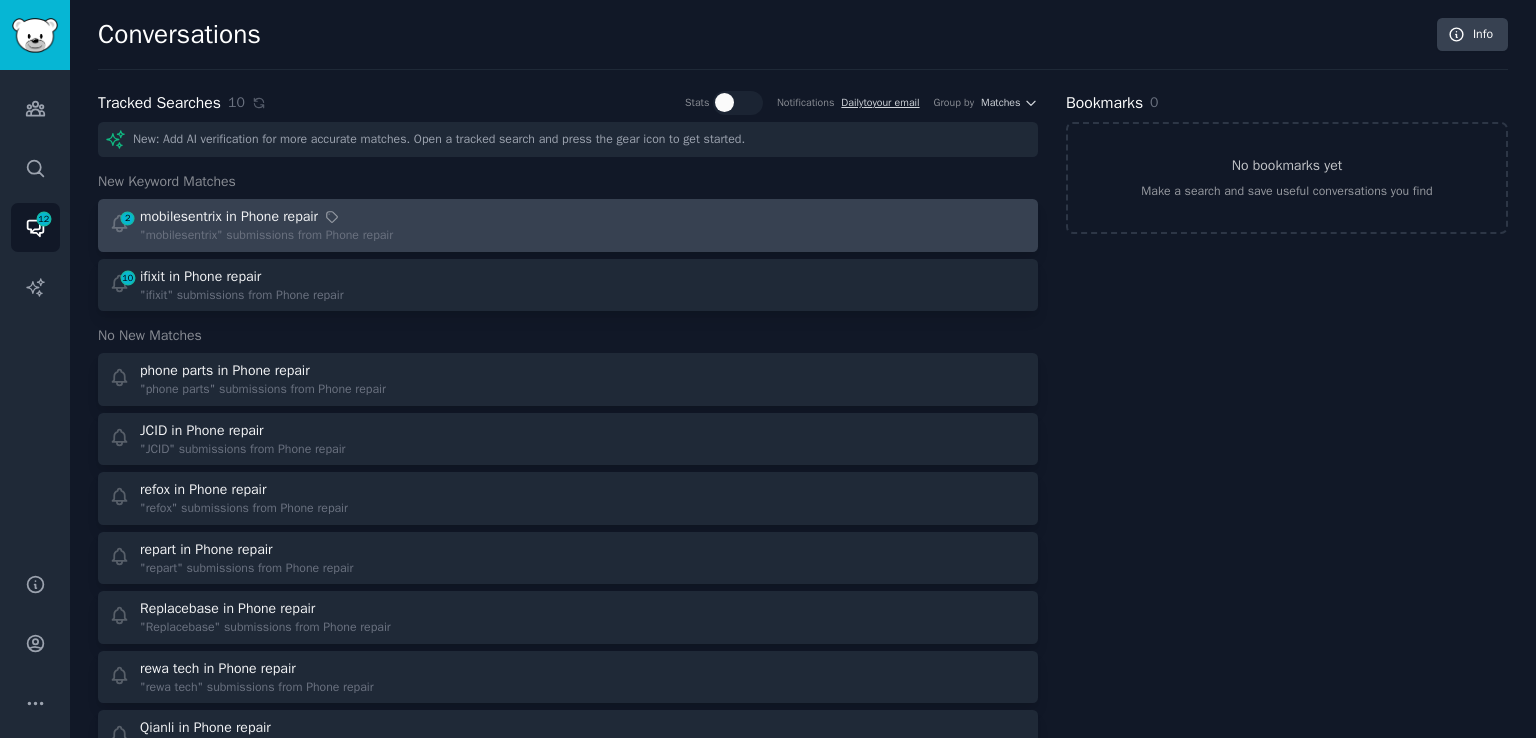 click on "mobilesentrix in Phone repair" at bounding box center [229, 216] 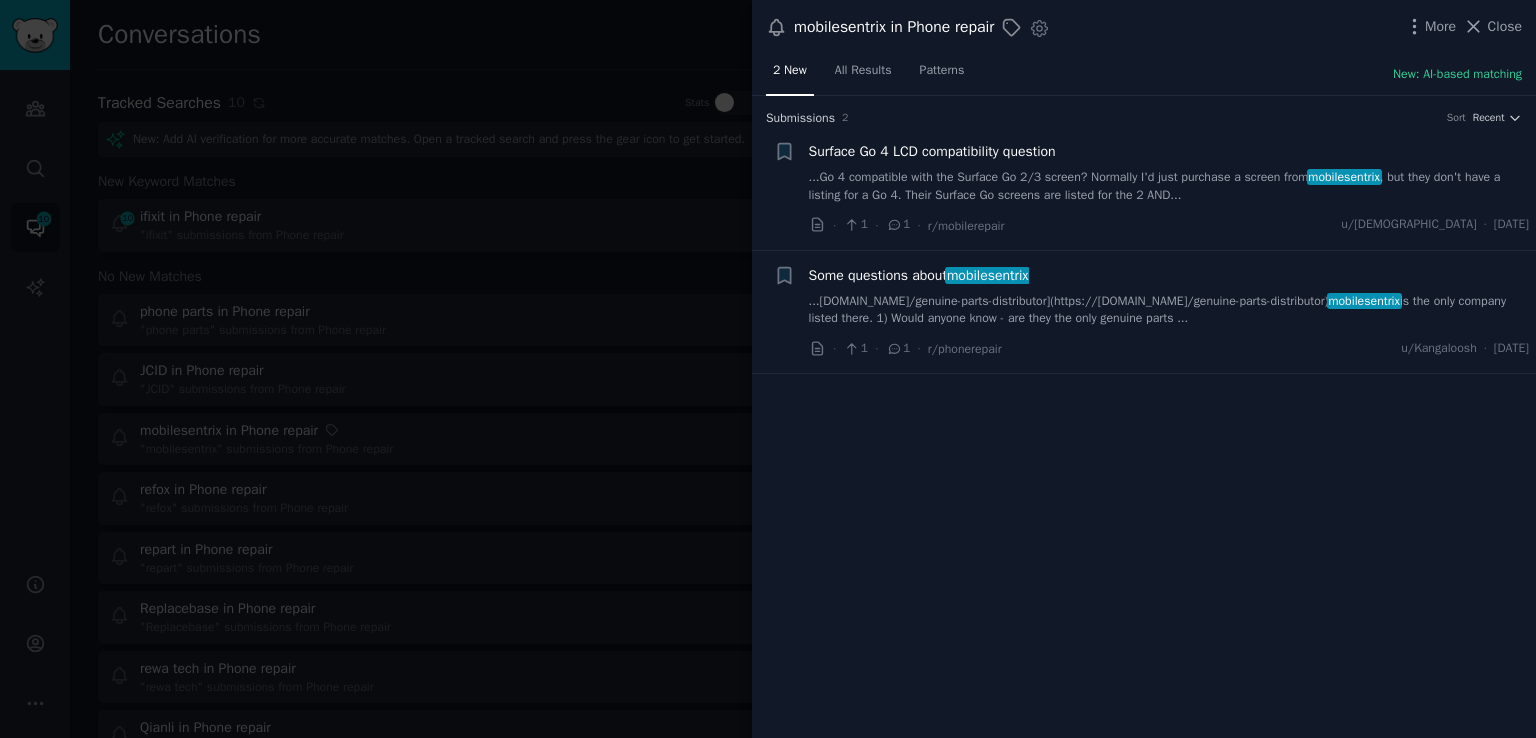 click on "Surface Go 4 LCD compatibility question" at bounding box center (932, 151) 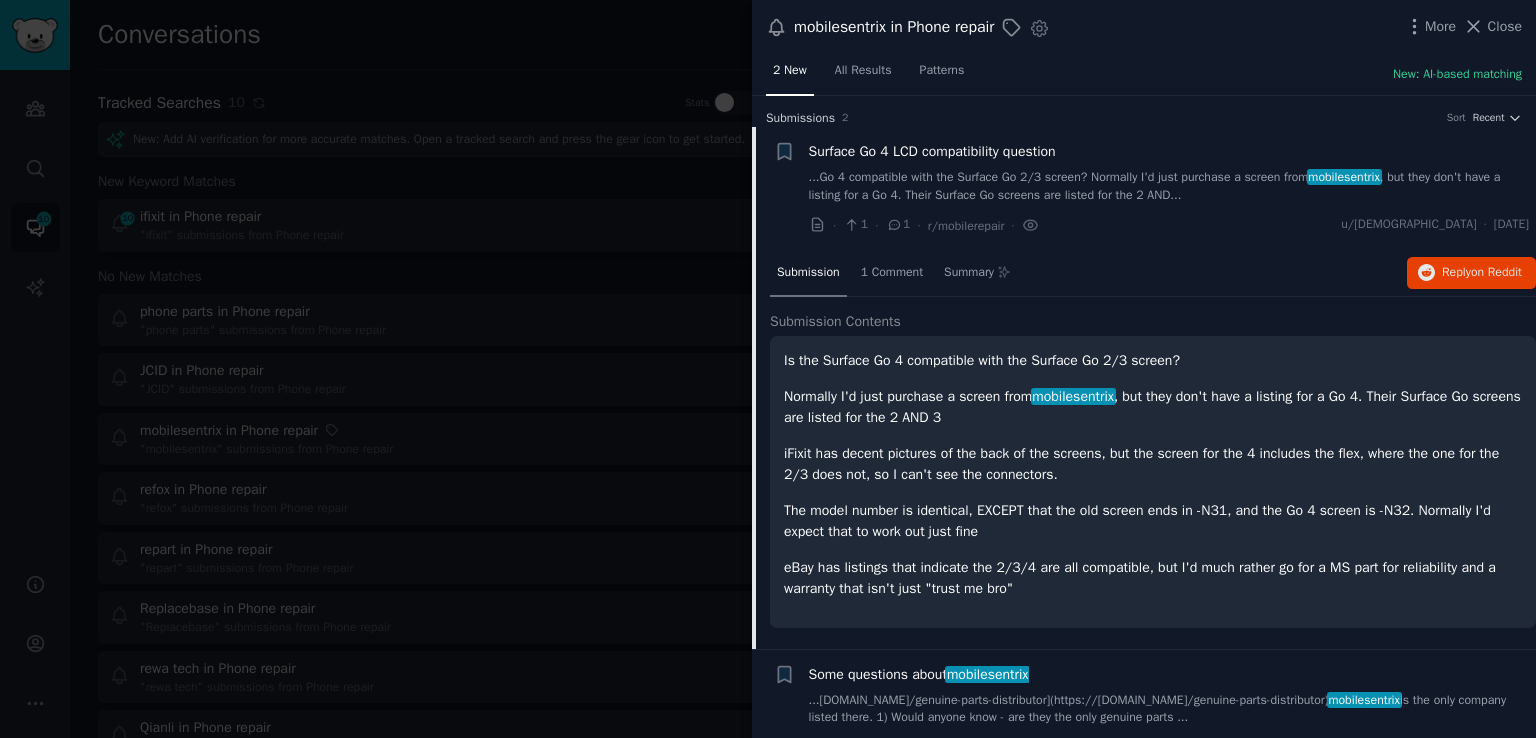 scroll, scrollTop: 31, scrollLeft: 0, axis: vertical 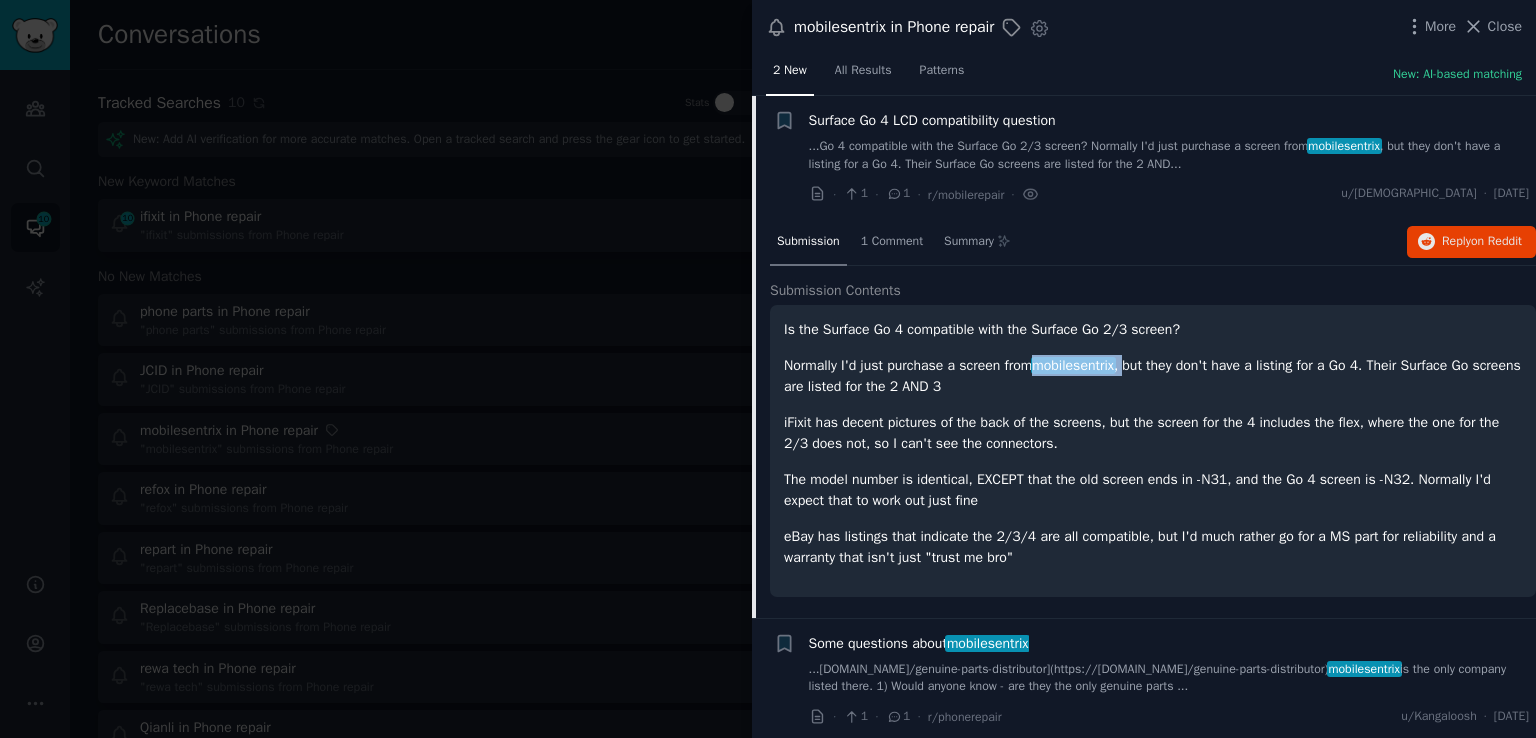 drag, startPoint x: 1063, startPoint y: 365, endPoint x: 1157, endPoint y: 365, distance: 94 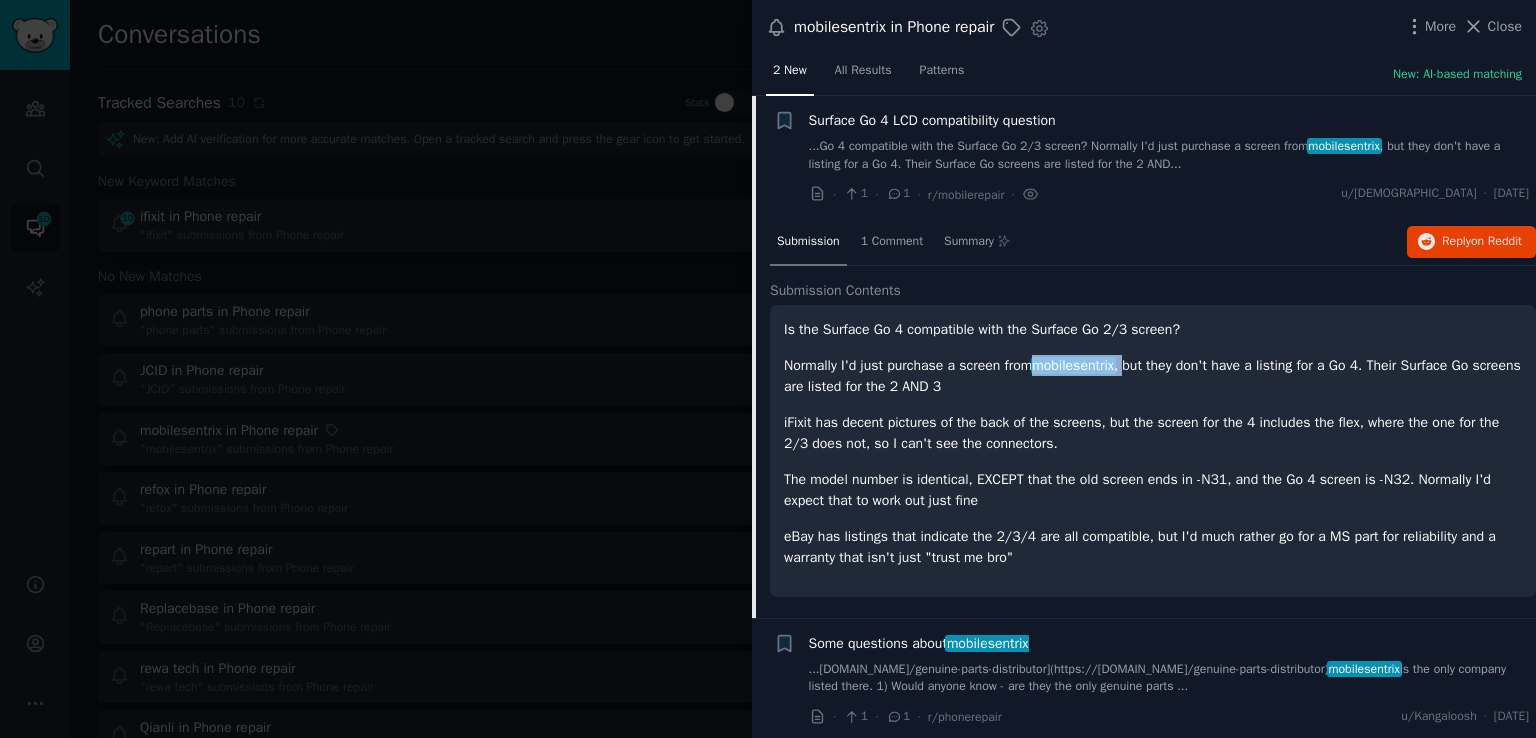drag, startPoint x: 900, startPoint y: 394, endPoint x: 788, endPoint y: 388, distance: 112.1606 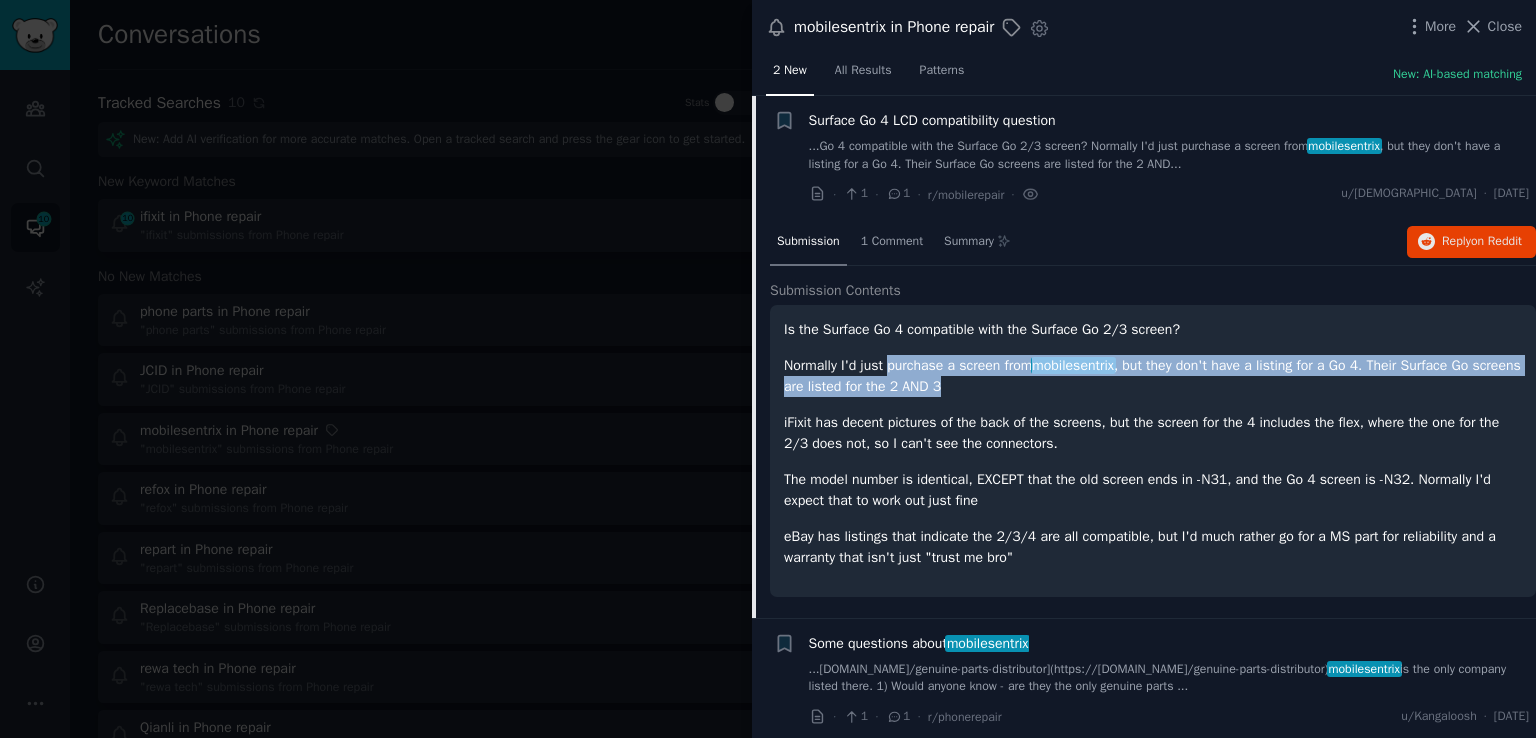 drag, startPoint x: 900, startPoint y: 354, endPoint x: 1049, endPoint y: 379, distance: 151.08276 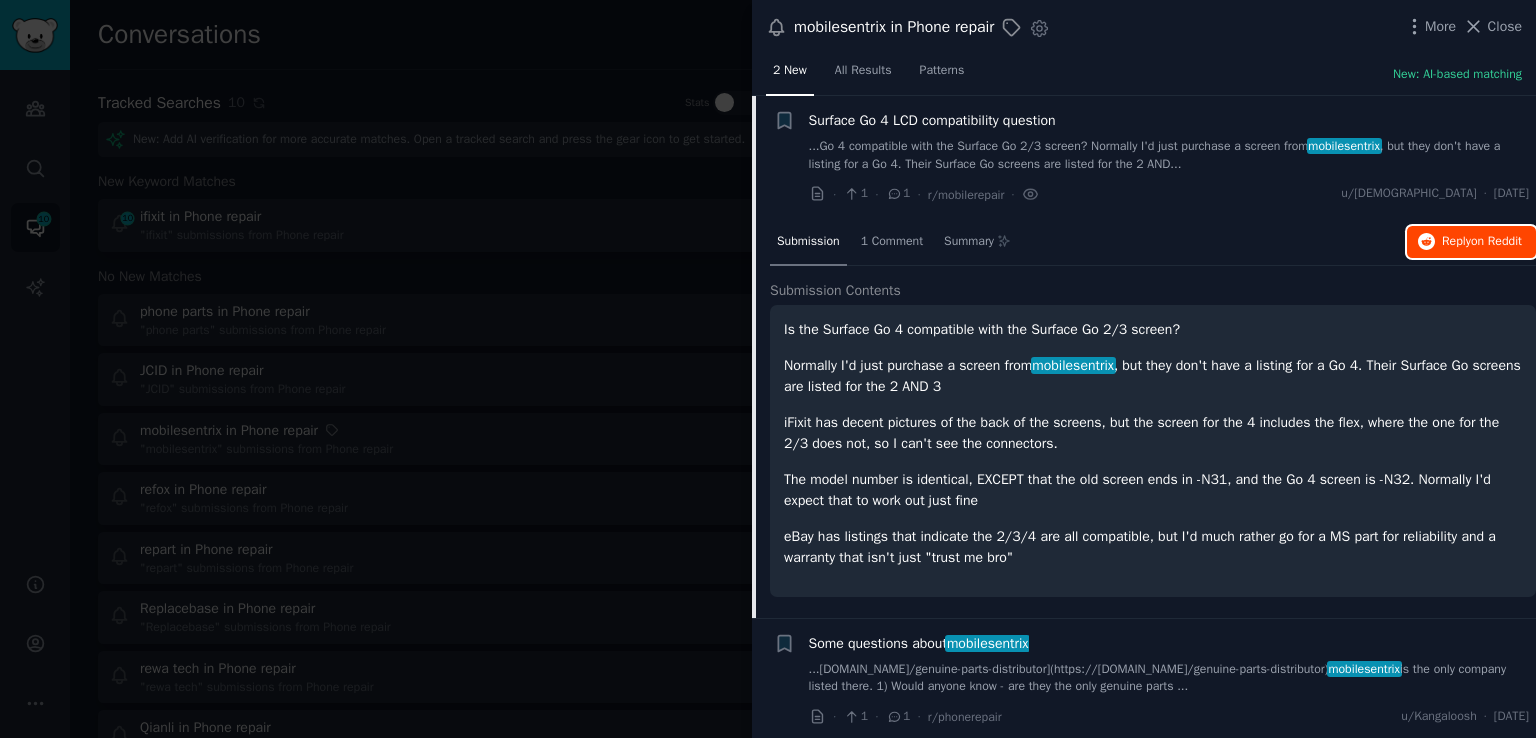 click on "Reply  on Reddit" at bounding box center (1482, 242) 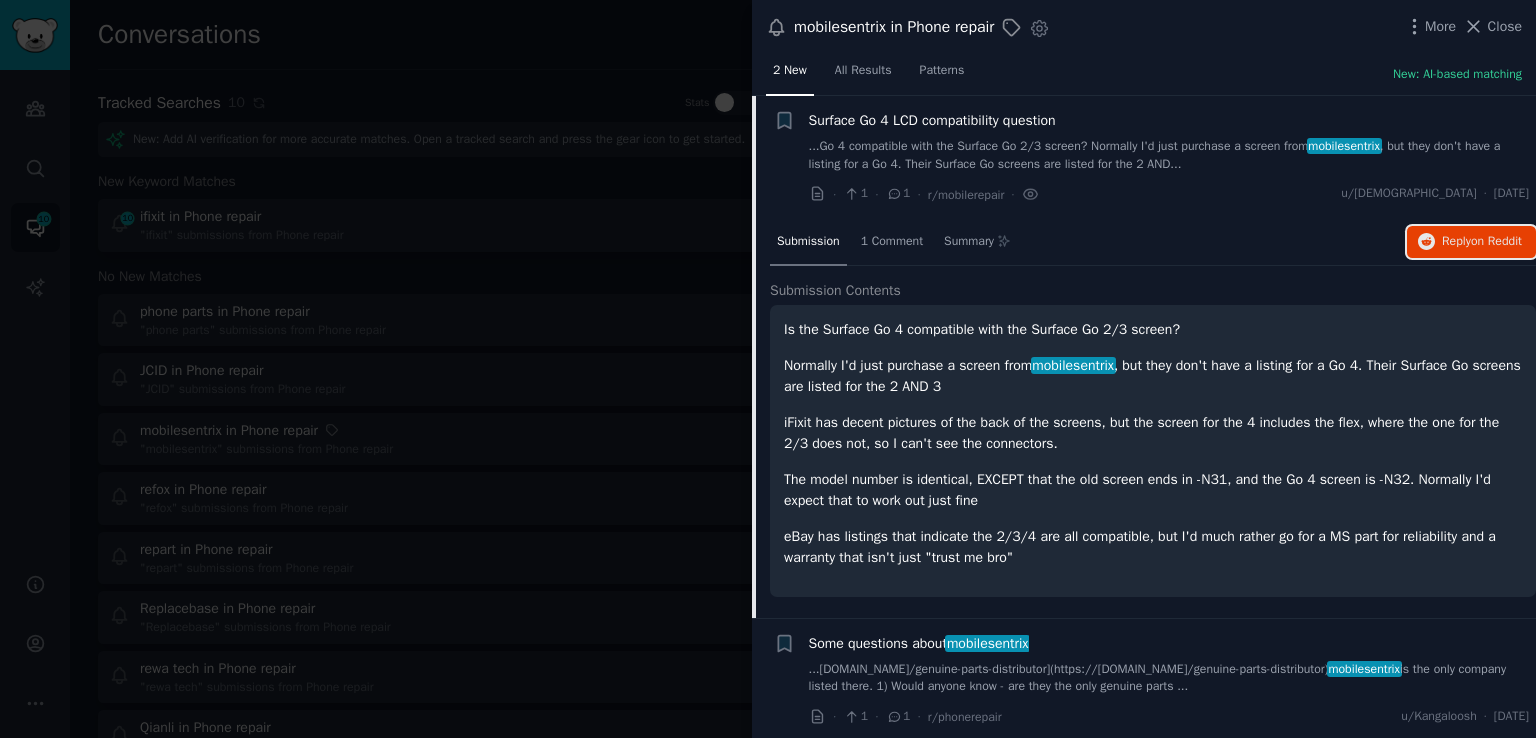 scroll, scrollTop: 32, scrollLeft: 0, axis: vertical 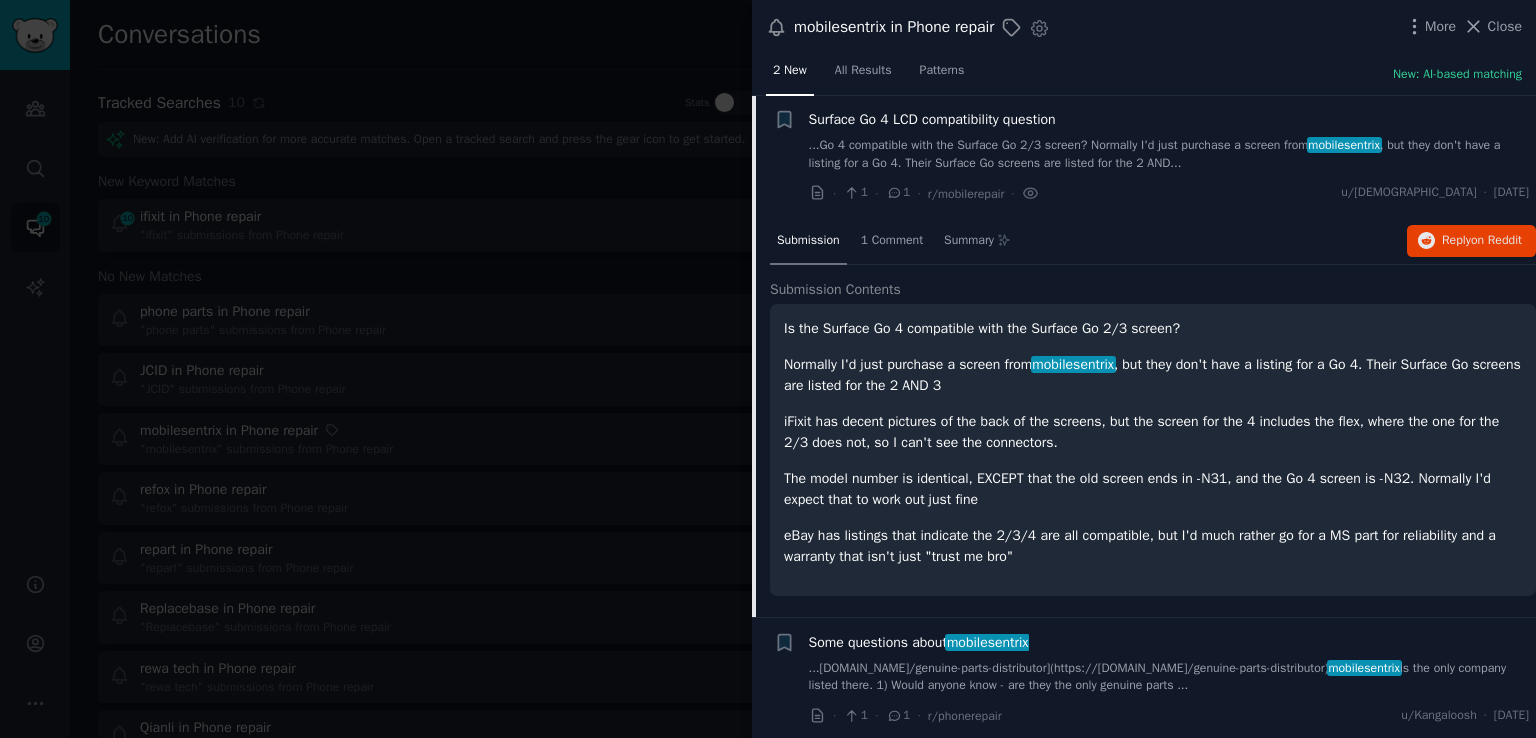 click on "Some questions about  mobilesentrix" at bounding box center [919, 642] 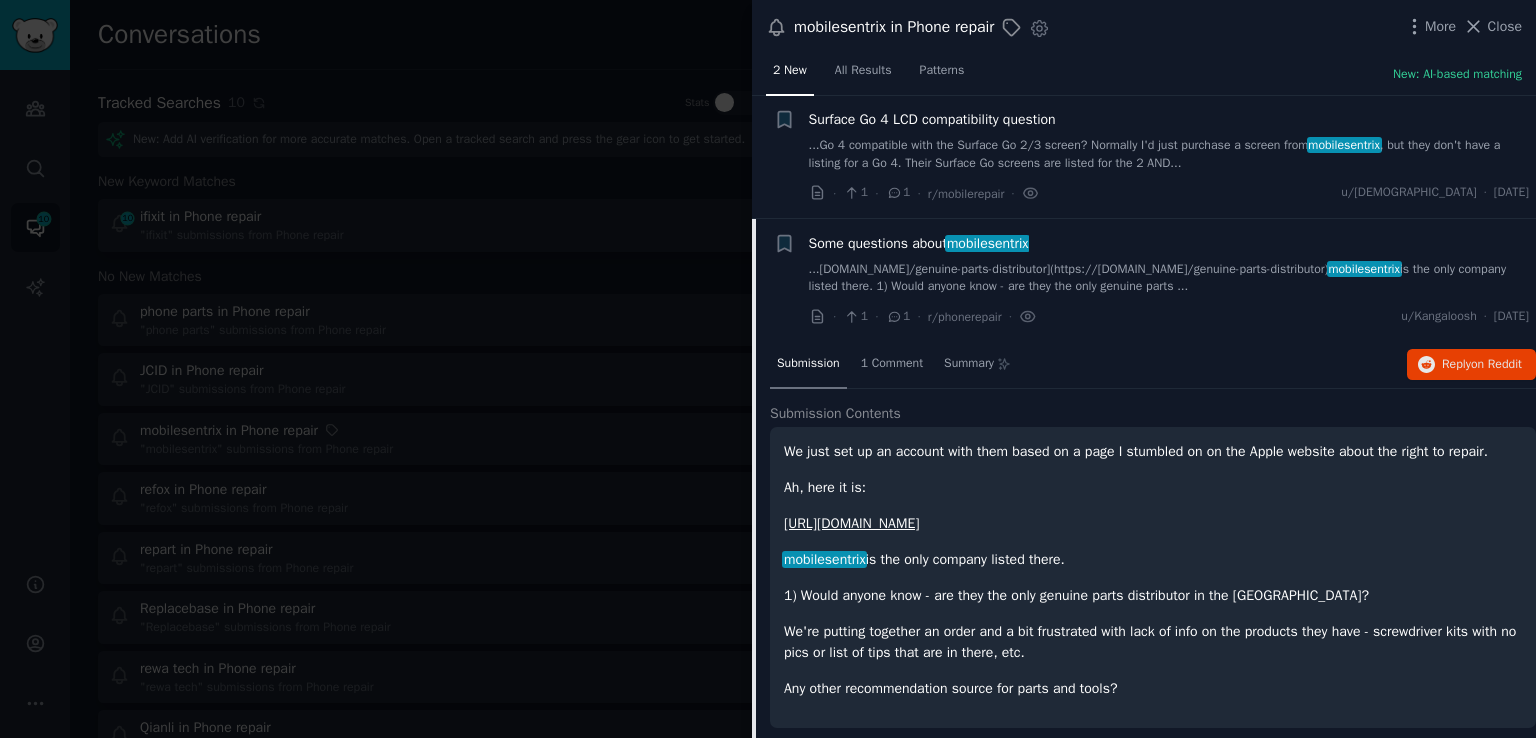 scroll, scrollTop: 62, scrollLeft: 0, axis: vertical 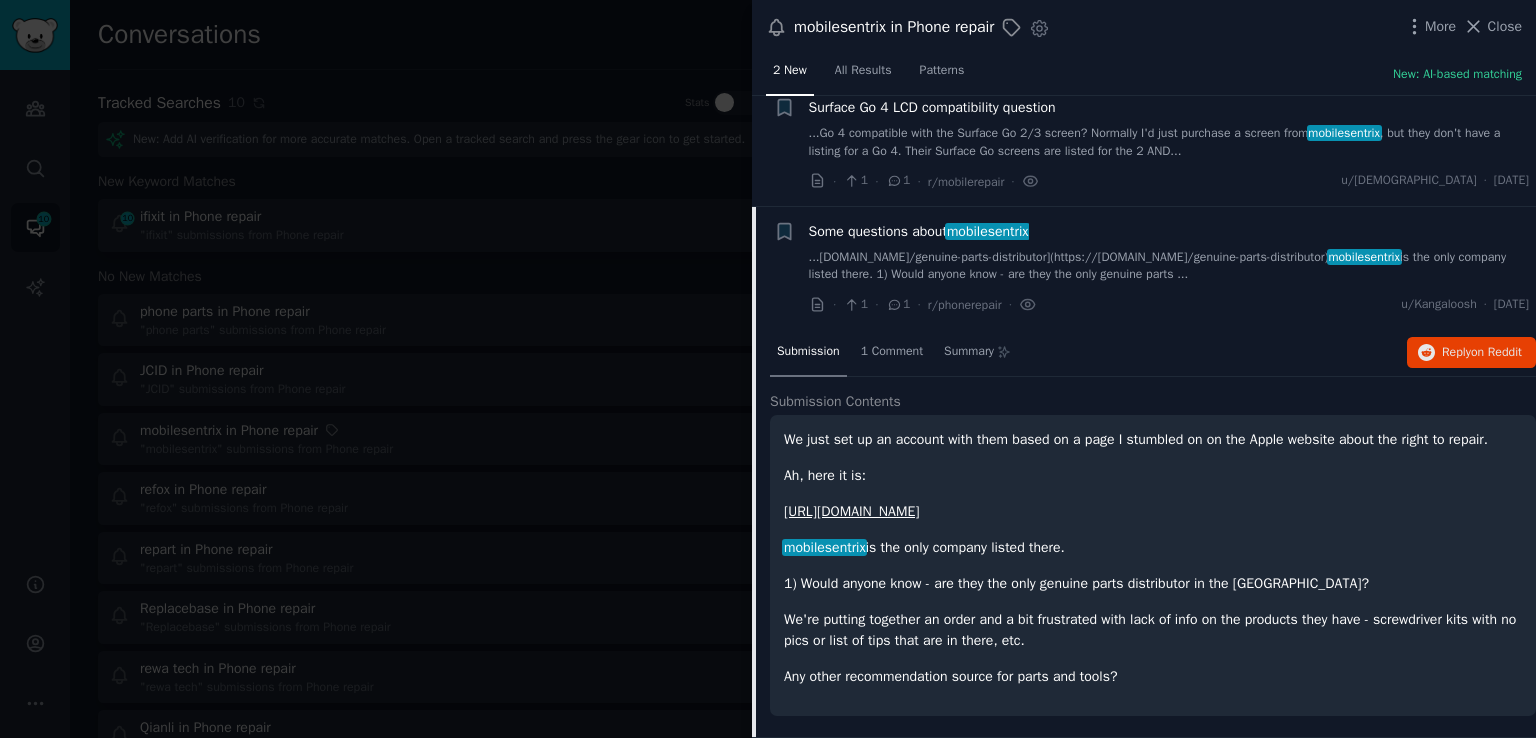click on "mobilesentrix" at bounding box center [824, 547] 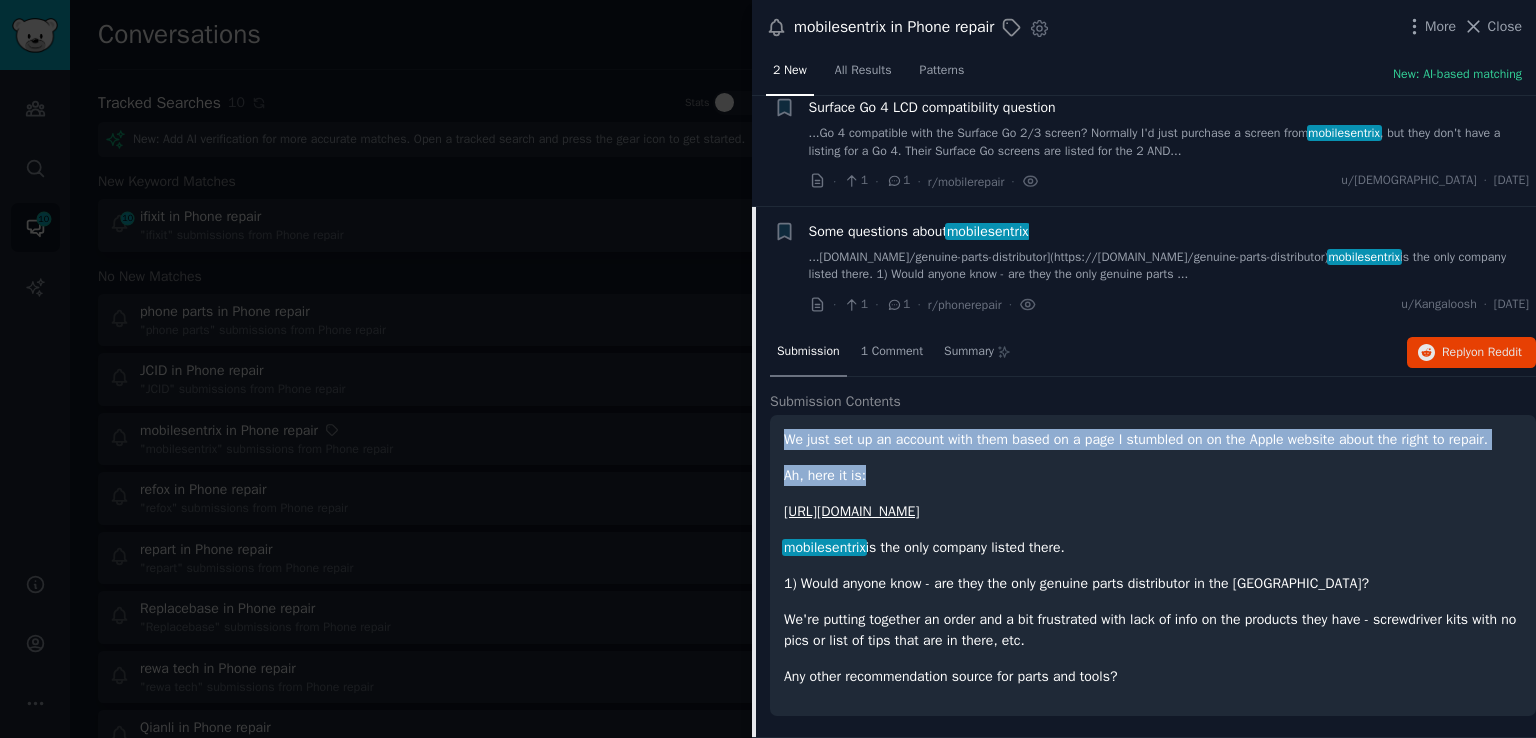 drag, startPoint x: 779, startPoint y: 406, endPoint x: 903, endPoint y: 469, distance: 139.0863 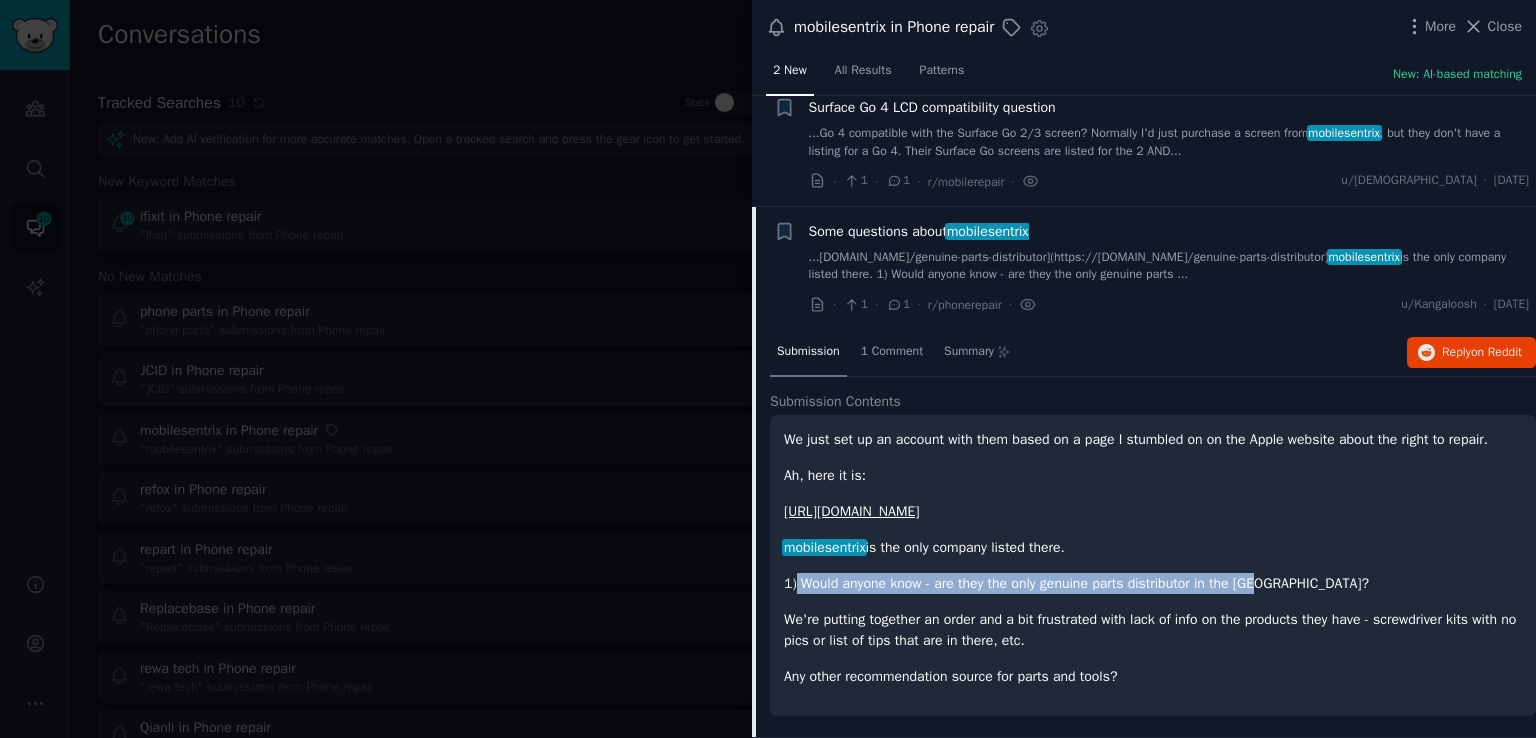 drag, startPoint x: 797, startPoint y: 579, endPoint x: 1326, endPoint y: 581, distance: 529.0038 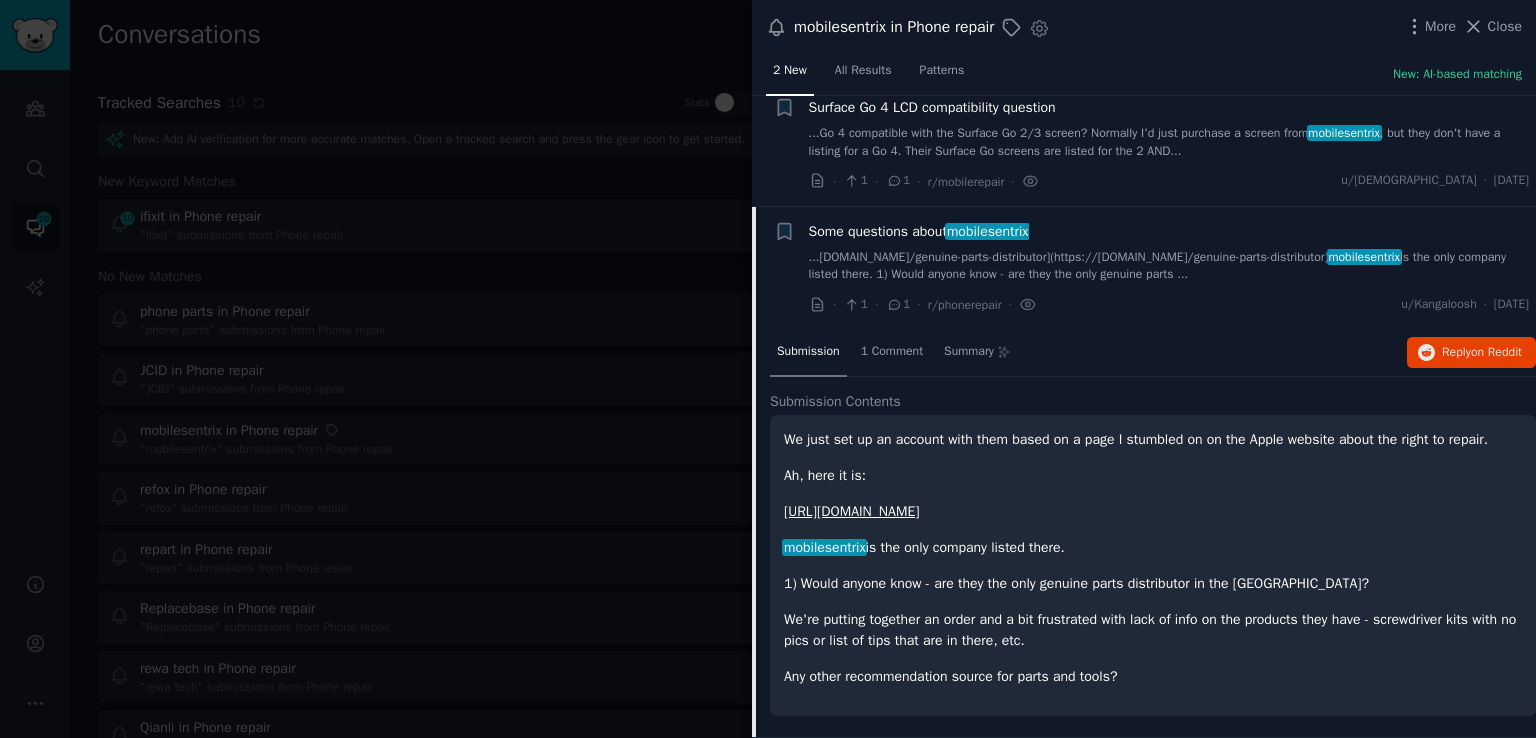 scroll, scrollTop: 0, scrollLeft: 0, axis: both 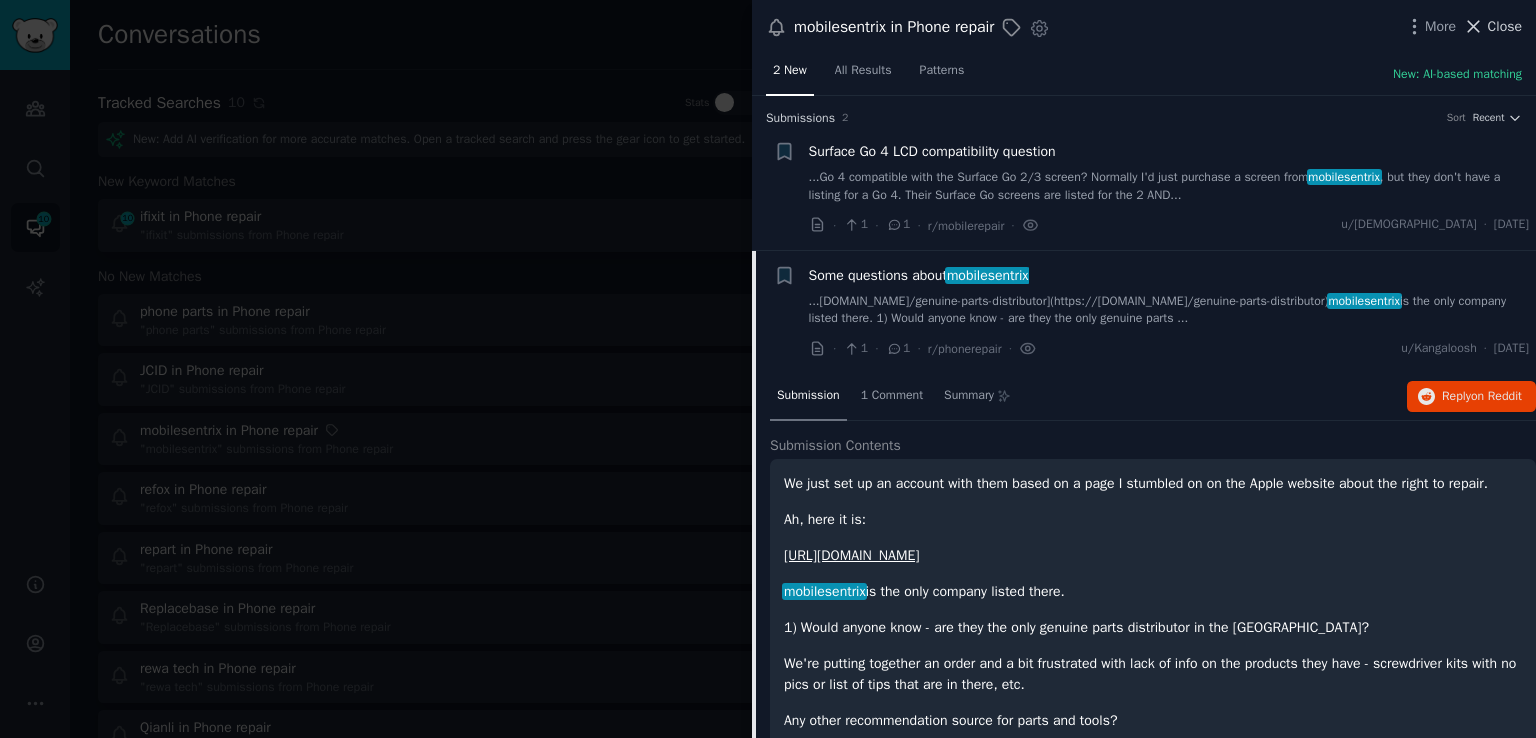 click on "Close" at bounding box center (1505, 26) 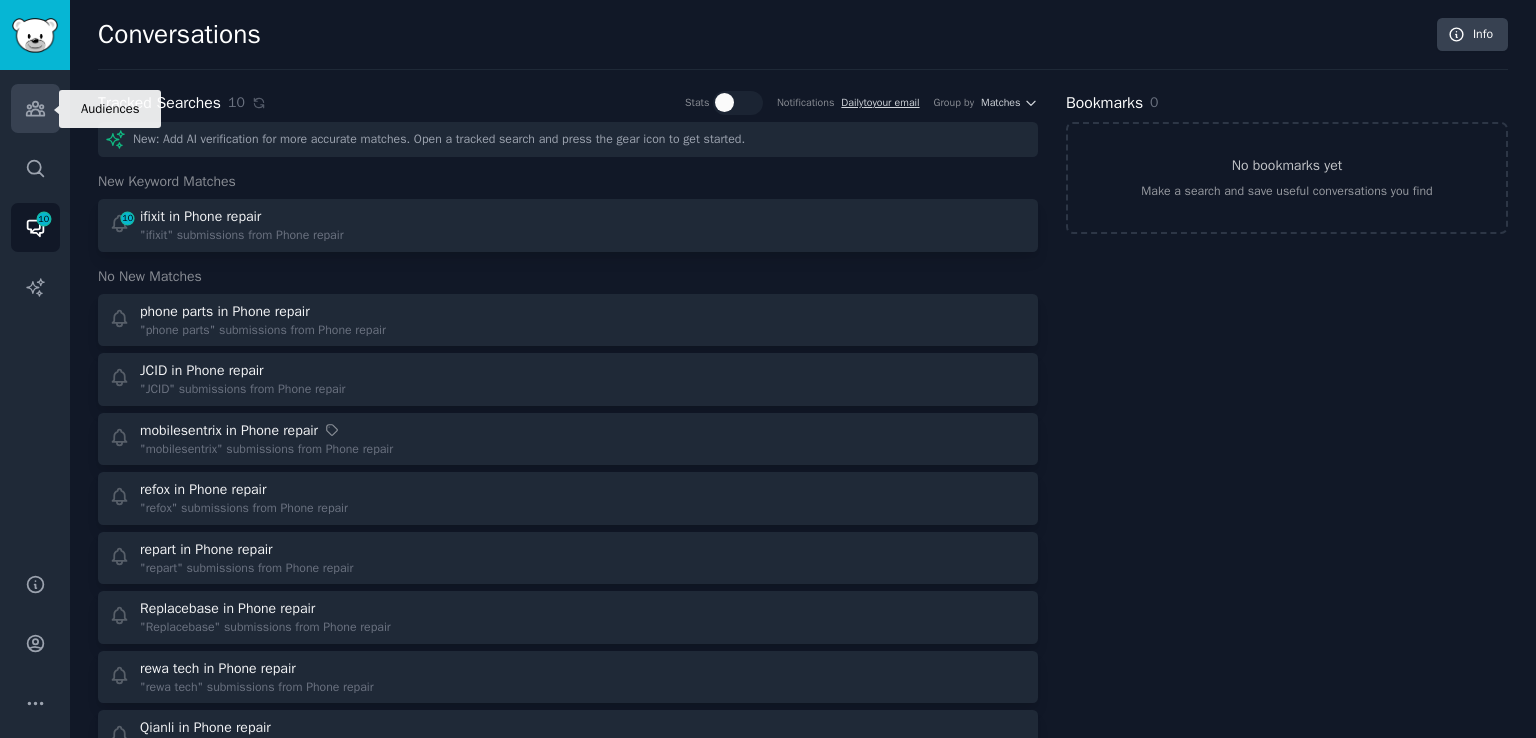 click 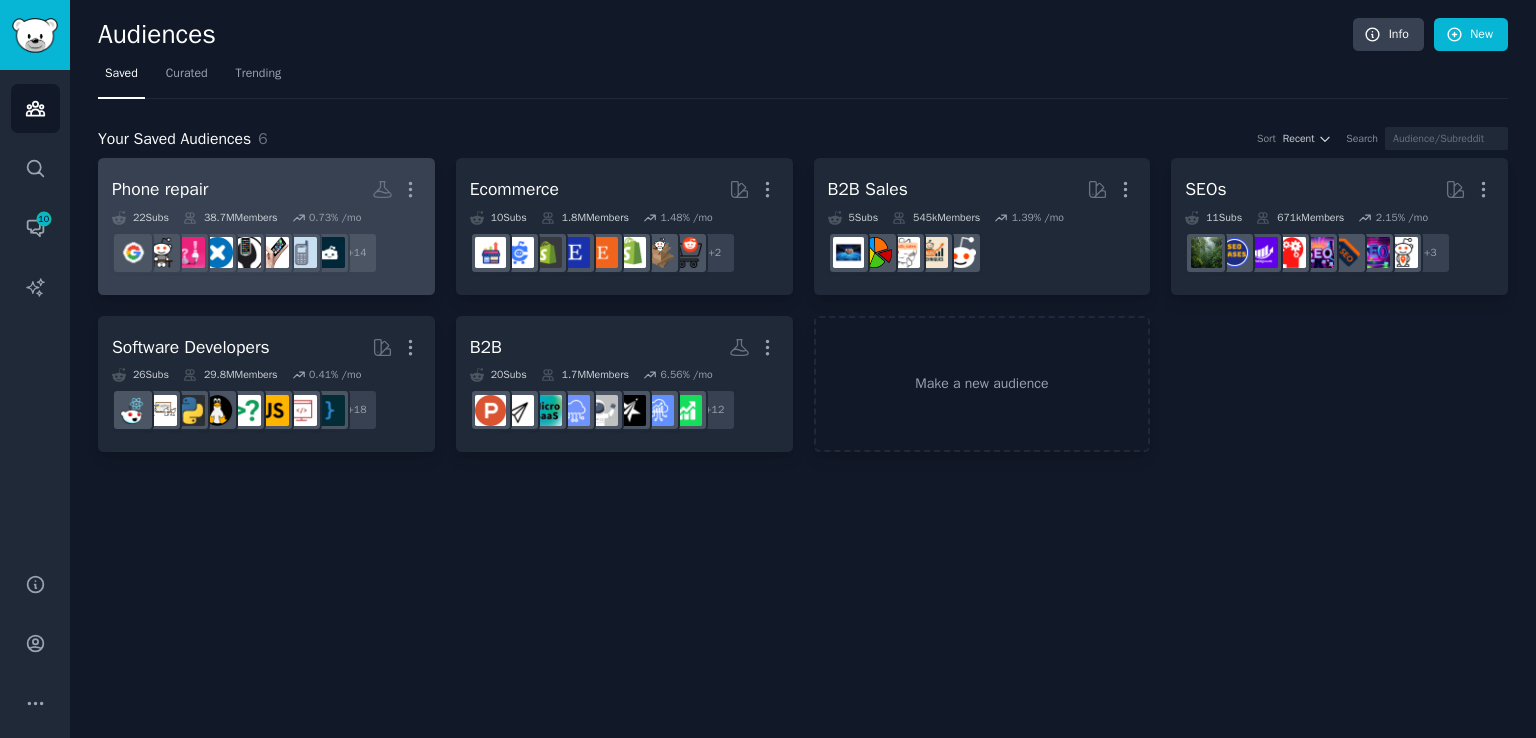click on "Phone repair More" at bounding box center (266, 189) 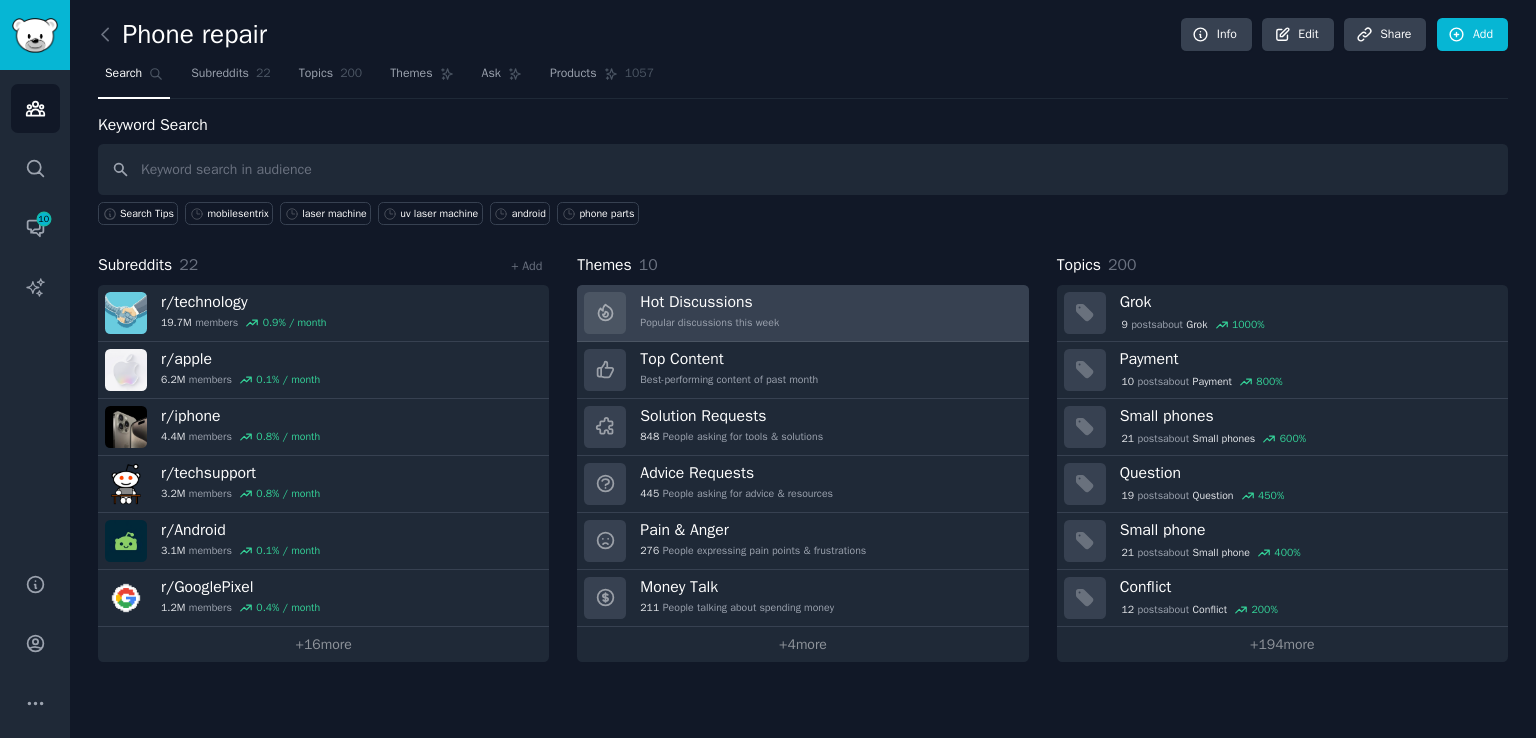 click on "Hot Discussions" at bounding box center [709, 302] 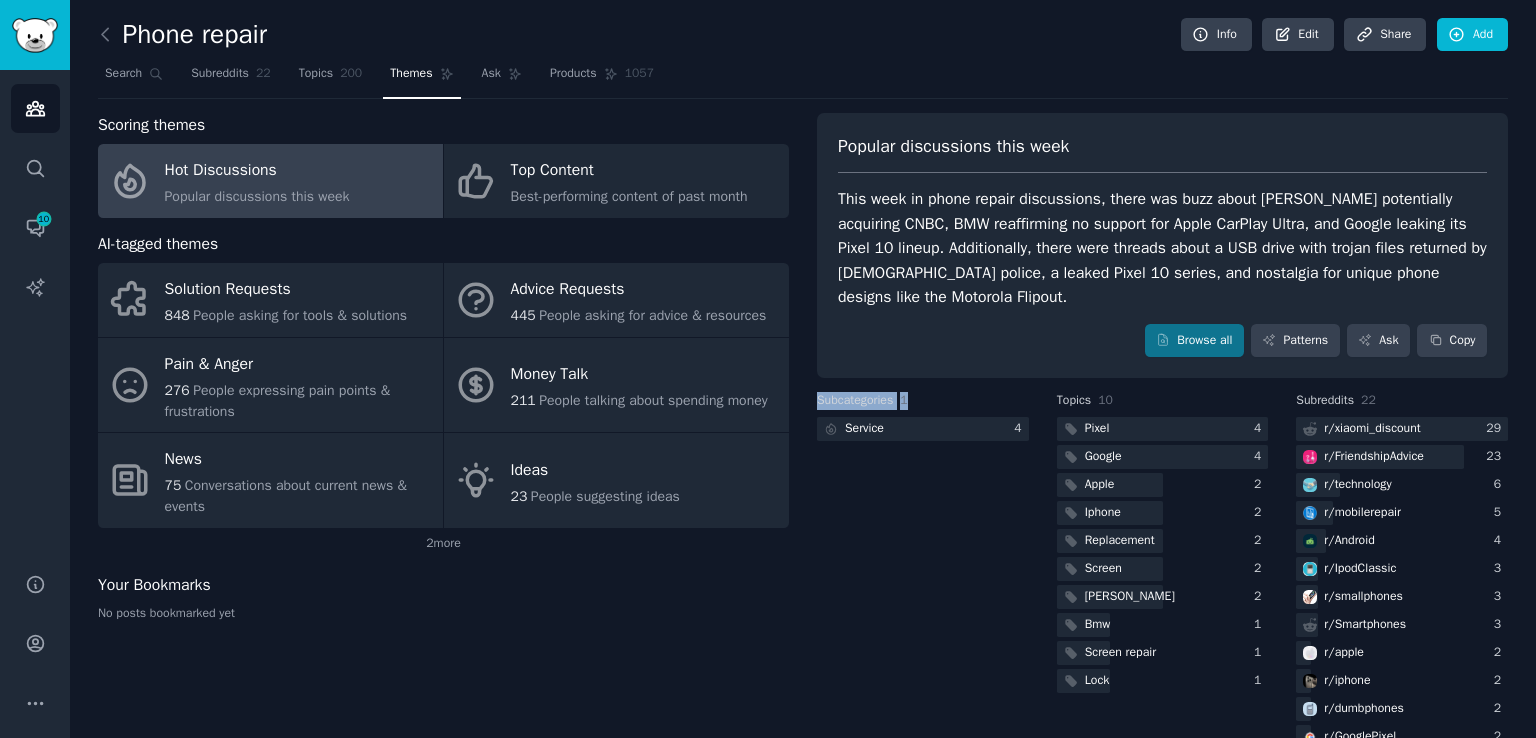 drag, startPoint x: 806, startPoint y: 393, endPoint x: 925, endPoint y: 395, distance: 119.01681 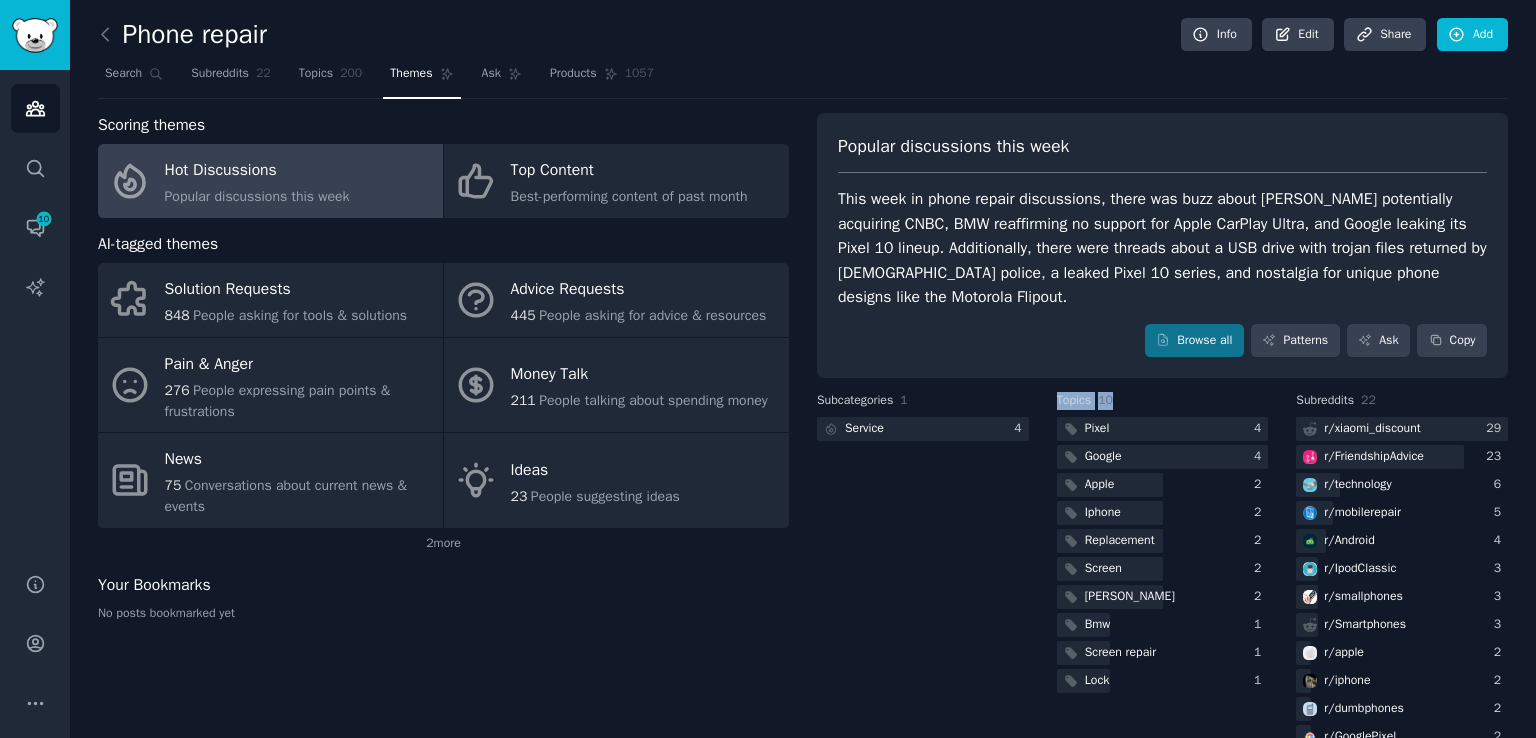 drag, startPoint x: 1050, startPoint y: 393, endPoint x: 1148, endPoint y: 396, distance: 98.045906 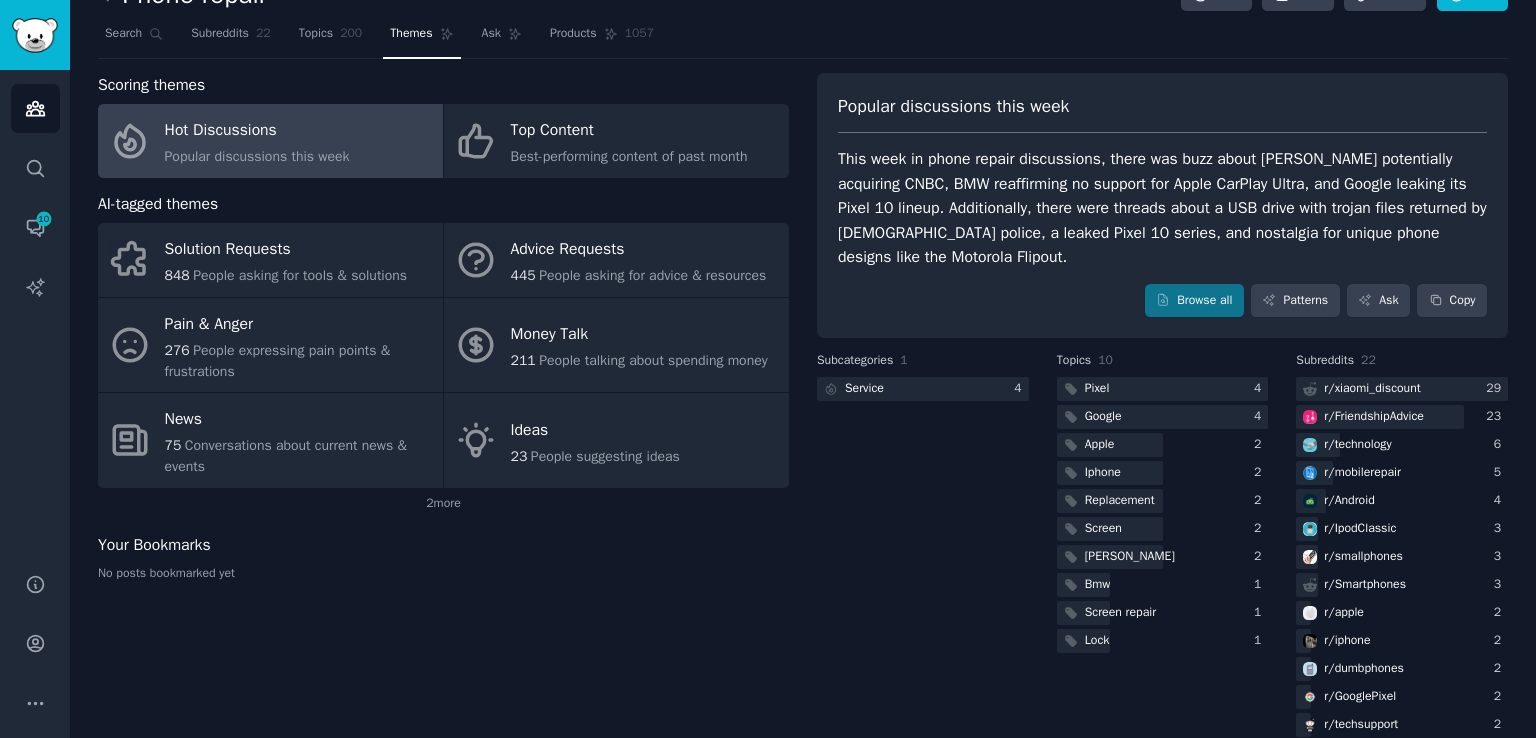 scroll, scrollTop: 0, scrollLeft: 0, axis: both 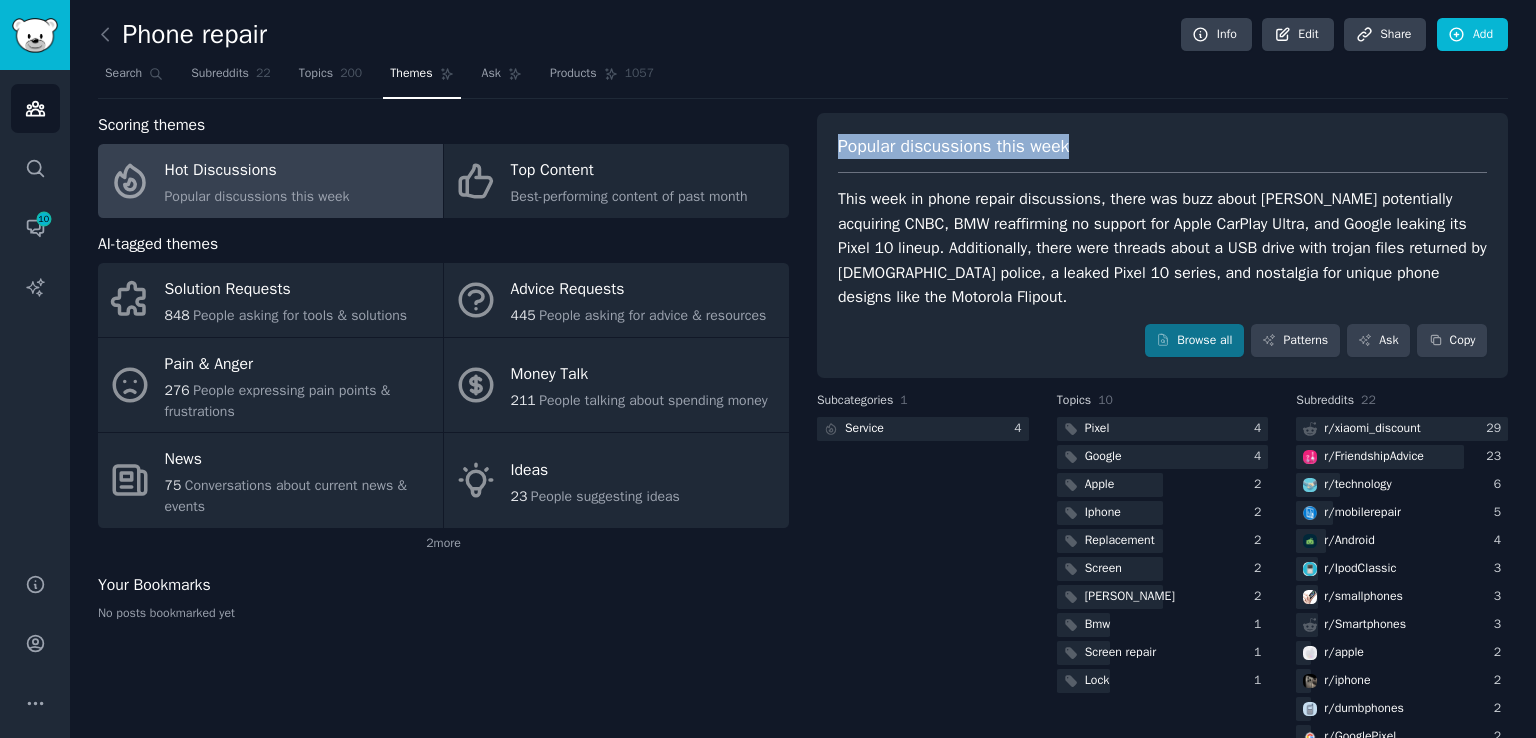 drag, startPoint x: 840, startPoint y: 140, endPoint x: 1103, endPoint y: 141, distance: 263.0019 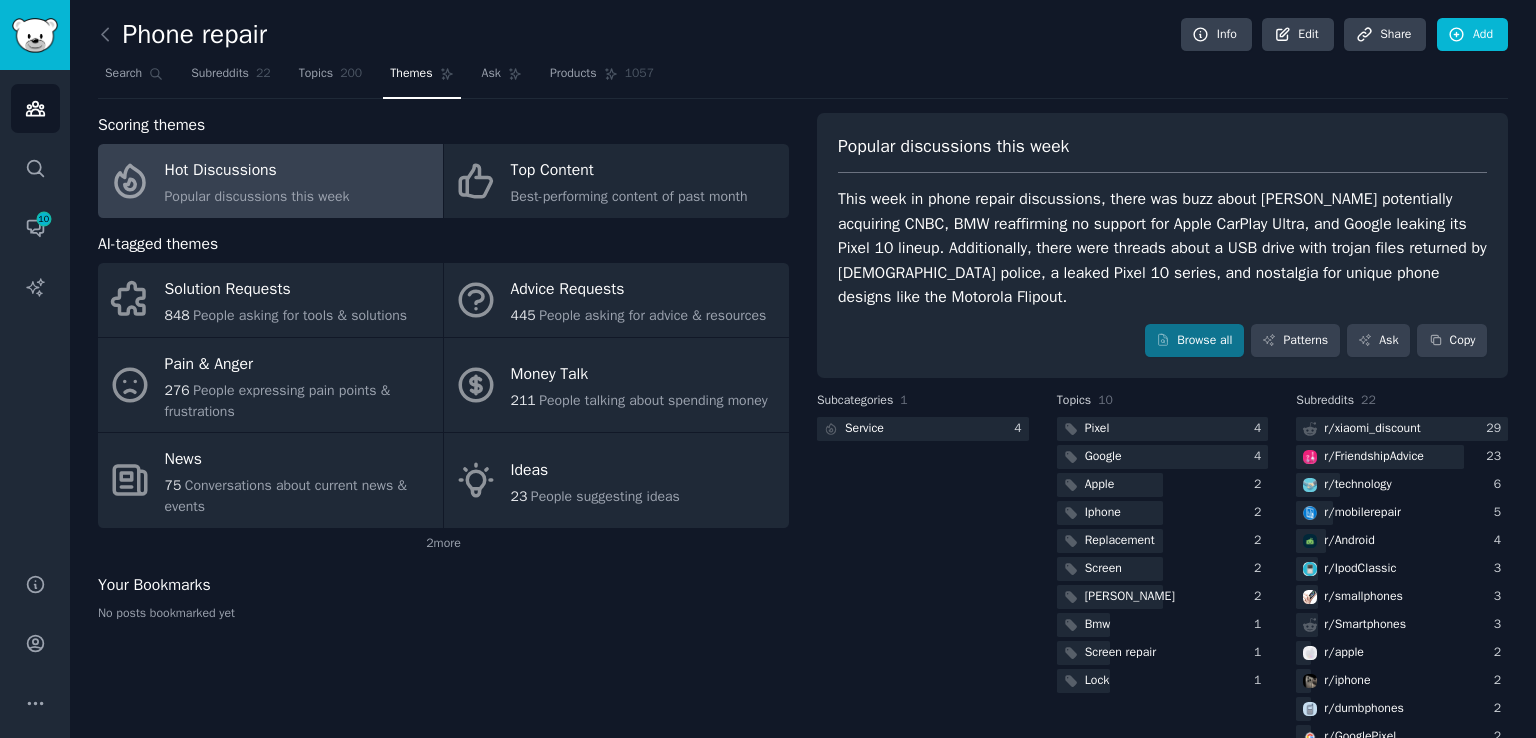 click on "This week in phone repair discussions, there was buzz about Jeff Bezos potentially acquiring CNBC, BMW reaffirming no support for Apple CarPlay Ultra, and Google leaking its Pixel 10 lineup. Additionally, there were threads about a USB drive with trojan files returned by UK police, a leaked Pixel 10 series, and nostalgia for unique phone designs like the Motorola Flipout." at bounding box center (1162, 248) 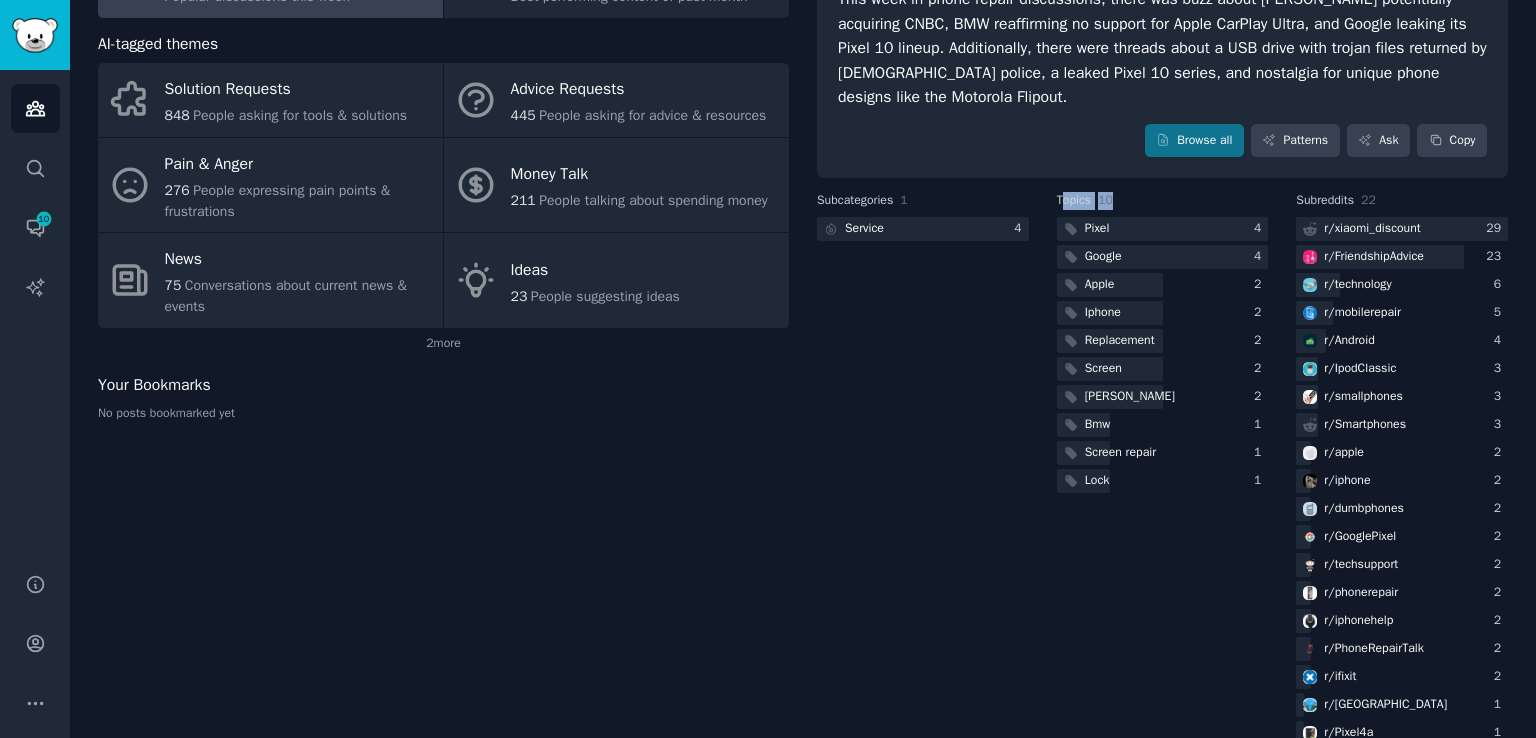 drag, startPoint x: 1059, startPoint y: 193, endPoint x: 1122, endPoint y: 198, distance: 63.1981 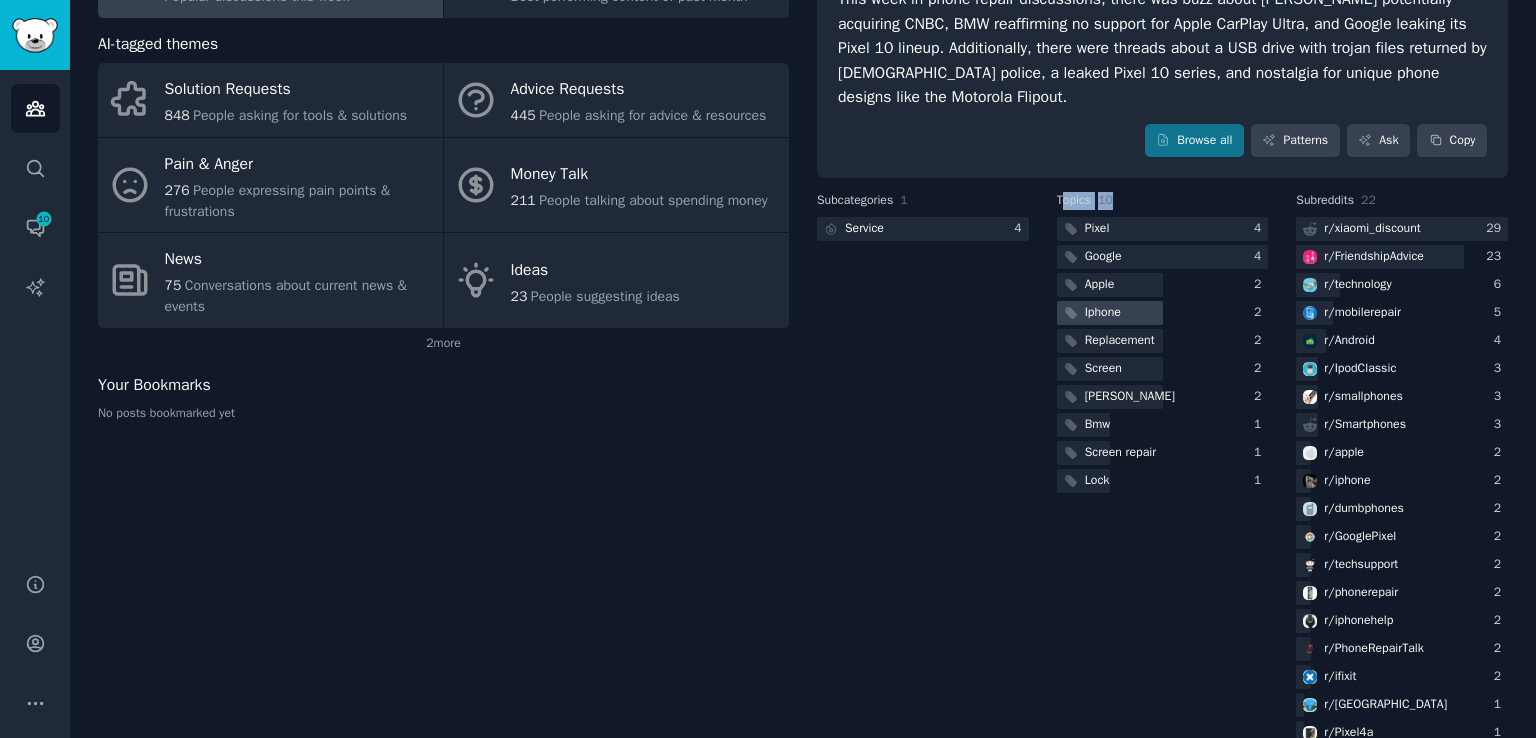 click on "Iphone" at bounding box center (1103, 313) 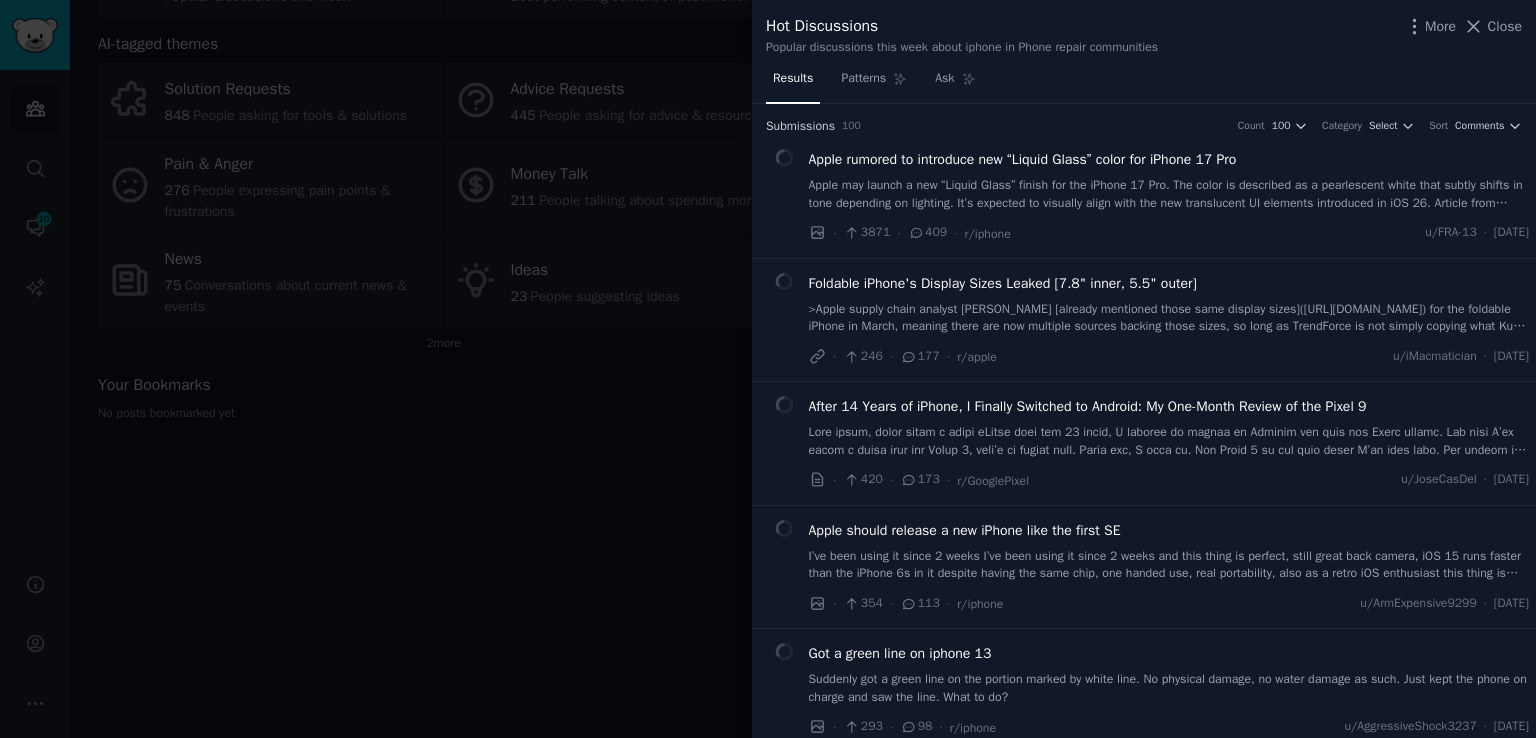 drag, startPoint x: 1464, startPoint y: 239, endPoint x: 1532, endPoint y: 246, distance: 68.359344 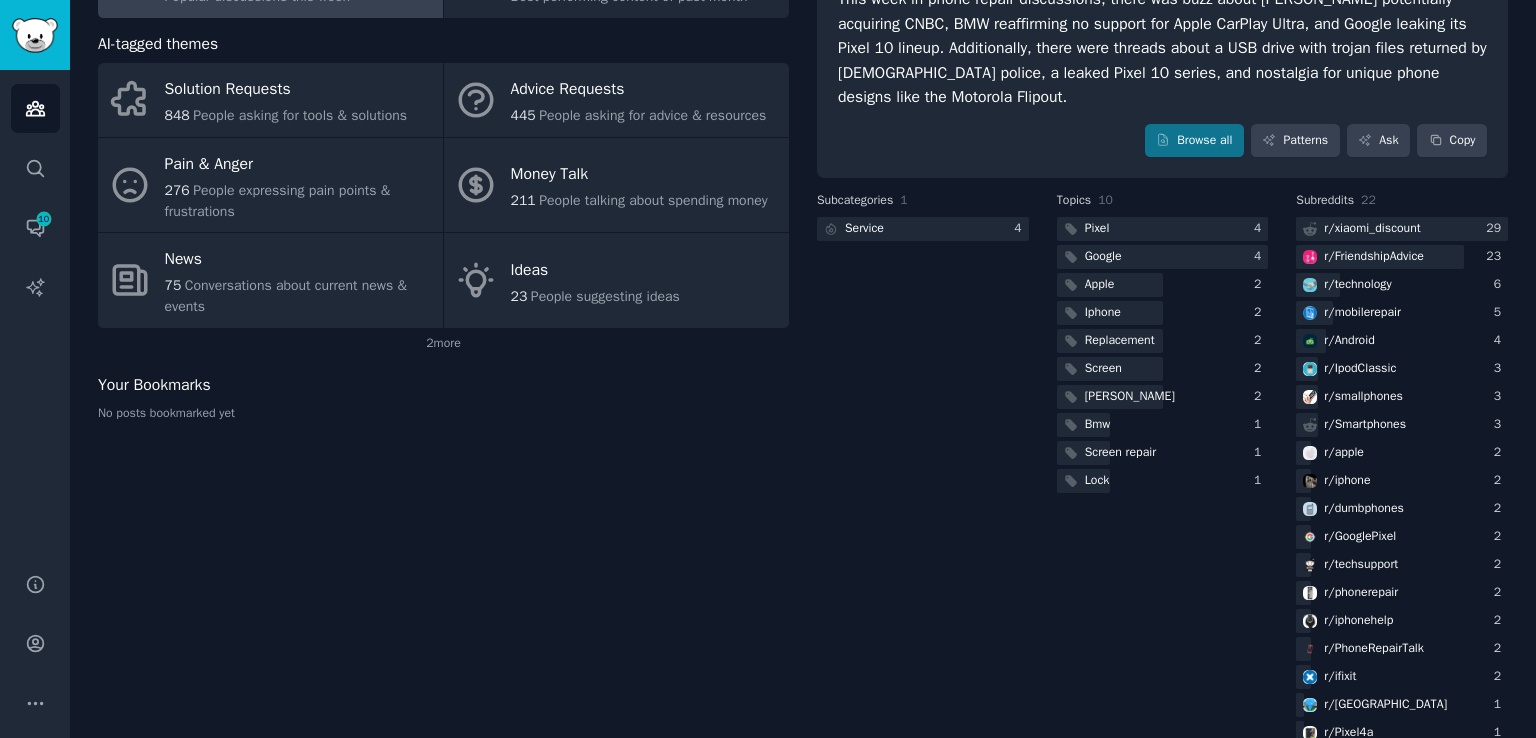scroll, scrollTop: 0, scrollLeft: 0, axis: both 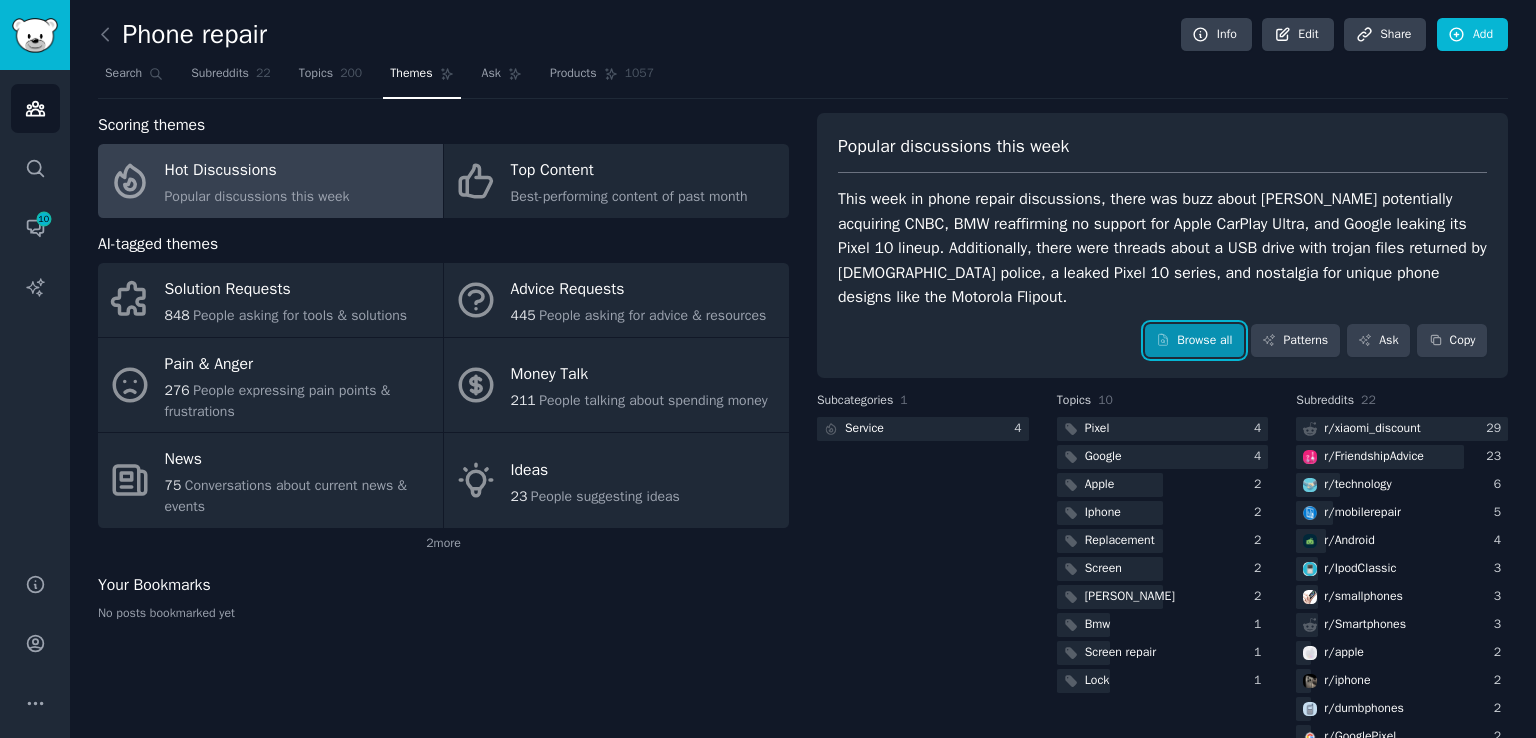 click on "Browse all" at bounding box center [1194, 341] 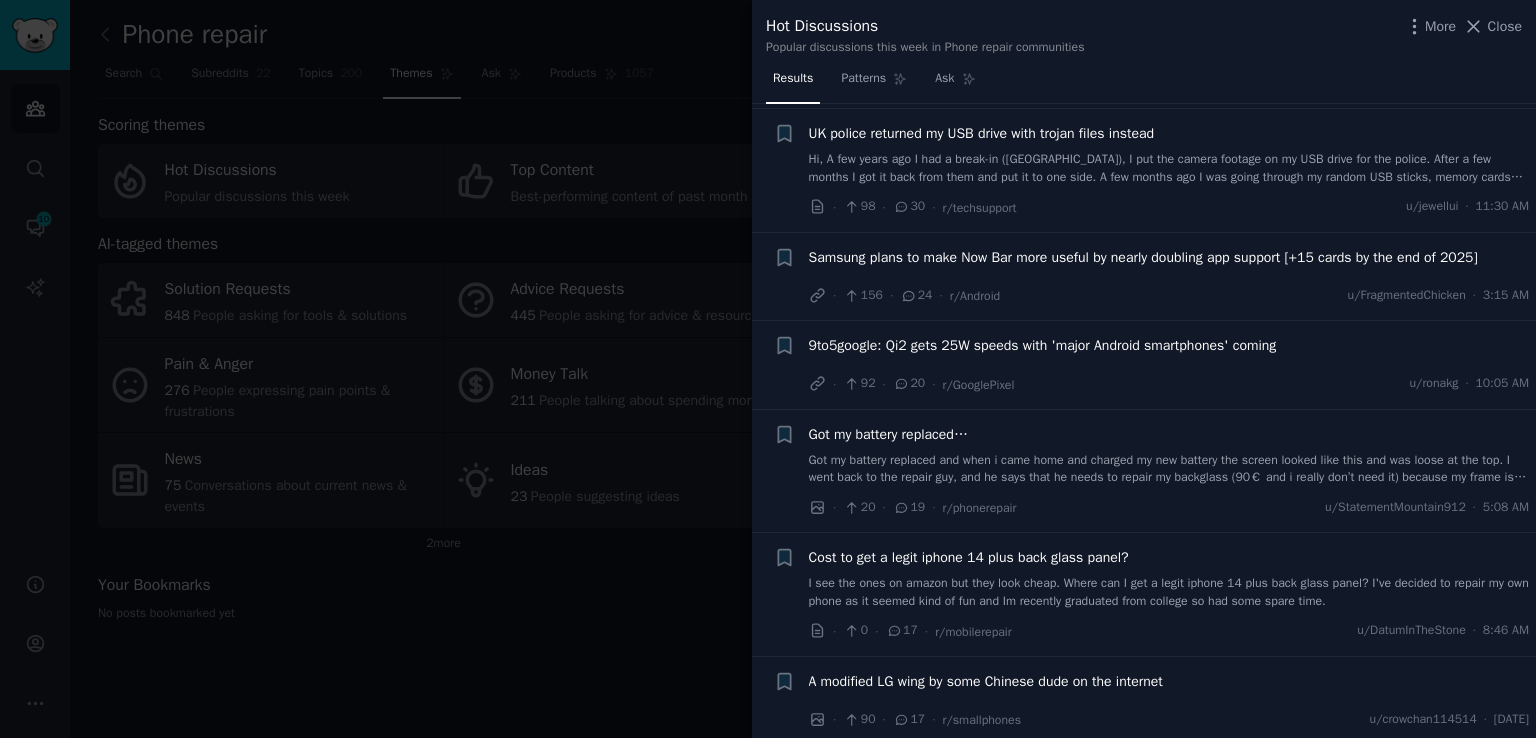 scroll, scrollTop: 1500, scrollLeft: 0, axis: vertical 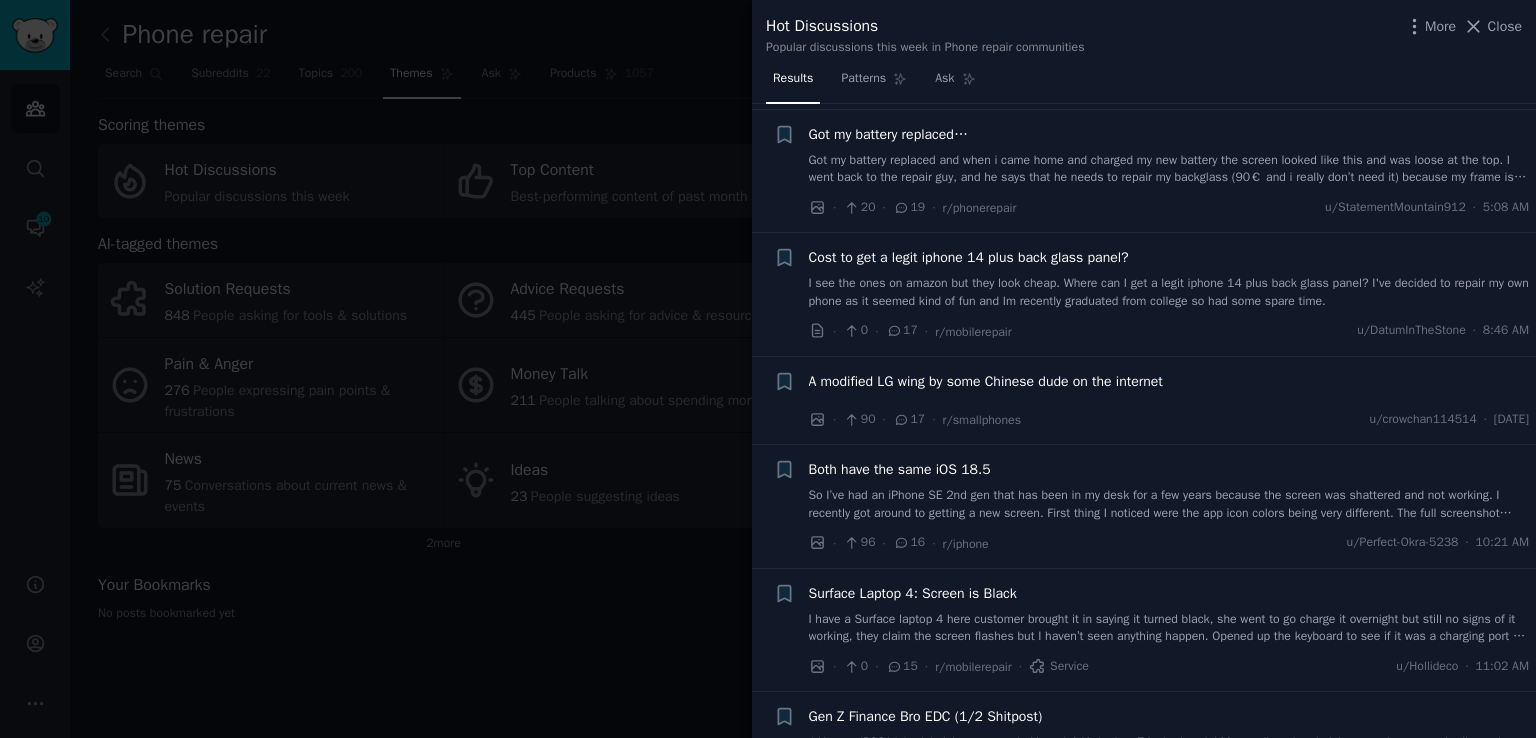 click at bounding box center (768, 369) 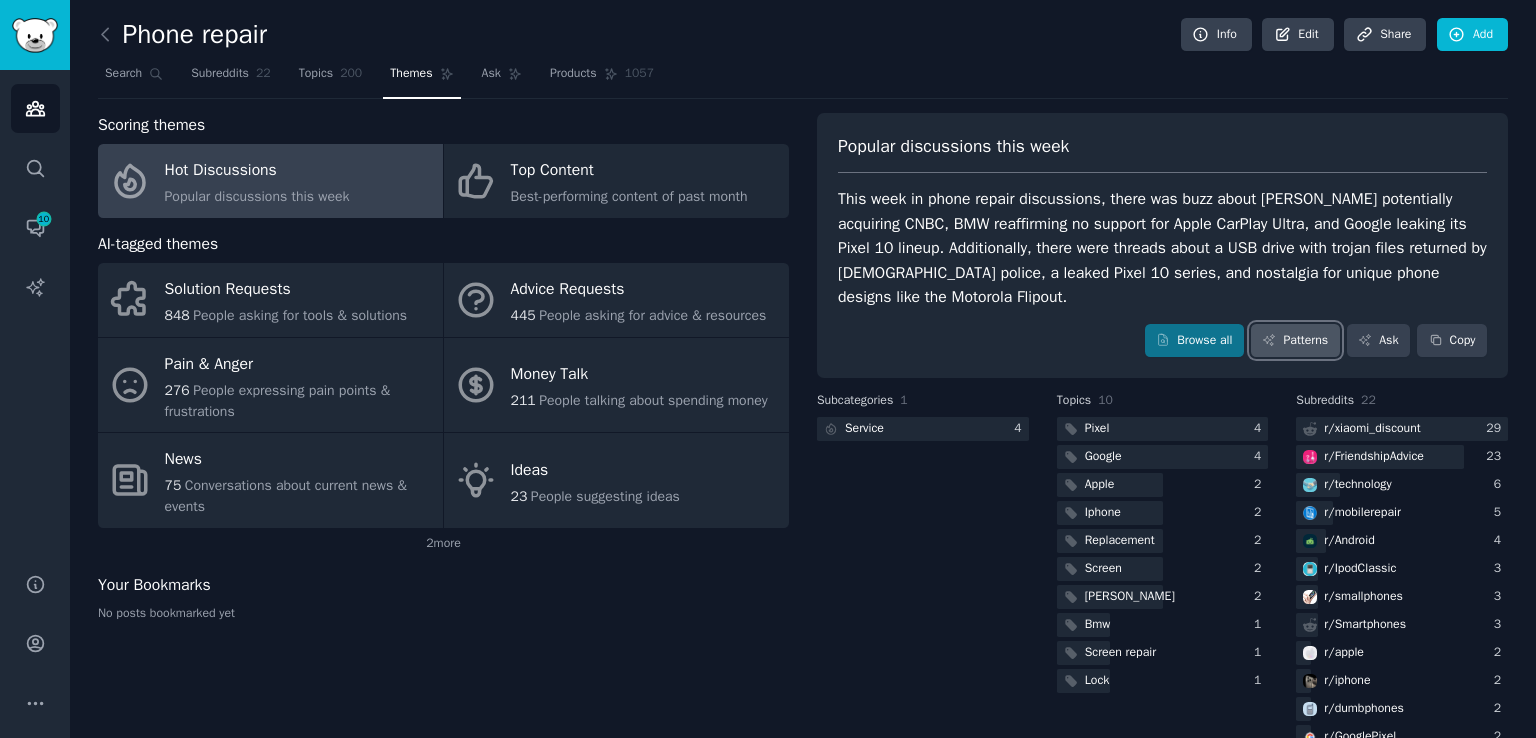click on "Patterns" at bounding box center (1295, 341) 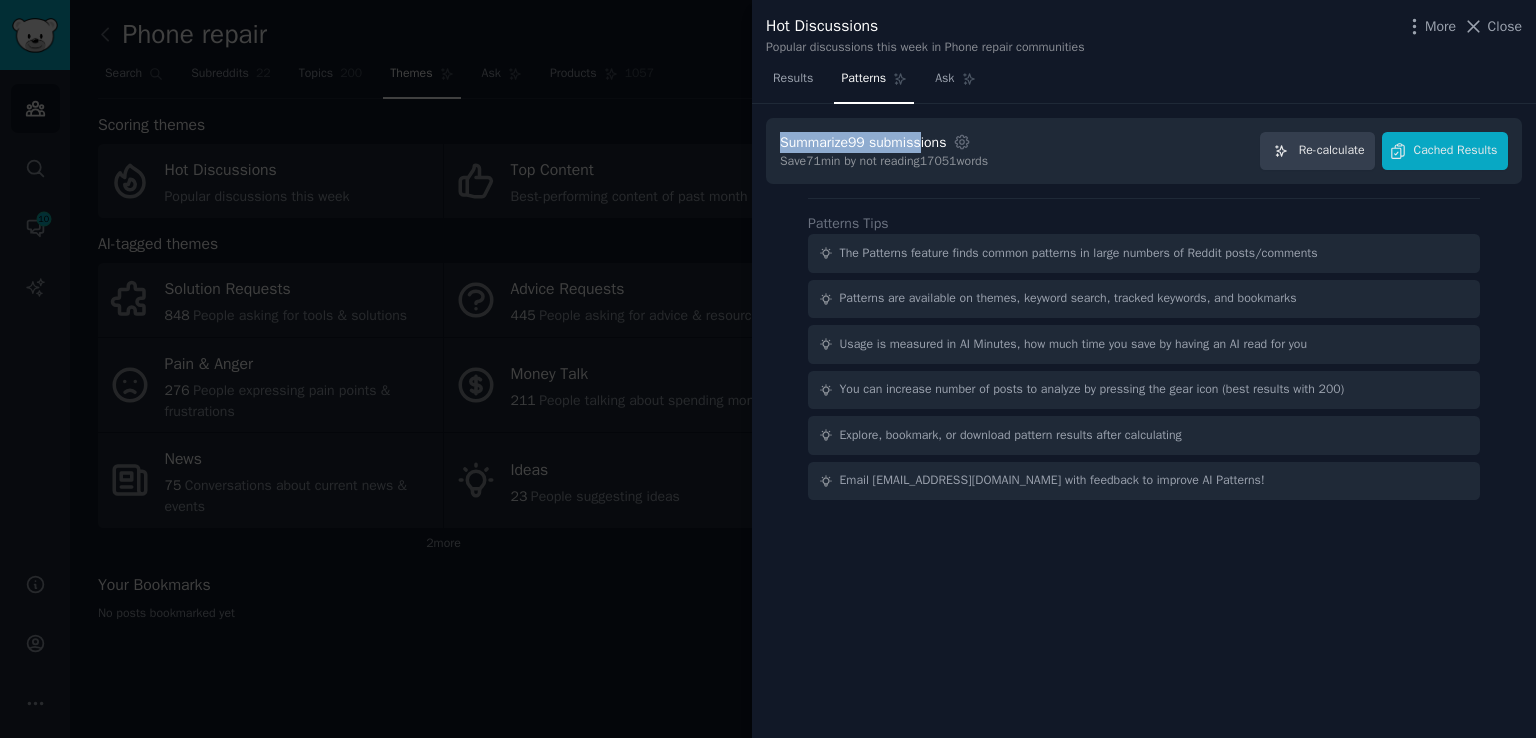 drag, startPoint x: 802, startPoint y: 145, endPoint x: 930, endPoint y: 142, distance: 128.03516 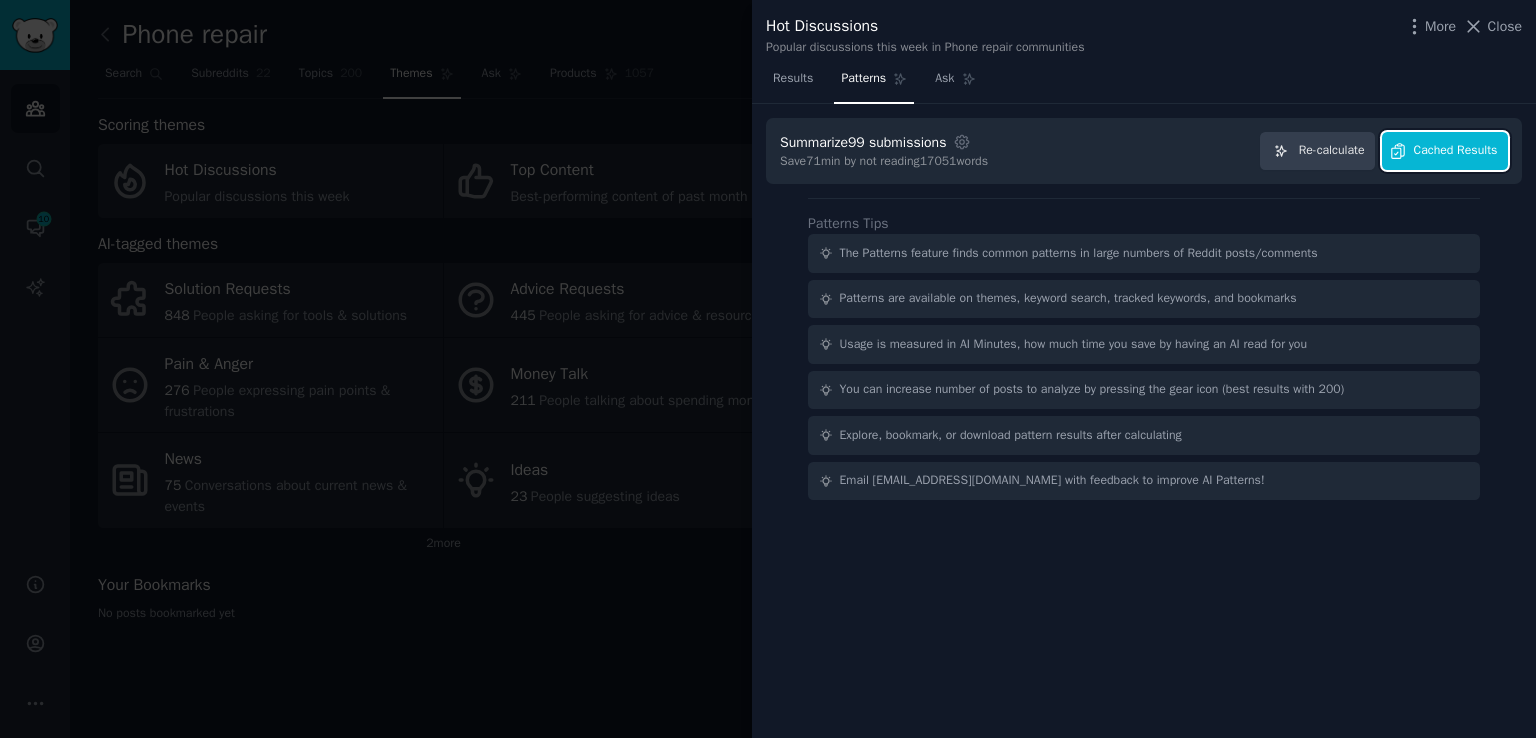 click on "Cached Results" at bounding box center (1456, 151) 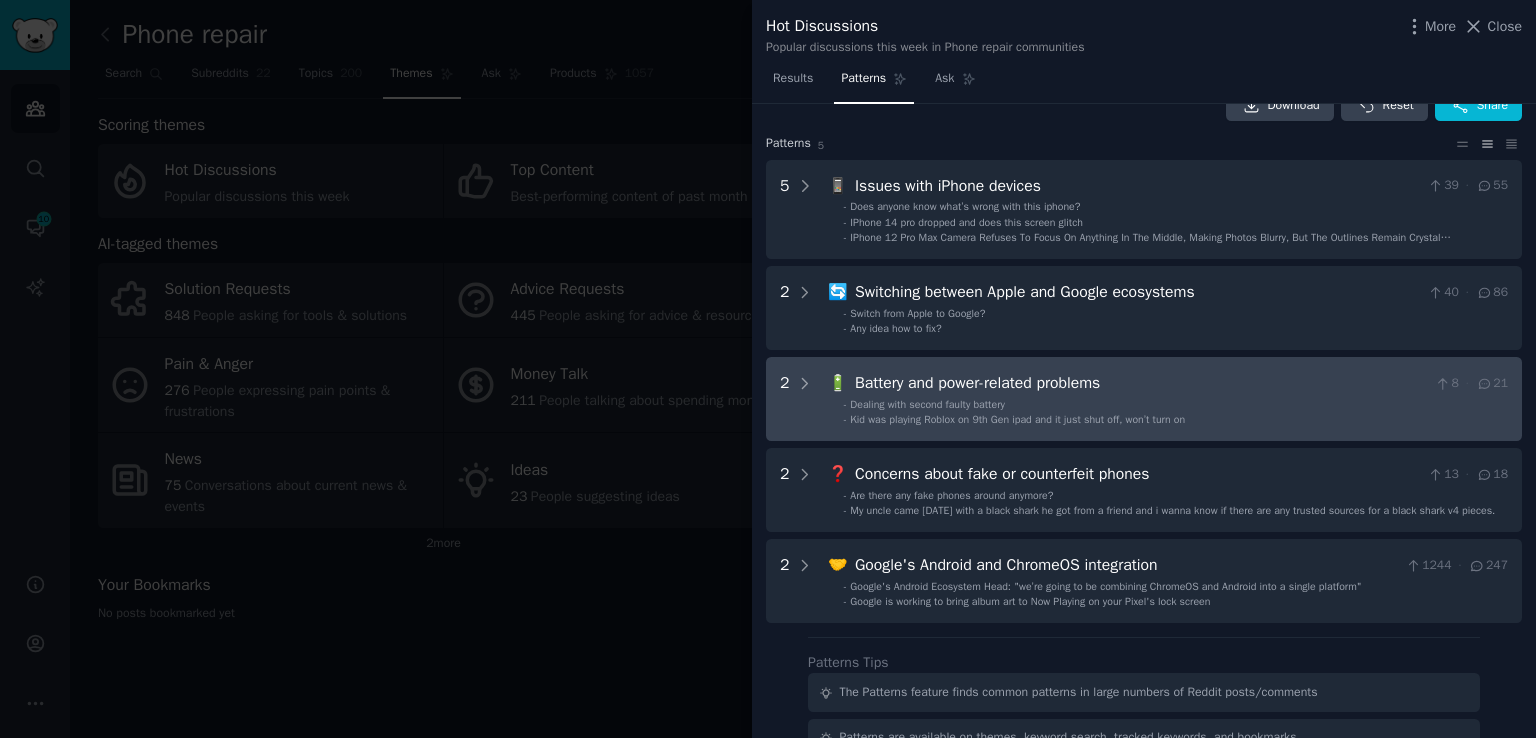 scroll, scrollTop: 0, scrollLeft: 0, axis: both 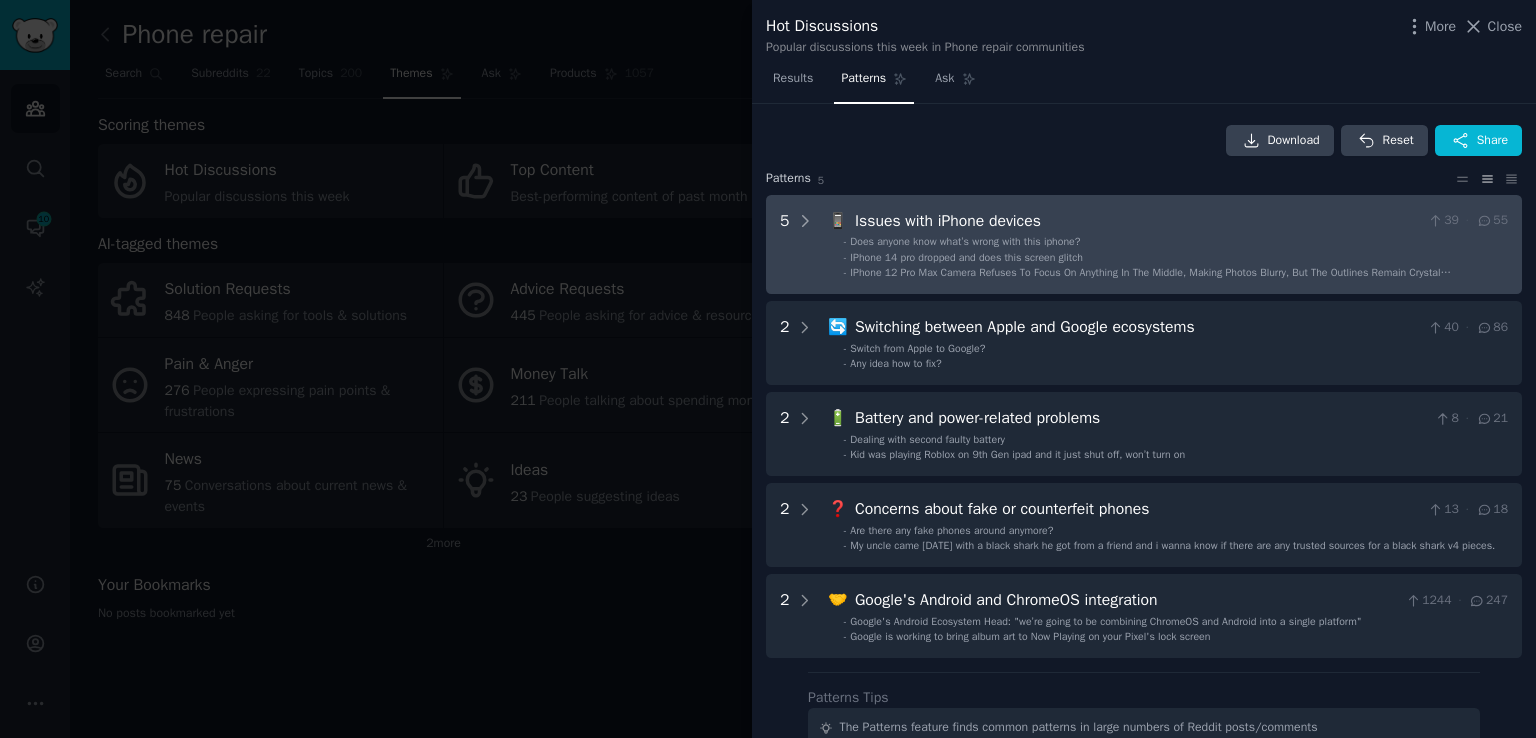 click on "Issues with iPhone devices" at bounding box center (1137, 221) 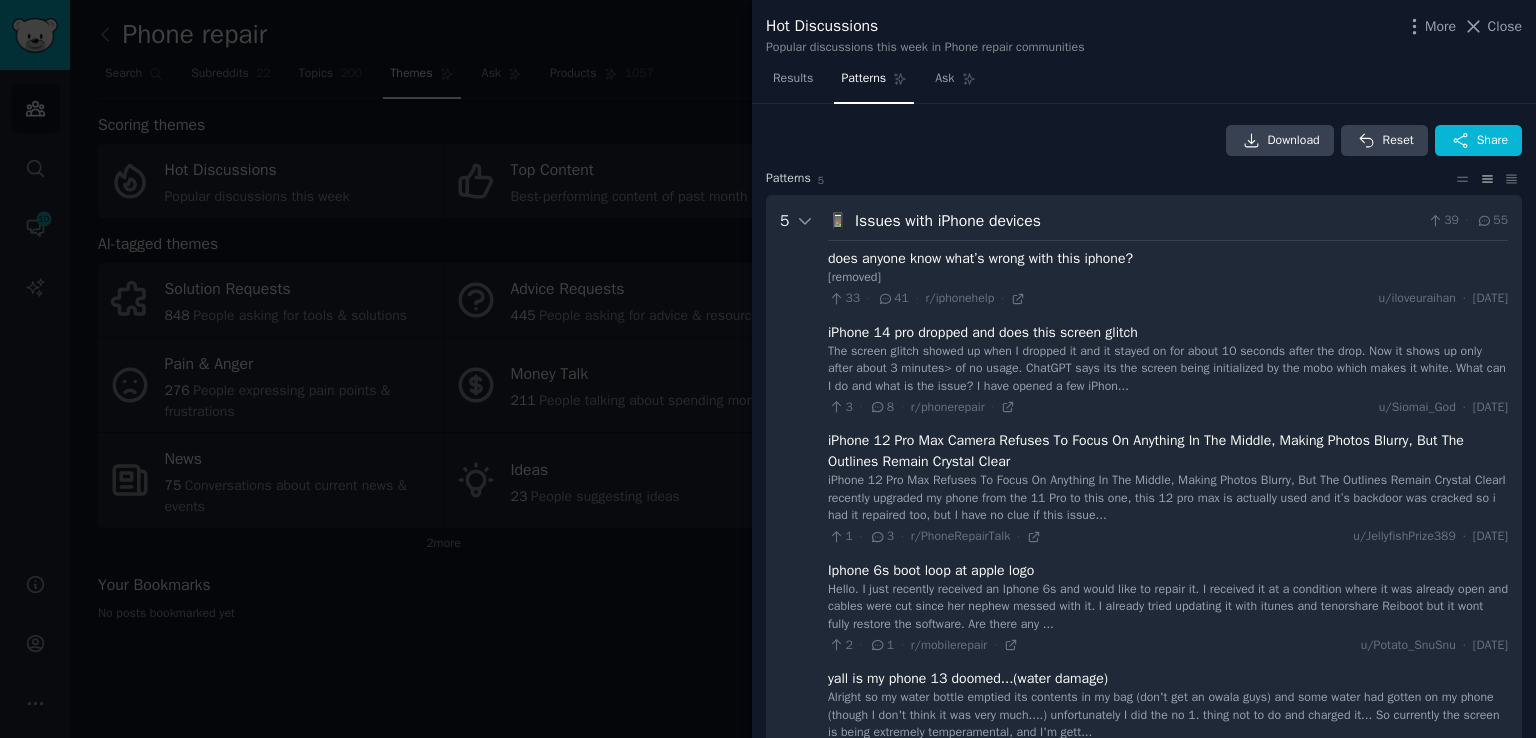 scroll, scrollTop: 91, scrollLeft: 0, axis: vertical 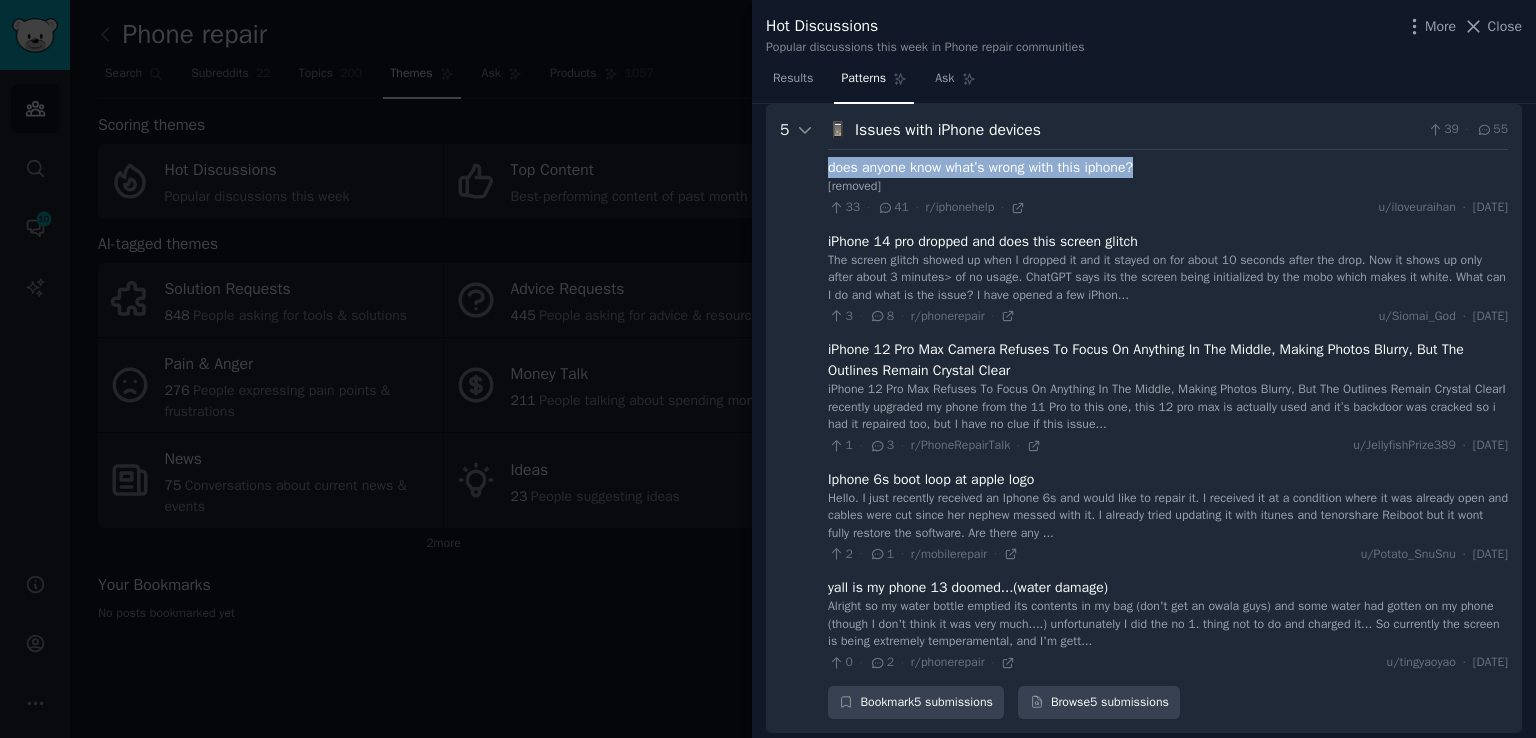 drag, startPoint x: 825, startPoint y: 168, endPoint x: 1193, endPoint y: 165, distance: 368.01224 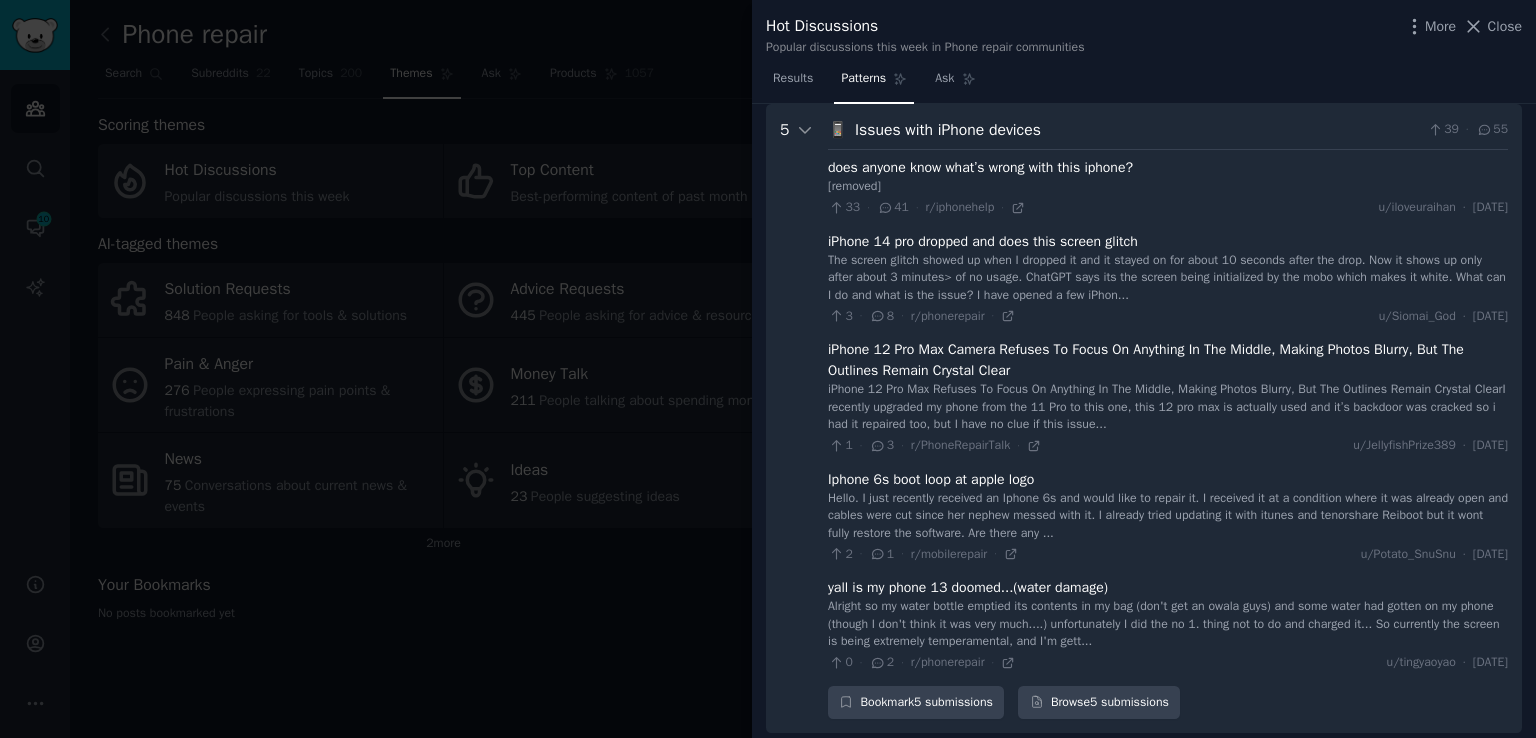 click on "does anyone know what’s wrong with this iphone?" at bounding box center [980, 167] 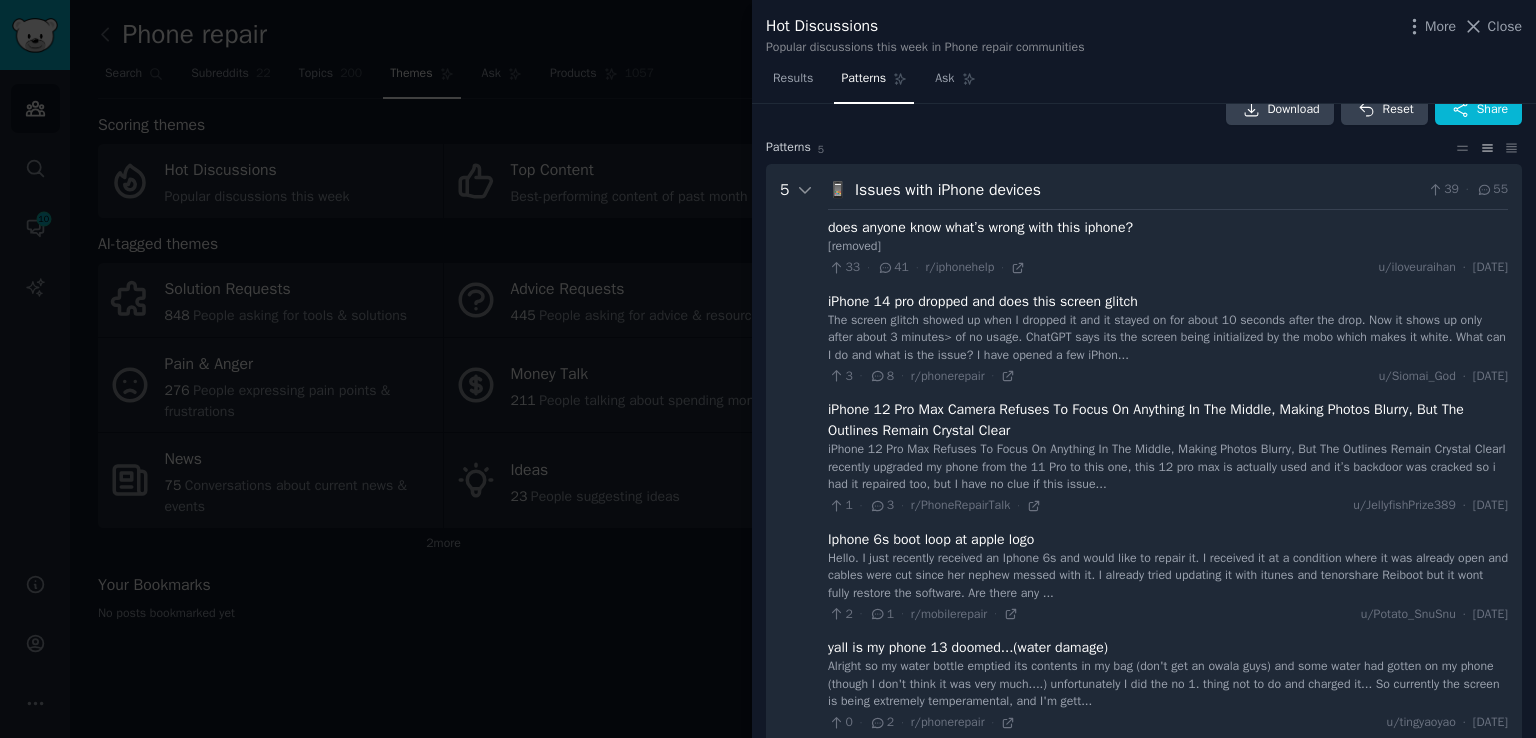 scroll, scrollTop: 0, scrollLeft: 0, axis: both 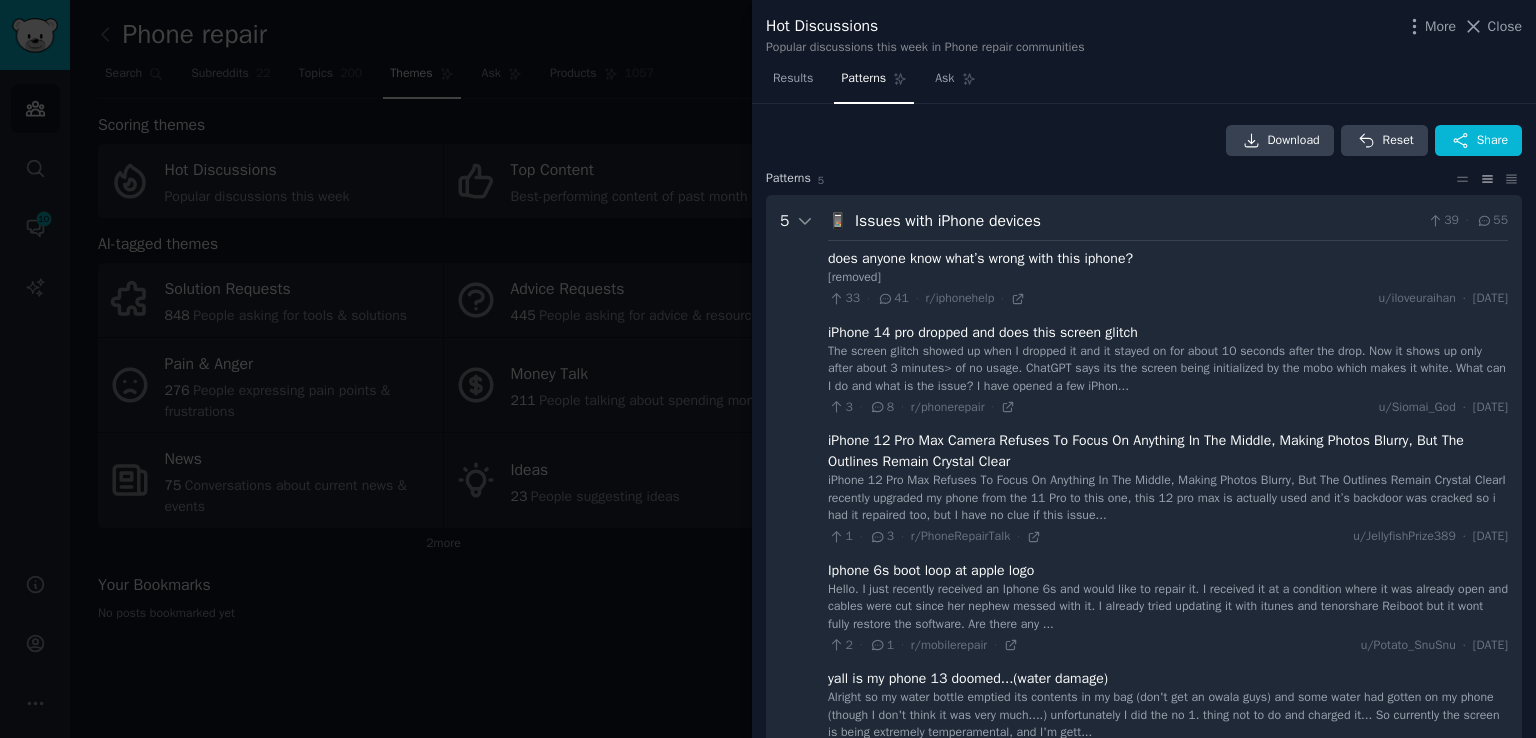 click on "does anyone know what’s wrong with this iphone?" at bounding box center [980, 258] 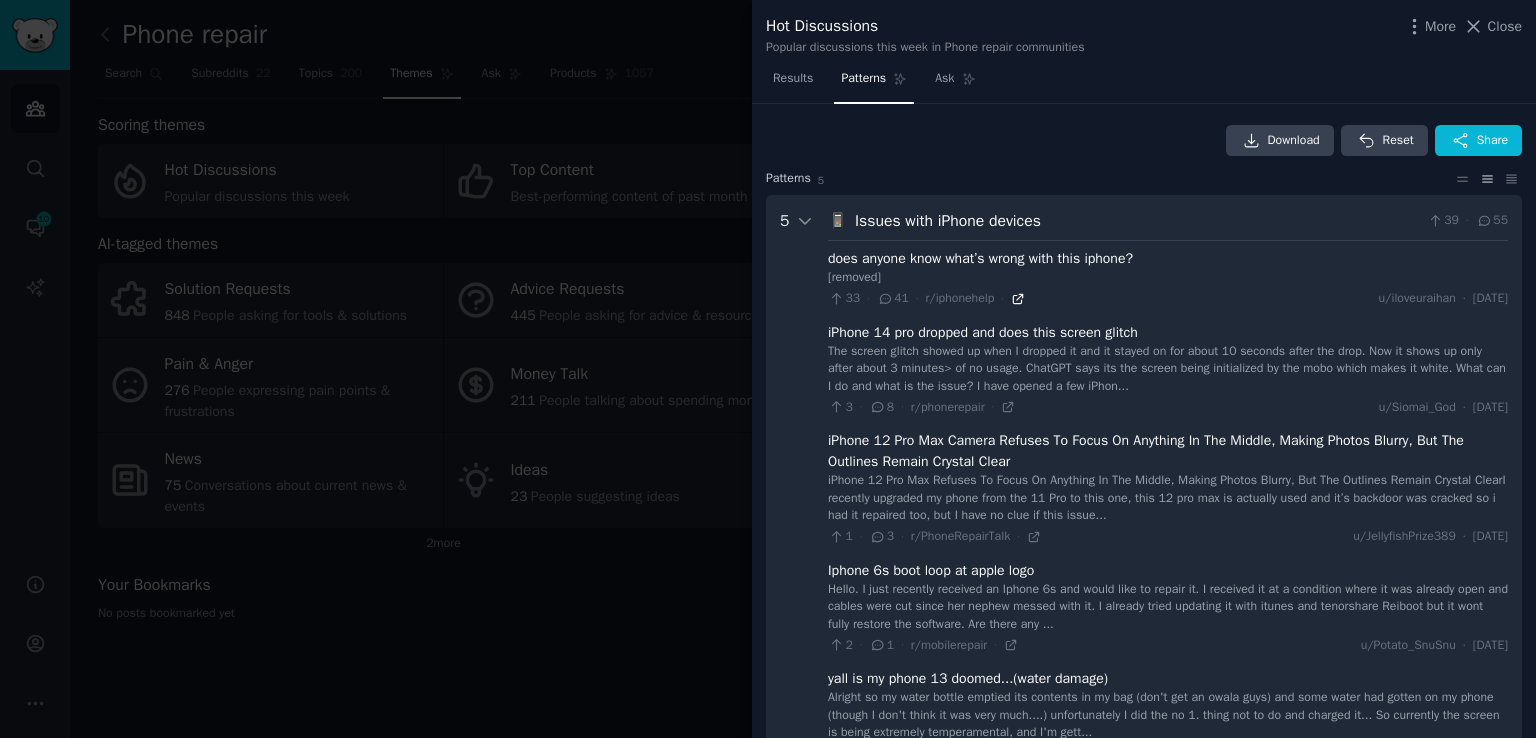 click 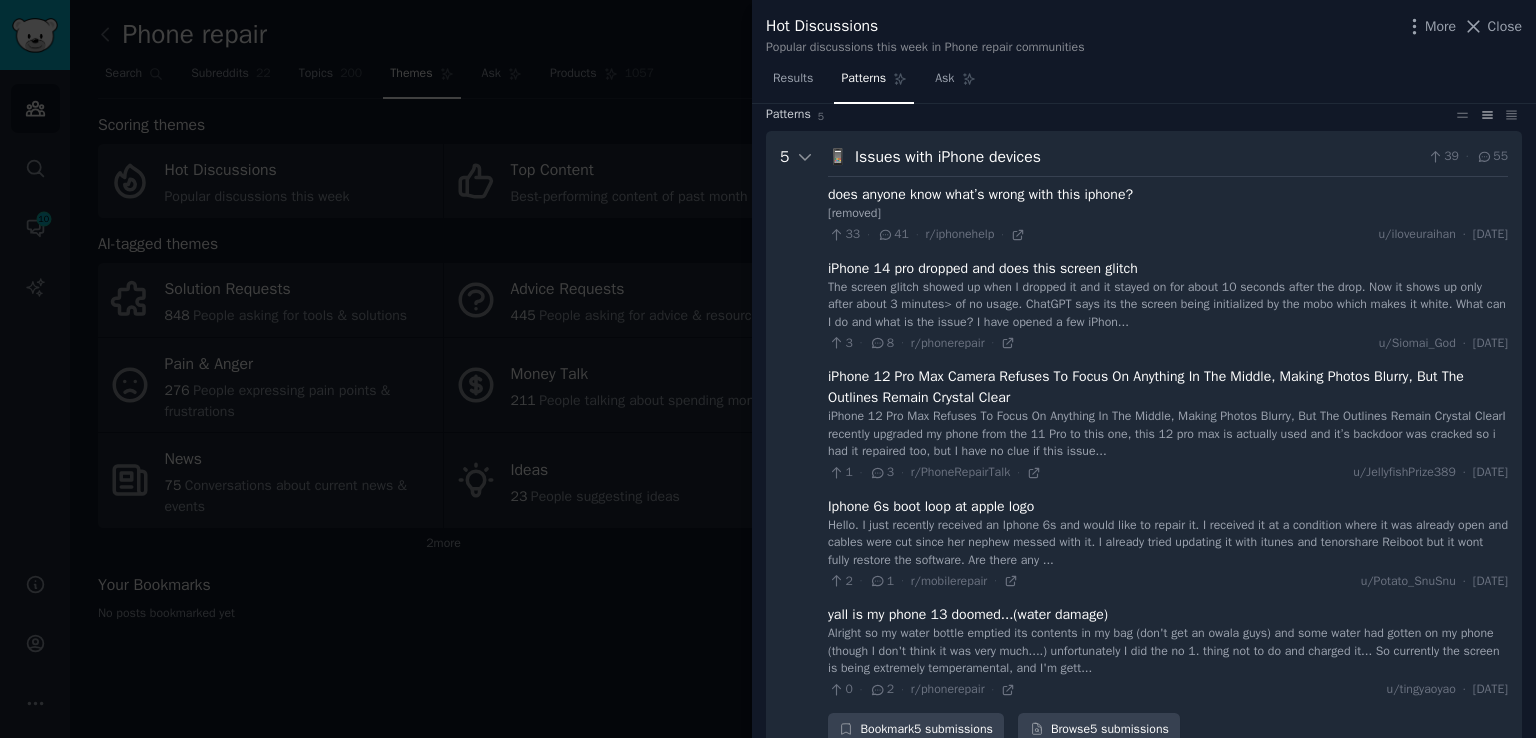 scroll, scrollTop: 100, scrollLeft: 0, axis: vertical 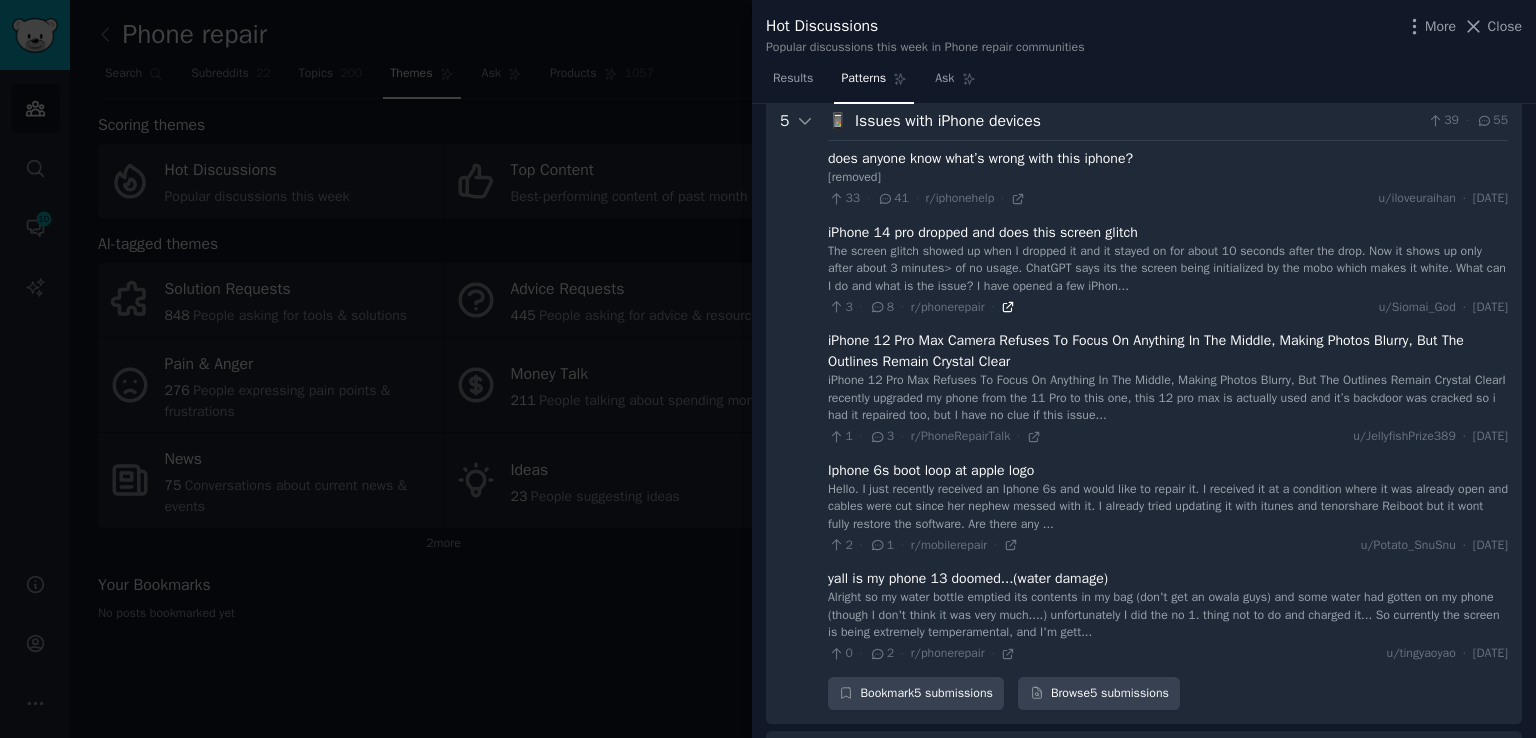click 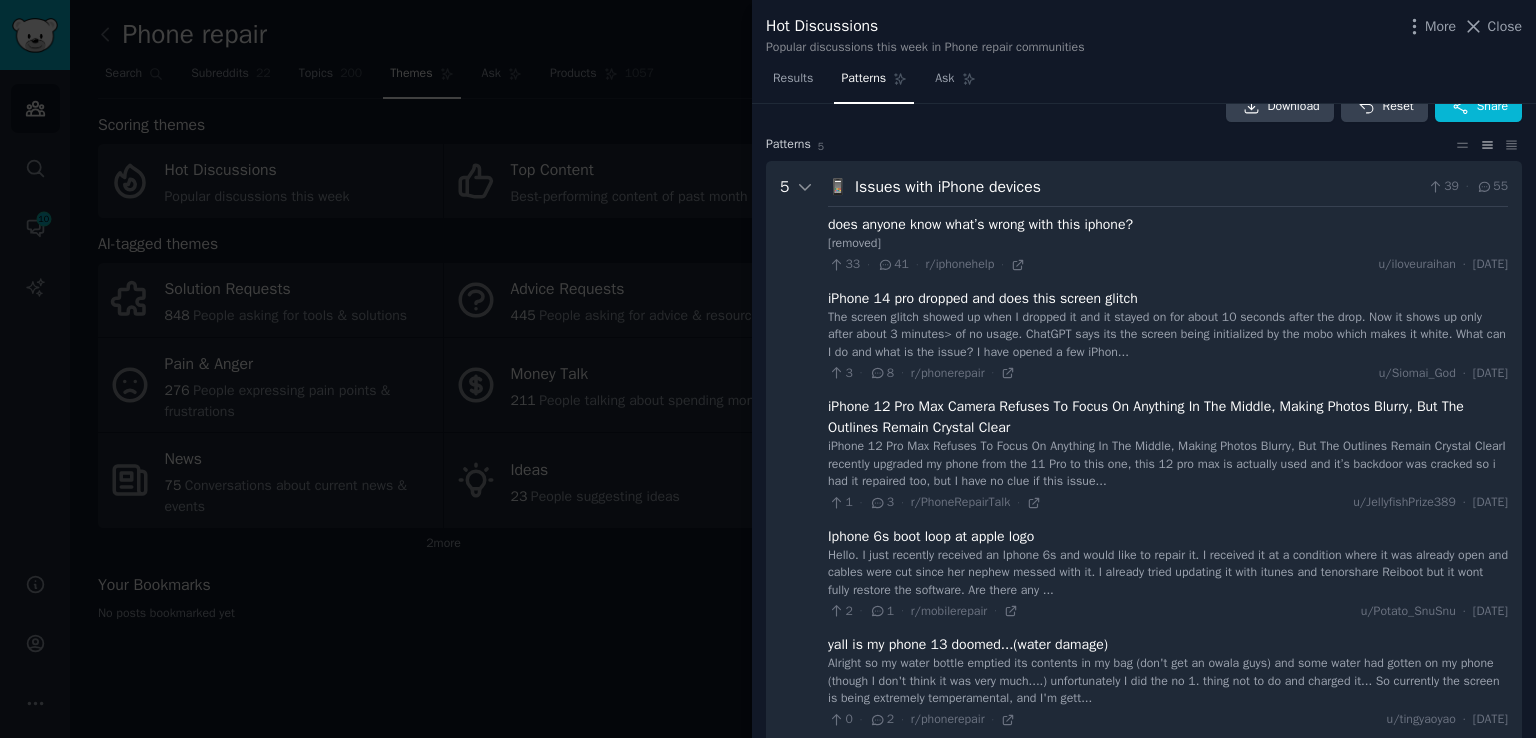 scroll, scrollTop: 0, scrollLeft: 0, axis: both 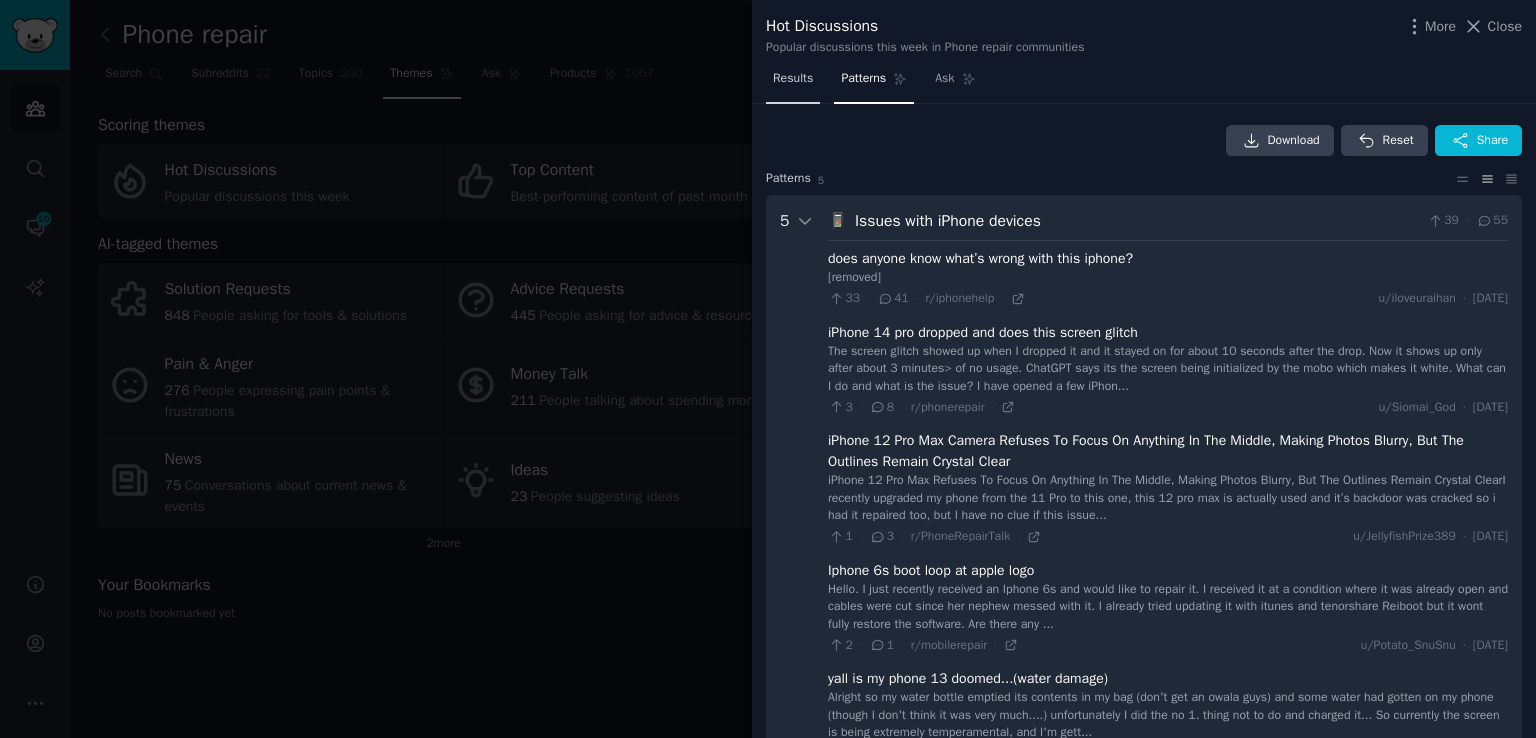 click on "Results" at bounding box center (793, 79) 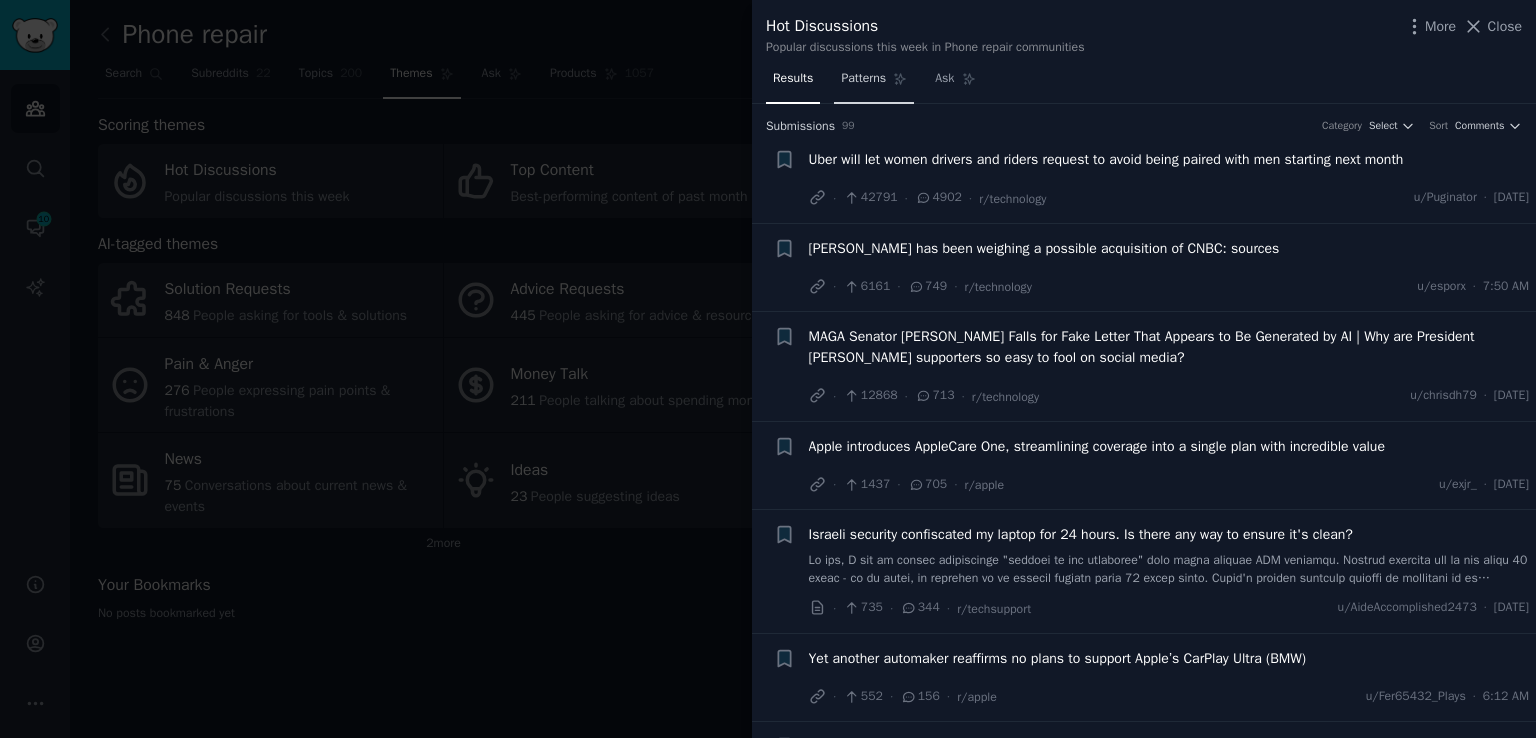 click on "Patterns" at bounding box center (863, 79) 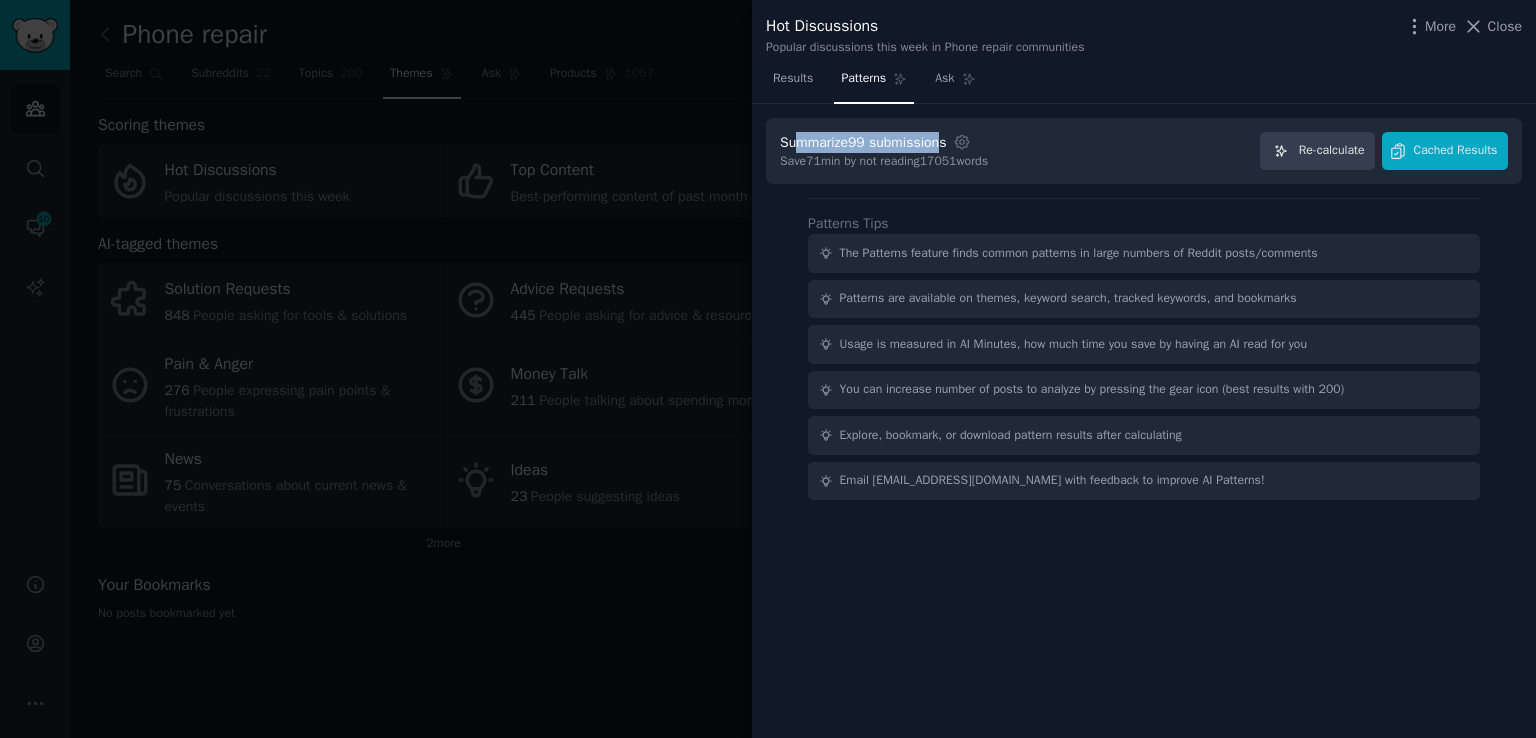 drag, startPoint x: 794, startPoint y: 139, endPoint x: 954, endPoint y: 148, distance: 160.25293 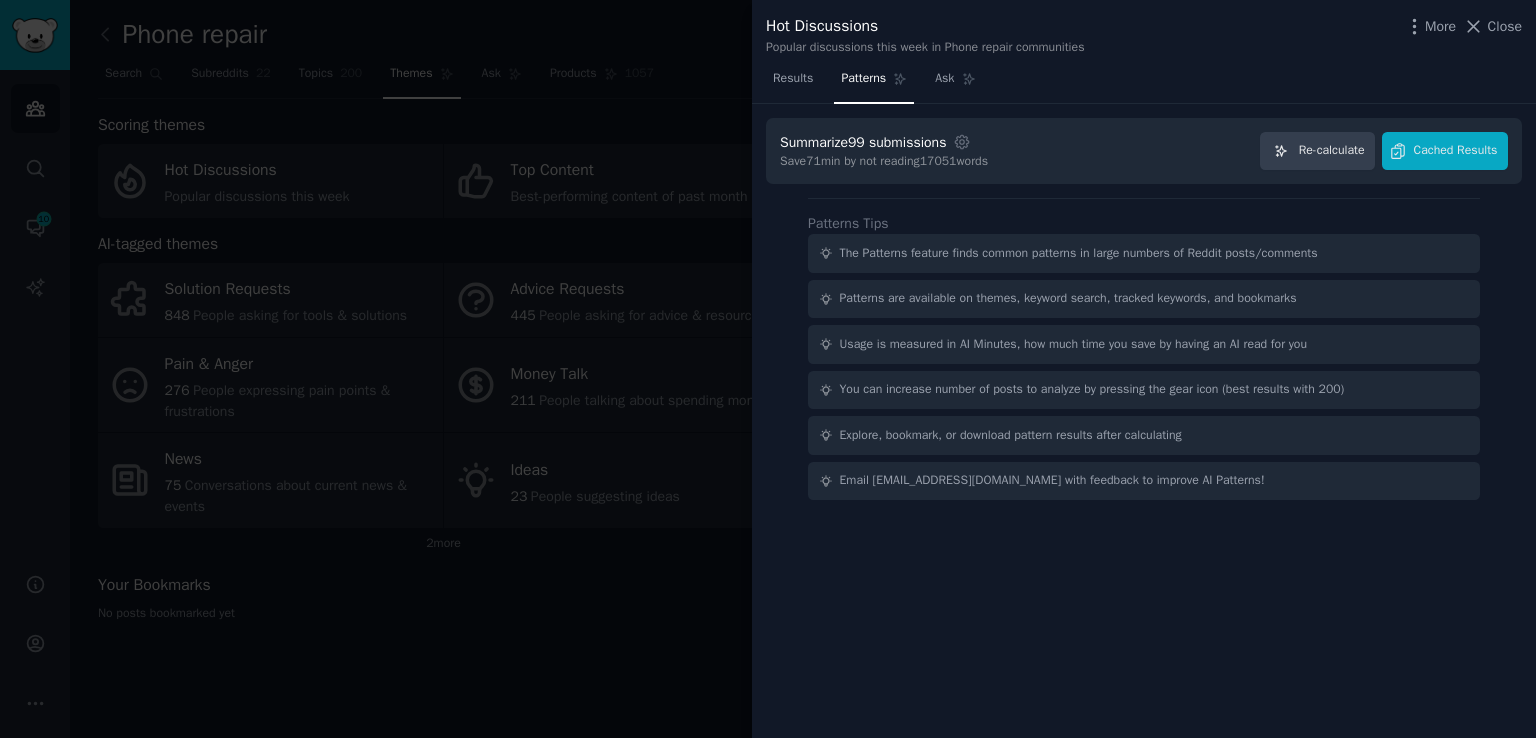 click on "Save  71  min by not reading  17051  words" at bounding box center (884, 162) 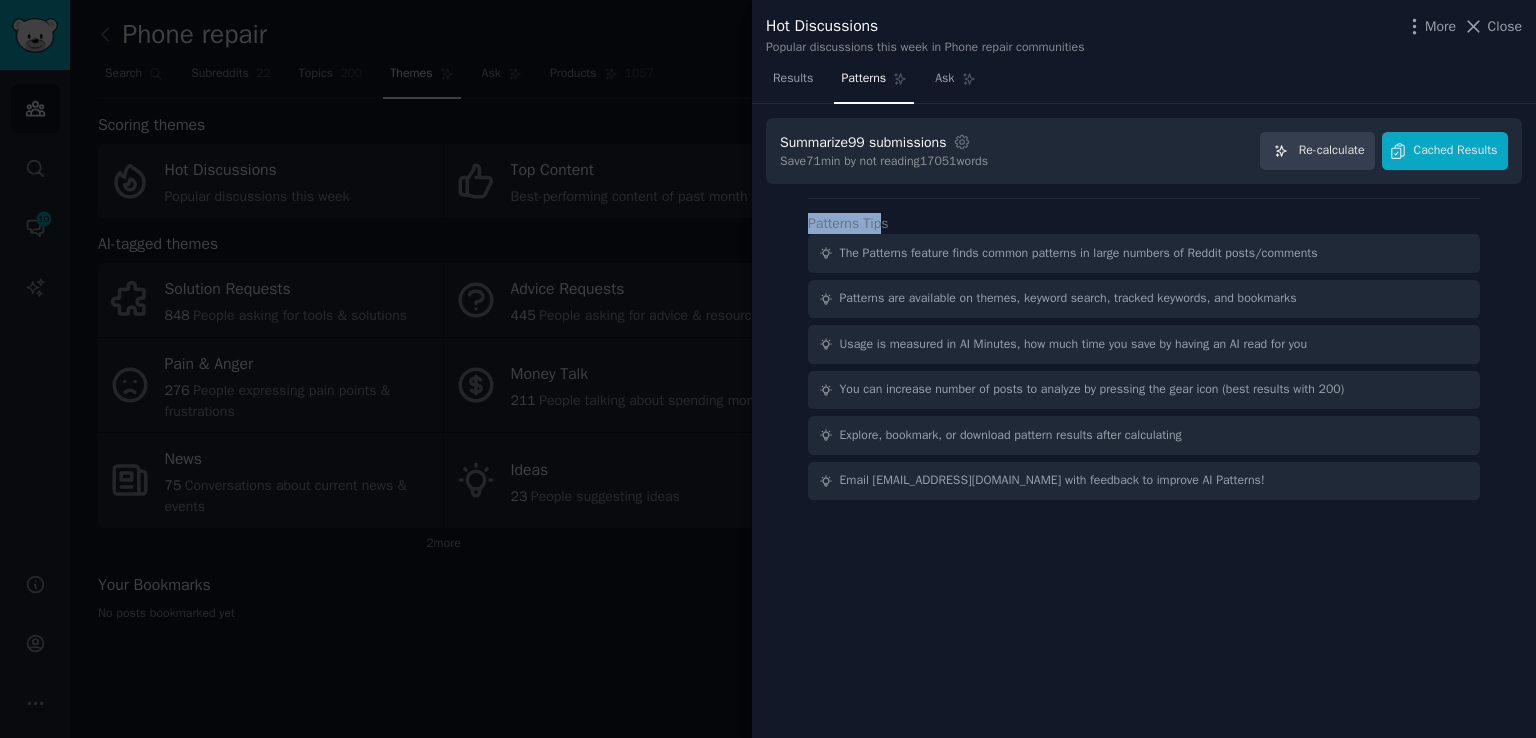 drag, startPoint x: 804, startPoint y: 215, endPoint x: 886, endPoint y: 220, distance: 82.1523 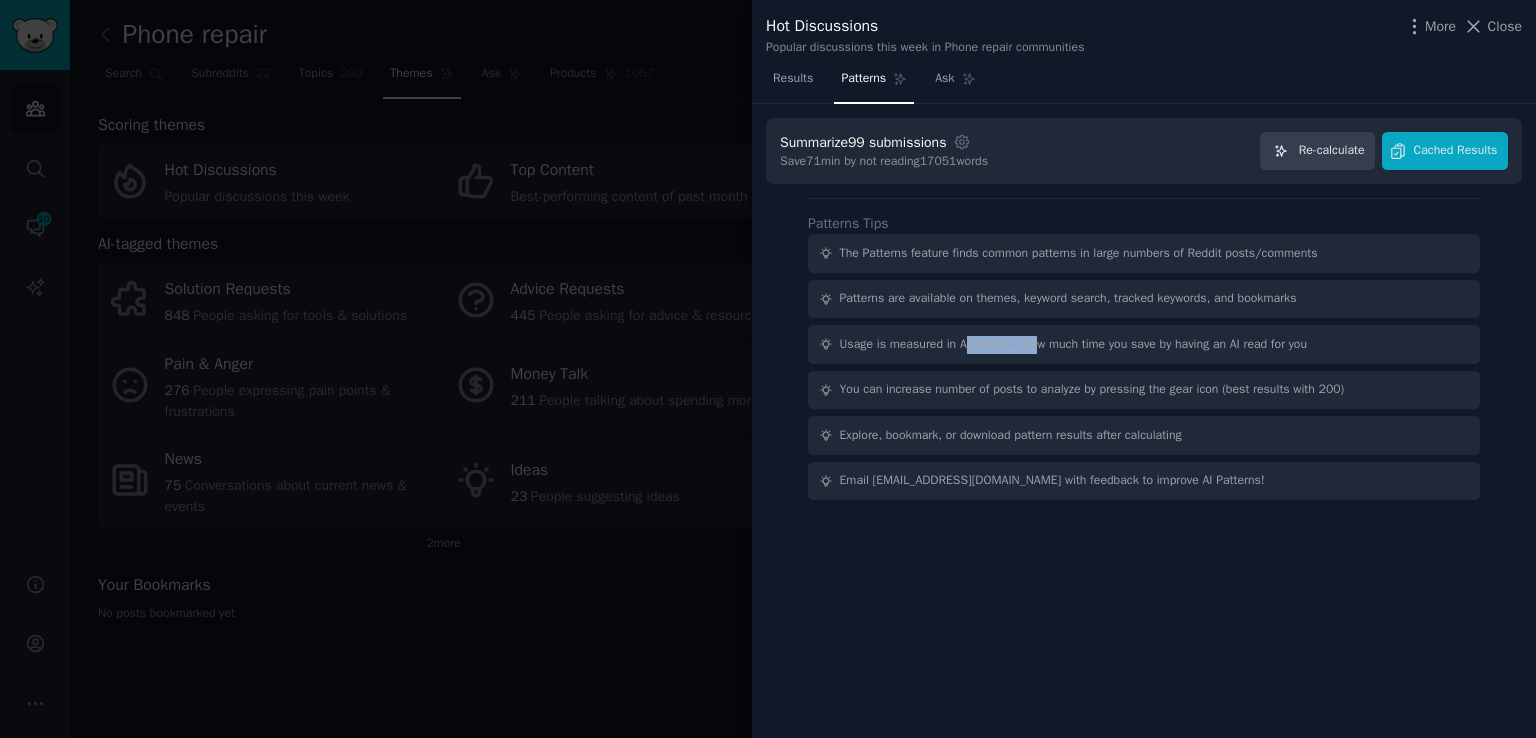 drag, startPoint x: 975, startPoint y: 348, endPoint x: 1057, endPoint y: 348, distance: 82 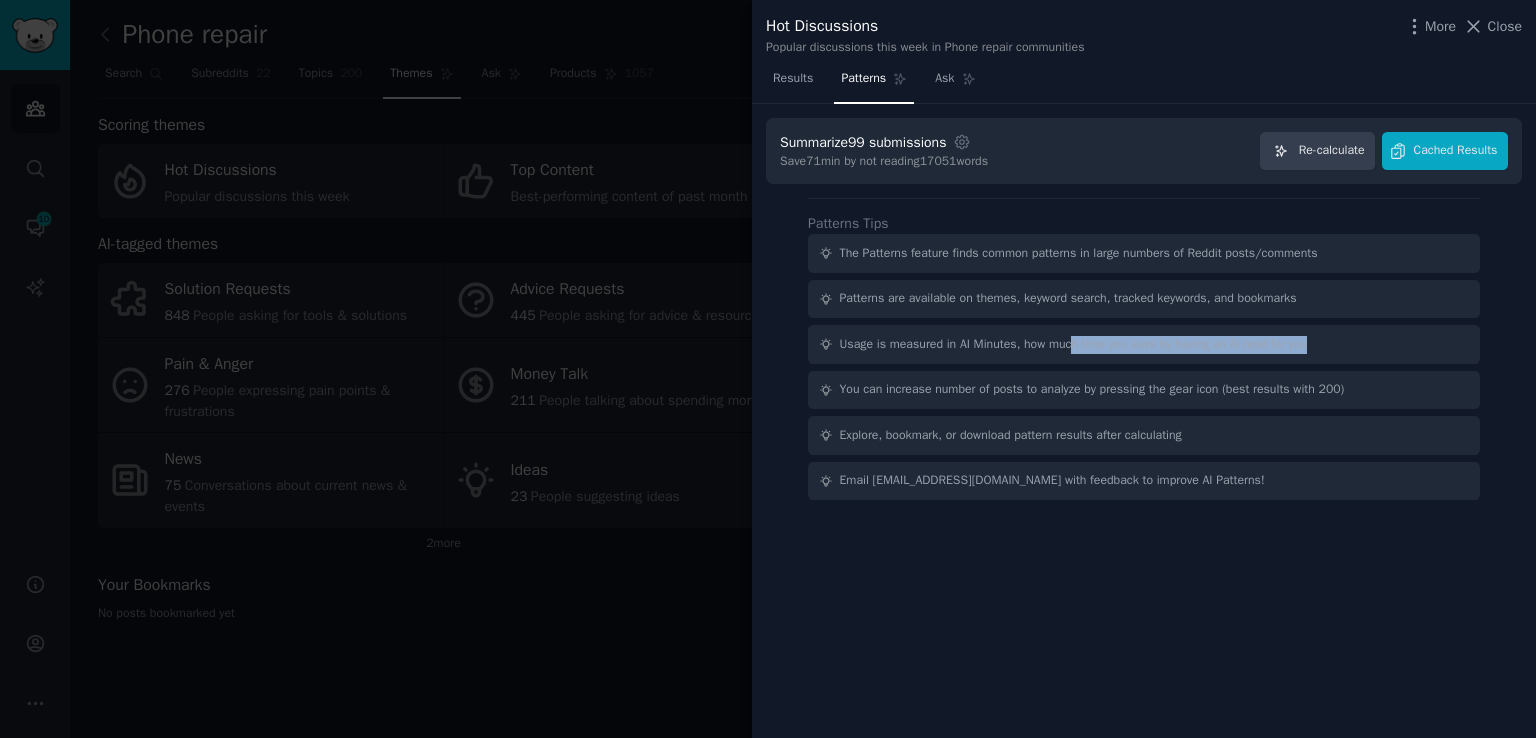 drag, startPoint x: 1085, startPoint y: 347, endPoint x: 1359, endPoint y: 340, distance: 274.08942 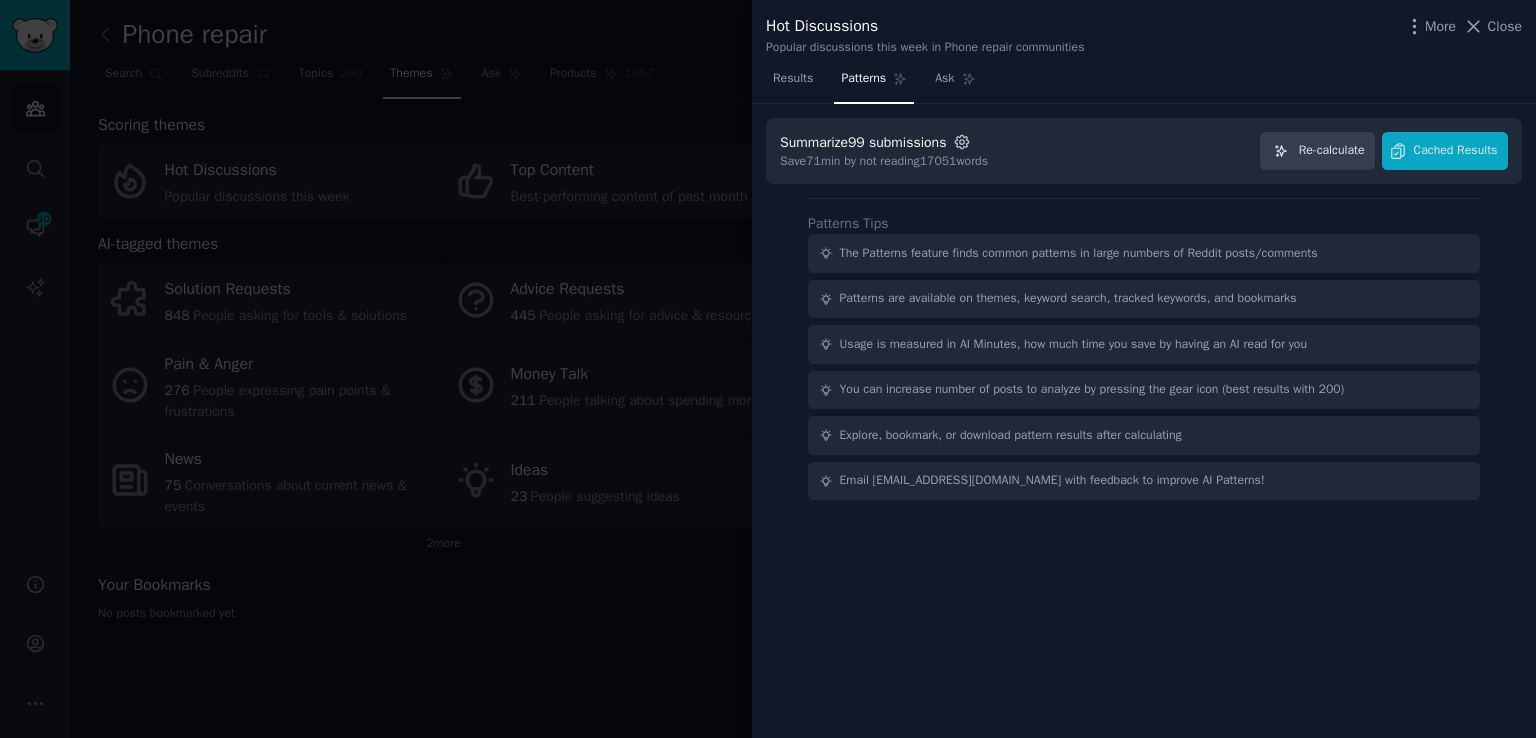 click 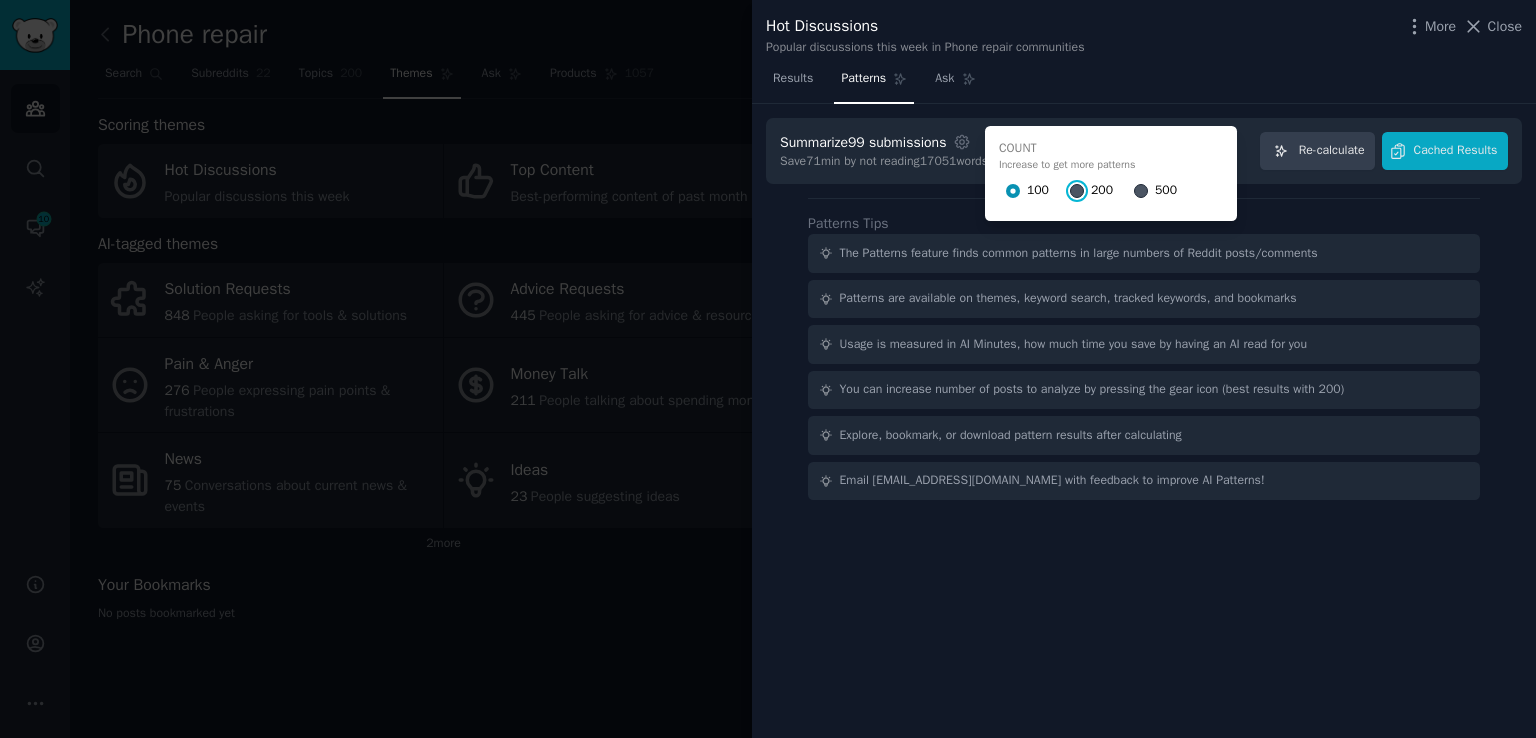 click on "200" at bounding box center (1077, 191) 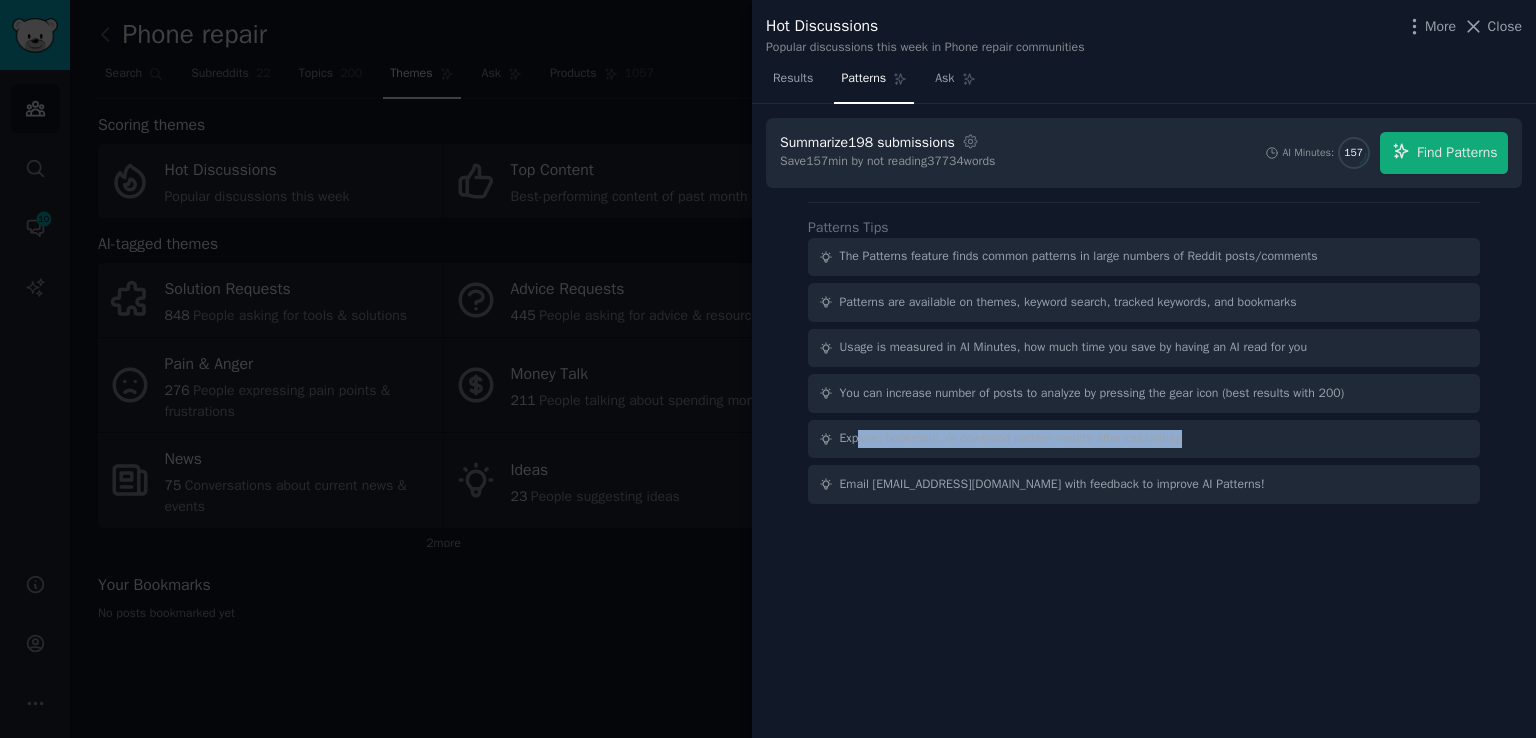 drag, startPoint x: 860, startPoint y: 438, endPoint x: 1231, endPoint y: 438, distance: 371 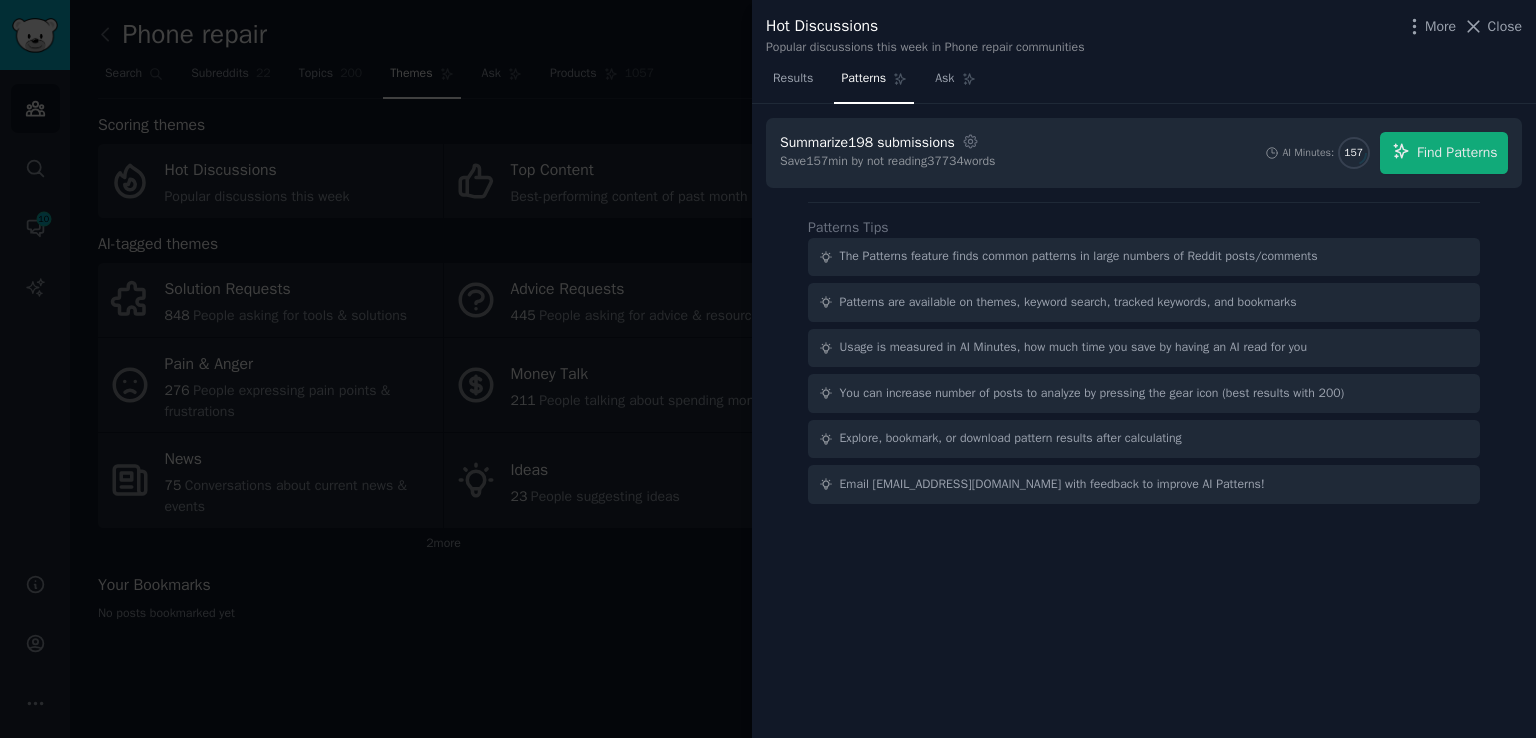 drag, startPoint x: 973, startPoint y: 201, endPoint x: 1316, endPoint y: 205, distance: 343.02332 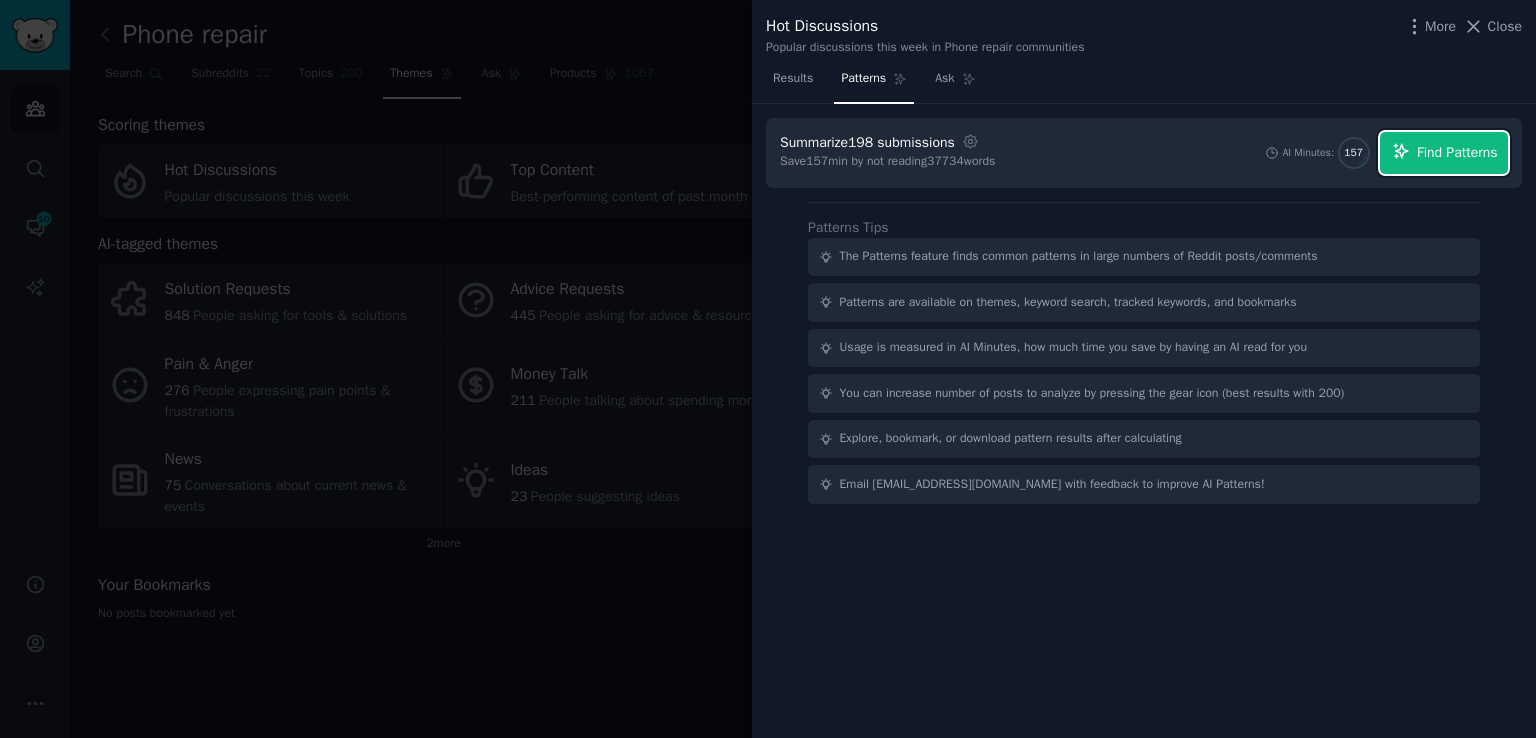 click on "Find Patterns" at bounding box center [1457, 152] 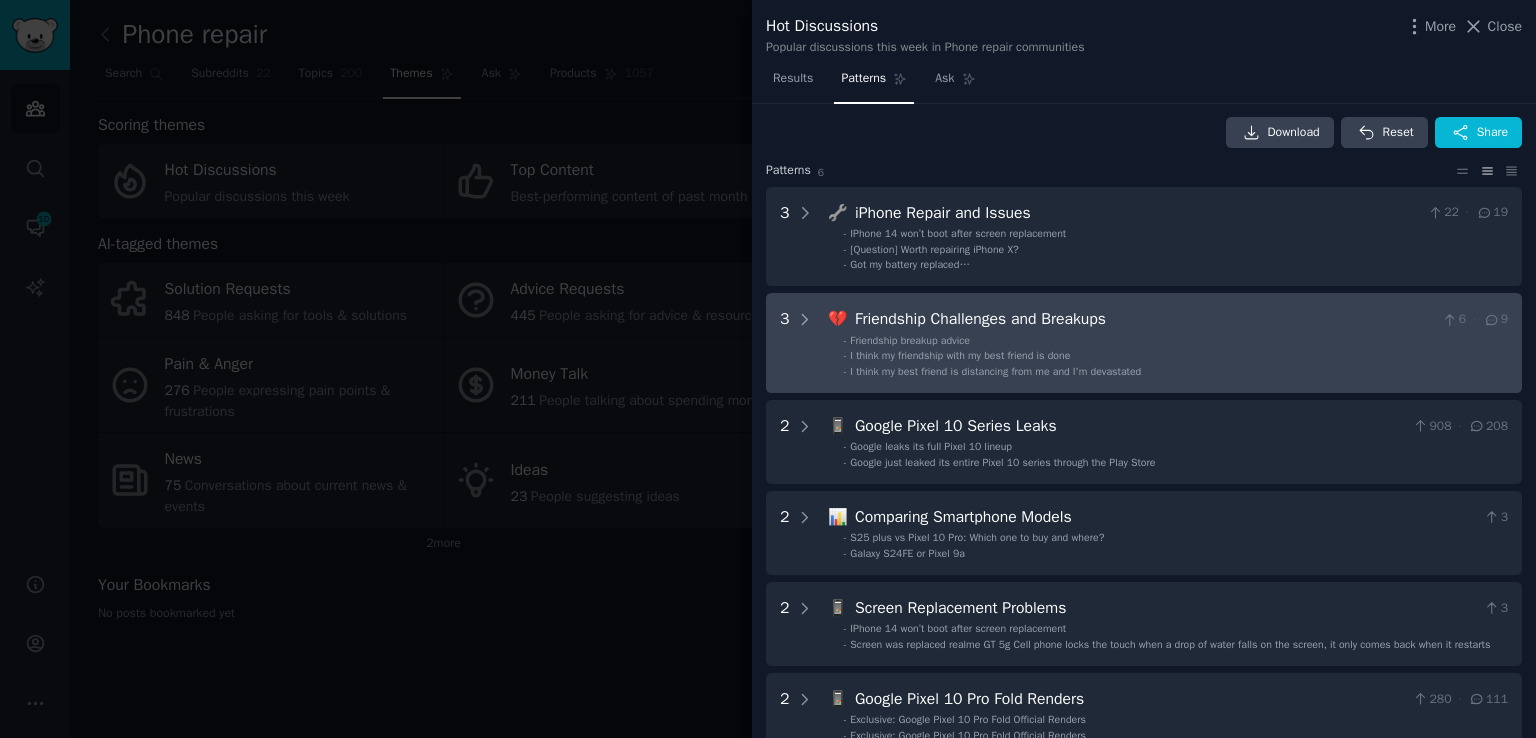 scroll, scrollTop: 0, scrollLeft: 0, axis: both 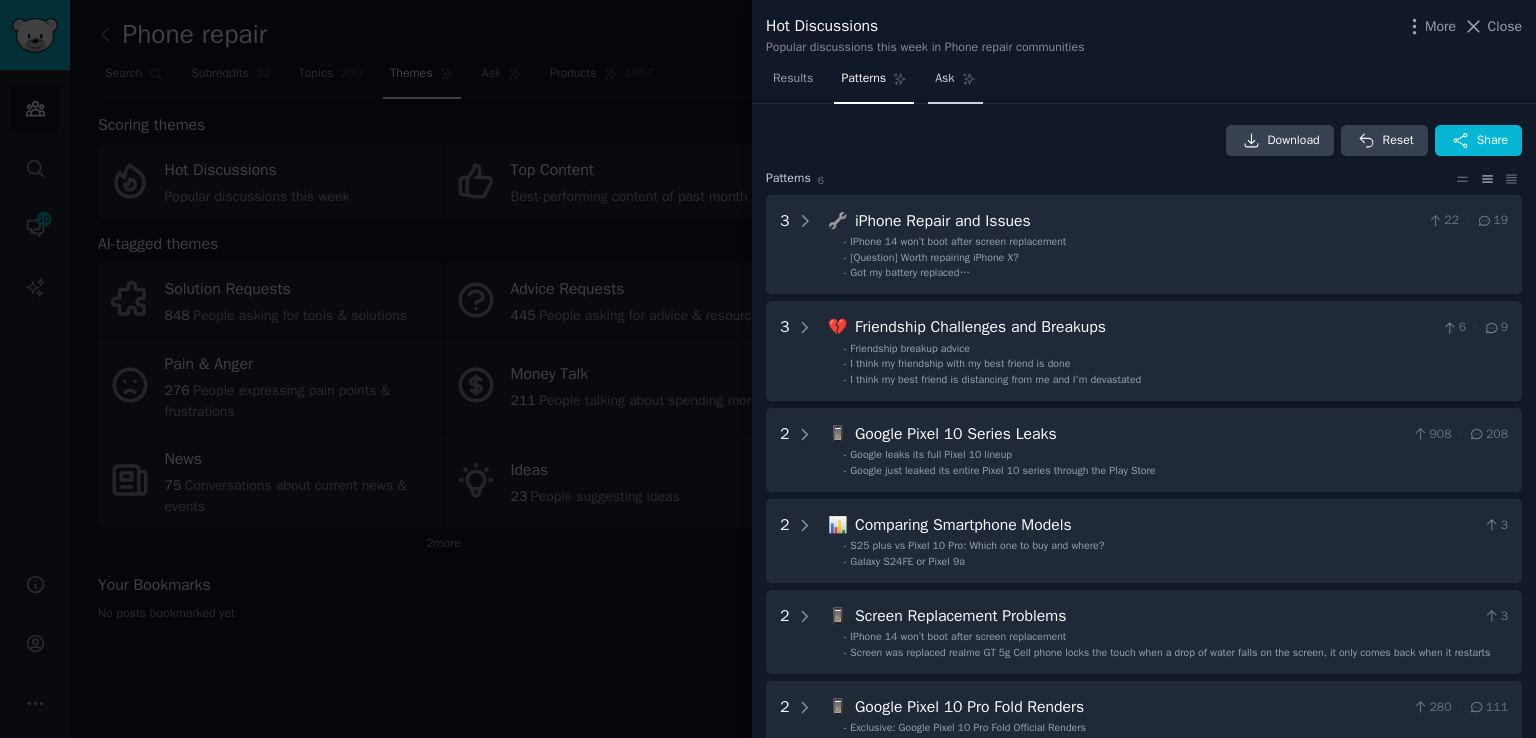 click on "Ask" at bounding box center [944, 79] 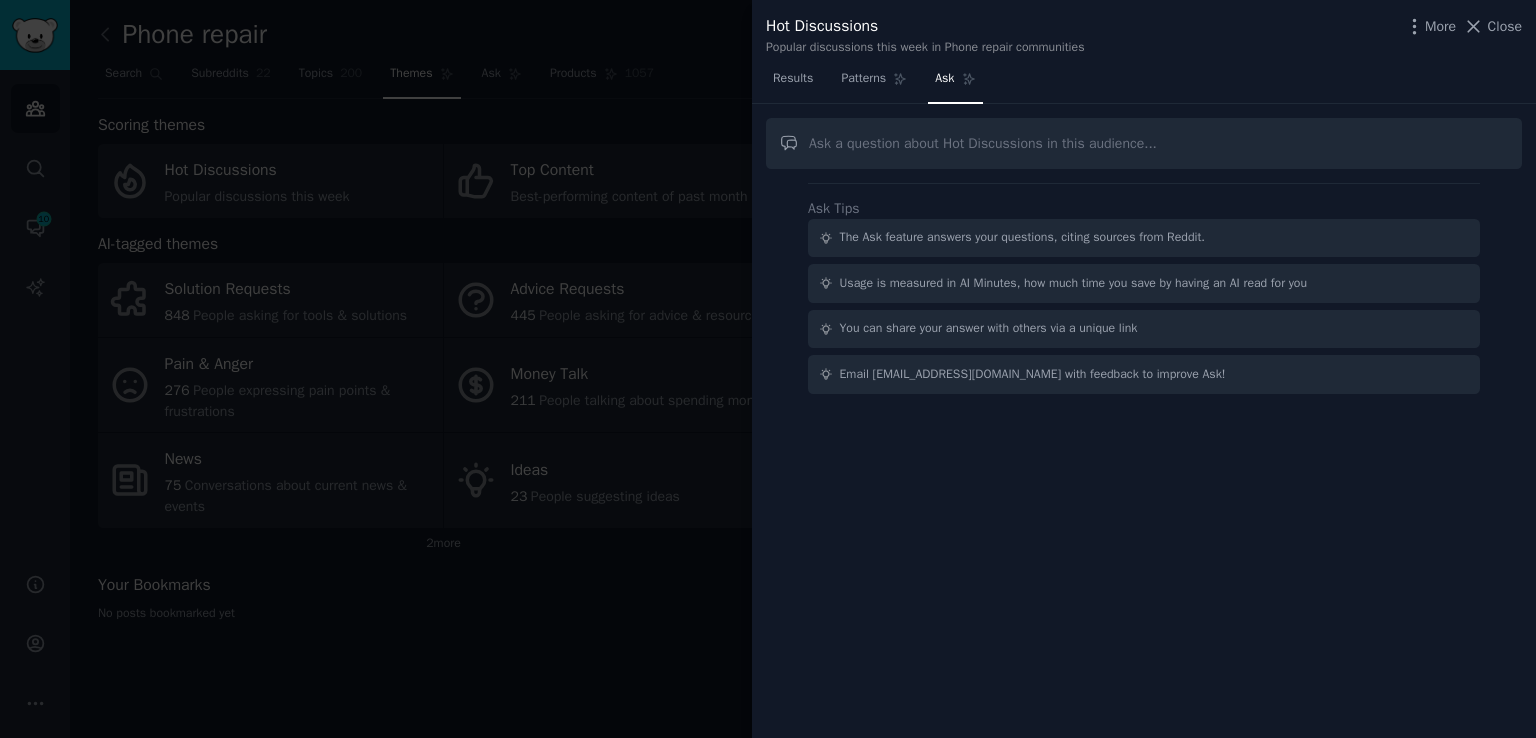 click at bounding box center [1144, 143] 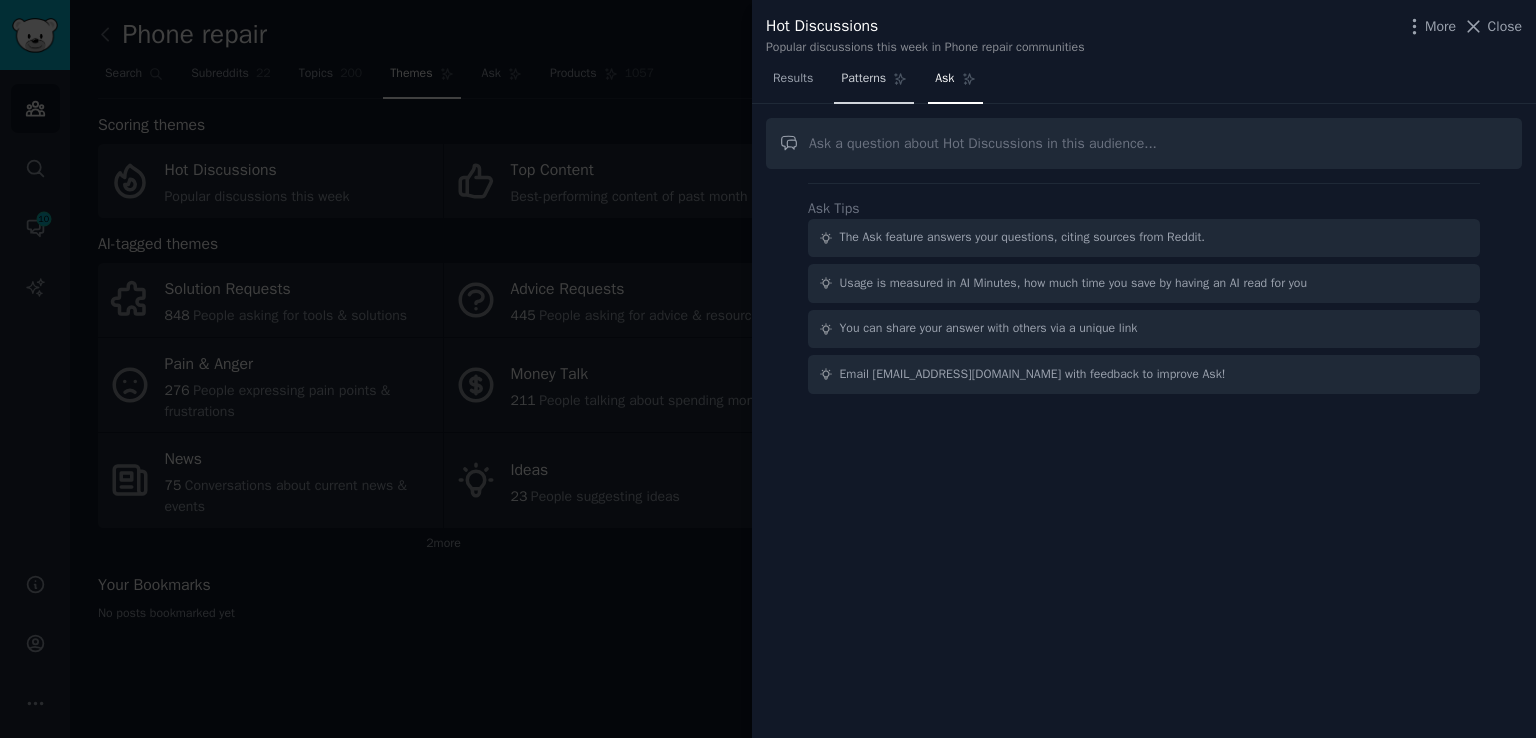 click on "Patterns" at bounding box center [863, 79] 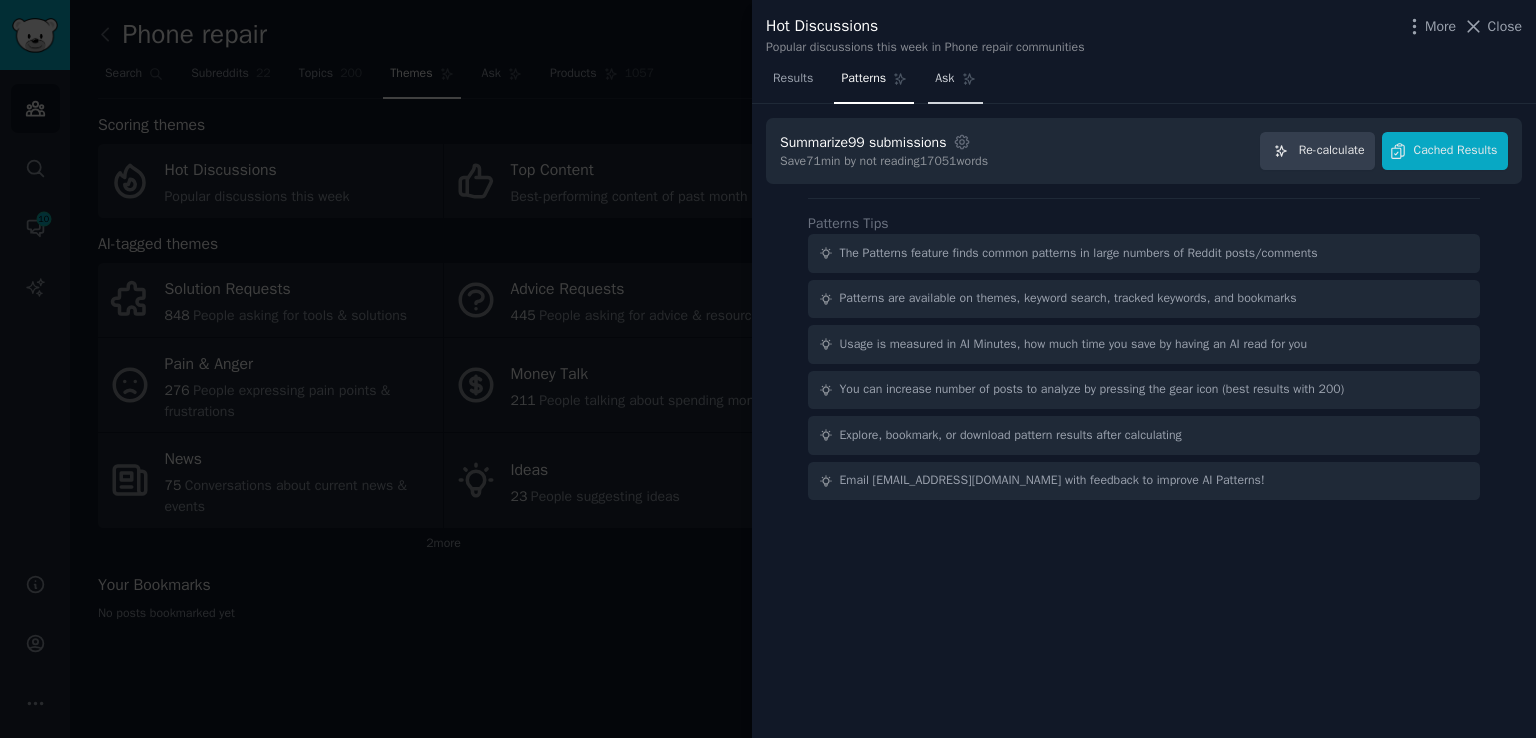 click on "Ask" at bounding box center [955, 83] 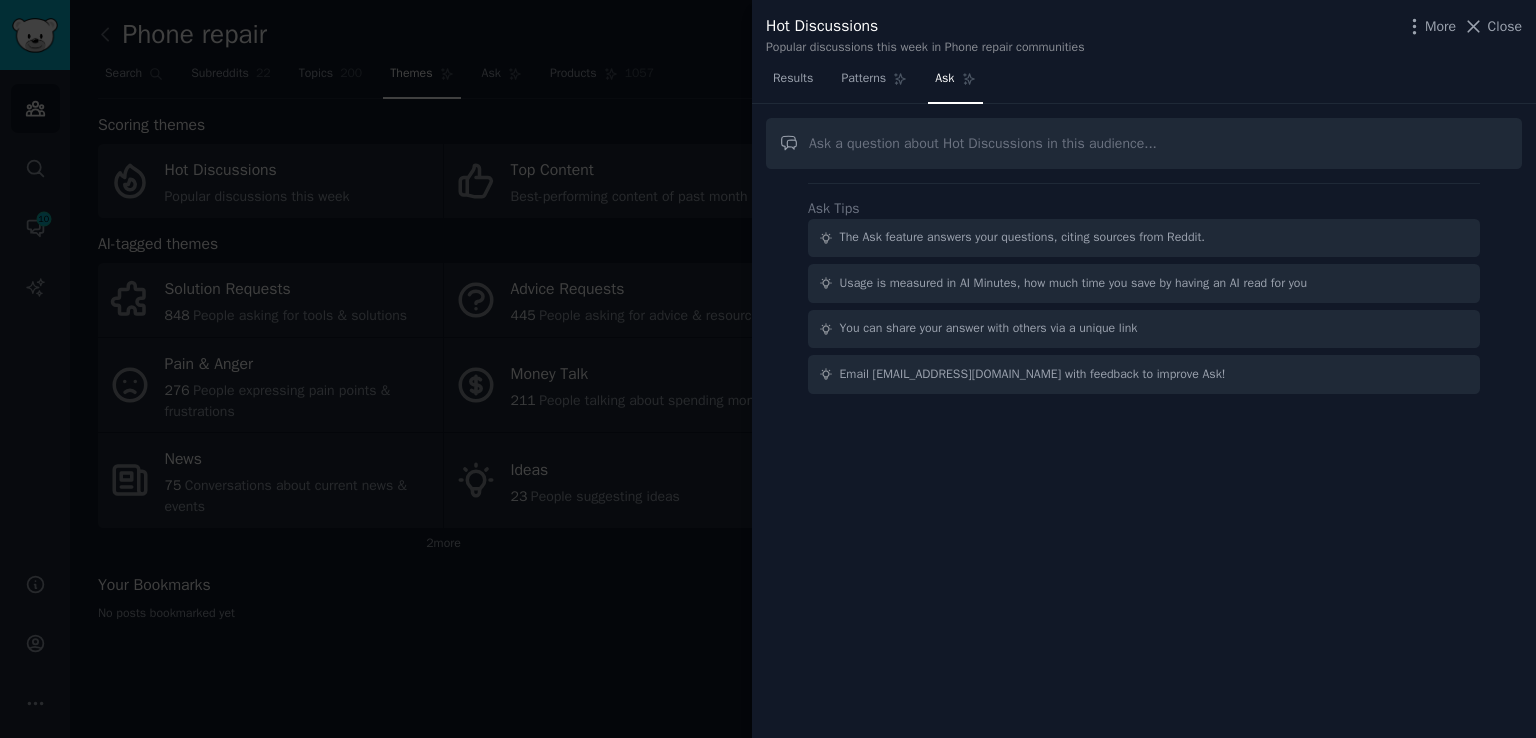 click at bounding box center [1144, 143] 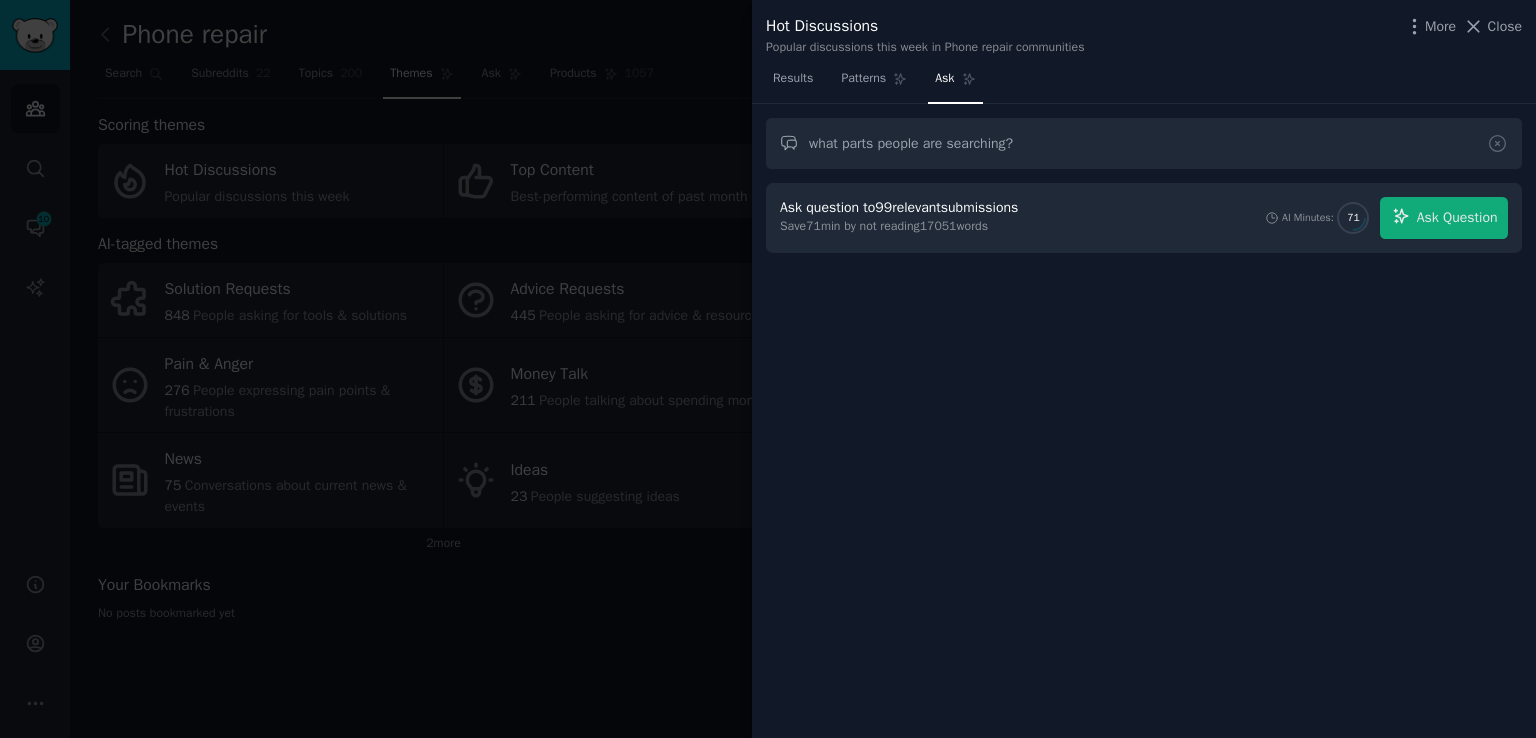type on "what parts people are searching?" 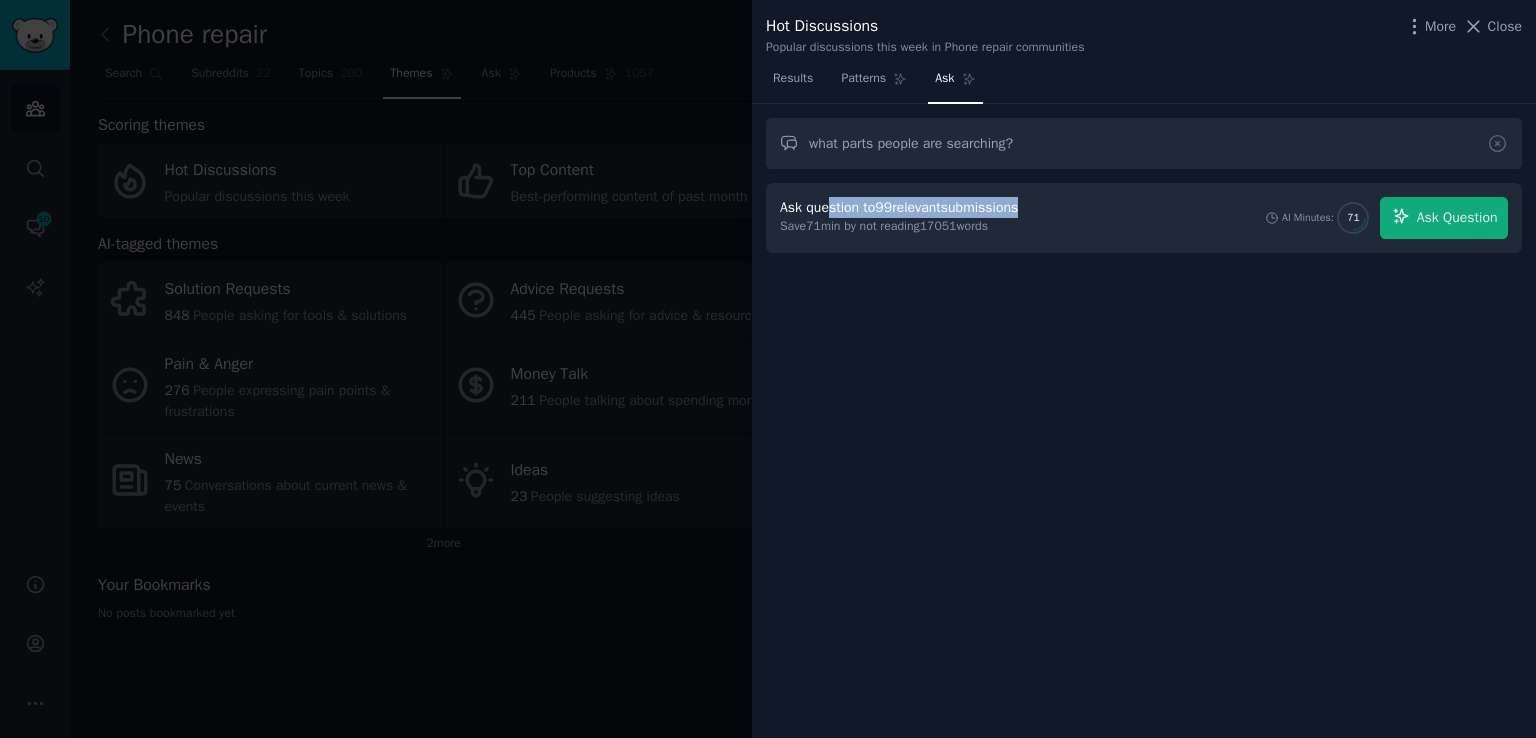 drag, startPoint x: 832, startPoint y: 205, endPoint x: 1050, endPoint y: 208, distance: 218.02065 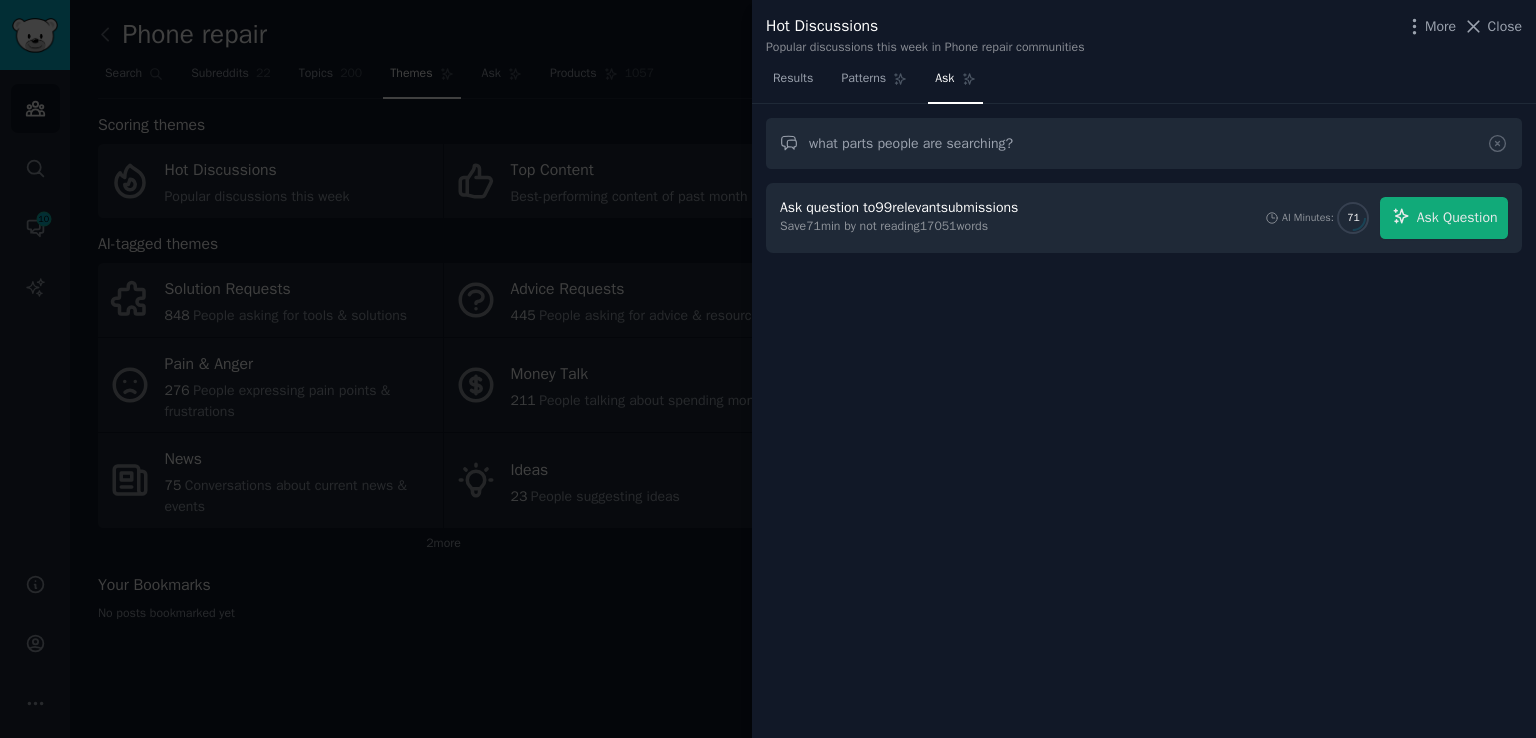 click on "Ask question to  99  relevant  submissions Save  71  min by not reading  17051  words AI Minutes:  71 Ask Question" at bounding box center [1144, 218] 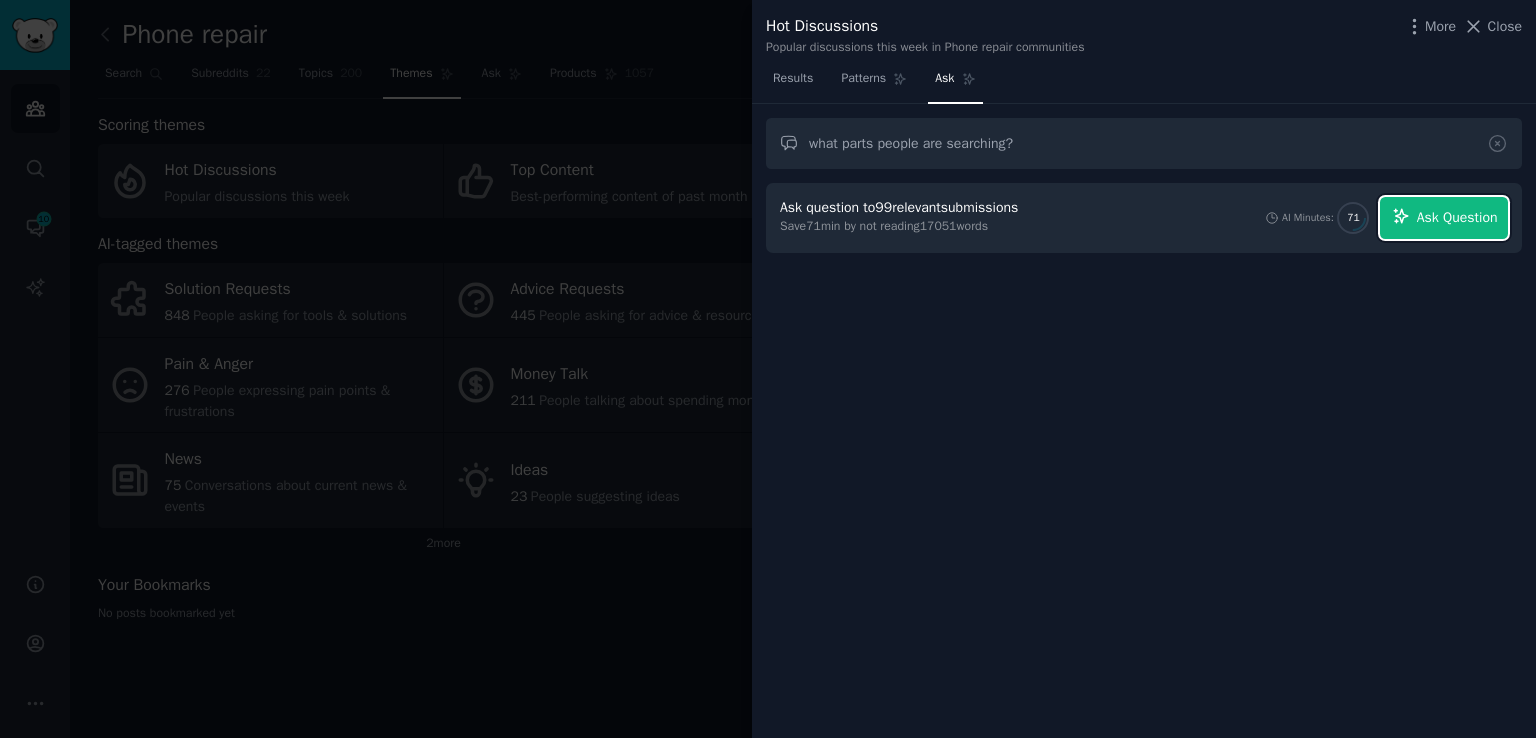 click on "Ask Question" at bounding box center [1457, 217] 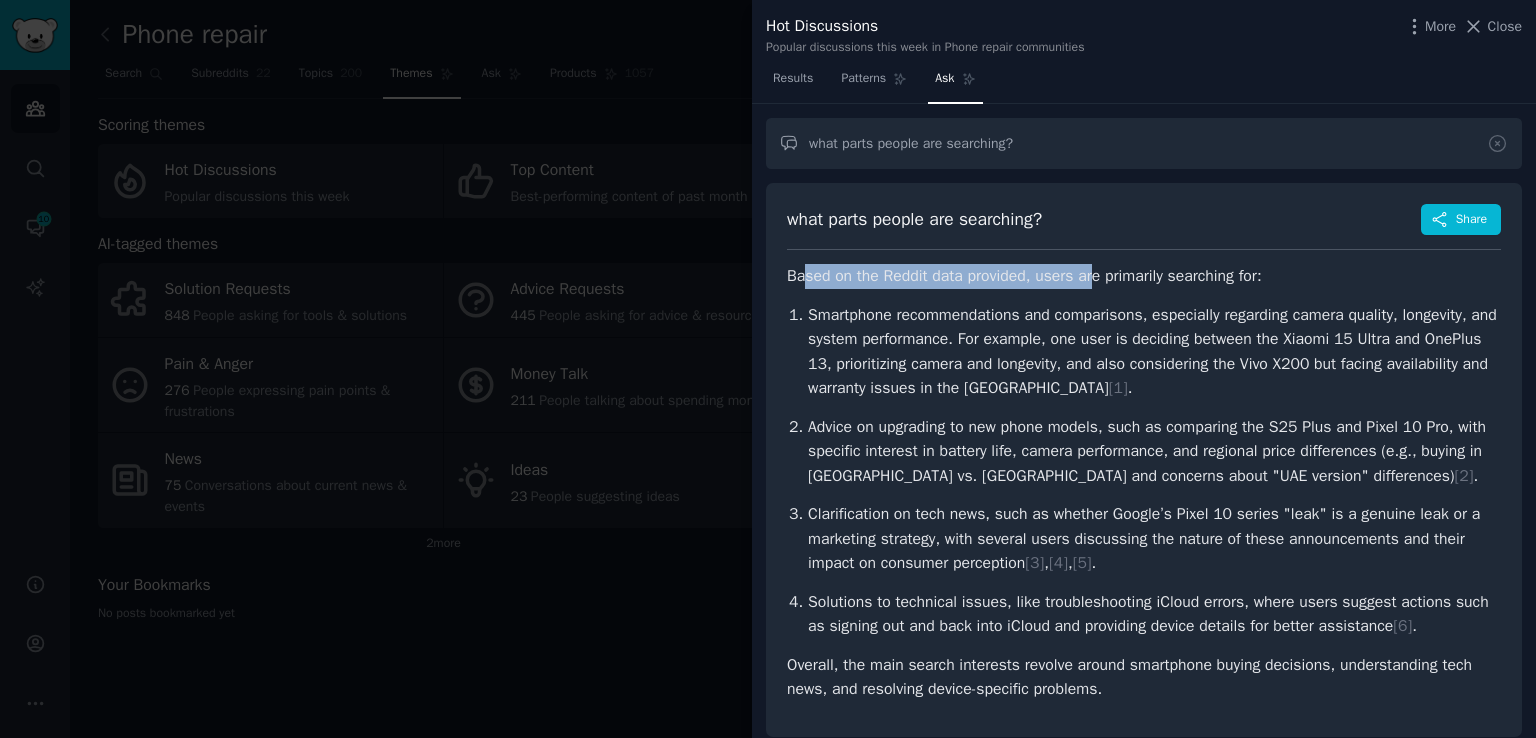 drag, startPoint x: 804, startPoint y: 280, endPoint x: 1116, endPoint y: 270, distance: 312.16022 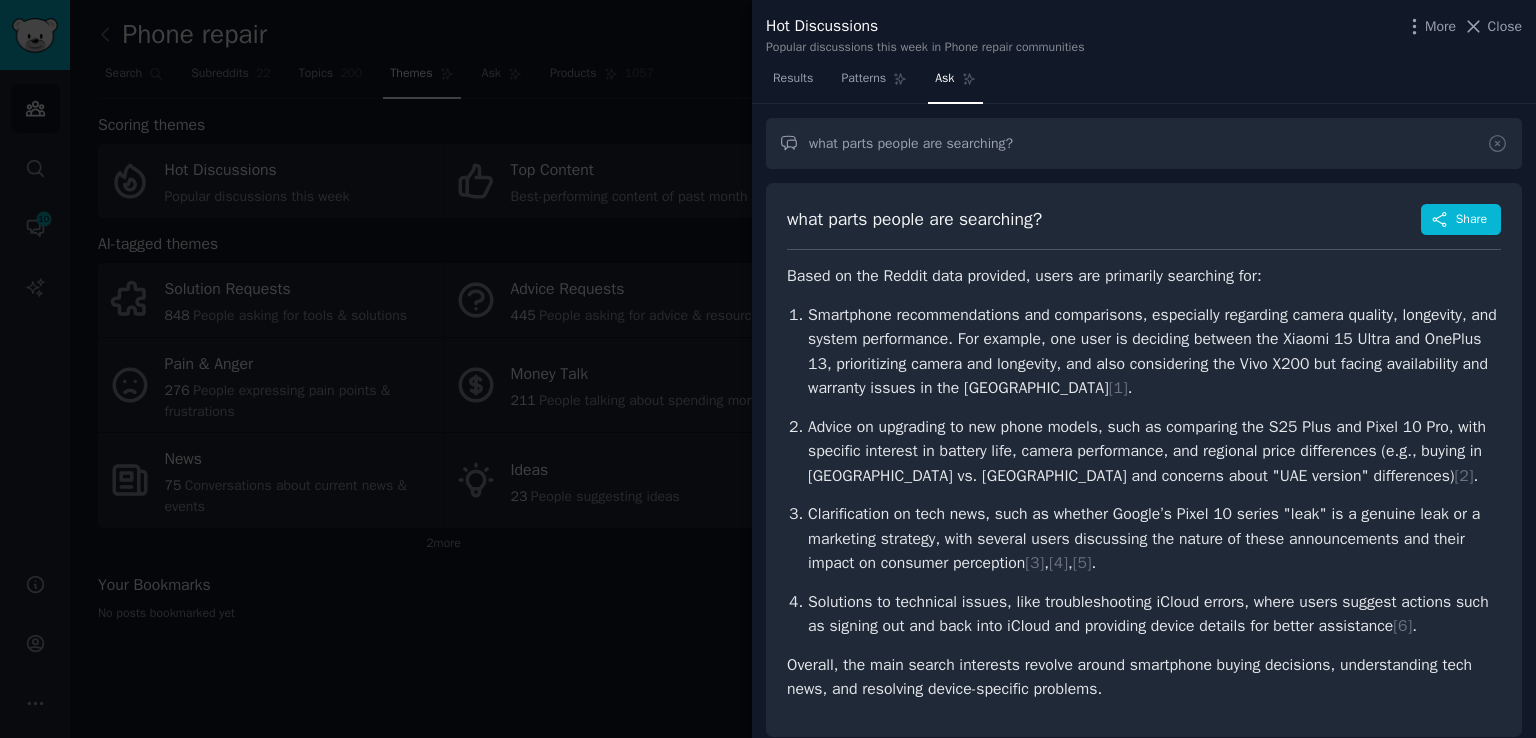 click on "Based on the Reddit data provided, users are primarily searching for:" at bounding box center (1144, 276) 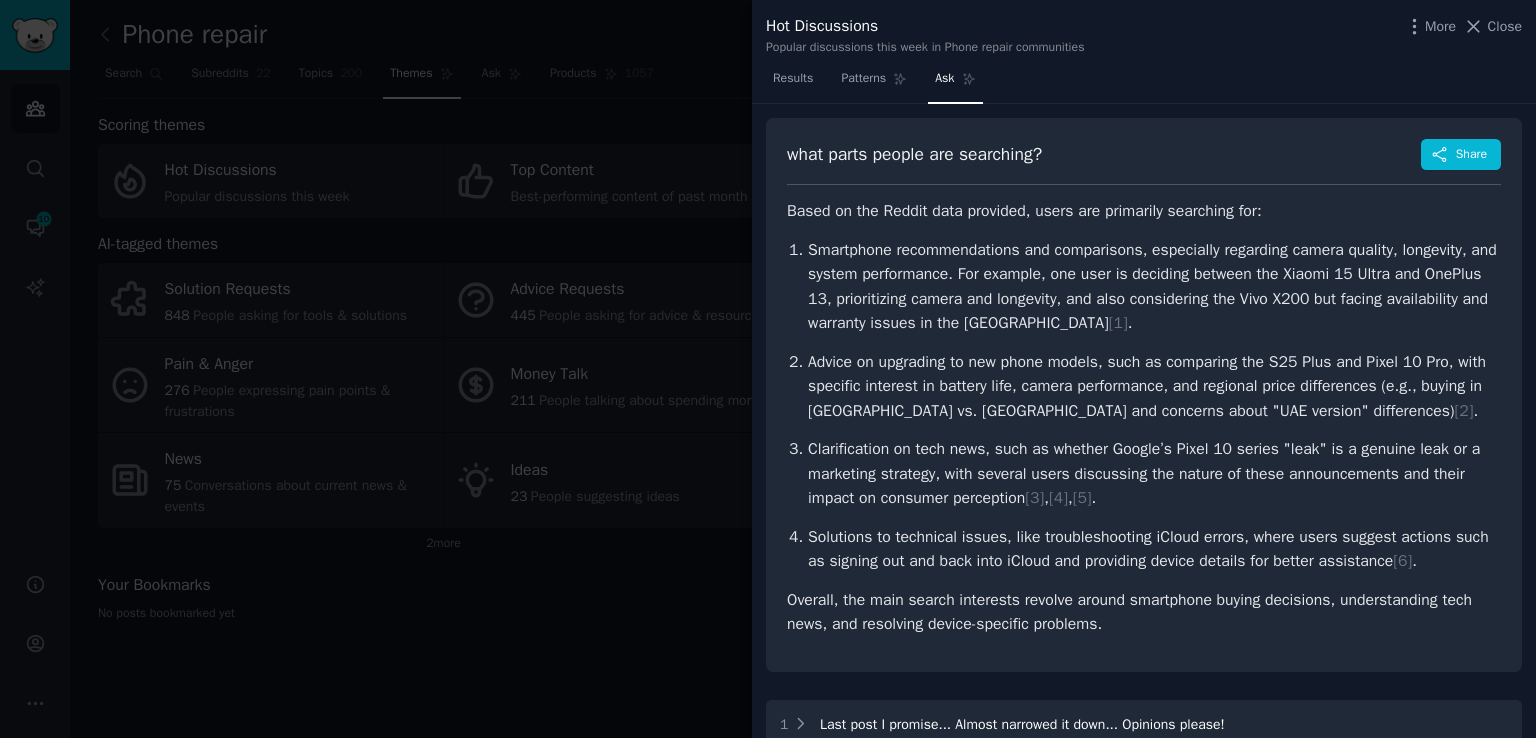 scroll, scrollTop: 100, scrollLeft: 0, axis: vertical 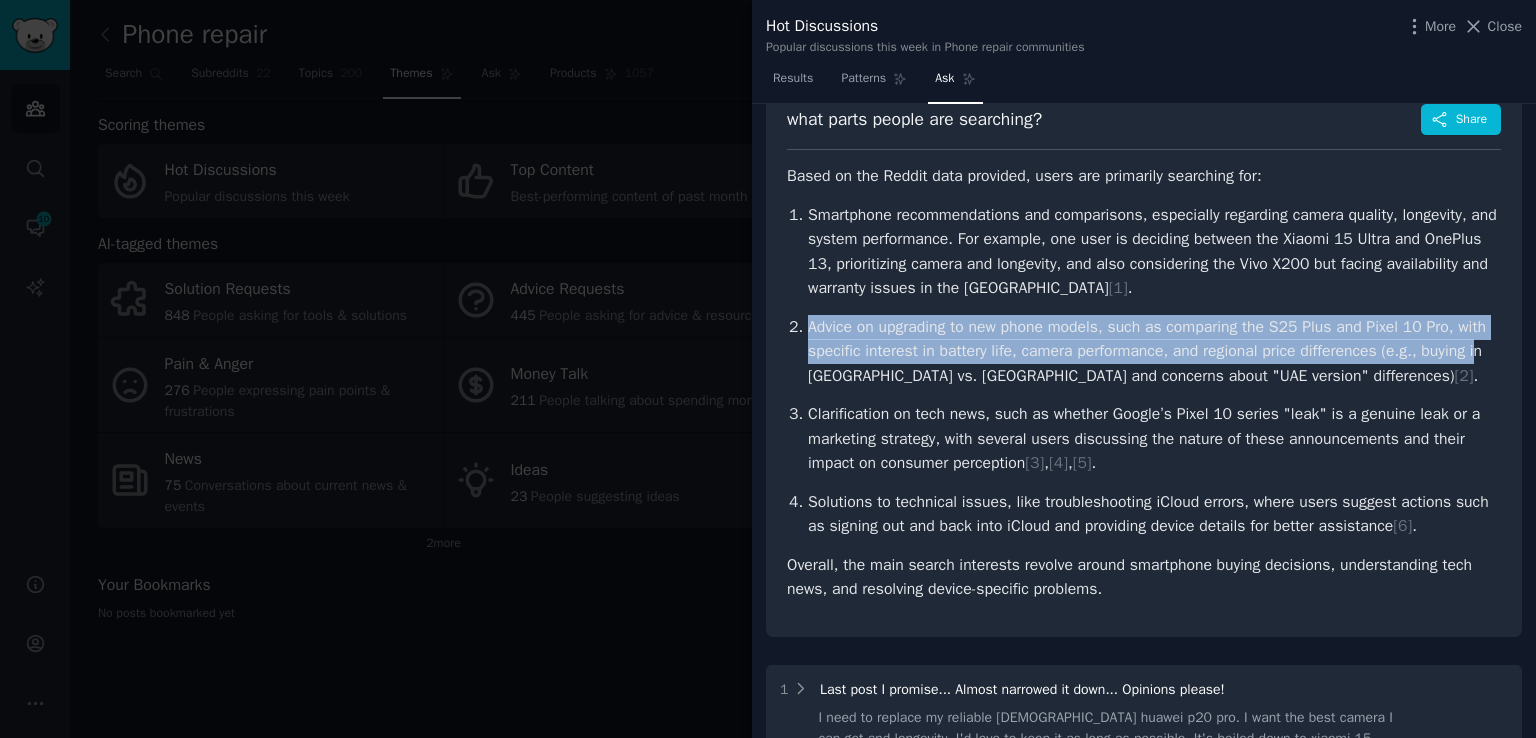 drag, startPoint x: 810, startPoint y: 327, endPoint x: 995, endPoint y: 375, distance: 191.12561 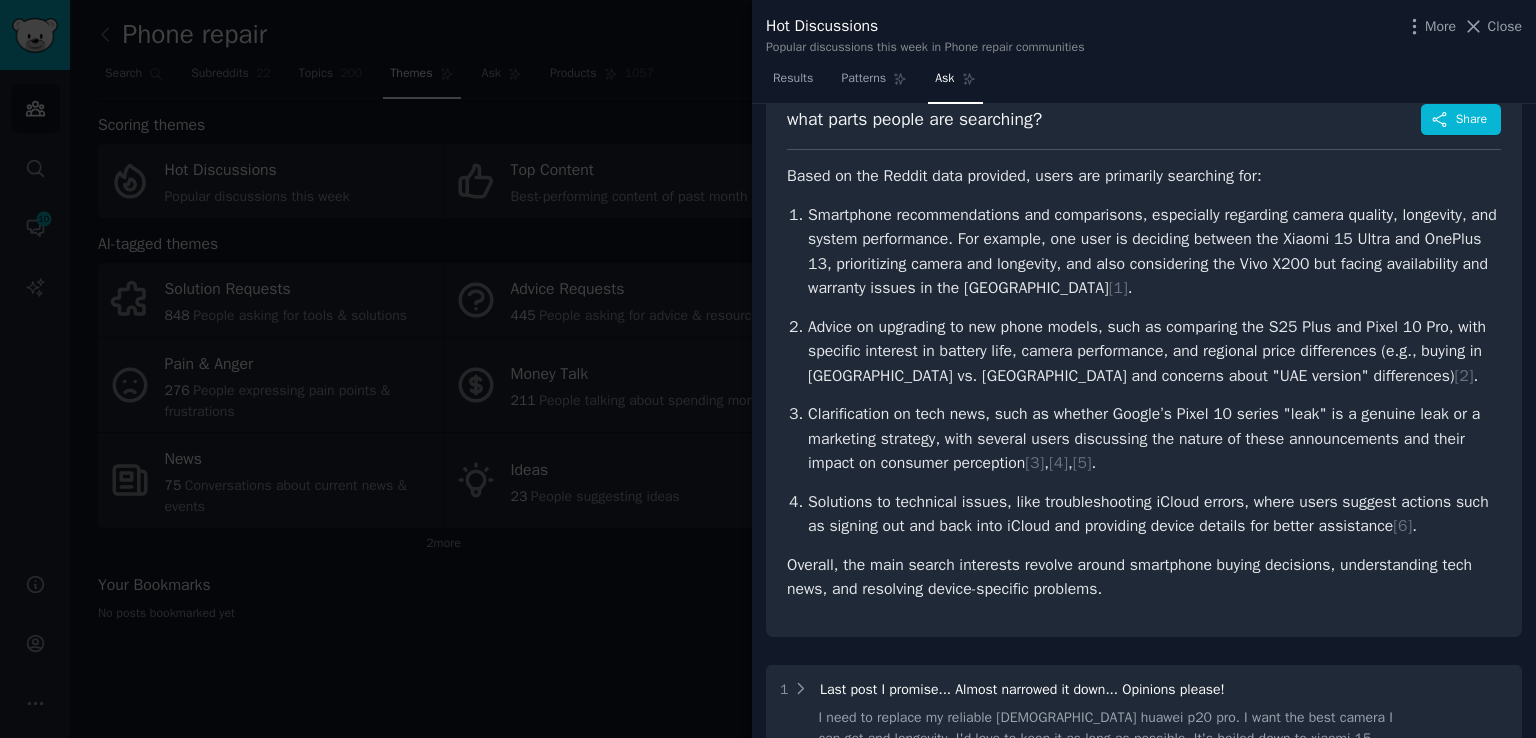 scroll, scrollTop: 200, scrollLeft: 0, axis: vertical 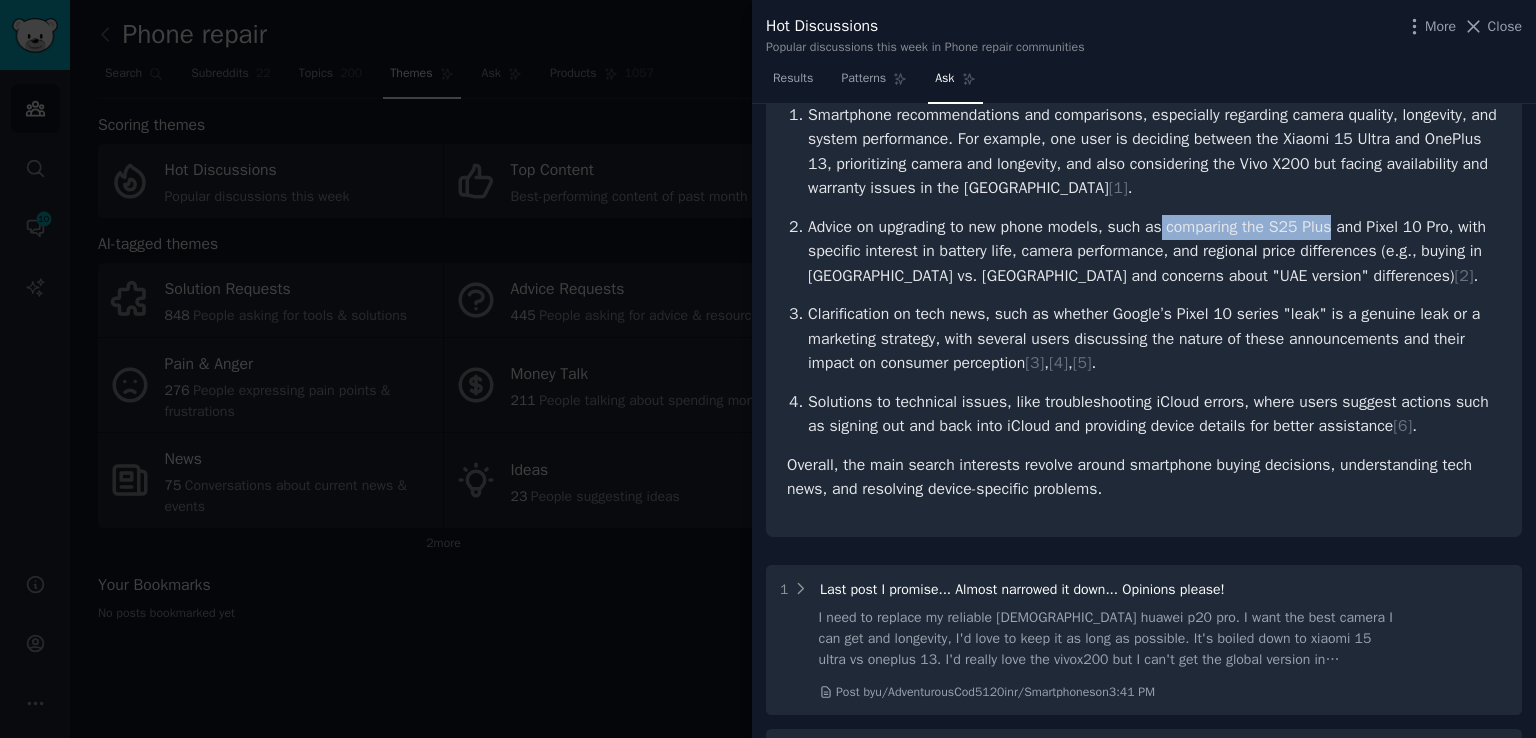 drag, startPoint x: 1197, startPoint y: 232, endPoint x: 1383, endPoint y: 227, distance: 186.0672 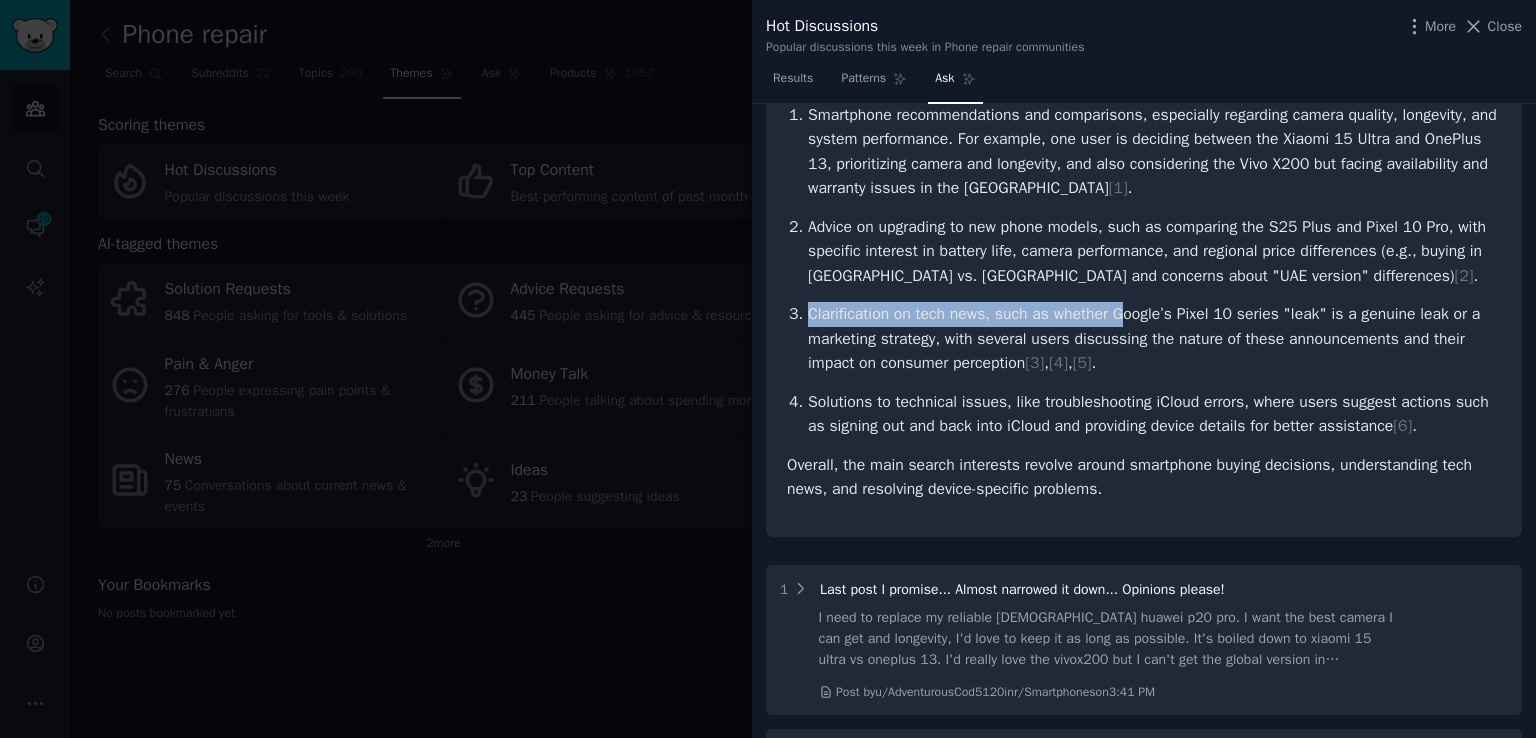 drag, startPoint x: 810, startPoint y: 329, endPoint x: 1147, endPoint y: 341, distance: 337.2136 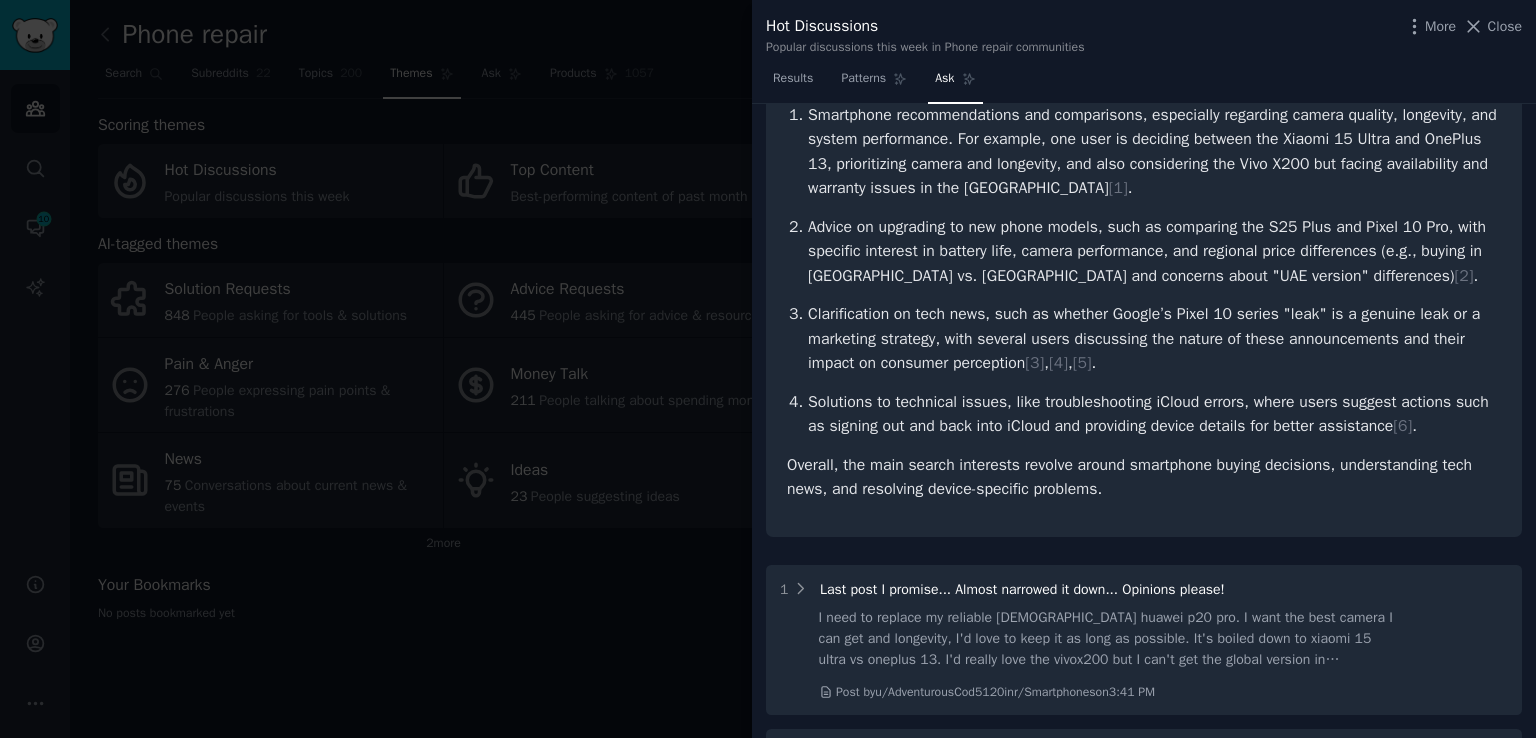 click on "Clarification on tech news, such as whether Google’s Pixel 10 series "leak" is a genuine leak or a marketing strategy, with several users discussing the nature of these announcements and their impact on consumer perception [ 3 ] ,  [ 4 ] ,  [ 5 ] ." at bounding box center (1154, 339) 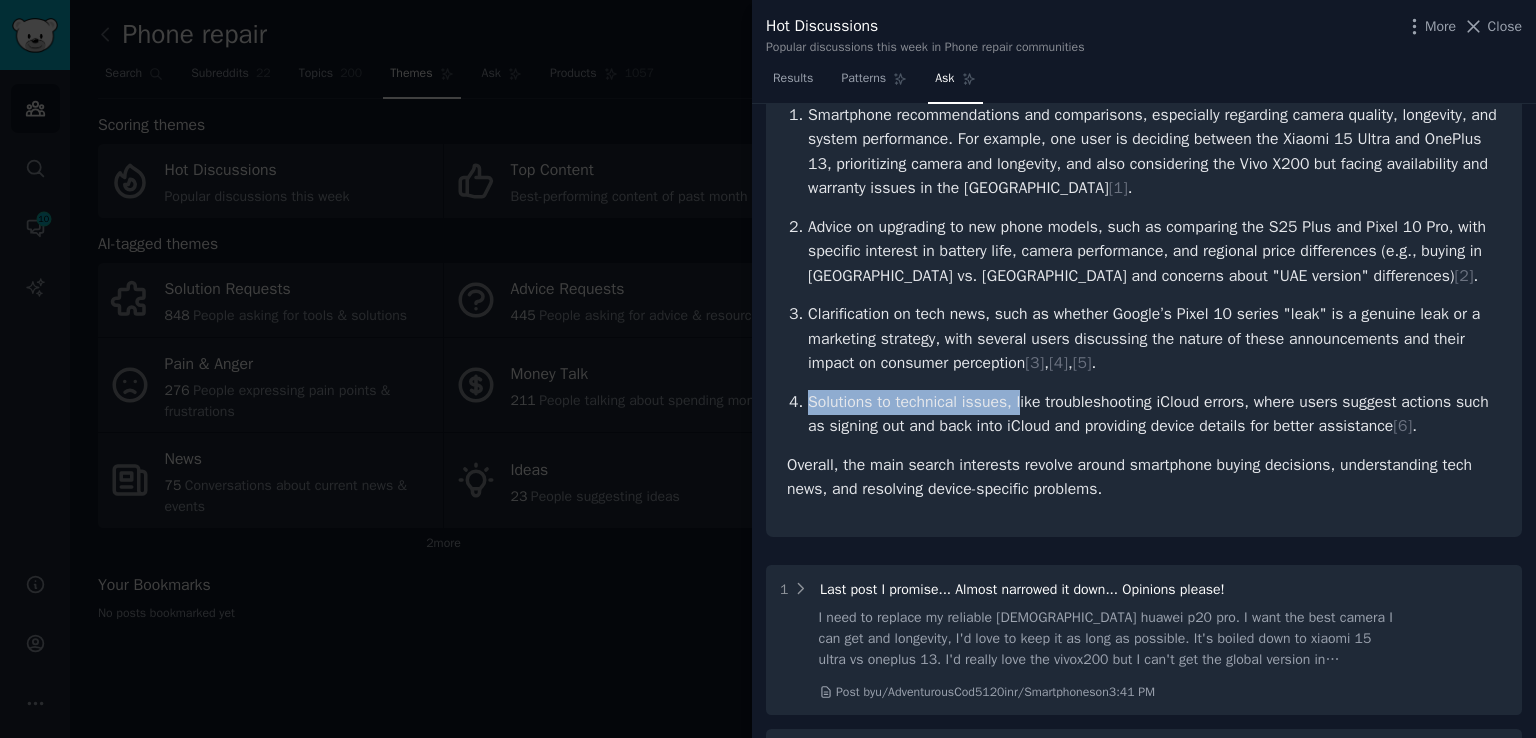 drag, startPoint x: 805, startPoint y: 425, endPoint x: 1032, endPoint y: 421, distance: 227.03523 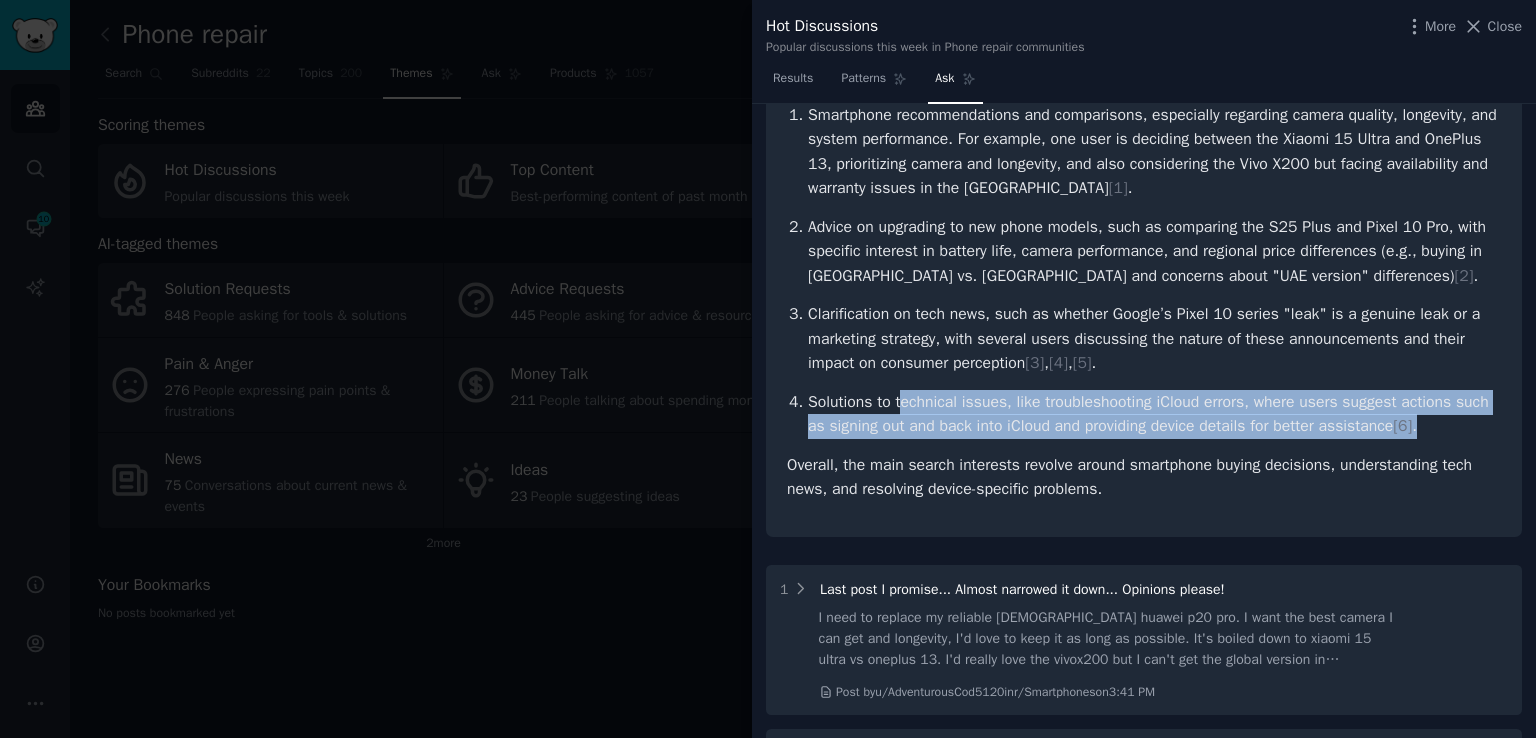 drag, startPoint x: 907, startPoint y: 417, endPoint x: 1048, endPoint y: 472, distance: 151.34729 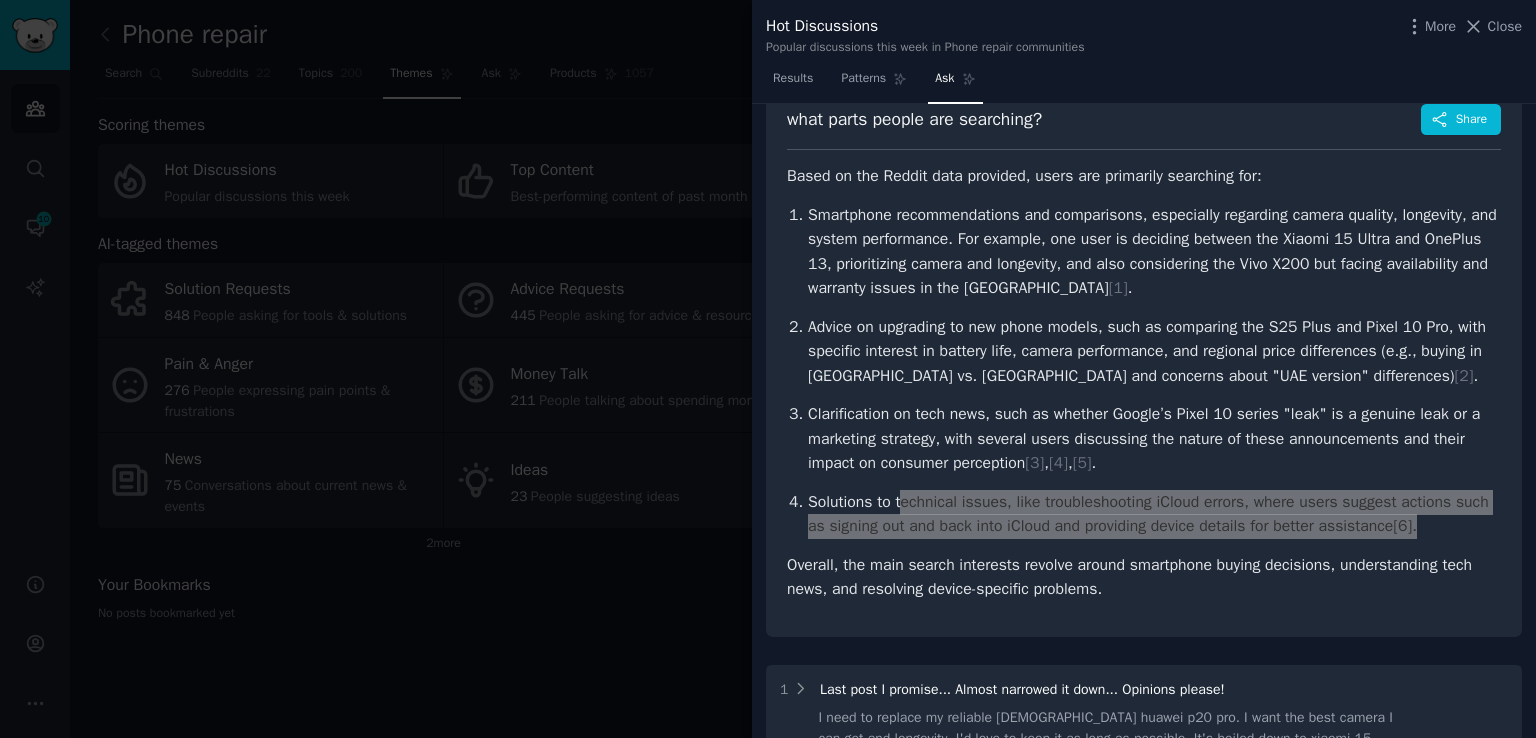 scroll, scrollTop: 0, scrollLeft: 0, axis: both 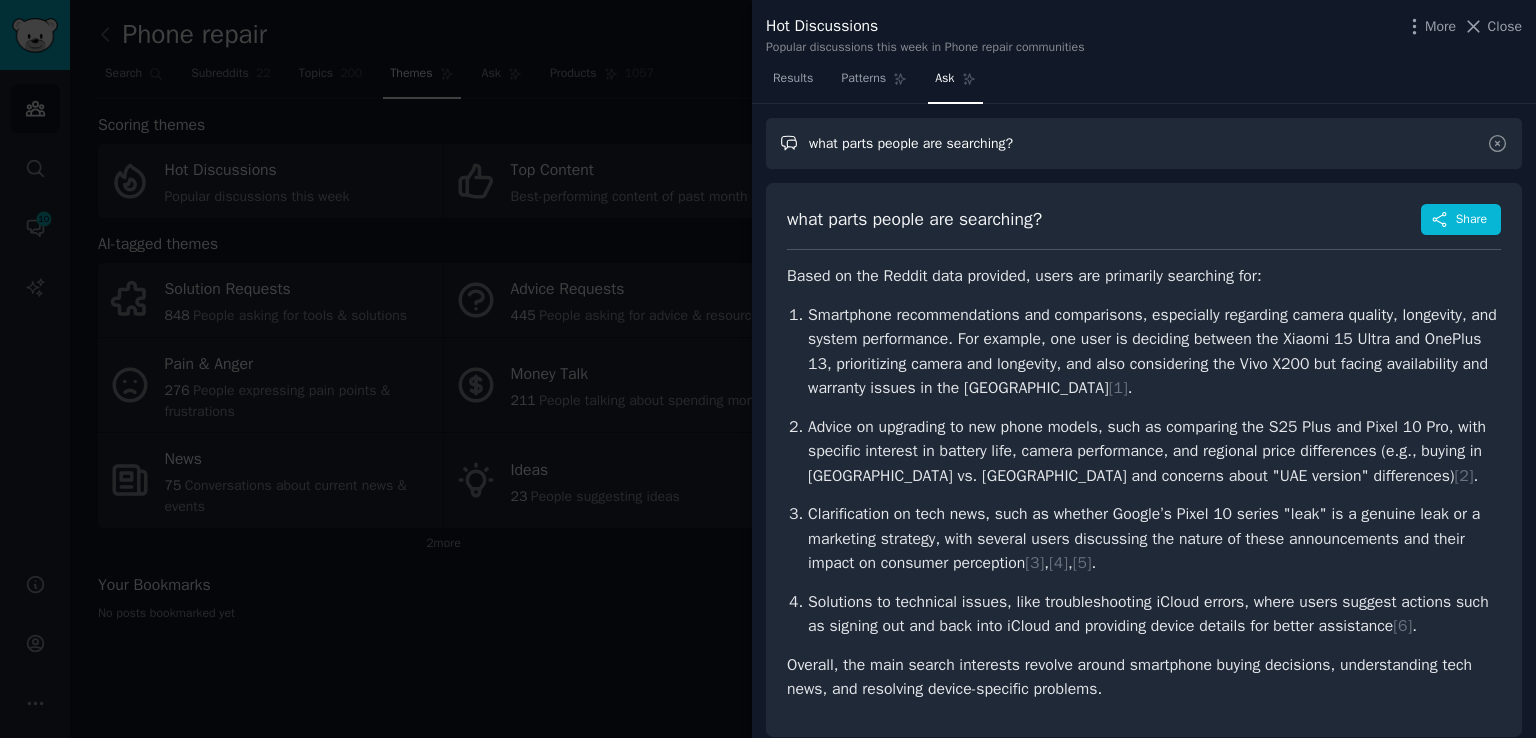 click on "what parts people are searching?" at bounding box center [1144, 143] 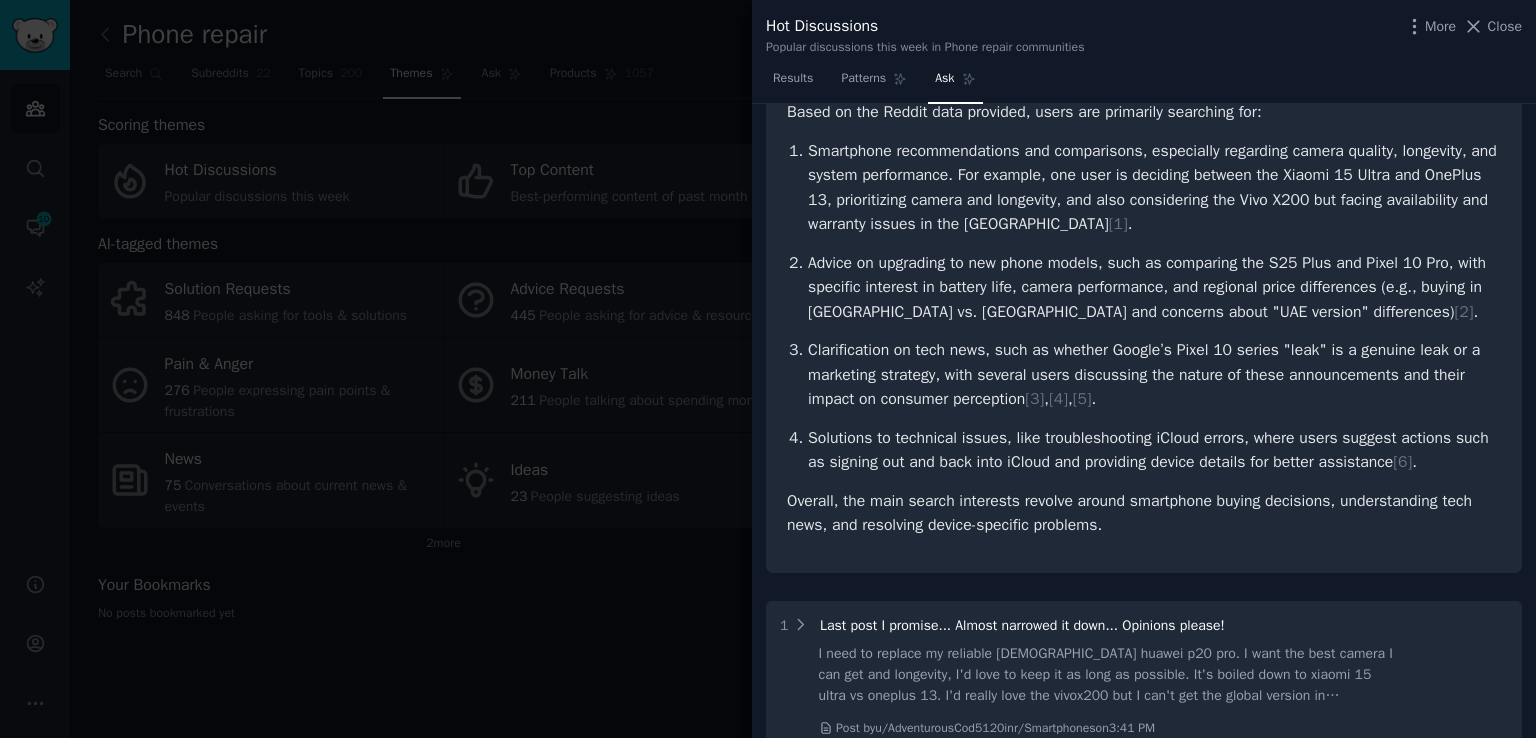 scroll, scrollTop: 464, scrollLeft: 0, axis: vertical 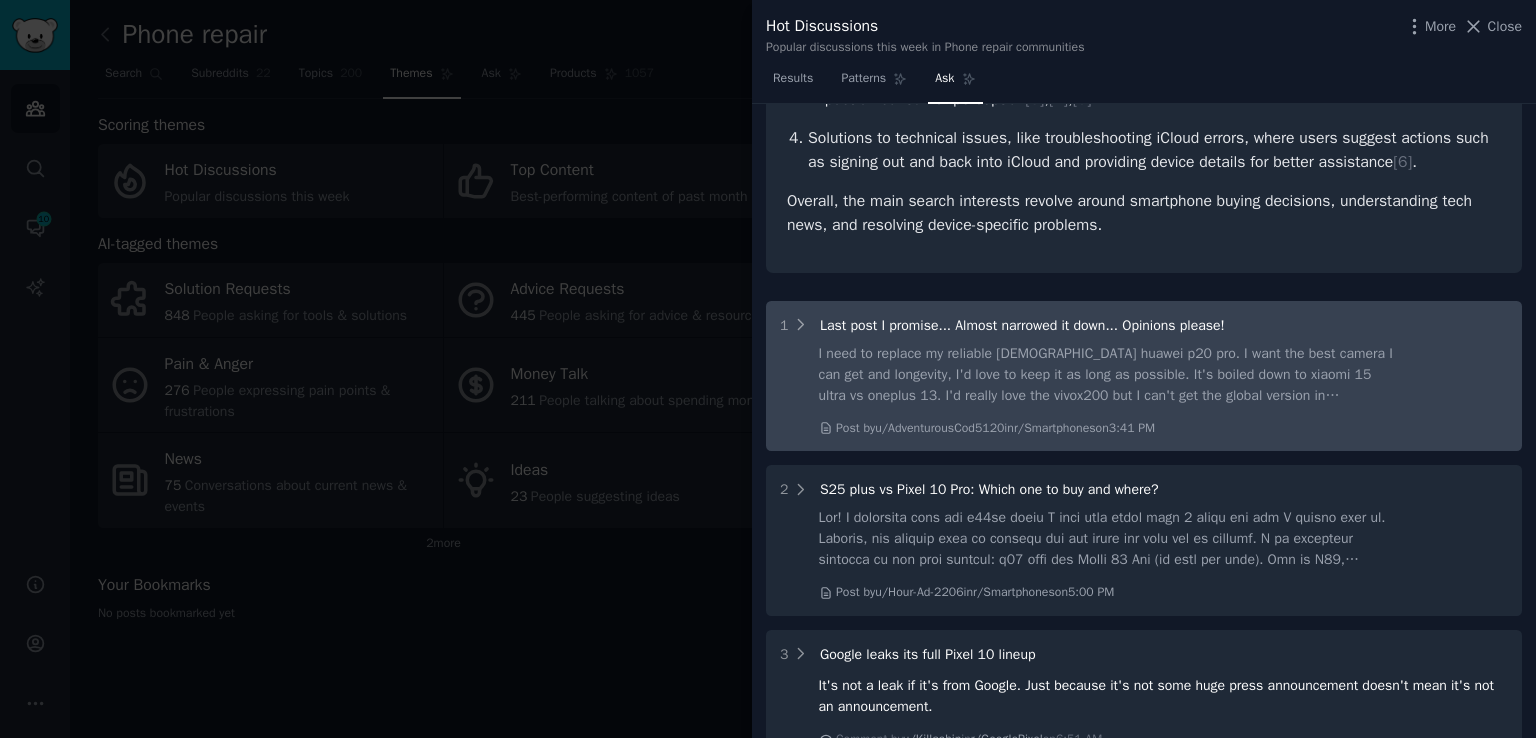 click on "Last post I promise... Almost narrowed it down... Opinions please!" at bounding box center (1022, 325) 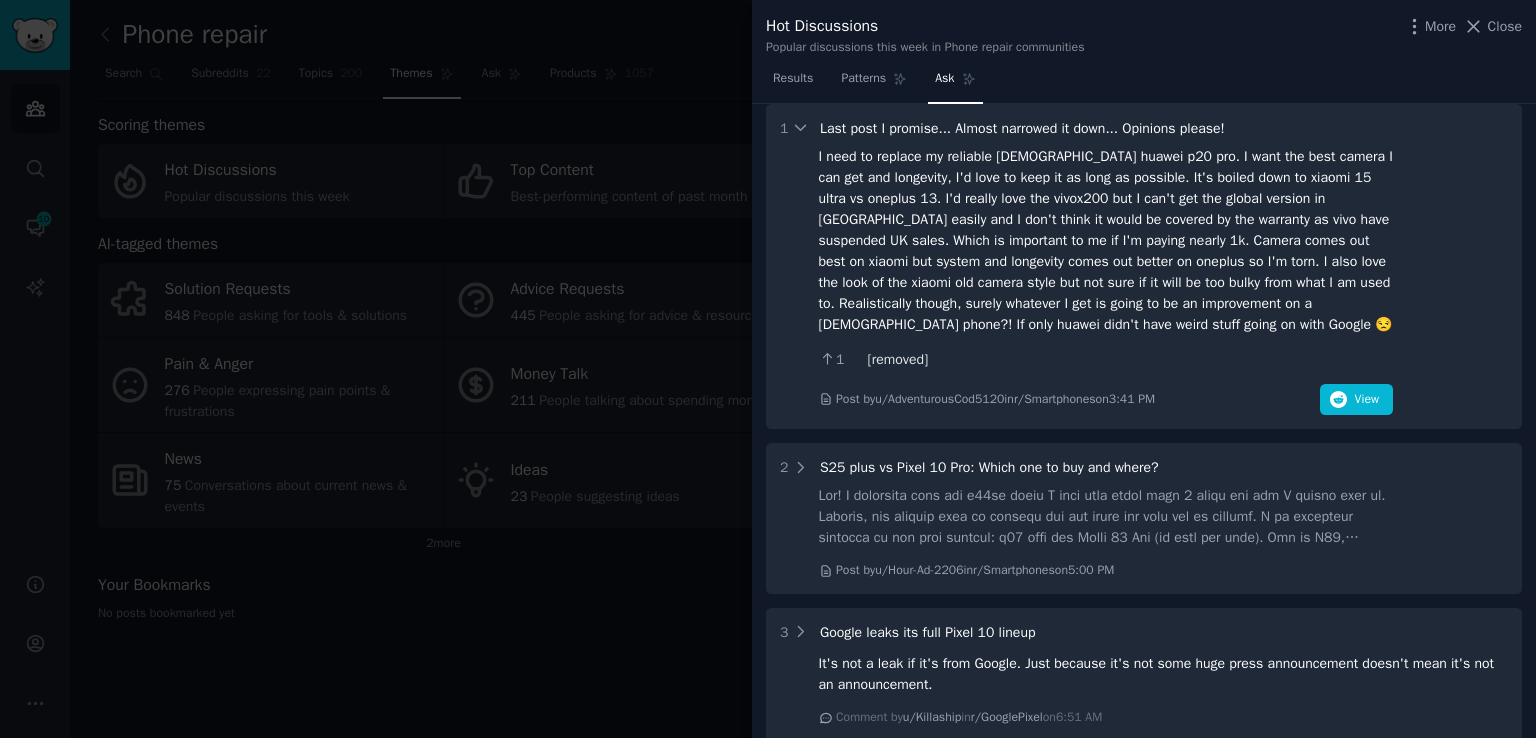 scroll, scrollTop: 664, scrollLeft: 0, axis: vertical 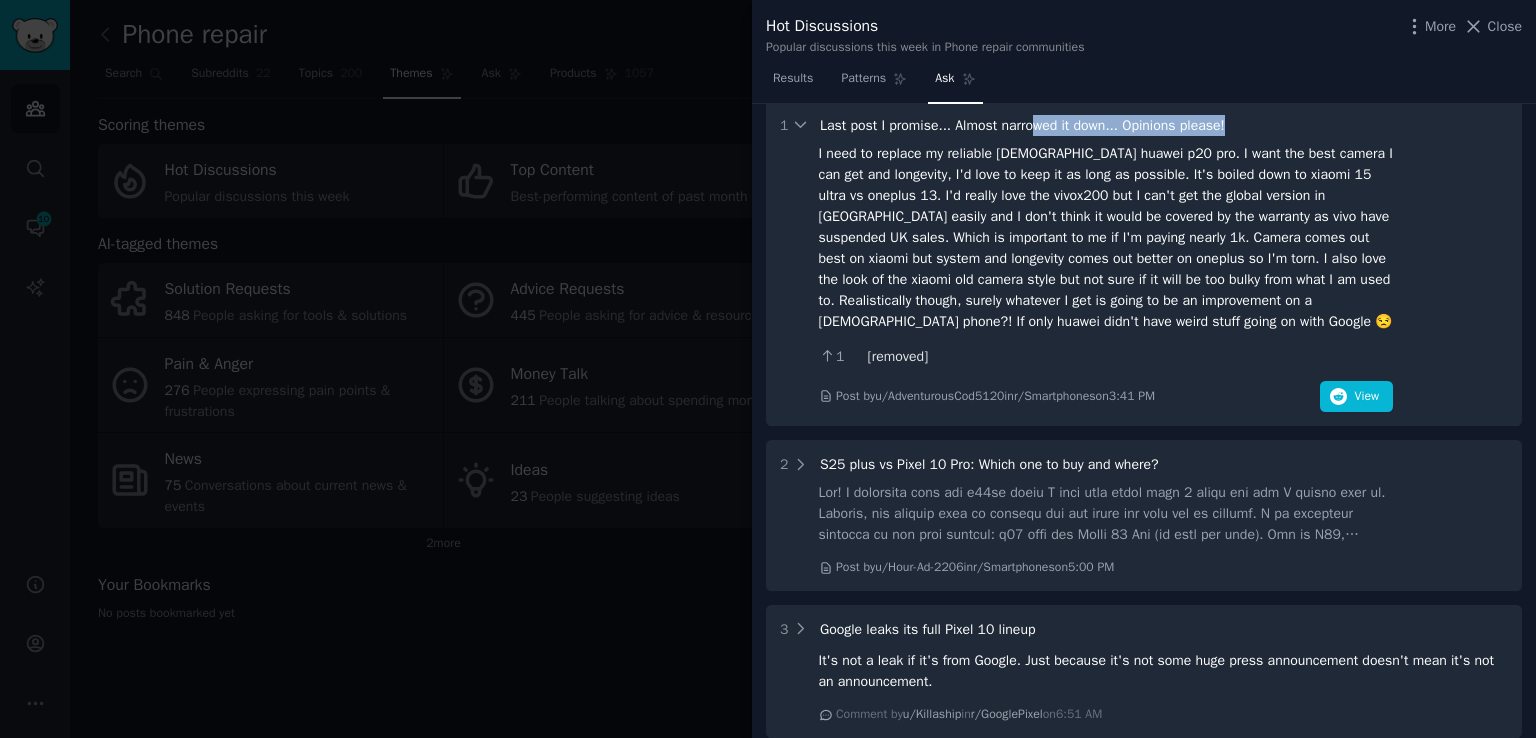 drag, startPoint x: 1068, startPoint y: 167, endPoint x: 1299, endPoint y: 182, distance: 231.4865 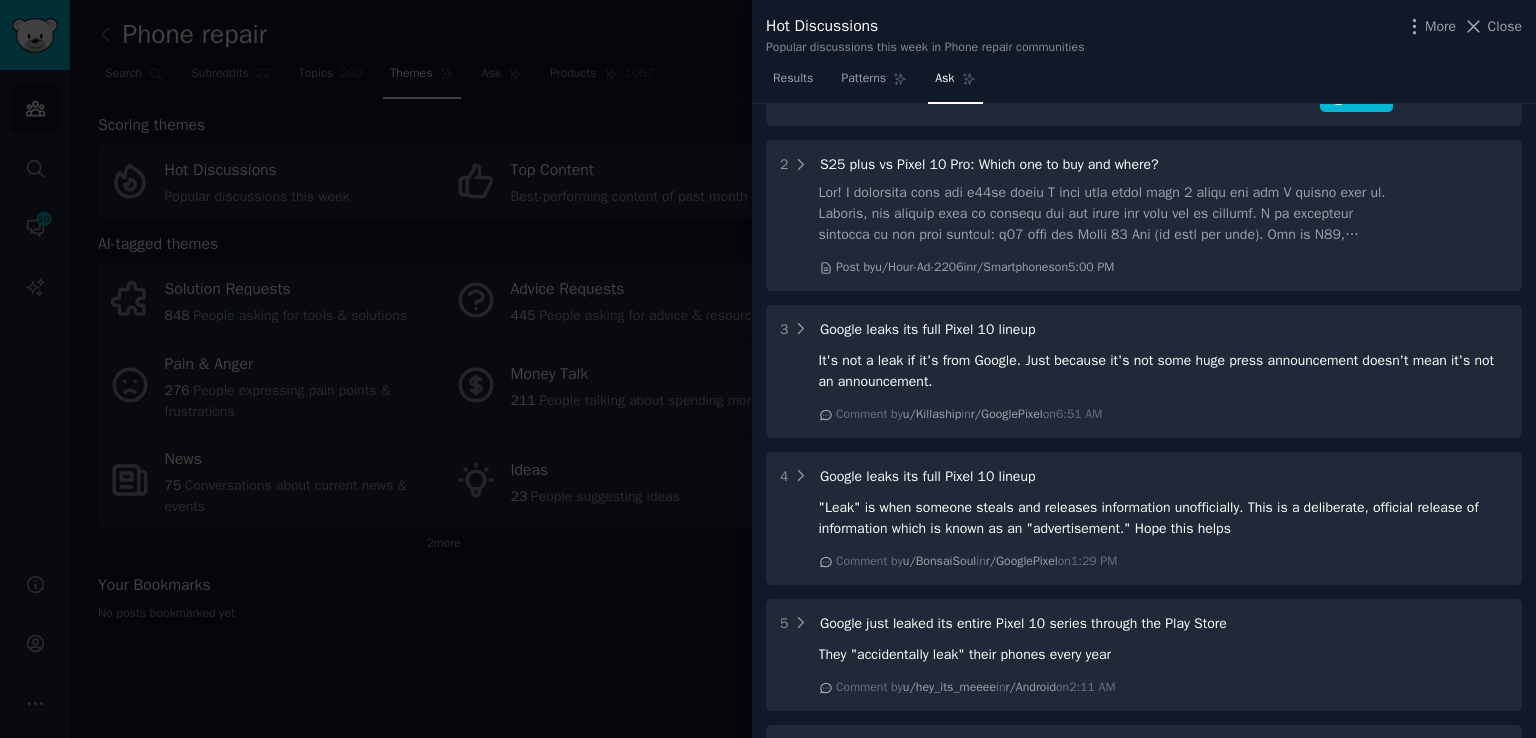 scroll, scrollTop: 1164, scrollLeft: 0, axis: vertical 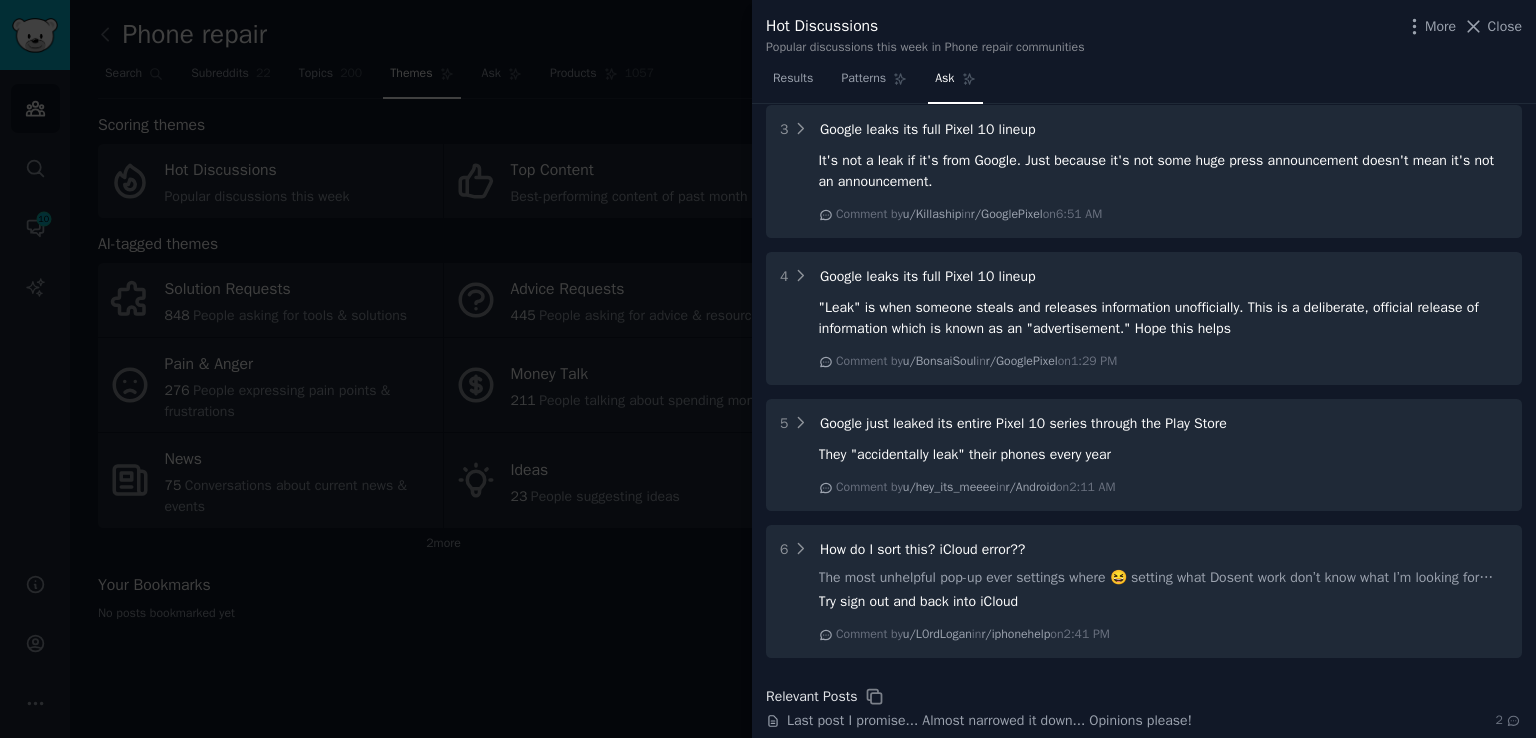 click at bounding box center [768, 369] 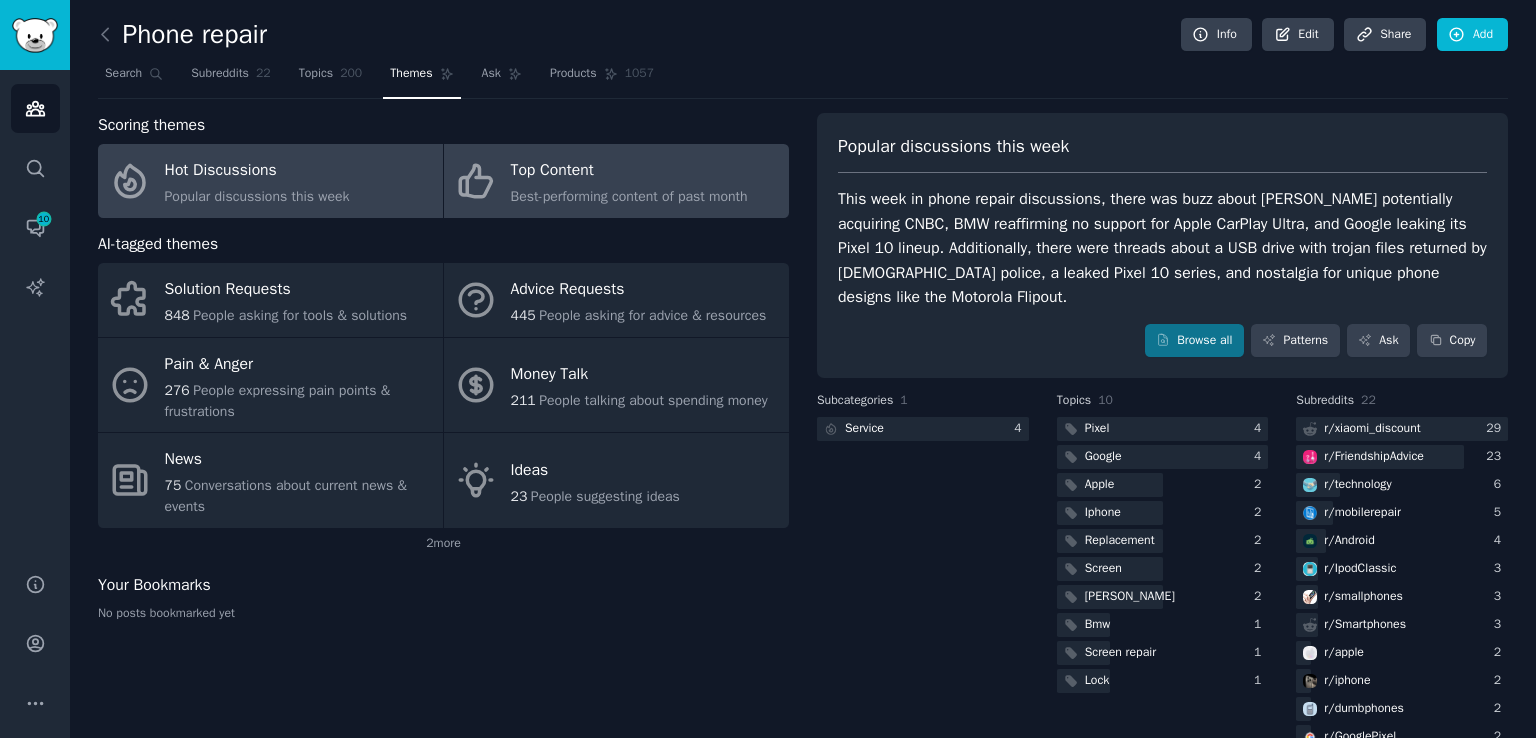 click on "Top Content" at bounding box center (629, 171) 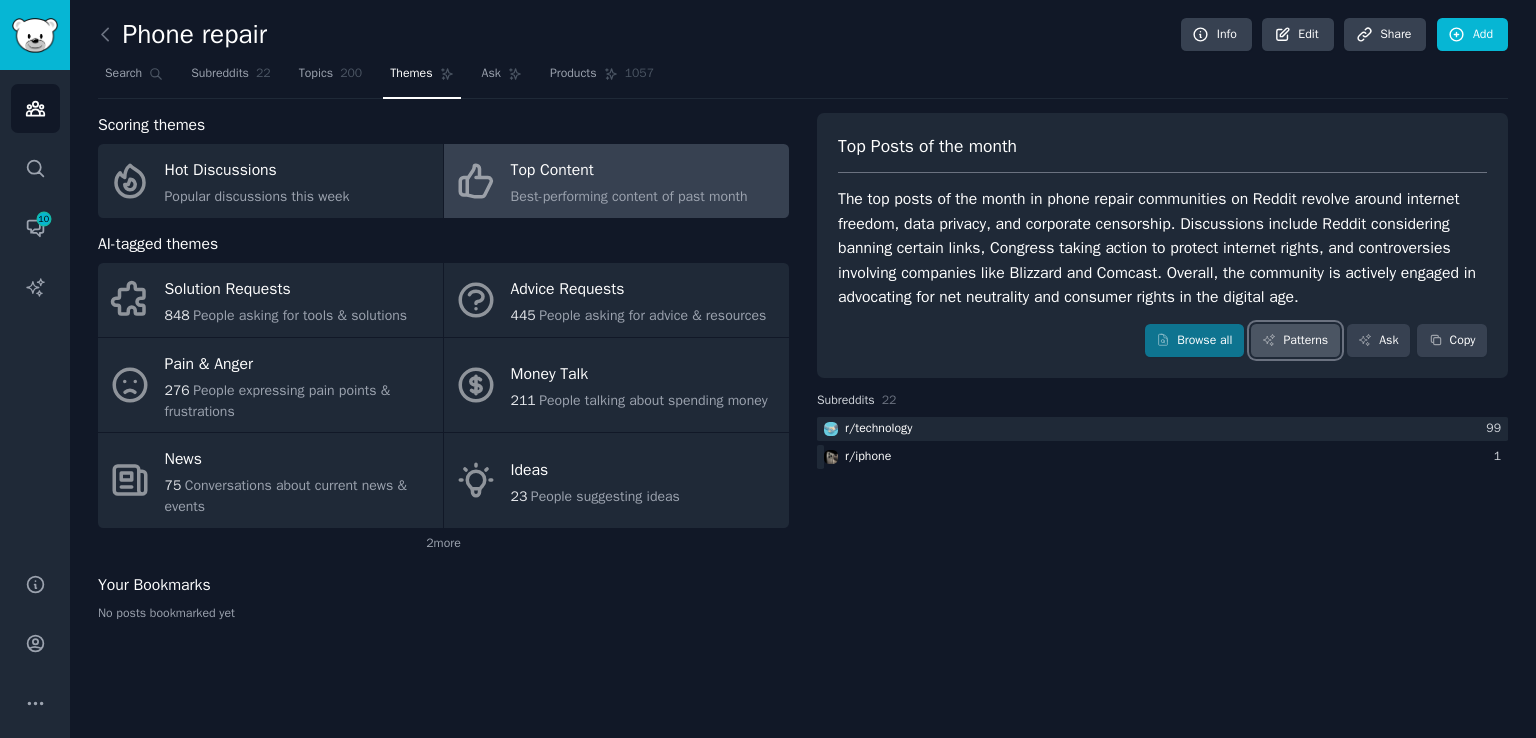 click on "Patterns" at bounding box center (1295, 341) 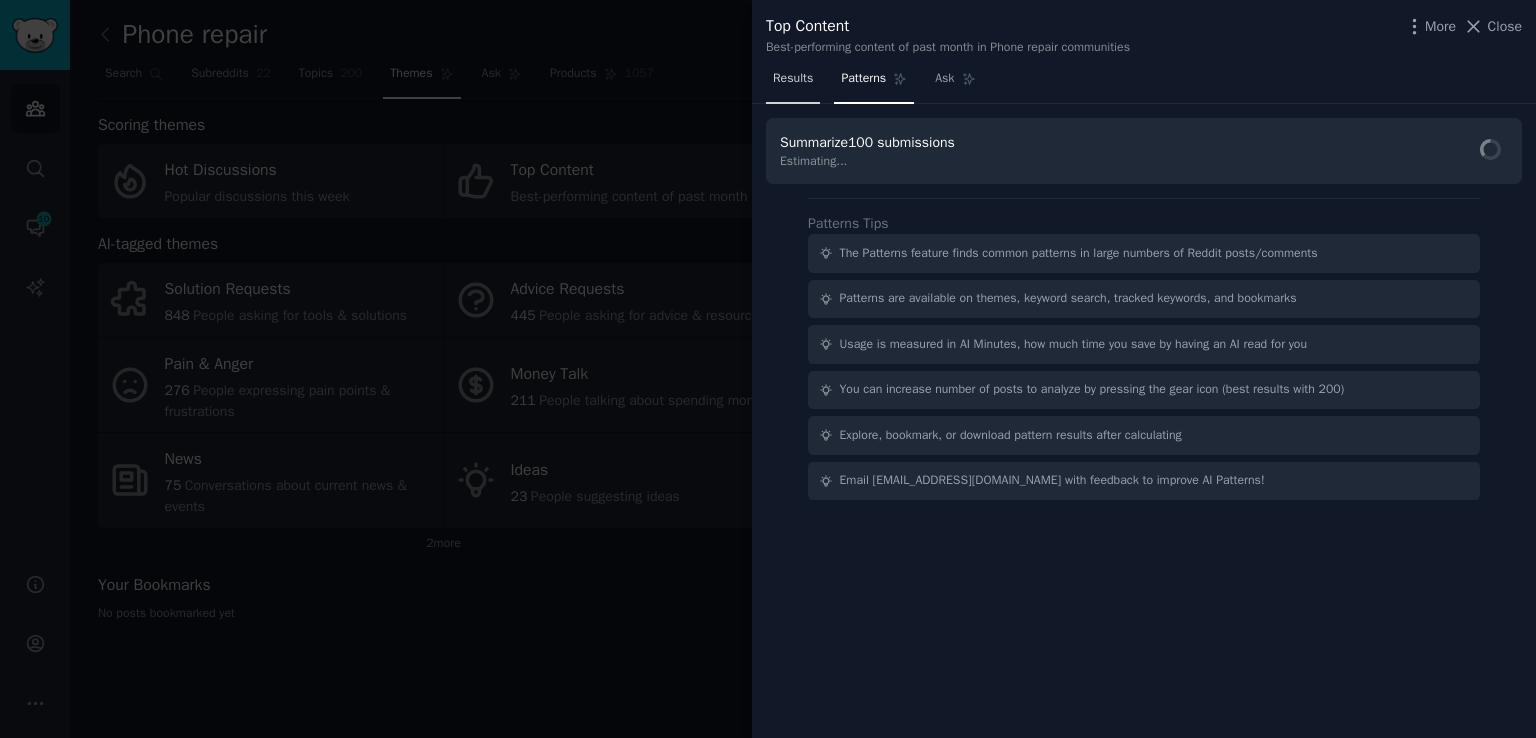 click on "Results" at bounding box center [793, 79] 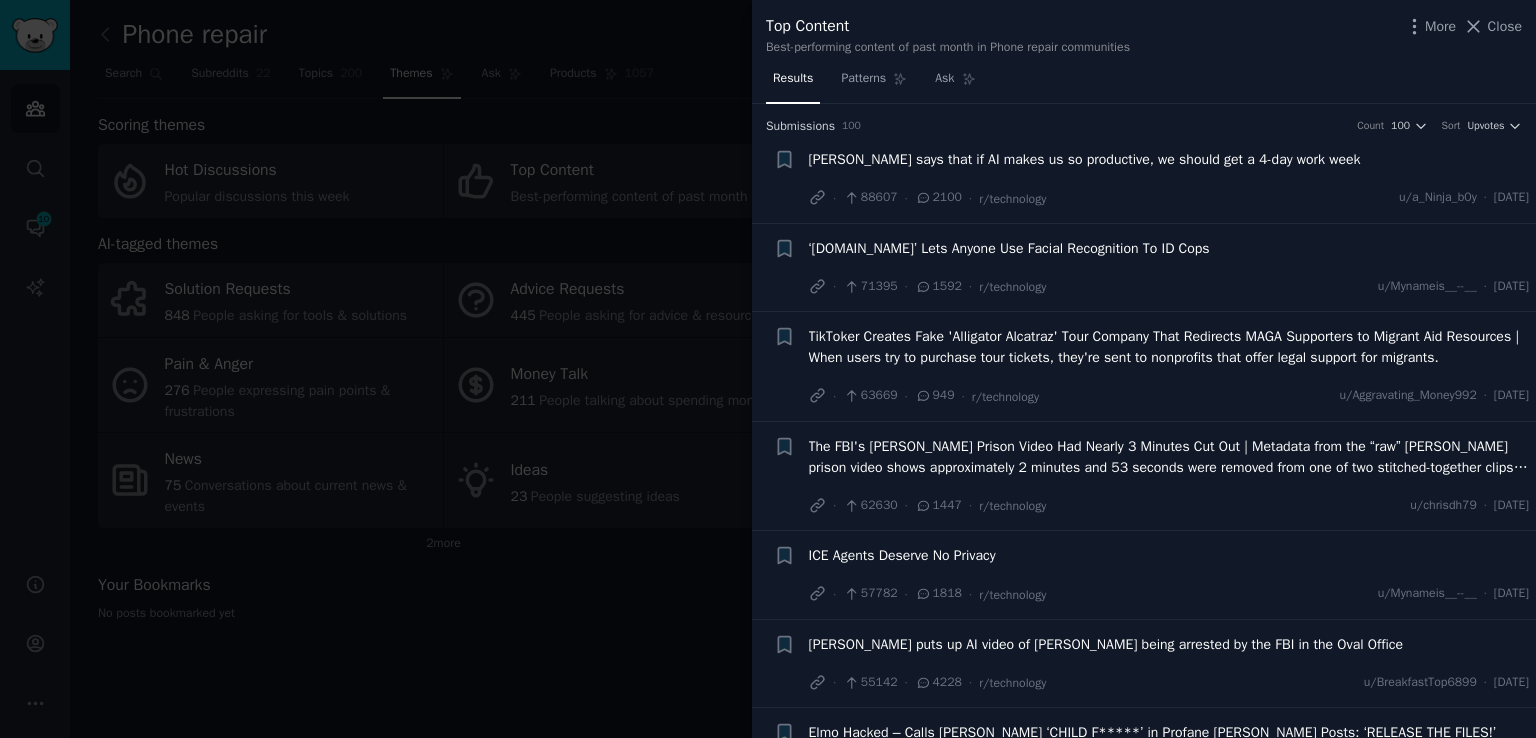 click at bounding box center (768, 369) 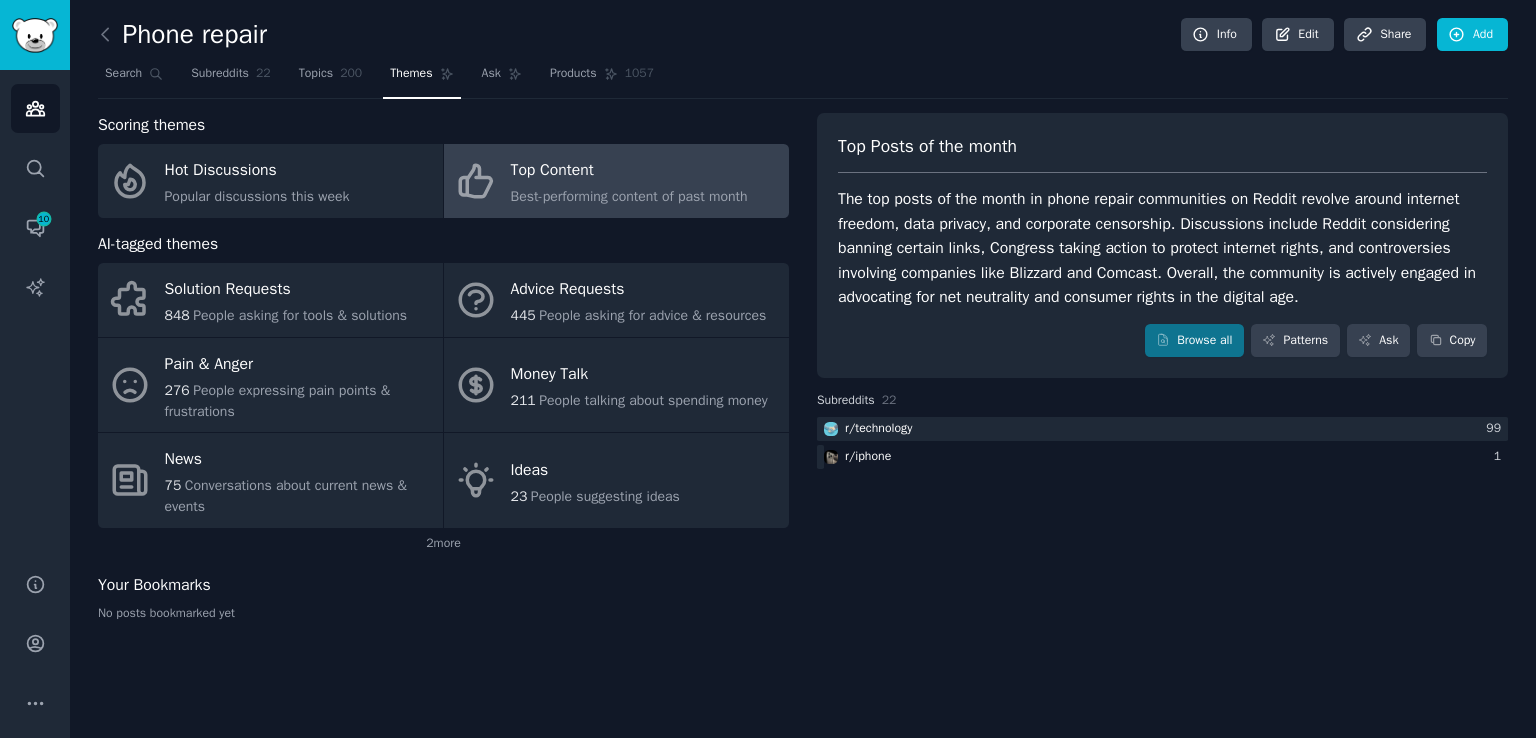 click on "Top Posts of the month The top posts of the month in phone repair communities on Reddit revolve around internet freedom, data privacy, and corporate censorship. Discussions include Reddit considering banning certain links, Congress taking action to protect internet rights, and controversies involving companies like Blizzard and Comcast. Overall, the community is actively engaged in advocating for net neutrality and consumer rights in the digital age. Browse all Patterns Ask Copy Subreddits 22  r/ technology 99  r/ iphone 1" at bounding box center [1162, 375] 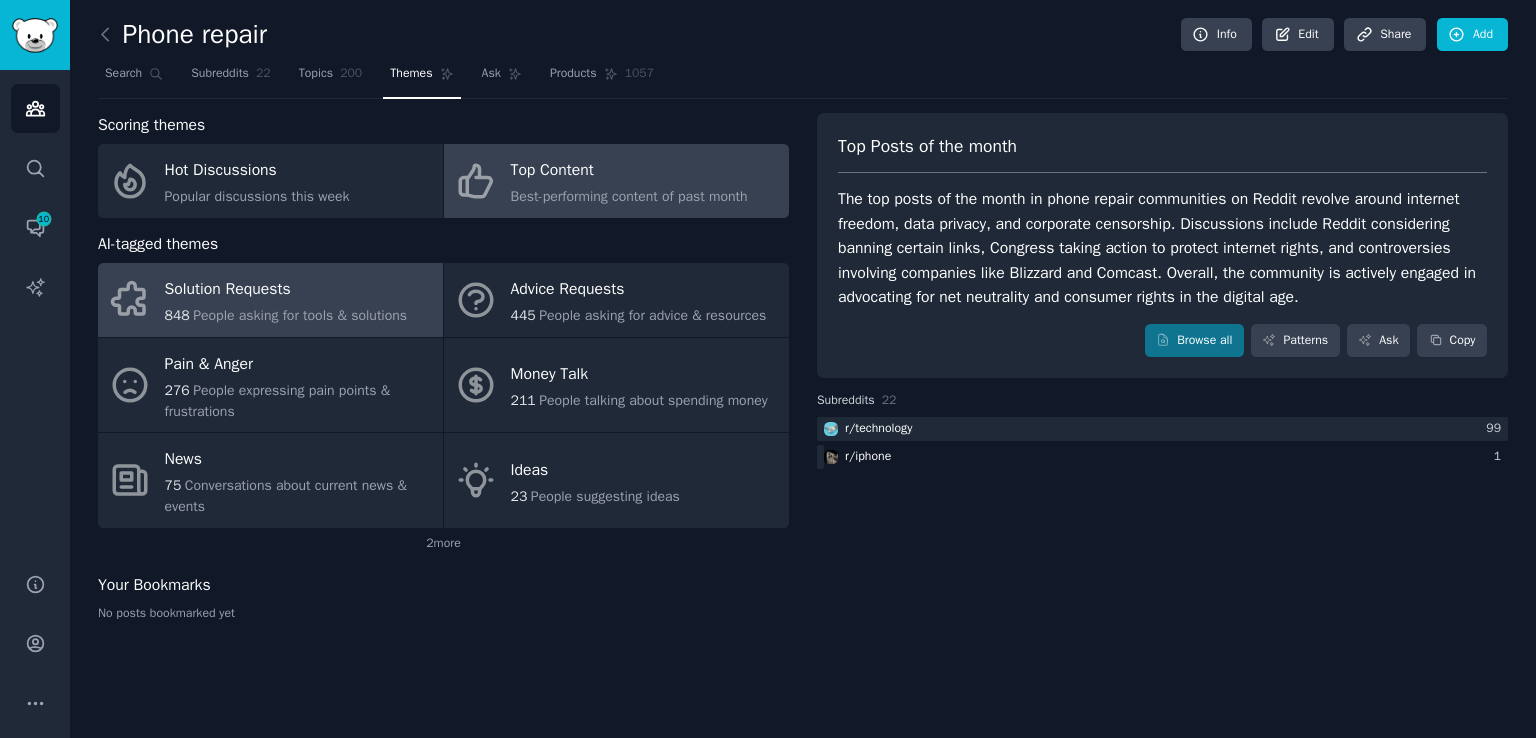click on "Solution Requests" at bounding box center (286, 290) 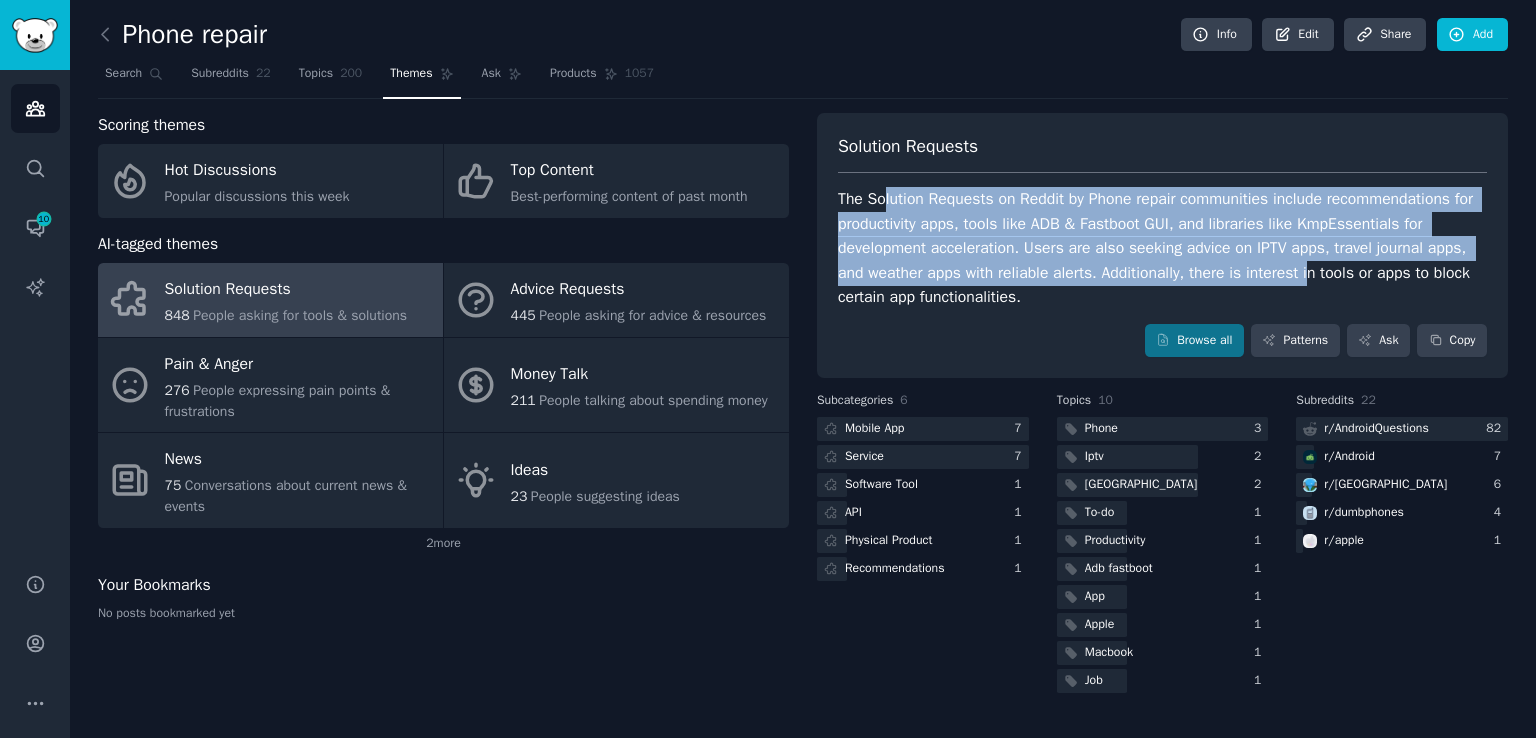 drag, startPoint x: 889, startPoint y: 196, endPoint x: 961, endPoint y: 287, distance: 116.03879 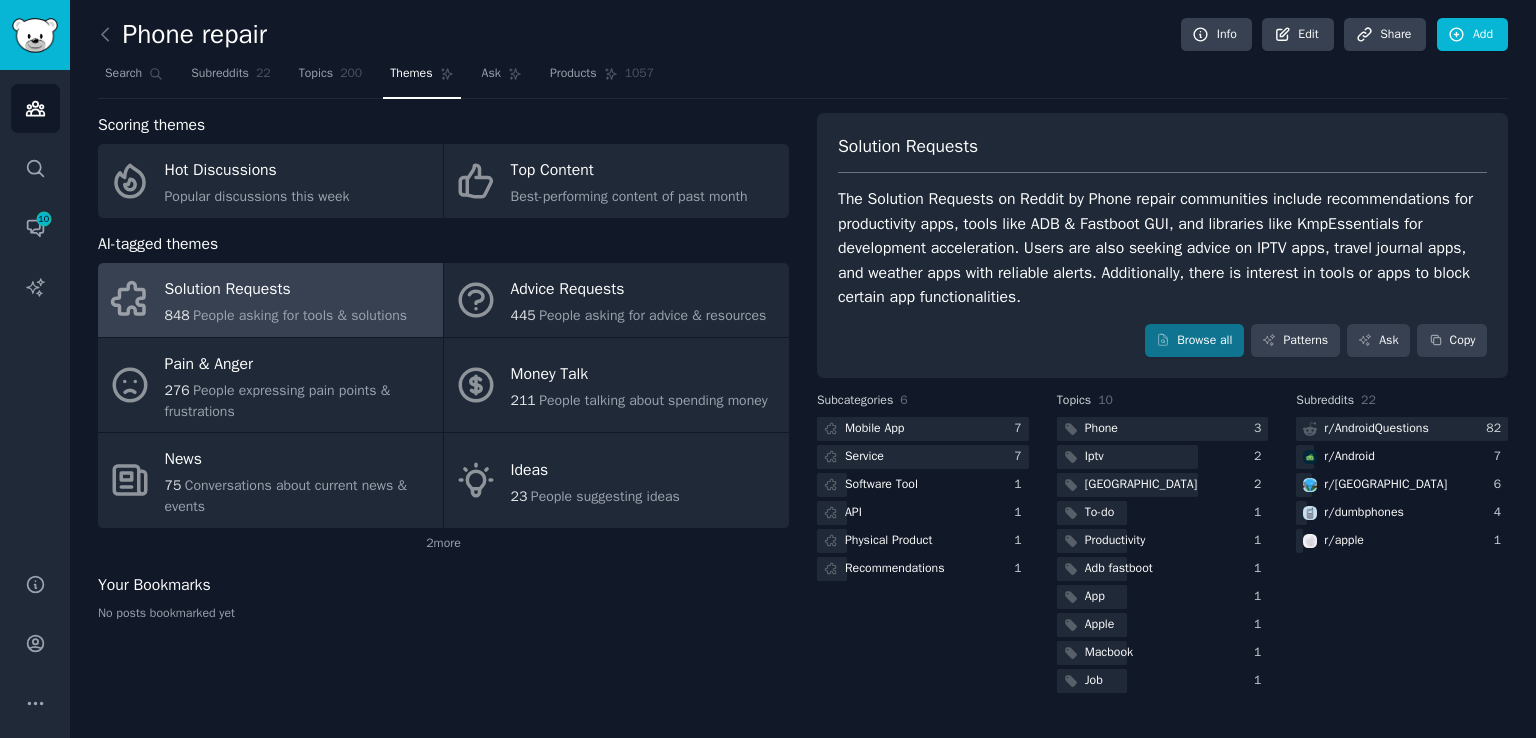 click on "Scoring themes Hot Discussions Popular discussions this week Top Content Best-performing content of past month AI-tagged themes Solution Requests 848 People asking for tools & solutions Advice Requests 445 People asking for advice & resources Pain & Anger 276 People expressing pain points & frustrations Money Talk 211 People talking about spending money News 75 Conversations about current news & events Ideas 23 People suggesting ideas 2  more Your Bookmarks No posts bookmarked yet" at bounding box center (443, 405) 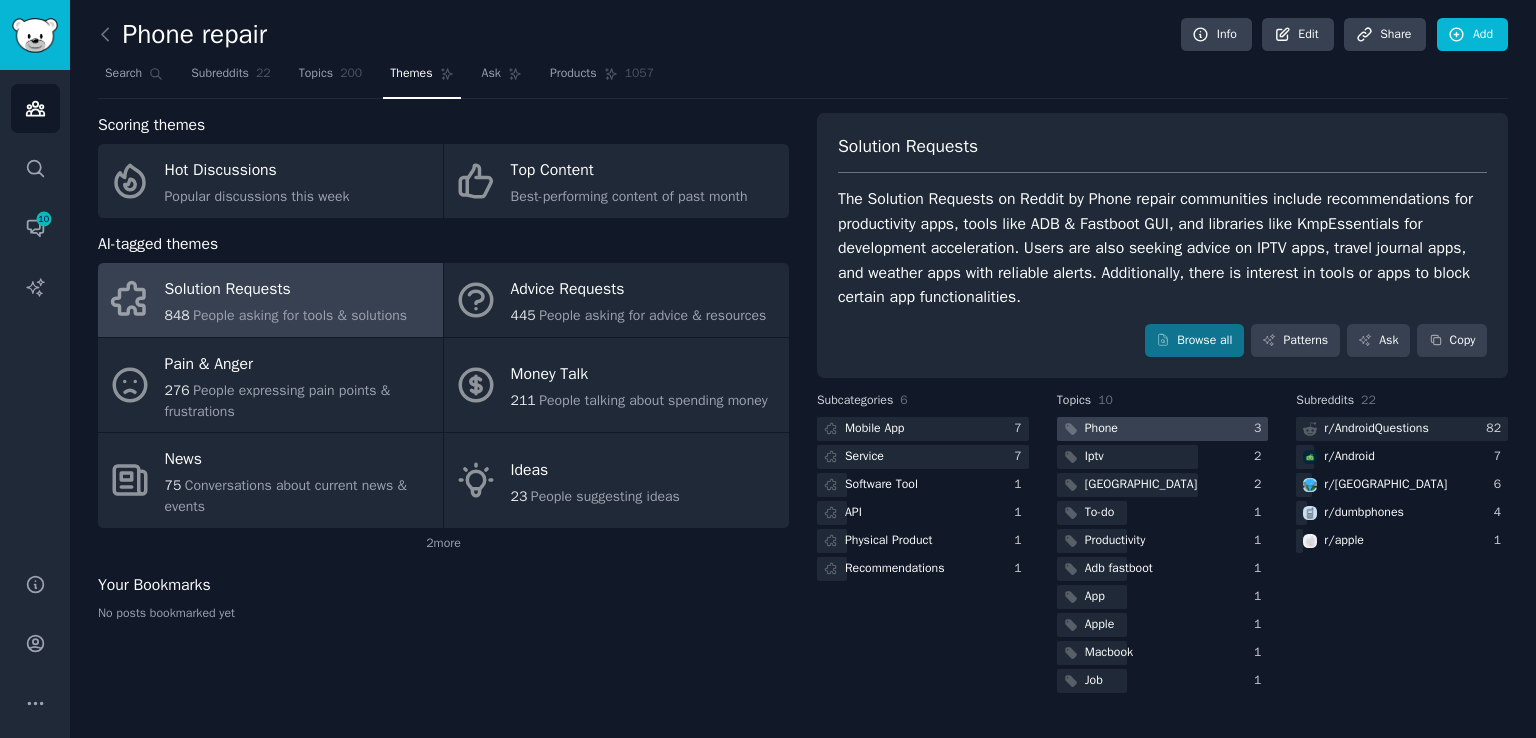 click on "Phone" at bounding box center (1101, 429) 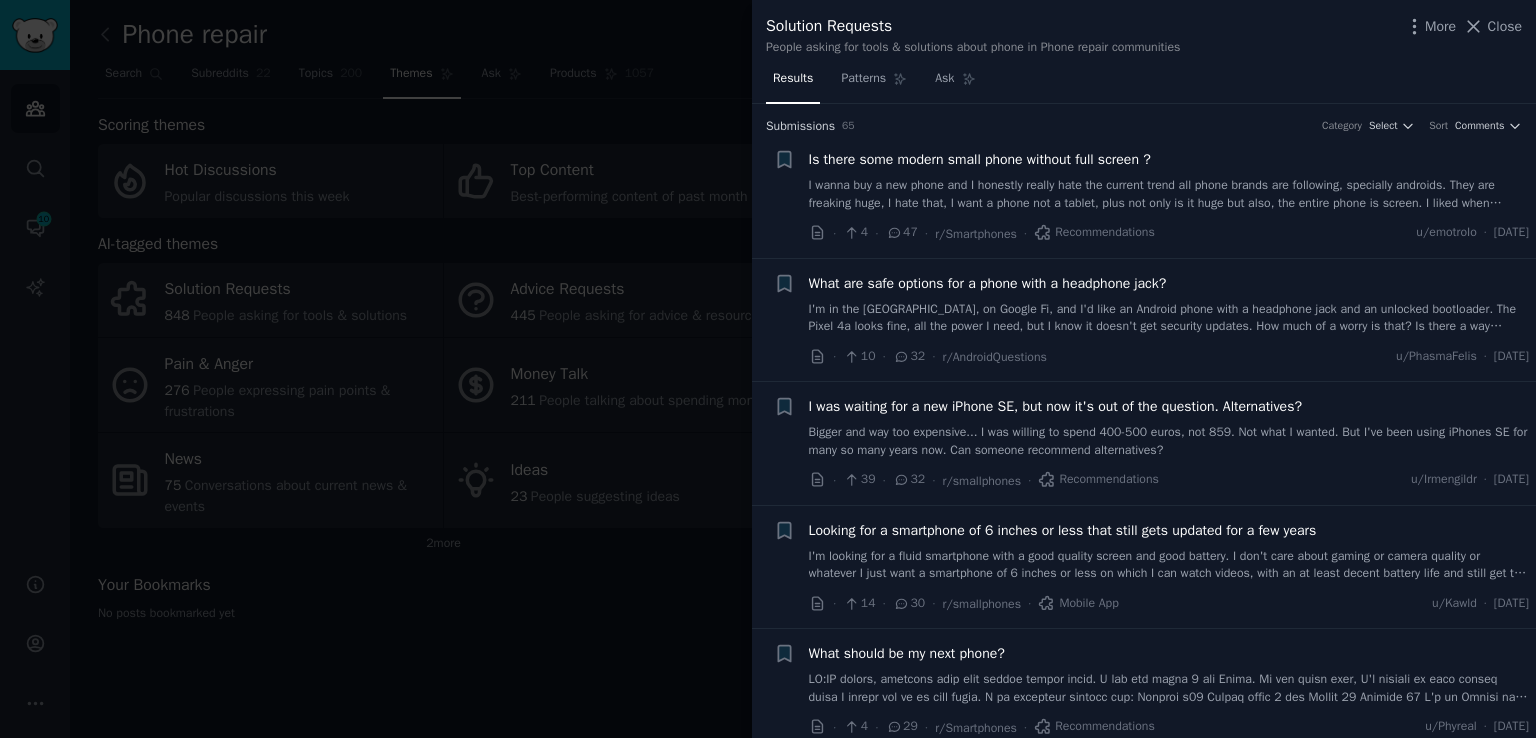 click on "Is there some modern small phone without full screen ?" at bounding box center (980, 159) 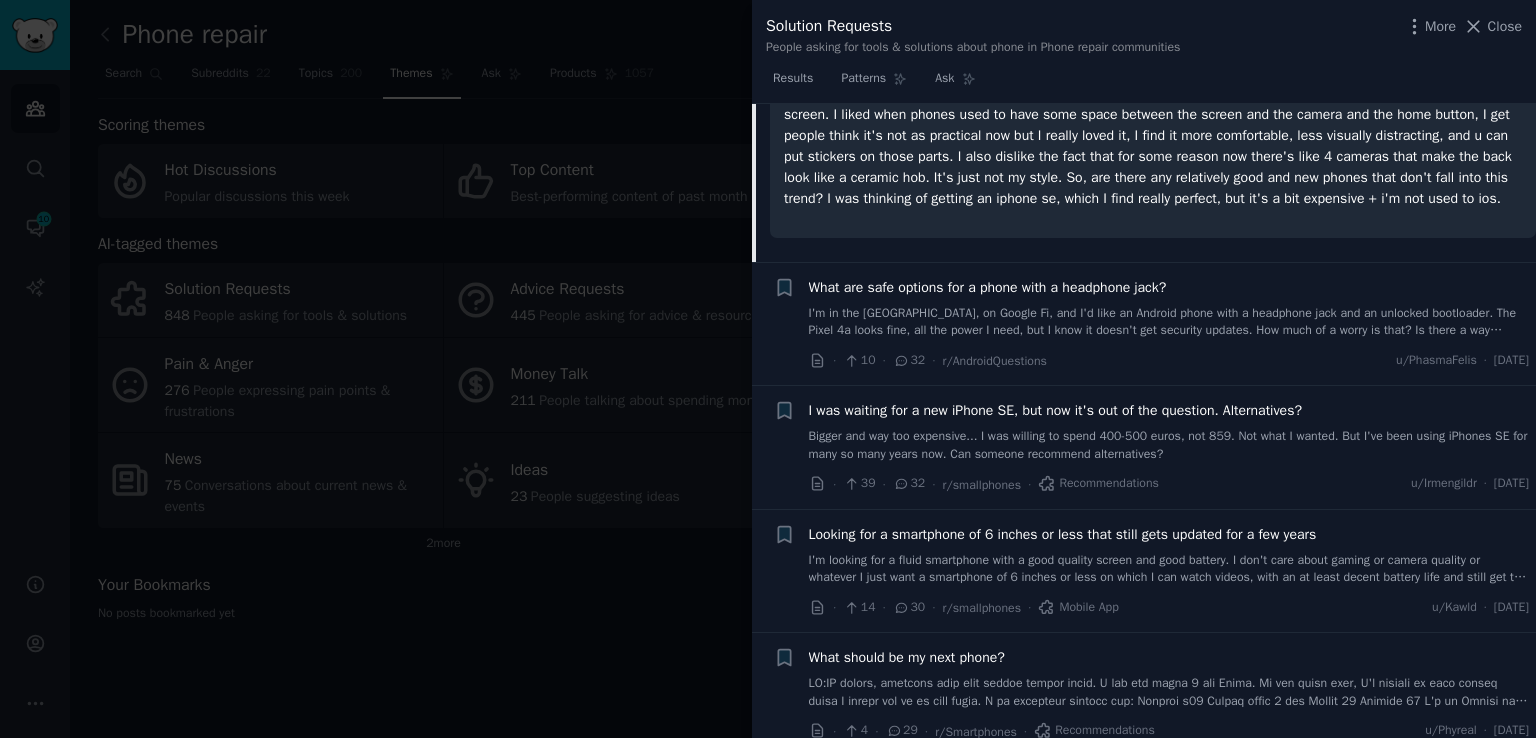scroll, scrollTop: 331, scrollLeft: 0, axis: vertical 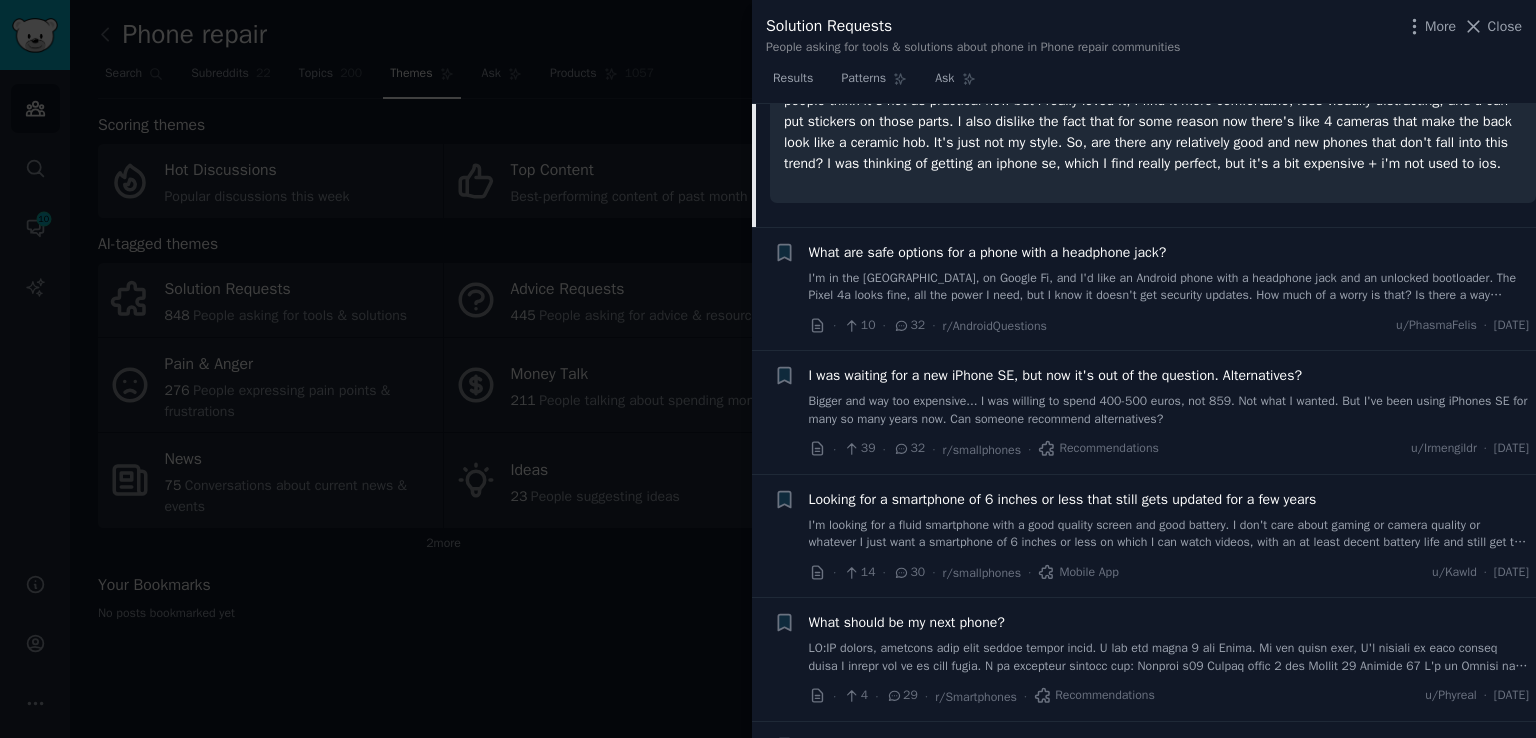 click on "What are safe options for a phone with a headphone jack?" at bounding box center (988, 252) 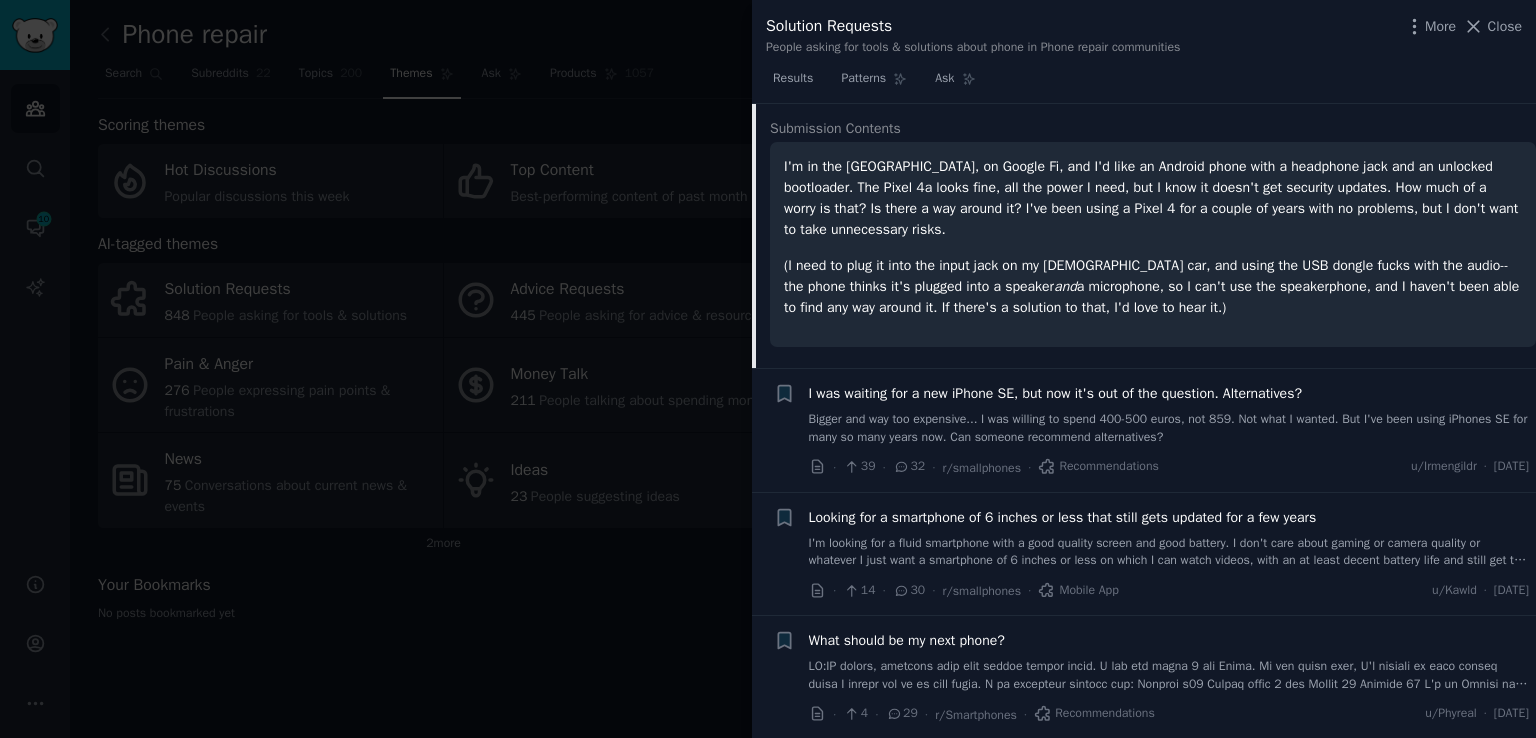 scroll, scrollTop: 400, scrollLeft: 0, axis: vertical 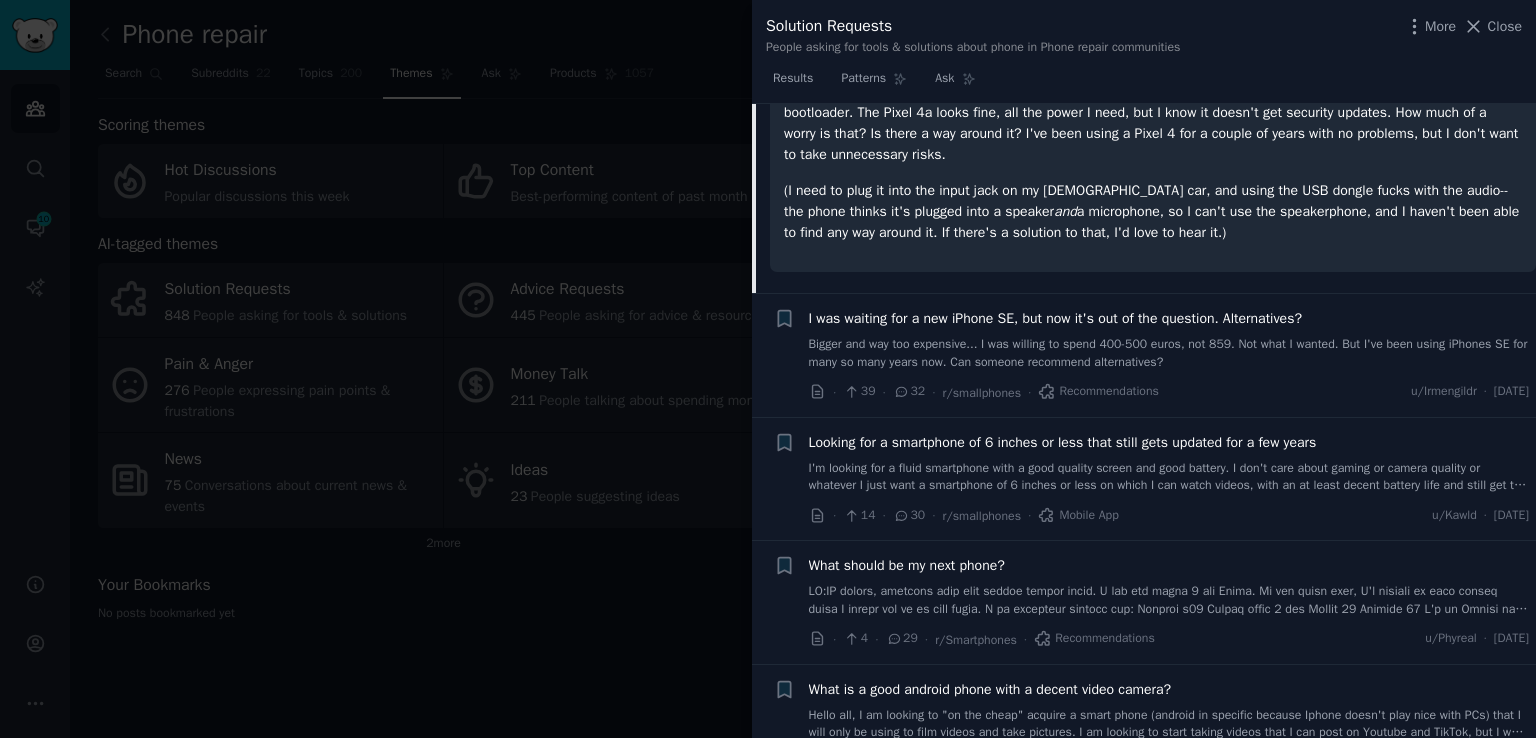 click on "I was waiting for a new iPhone SE, but now it's out of the question. Alternatives?" at bounding box center (1055, 318) 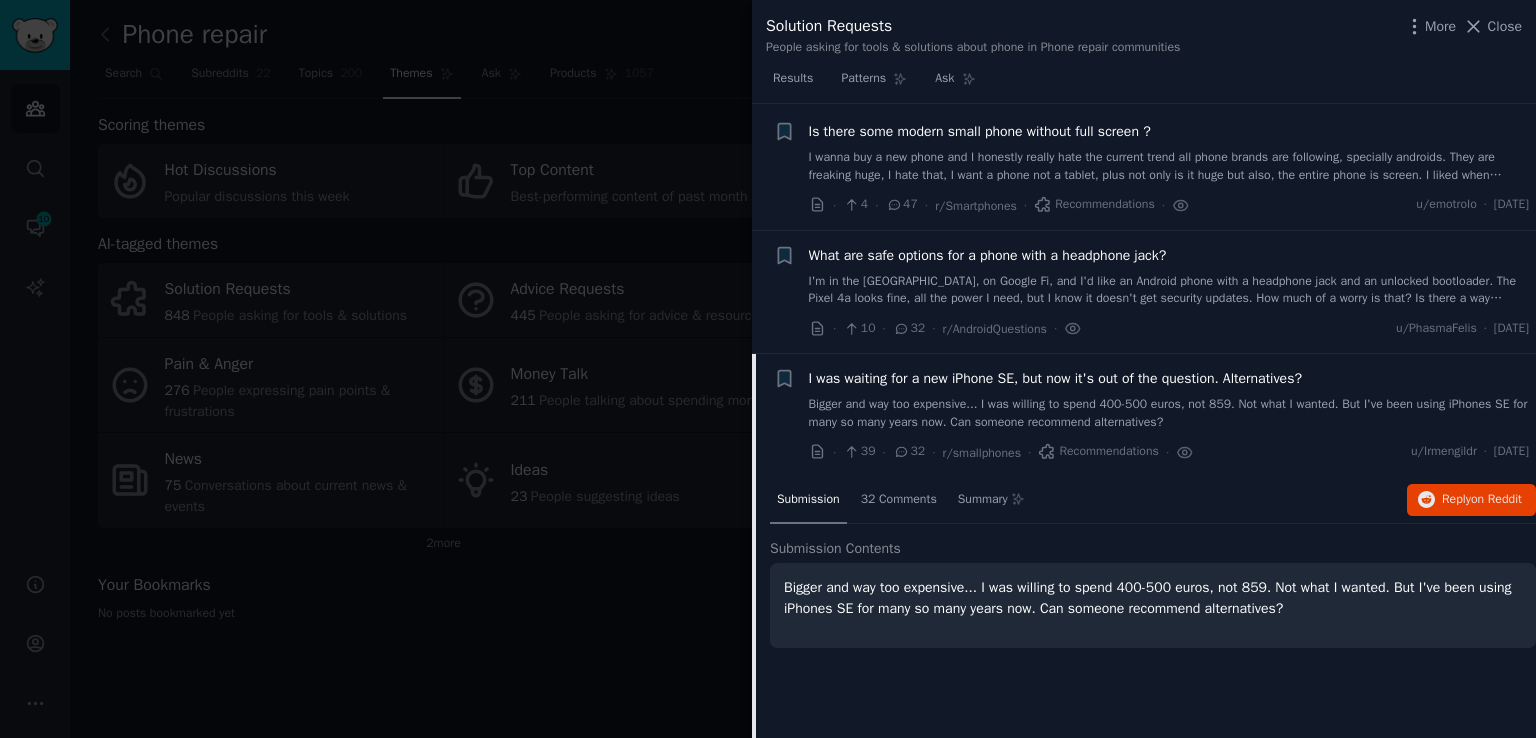 scroll, scrollTop: 0, scrollLeft: 0, axis: both 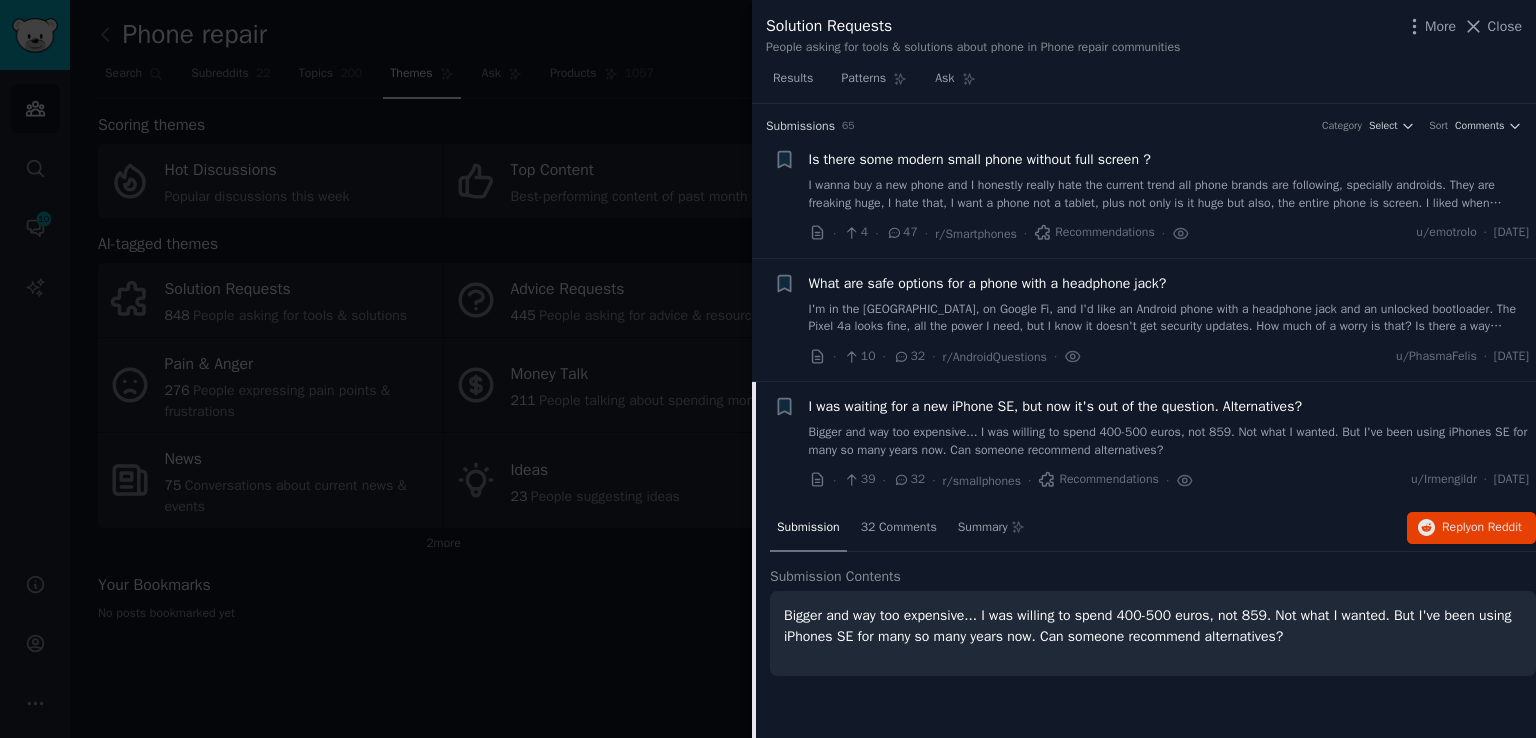 click at bounding box center [768, 369] 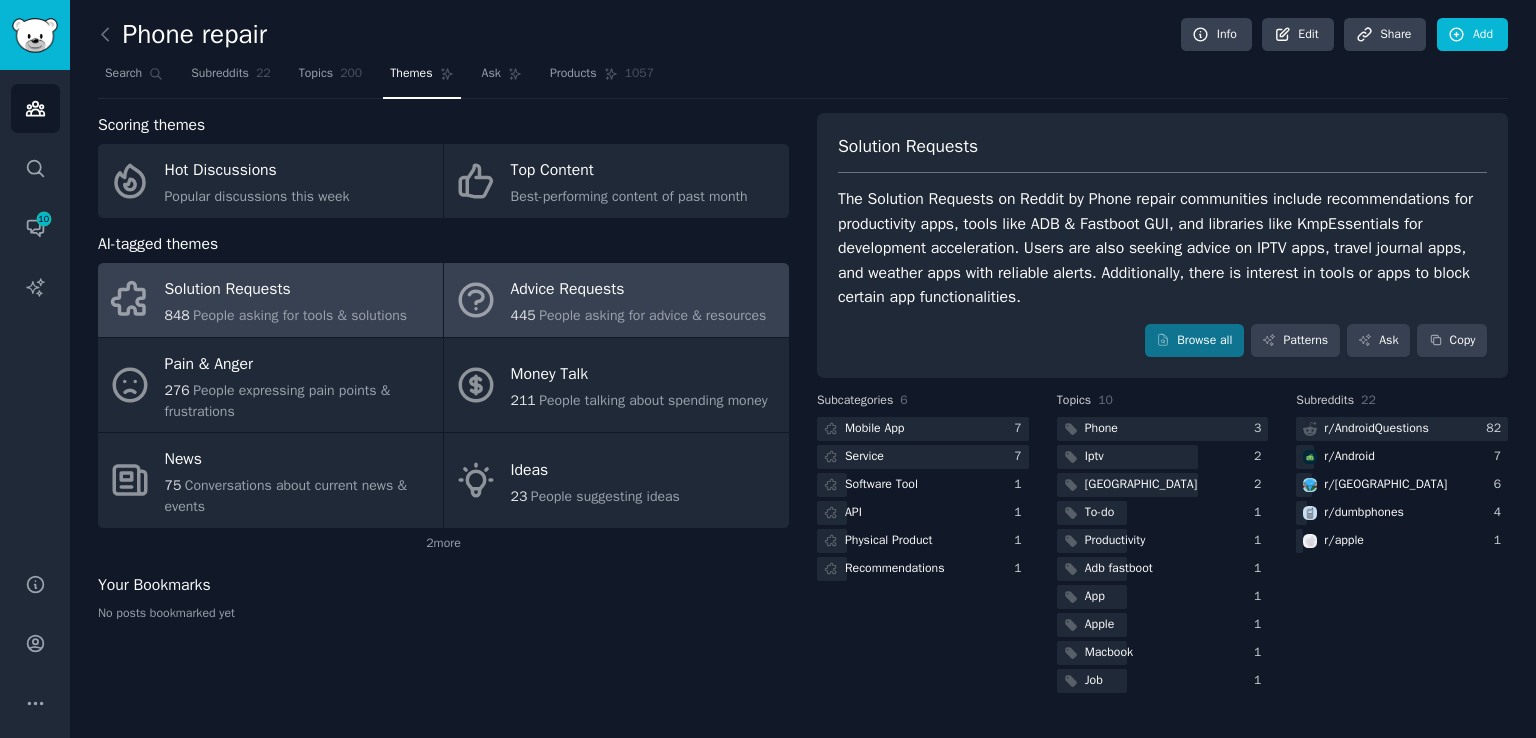 click on "People asking for advice & resources" at bounding box center [652, 315] 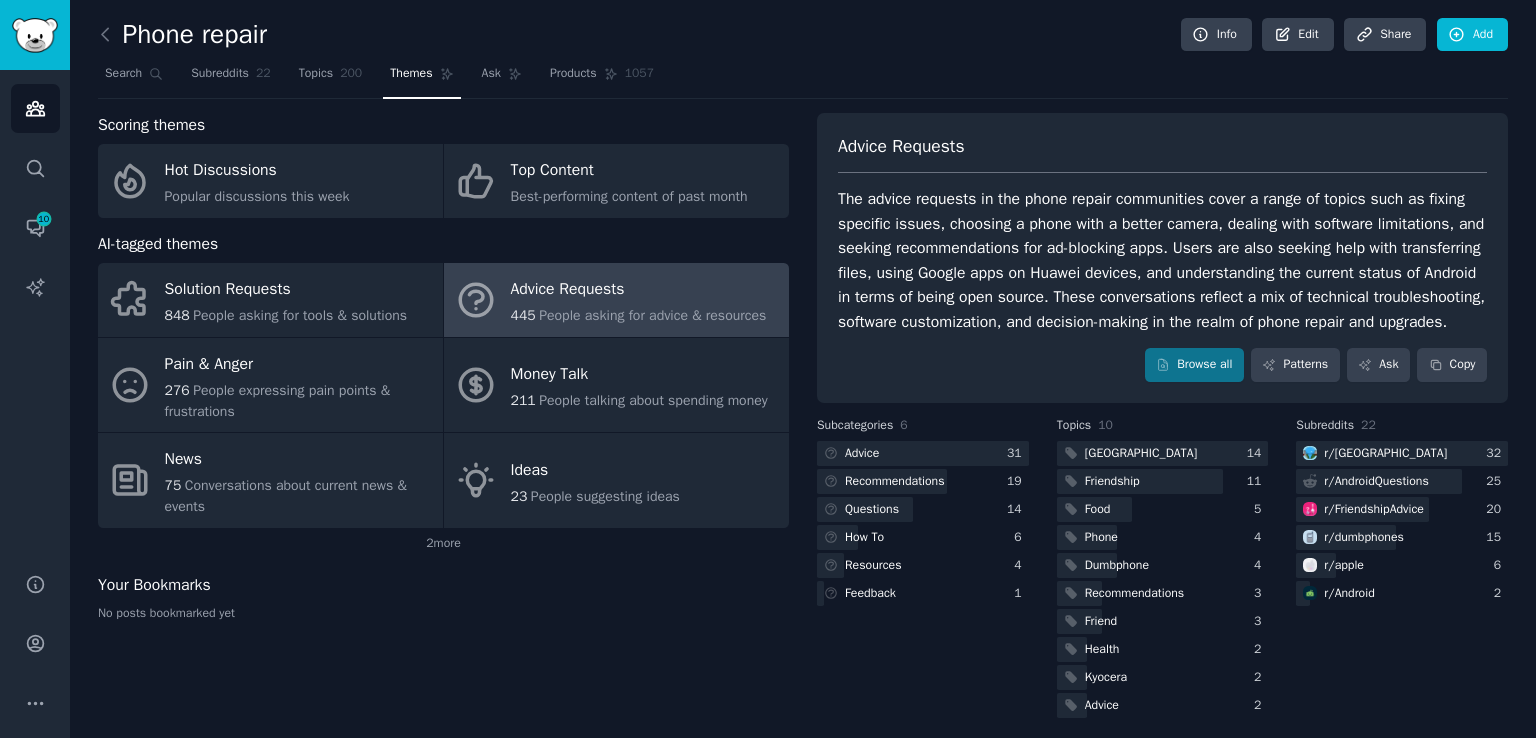 scroll, scrollTop: 34, scrollLeft: 0, axis: vertical 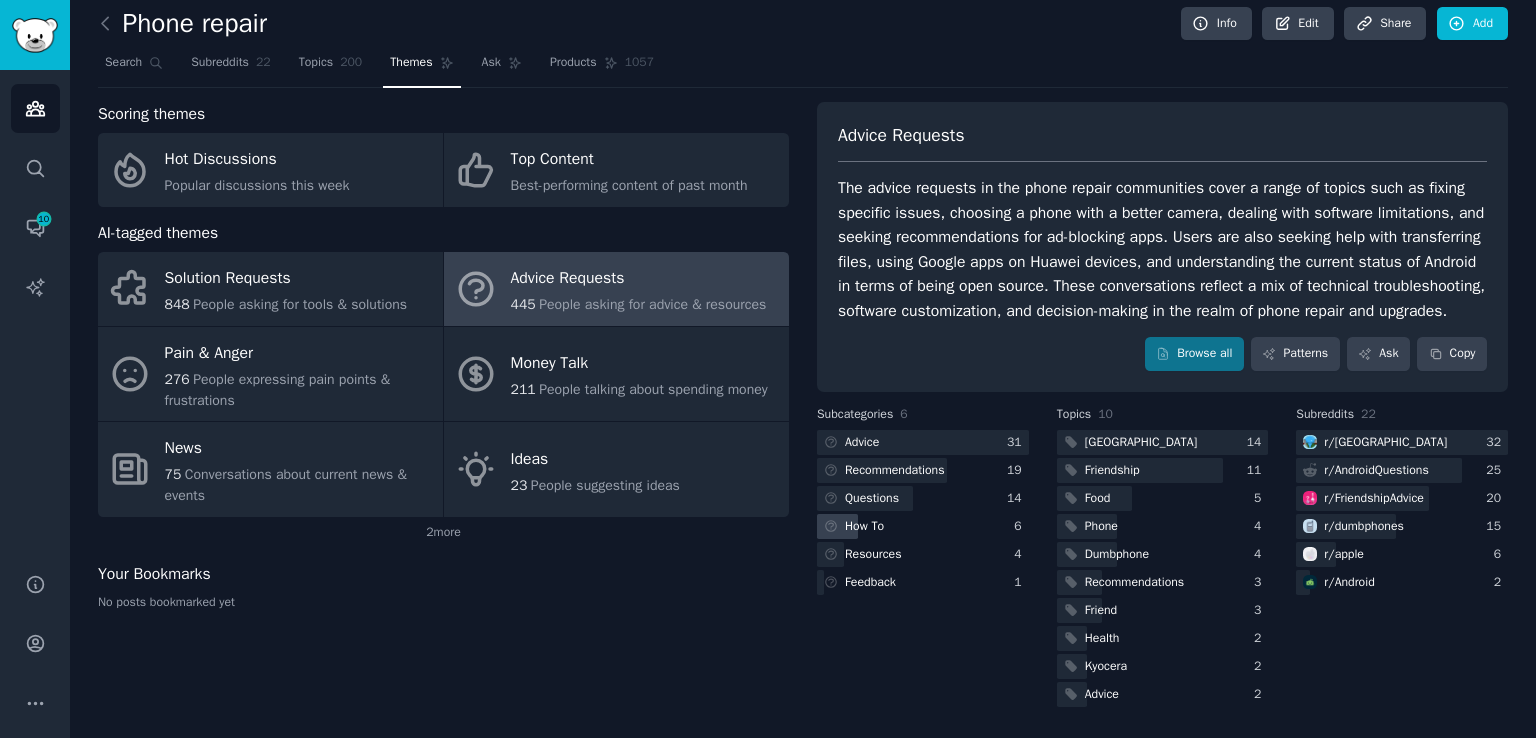 click on "How To" at bounding box center [864, 527] 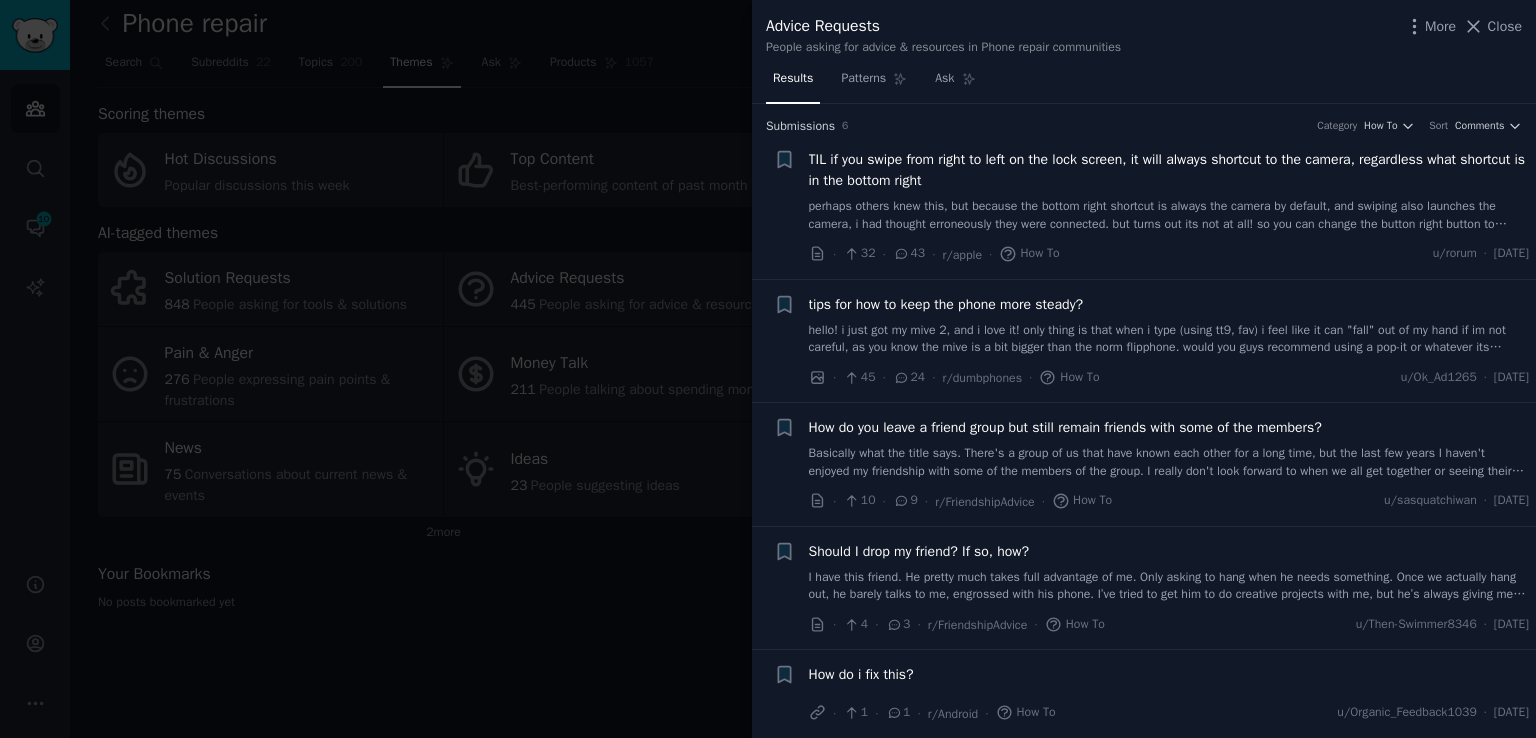 click on "tips for how to keep the phone more steady?" at bounding box center (946, 304) 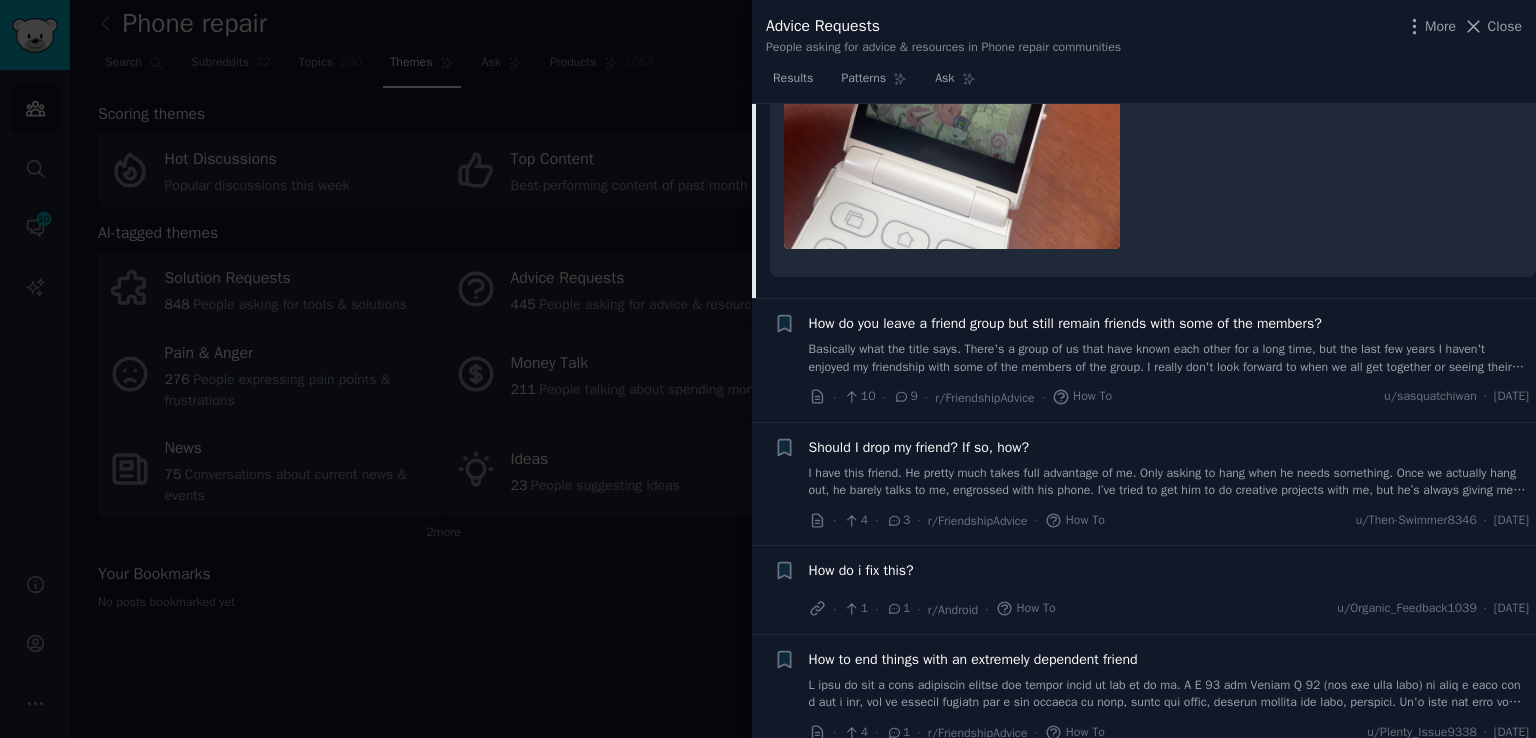 scroll, scrollTop: 832, scrollLeft: 0, axis: vertical 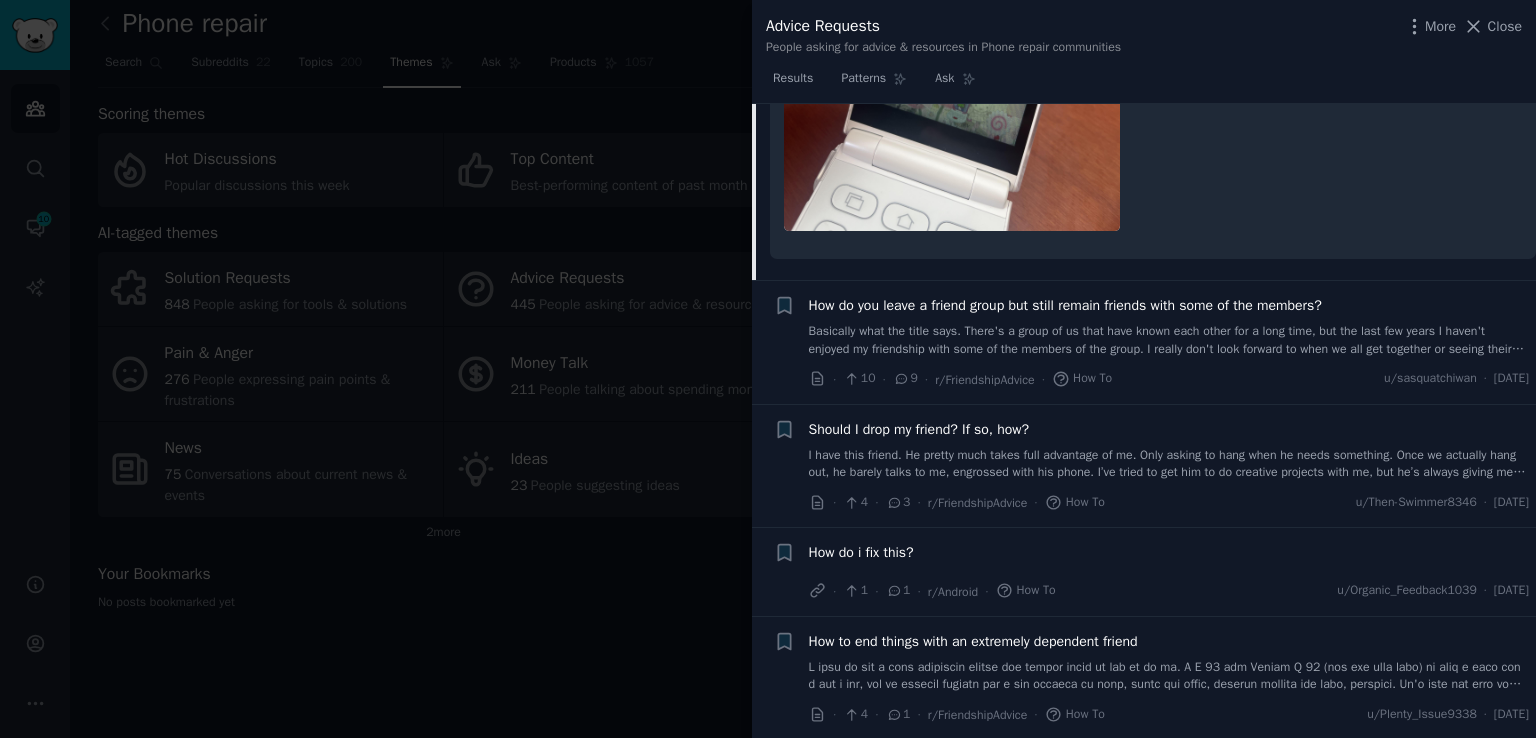 click on "How do i fix this?" at bounding box center [861, 552] 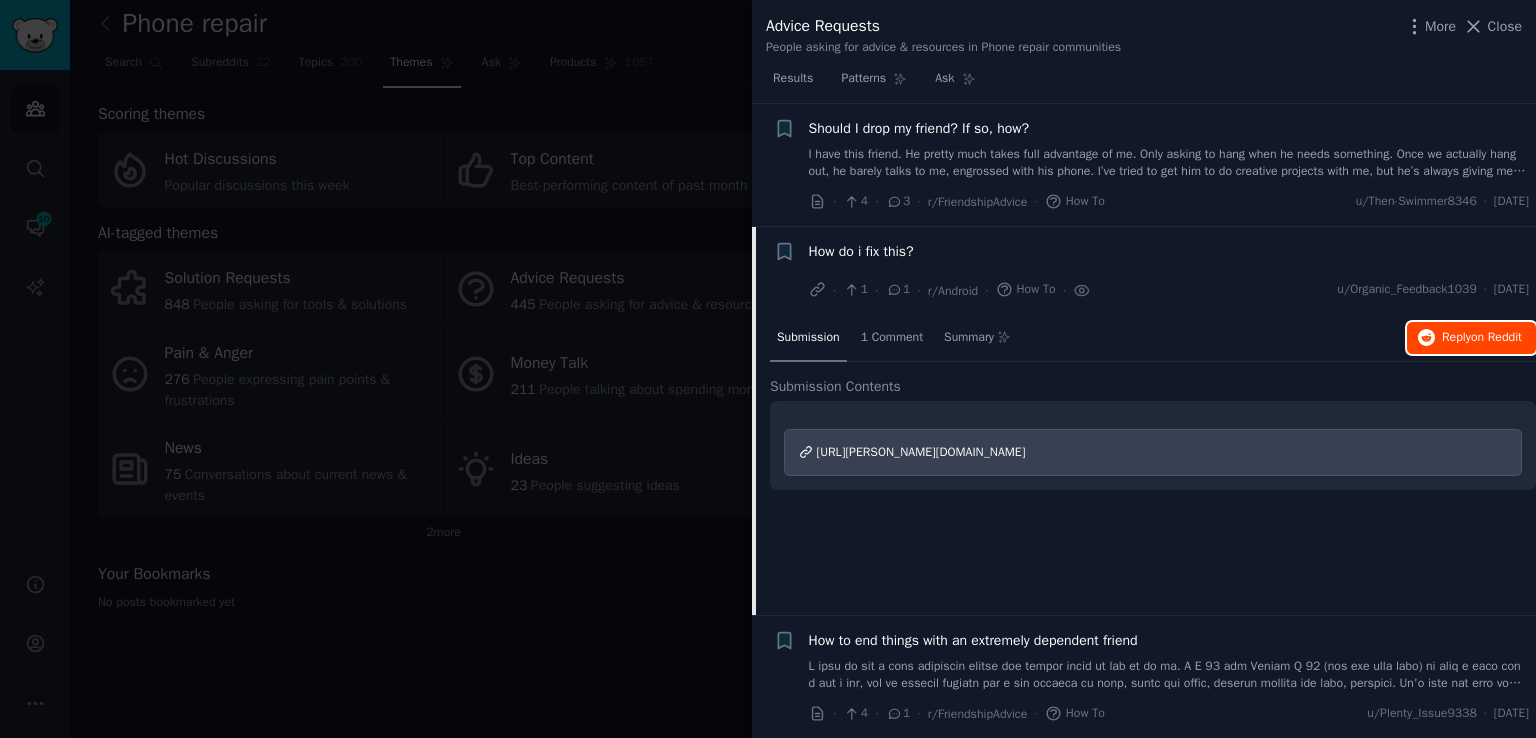 click on "on Reddit" at bounding box center (1496, 337) 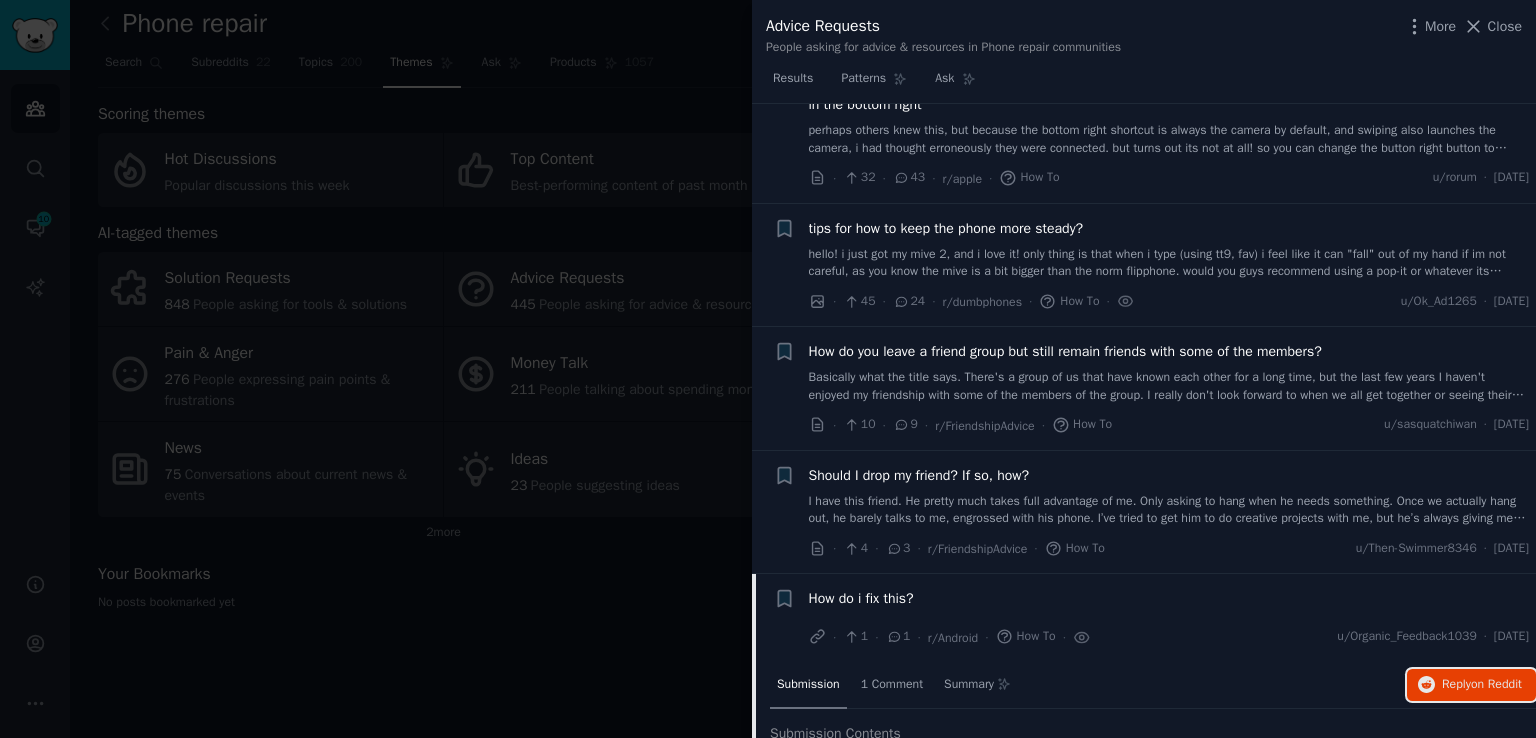 scroll, scrollTop: 0, scrollLeft: 0, axis: both 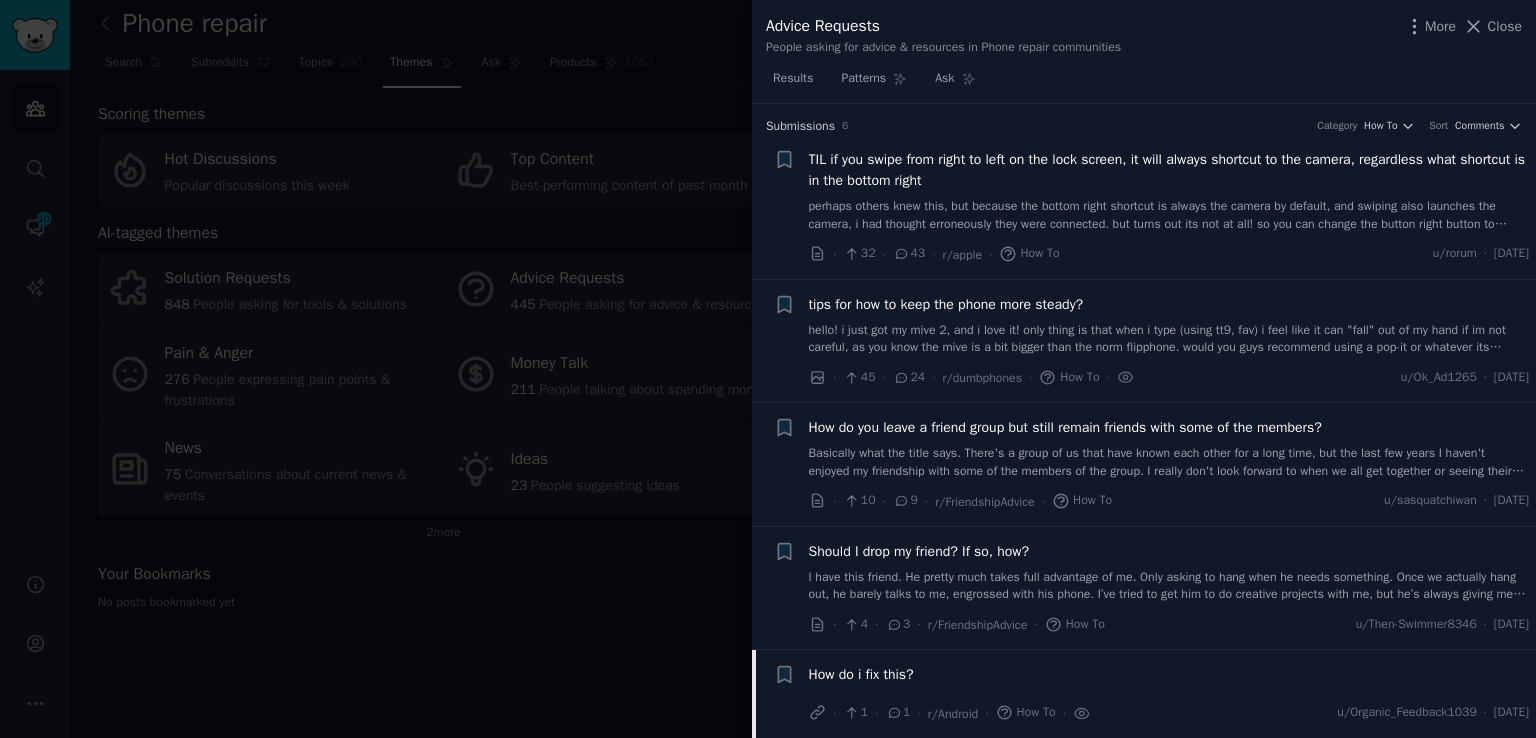 click at bounding box center (768, 369) 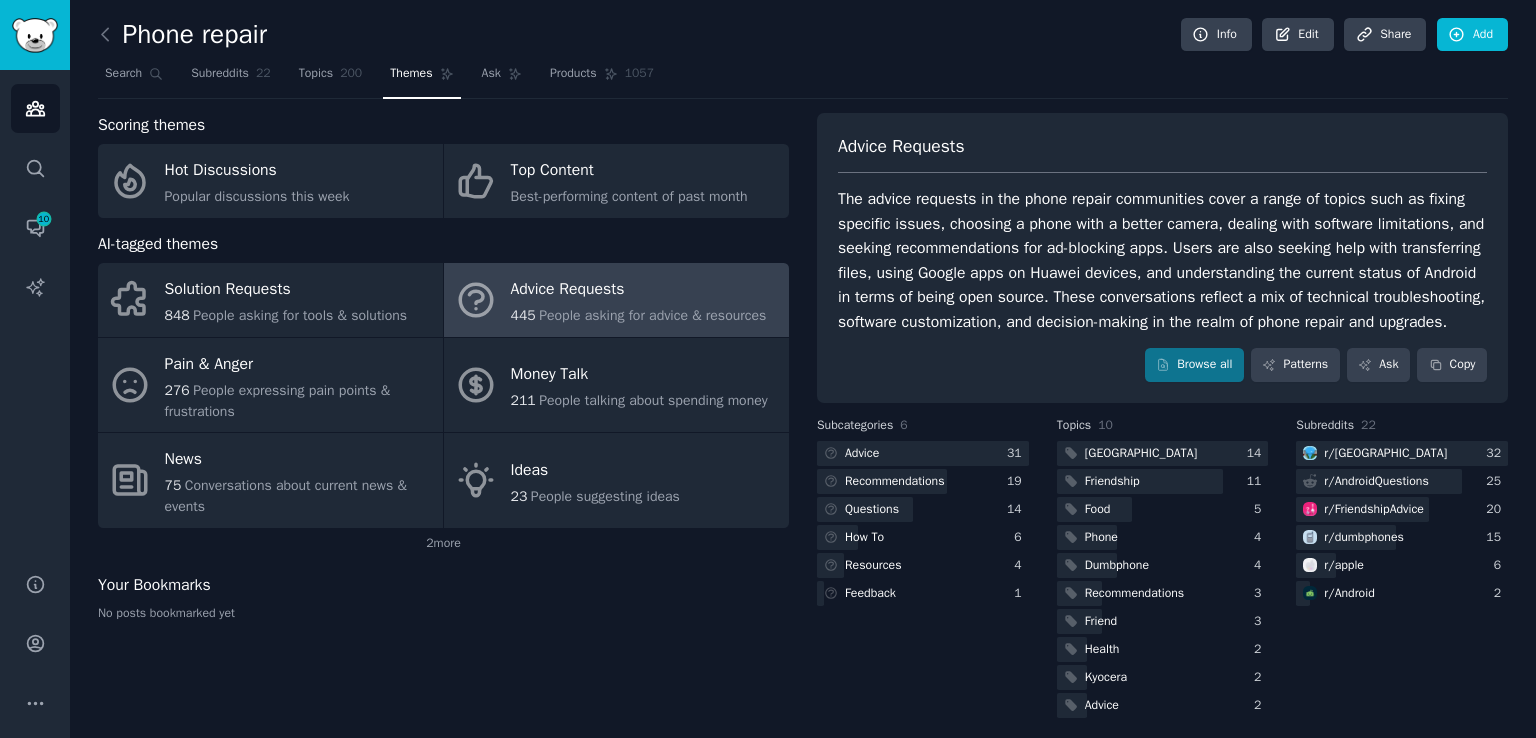 scroll, scrollTop: 34, scrollLeft: 0, axis: vertical 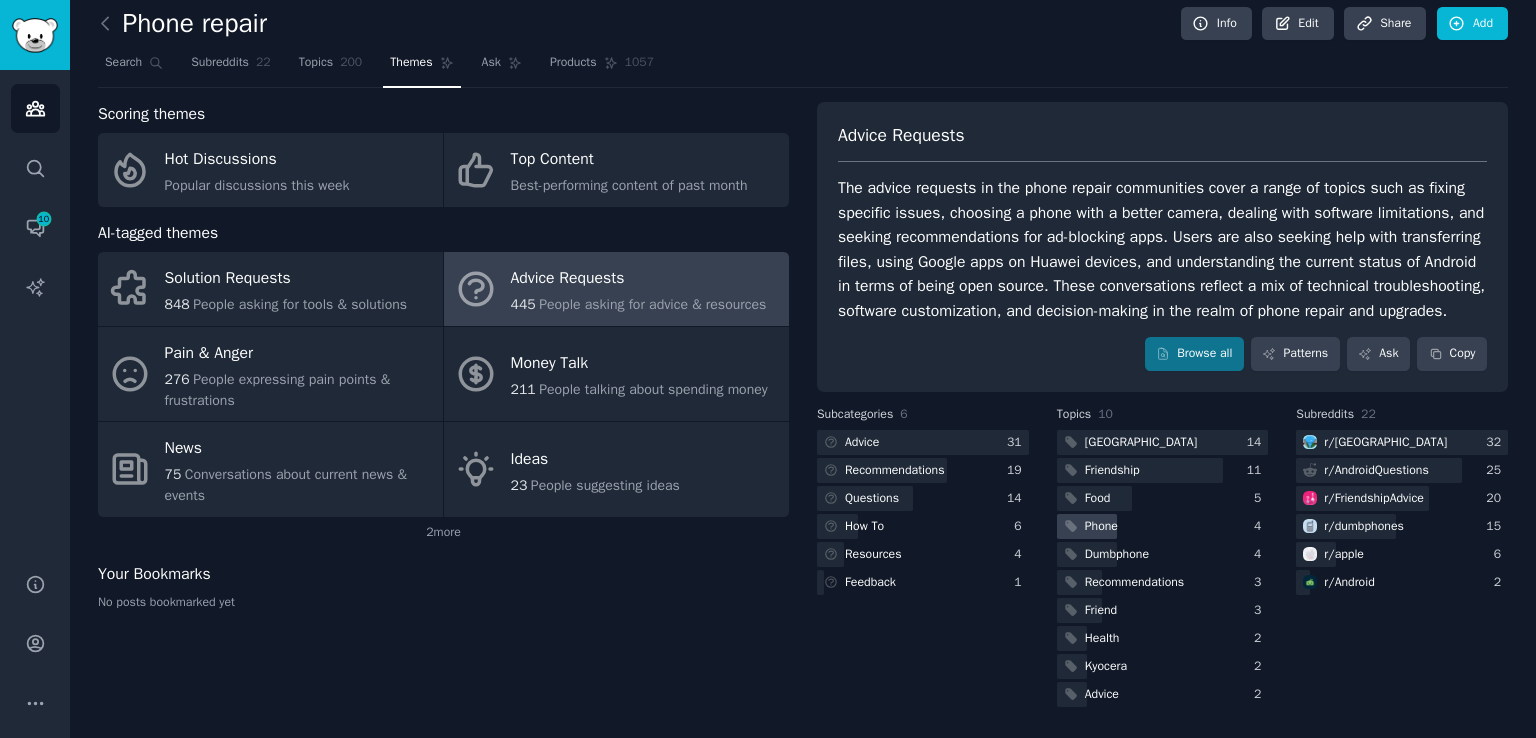 click on "Phone" at bounding box center (1101, 527) 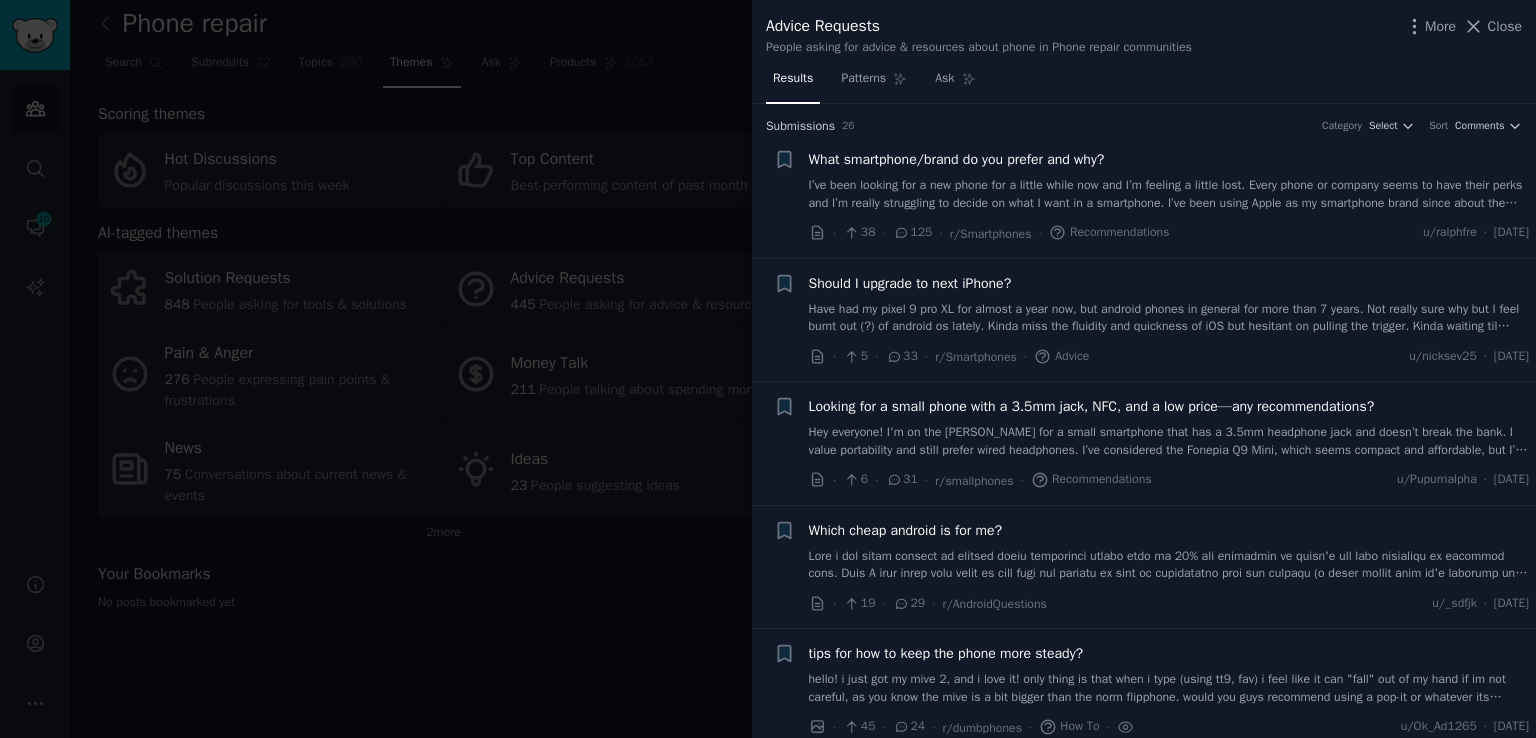 click on "What smartphone/brand do you prefer and why?" at bounding box center (957, 159) 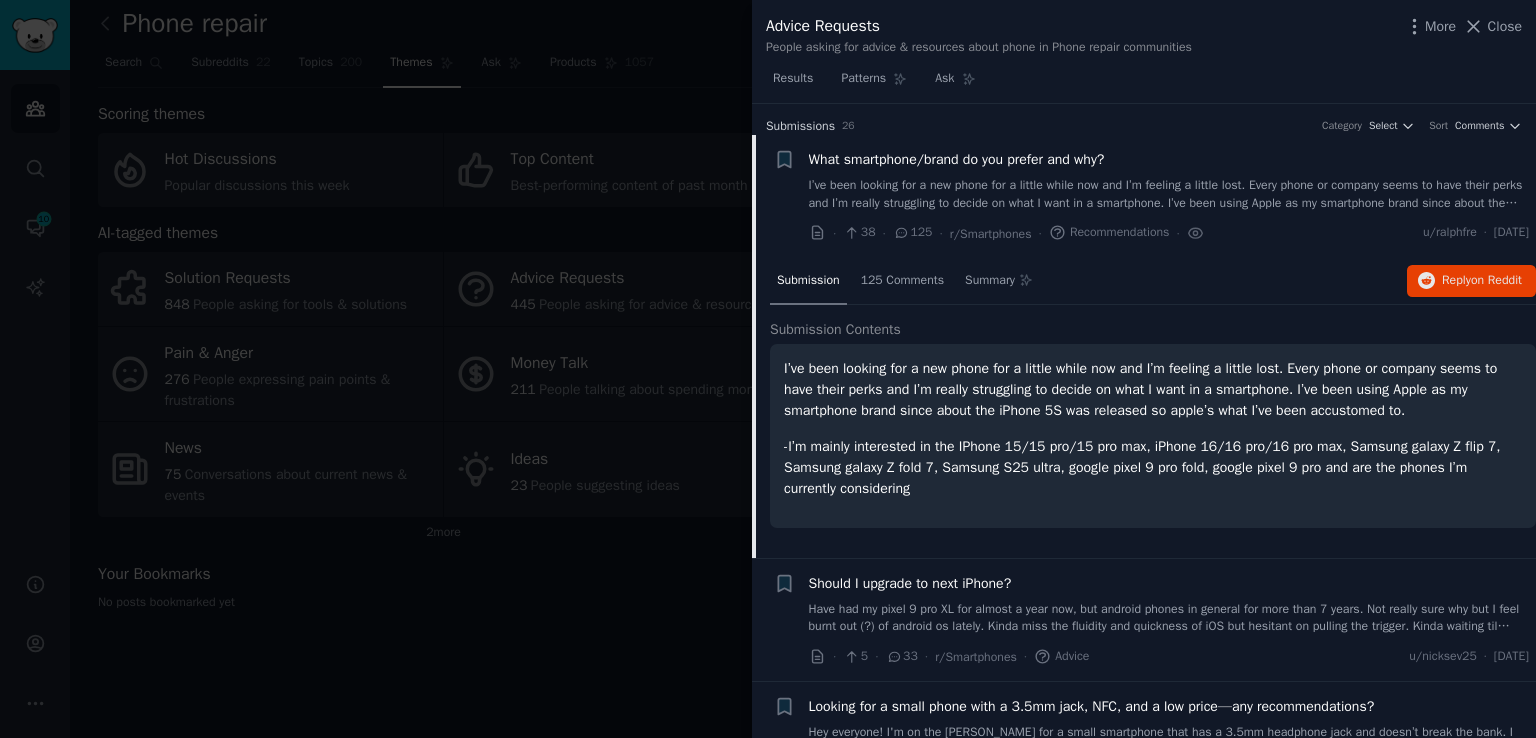 scroll, scrollTop: 31, scrollLeft: 0, axis: vertical 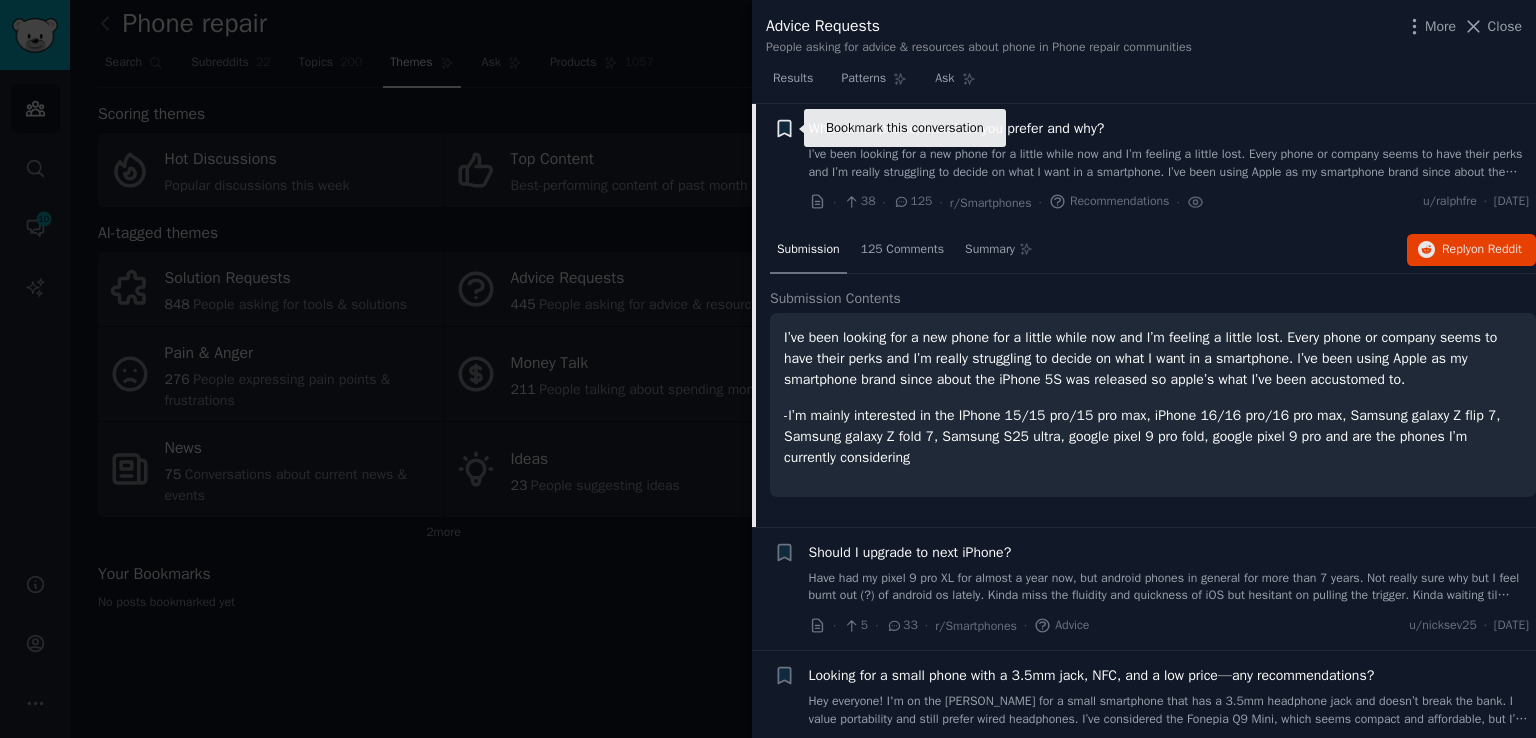 click 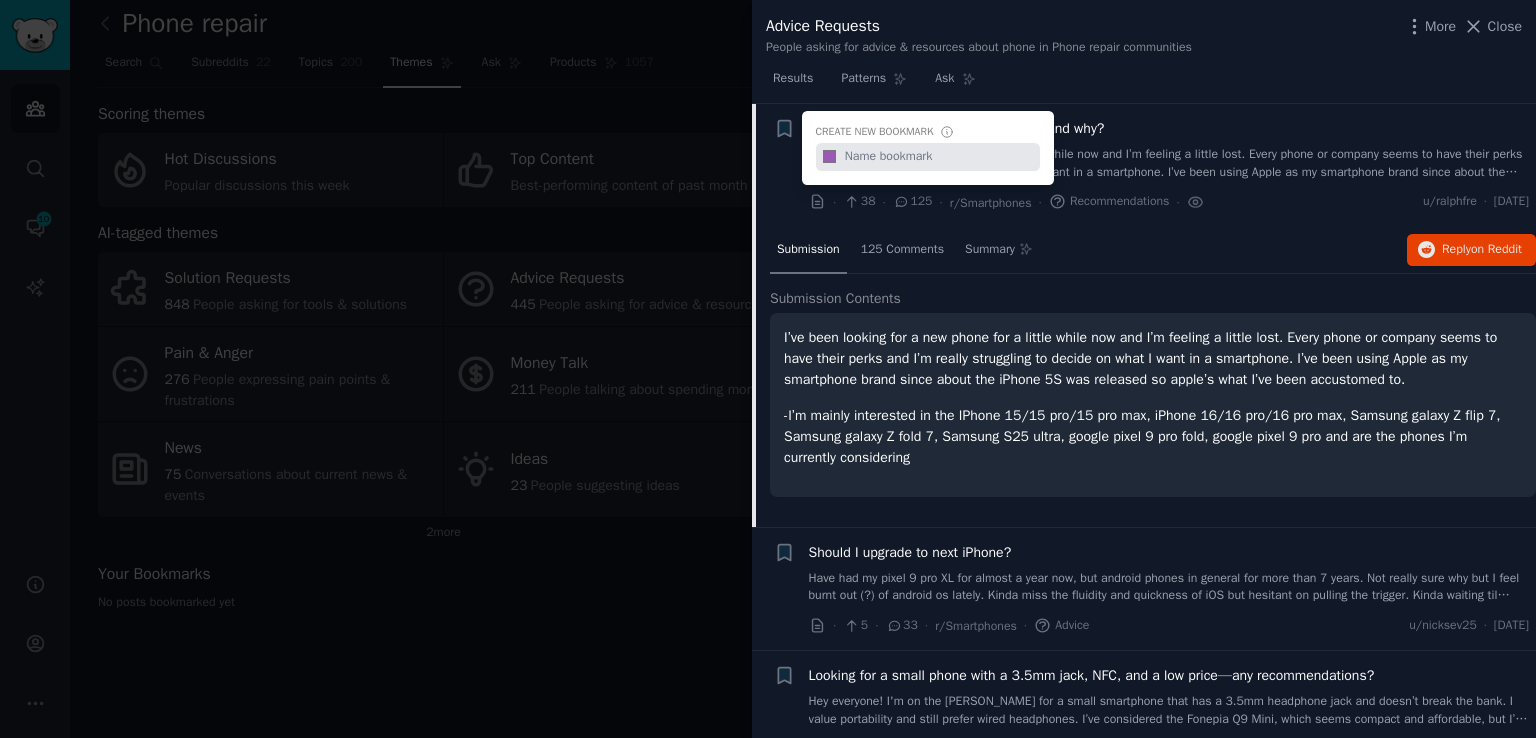 click on "Reddit text submission Bookmark this conversation + Create new bookmark #9b59b6" at bounding box center [784, 165] 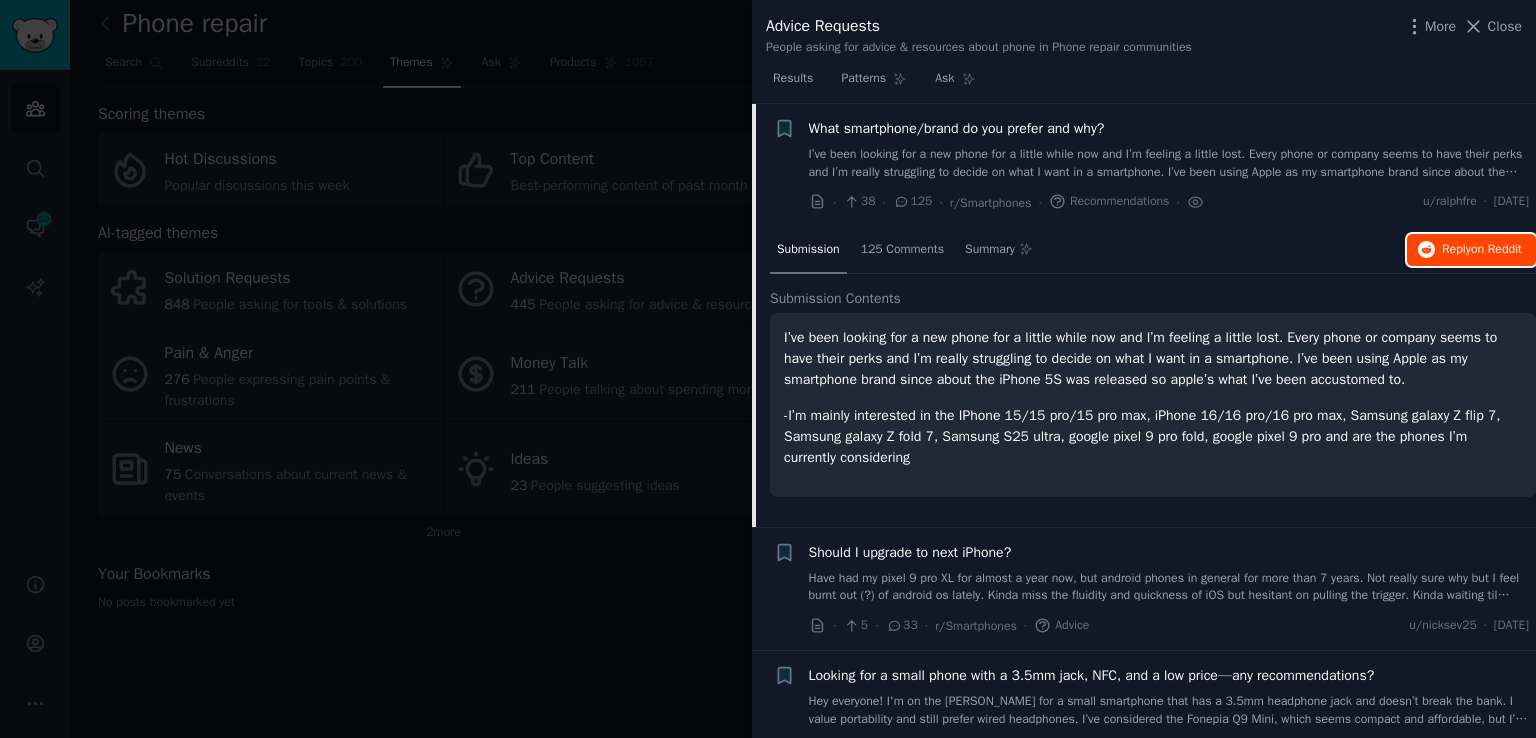 click on "on Reddit" at bounding box center [1496, 249] 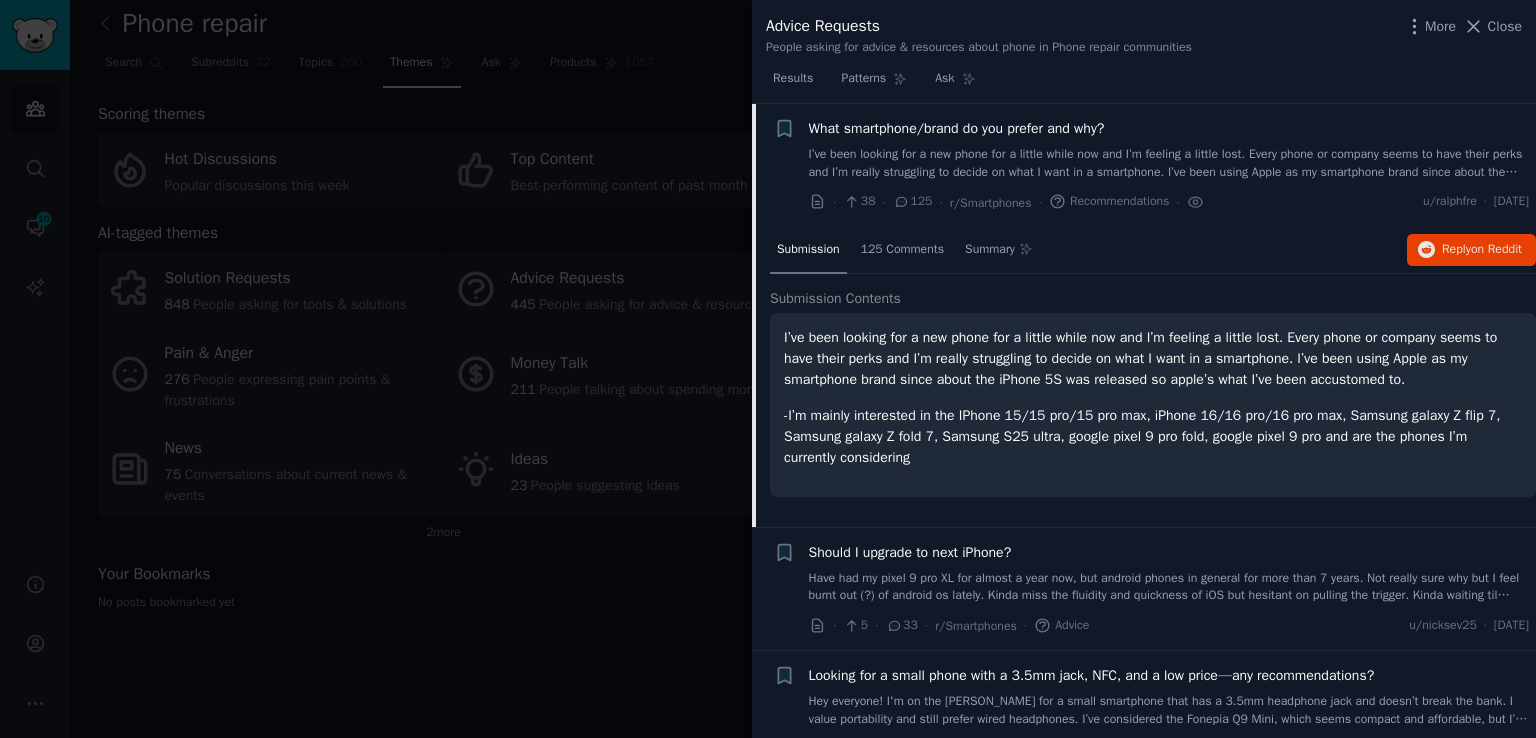 click at bounding box center [768, 369] 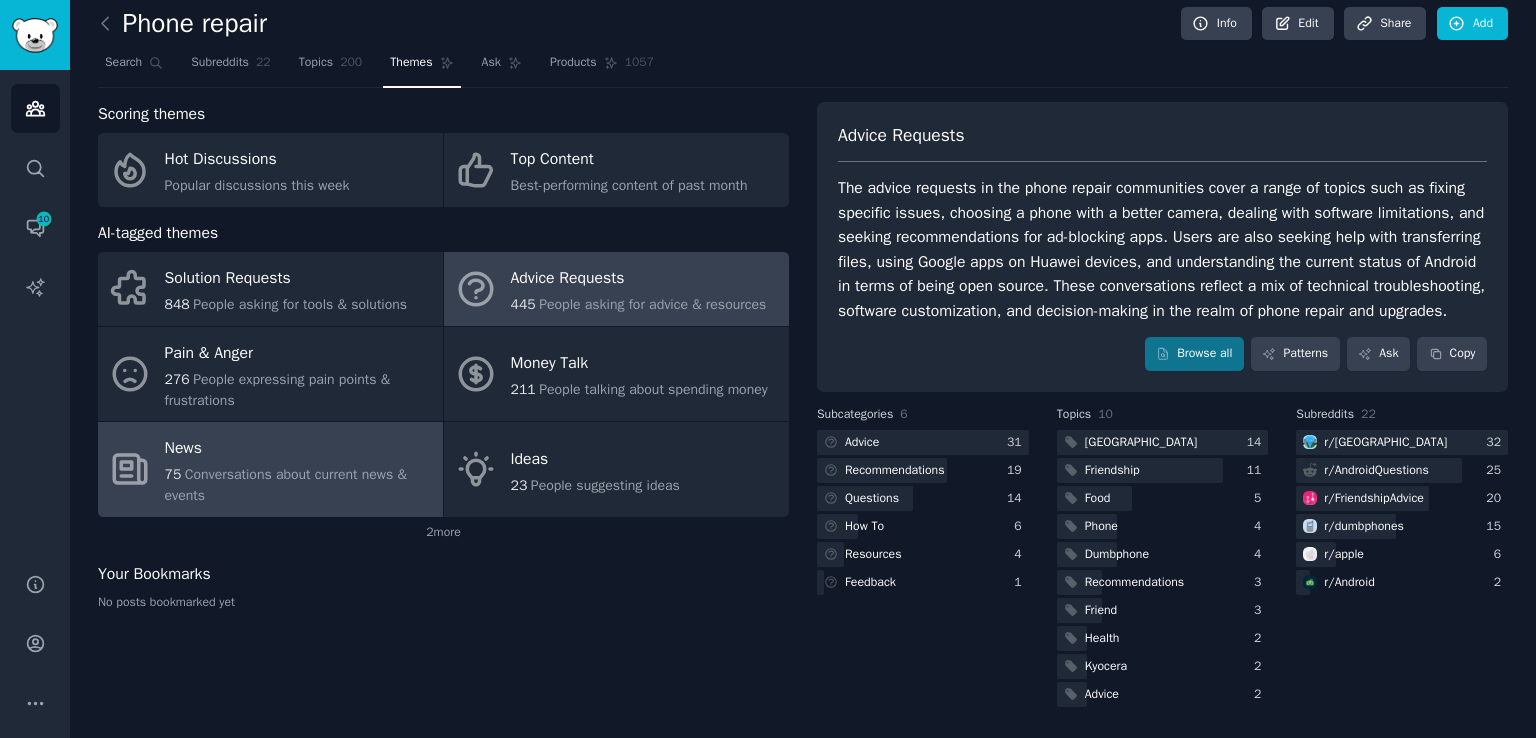 scroll, scrollTop: 0, scrollLeft: 0, axis: both 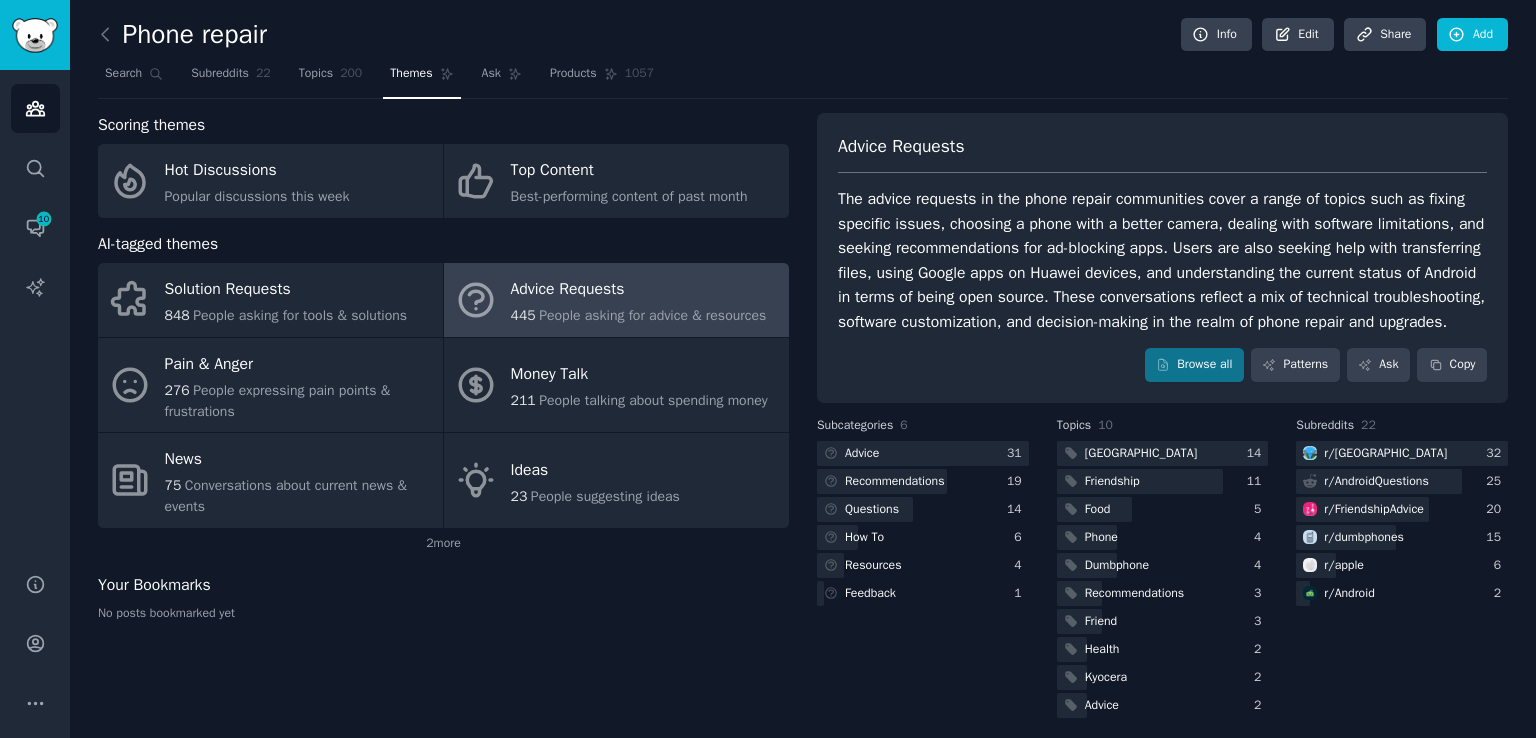 click on "Scoring themes" at bounding box center [443, 125] 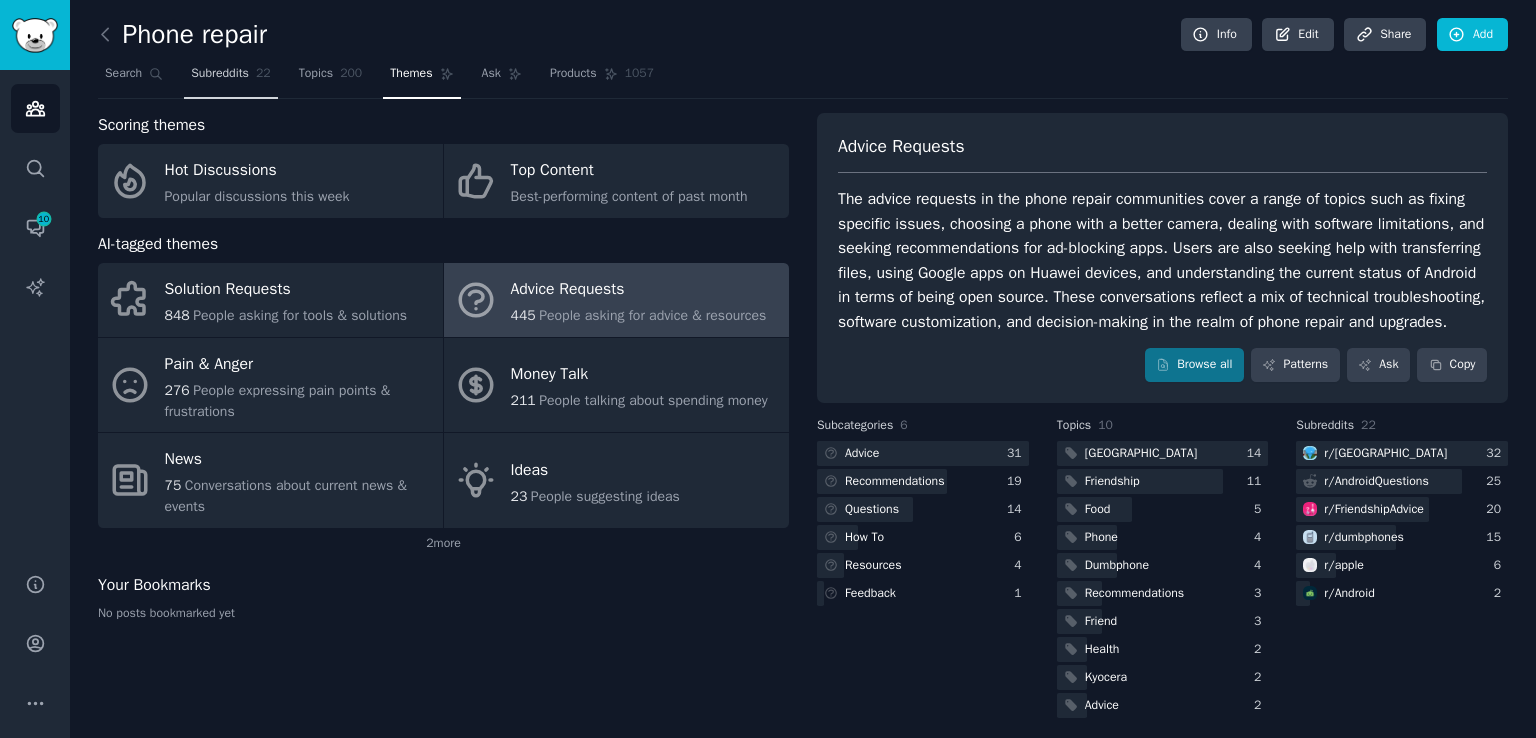 click on "Subreddits" at bounding box center (220, 74) 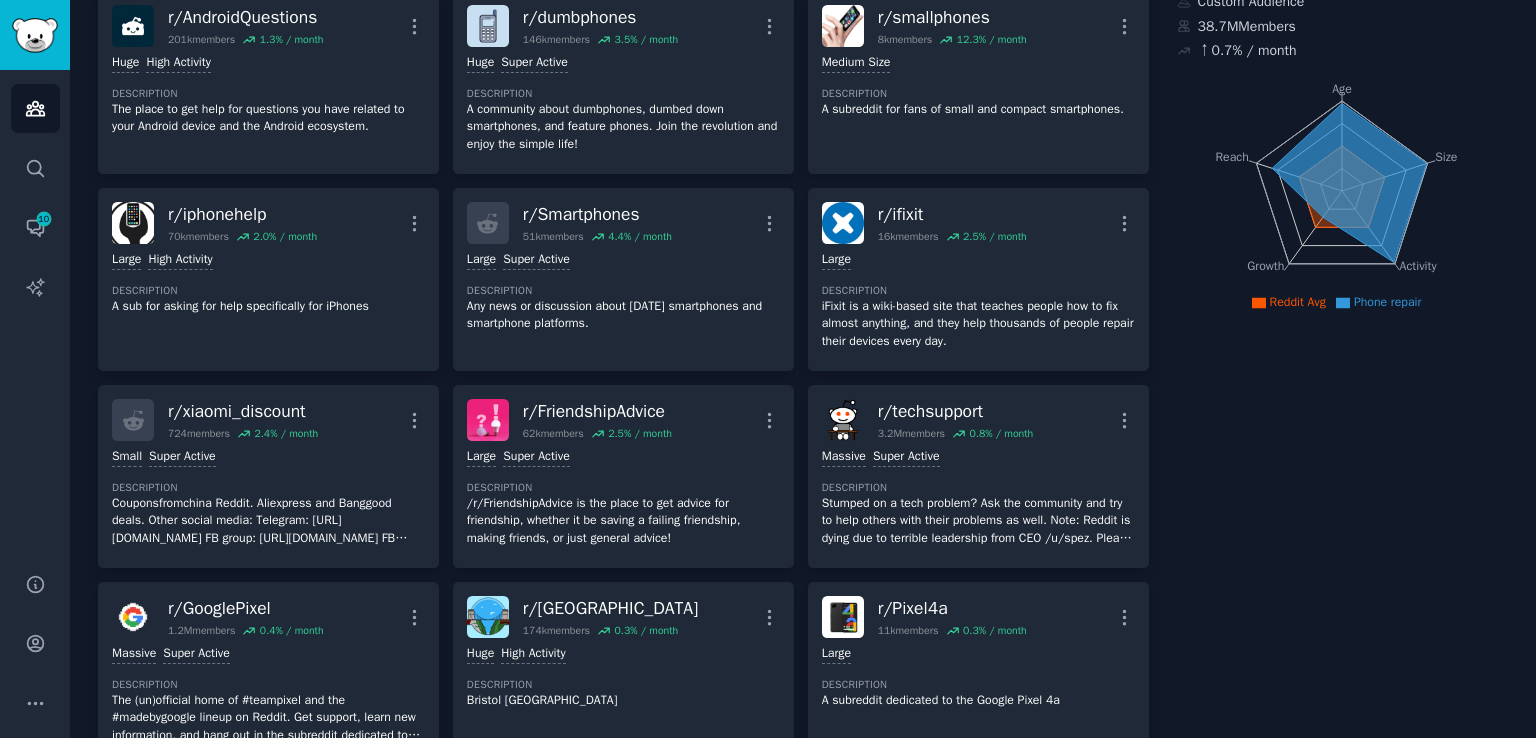 scroll, scrollTop: 0, scrollLeft: 0, axis: both 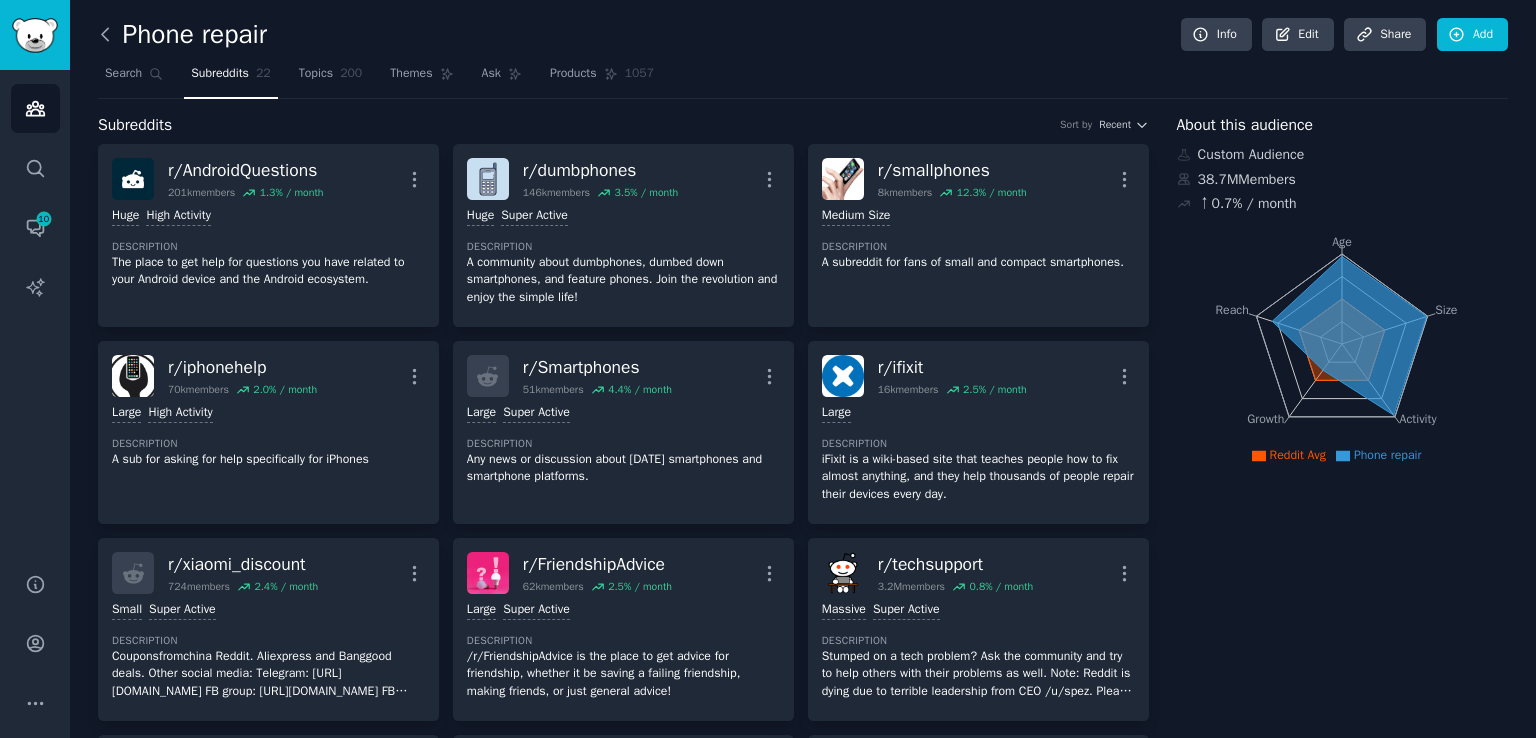 click 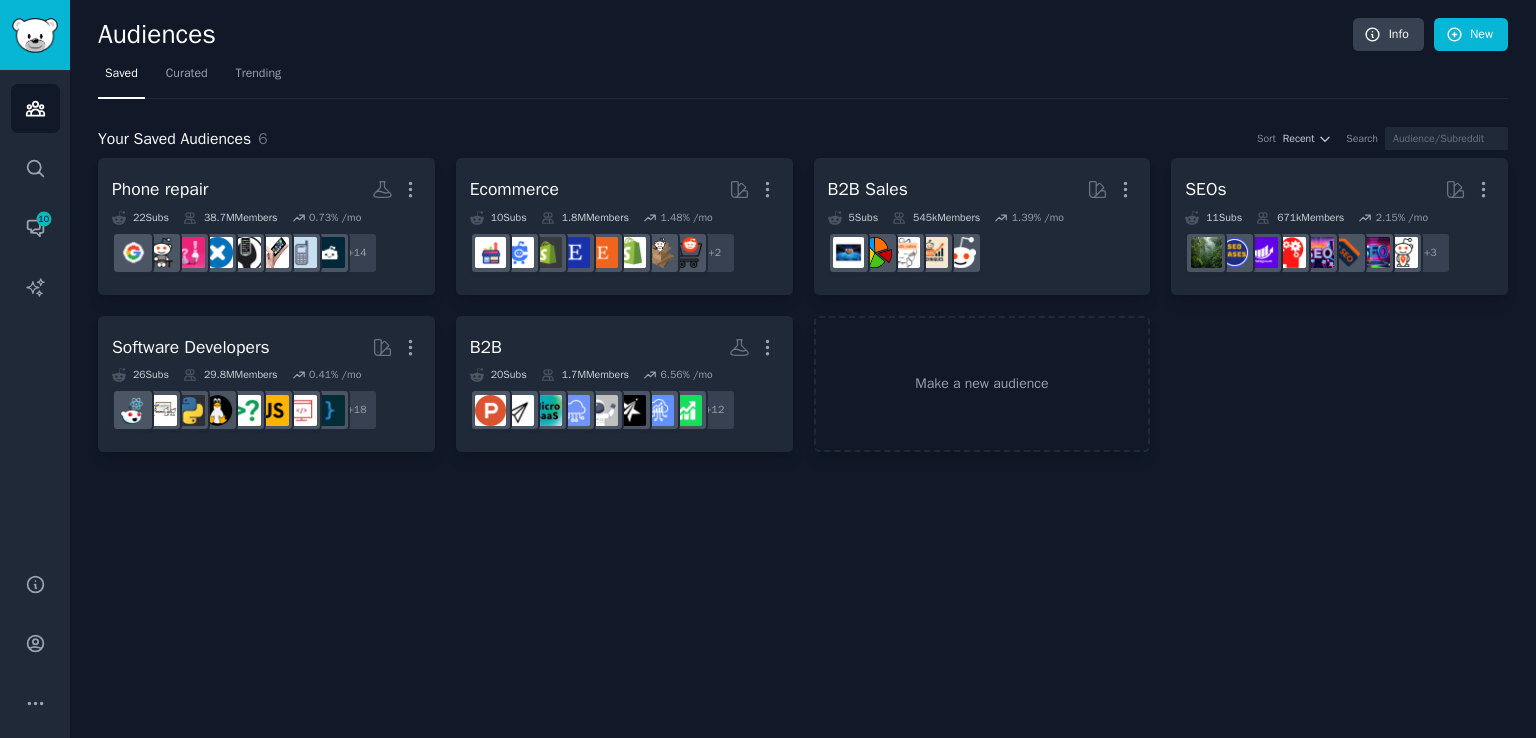 click on "Audiences Info New Saved Curated Trending Your Saved Audiences 6 Sort Recent Search Phone repair More 22  Sub s 38.7M  Members 0.73 % /mo + 14 Ecommerce More 10  Sub s 1.8M  Members 1.48 % /mo + 2 B2B Sales More 5  Sub s 545k  Members 1.39 % /mo SEOs More 11  Sub s 671k  Members 2.15 % /mo + 3 Software Developers More 26  Sub s 29.8M  Members 0.41 % /mo + 18 B2B More 20  Sub s 1.7M  Members 6.56 % /mo + 12 Make a new audience" 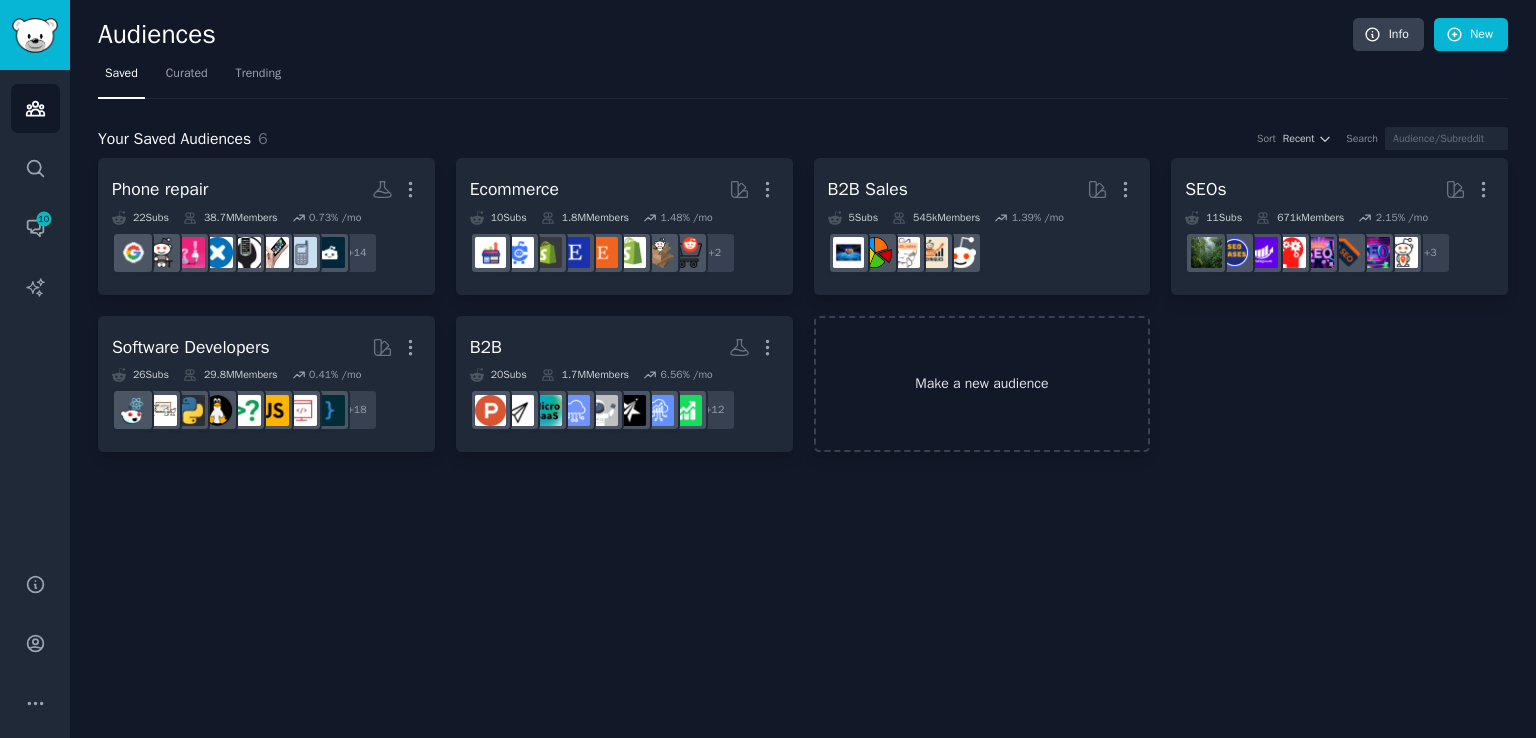 click on "Make a new audience" at bounding box center [982, 384] 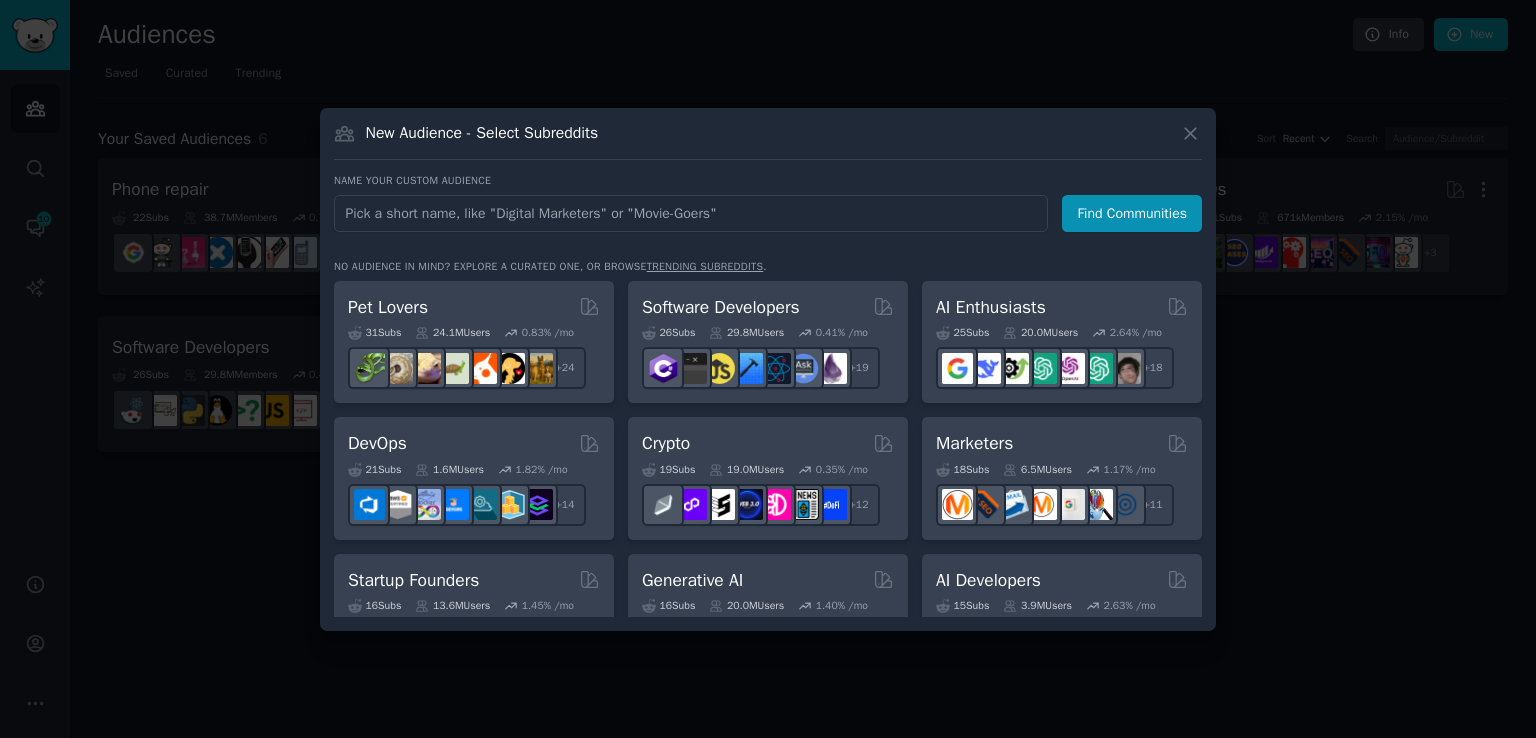 click at bounding box center [691, 213] 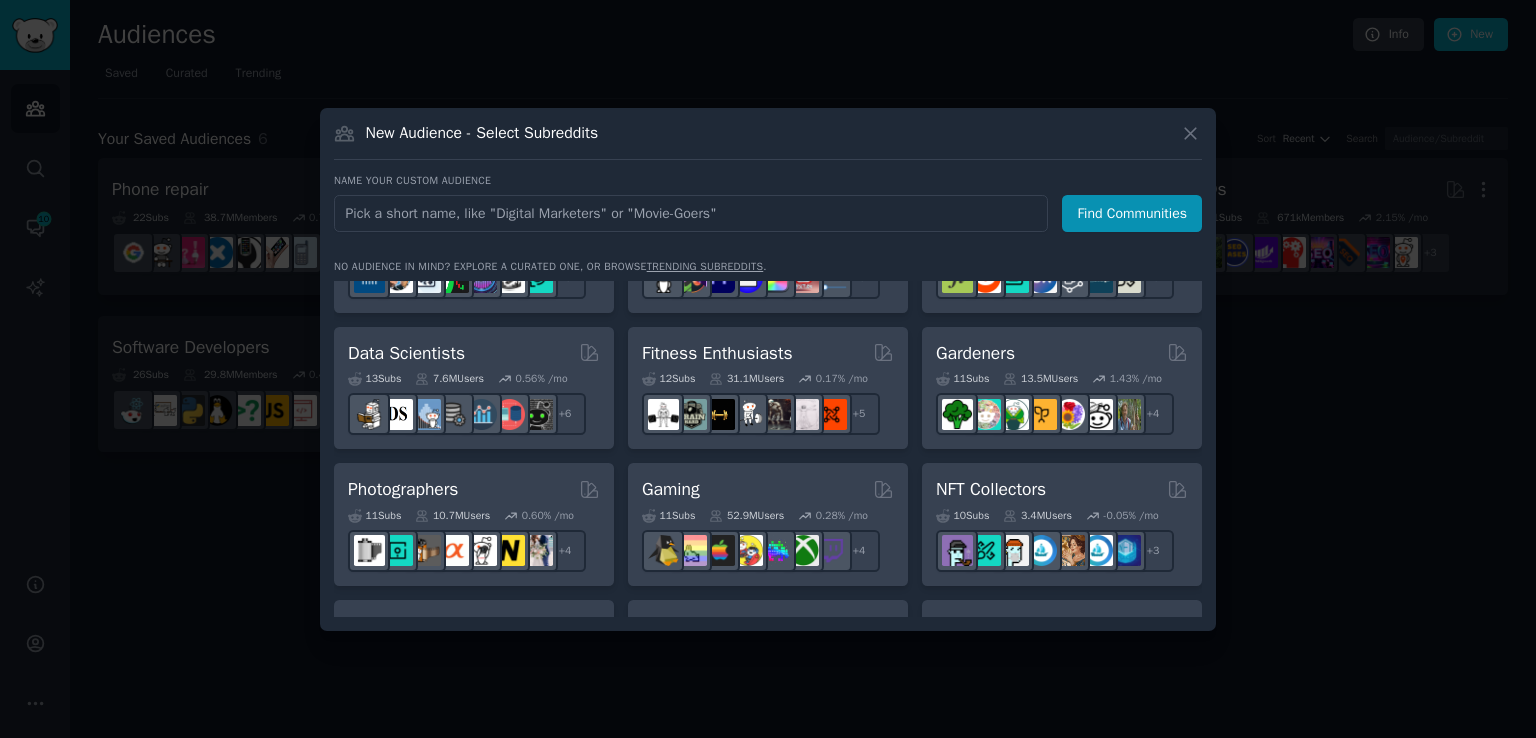 scroll, scrollTop: 300, scrollLeft: 0, axis: vertical 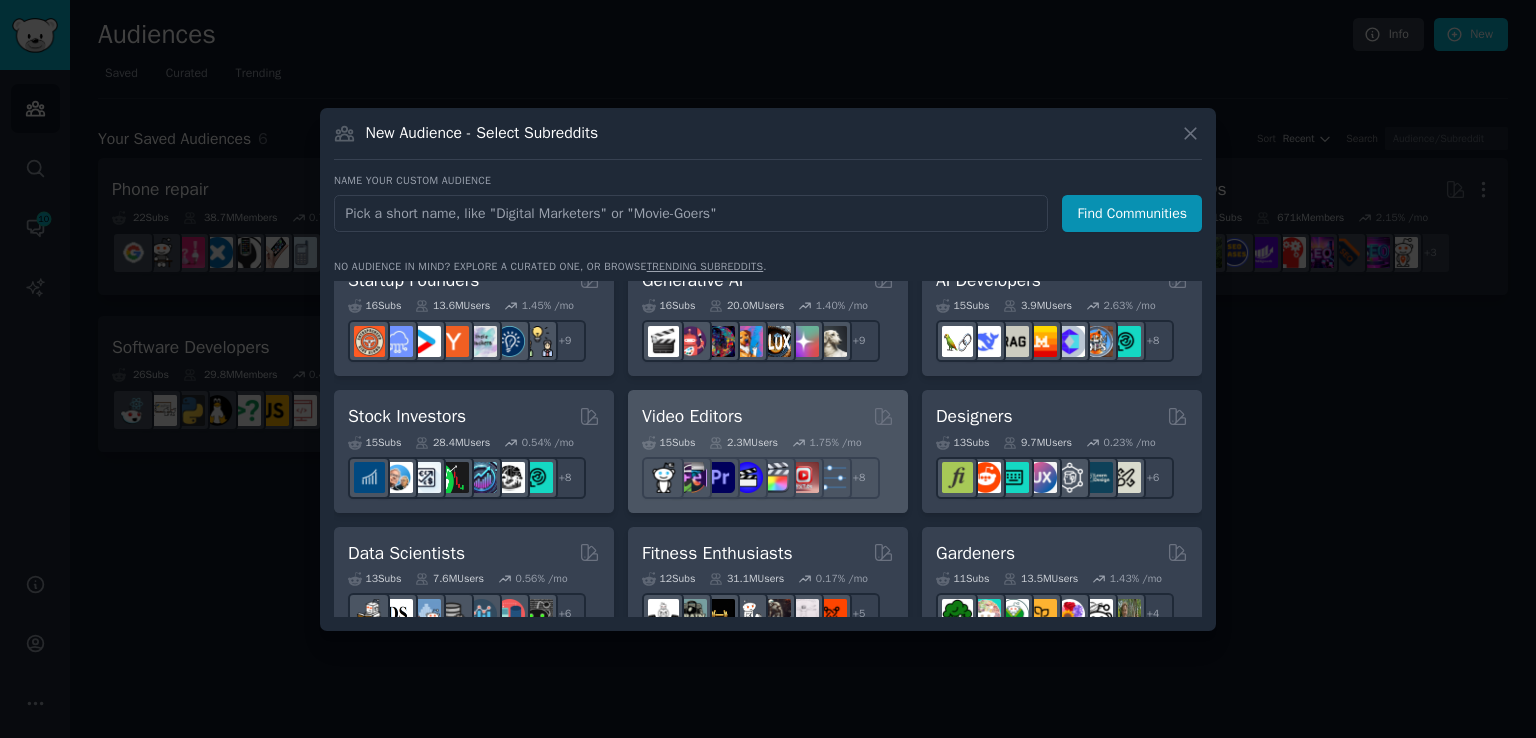 click on "Video Editors" at bounding box center (692, 416) 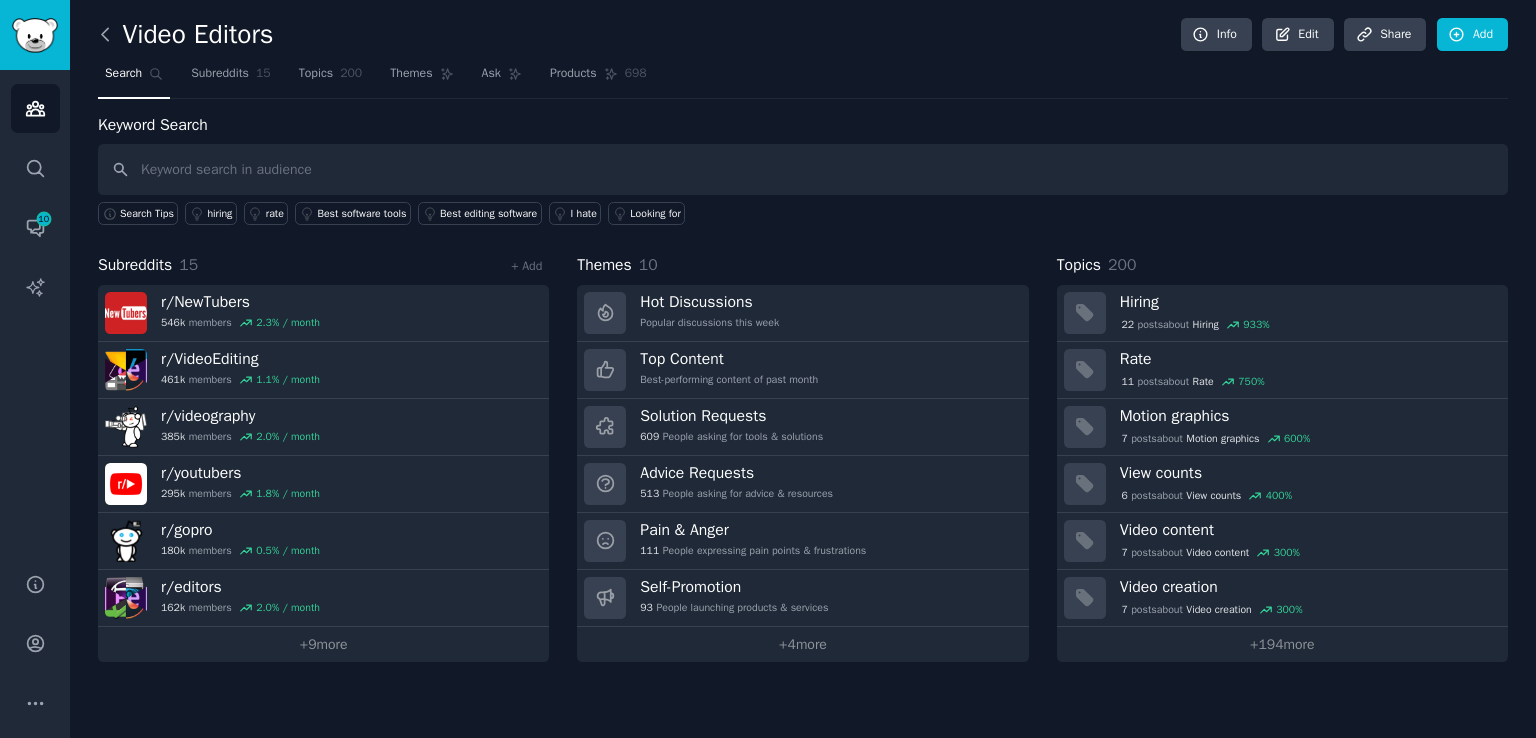 click 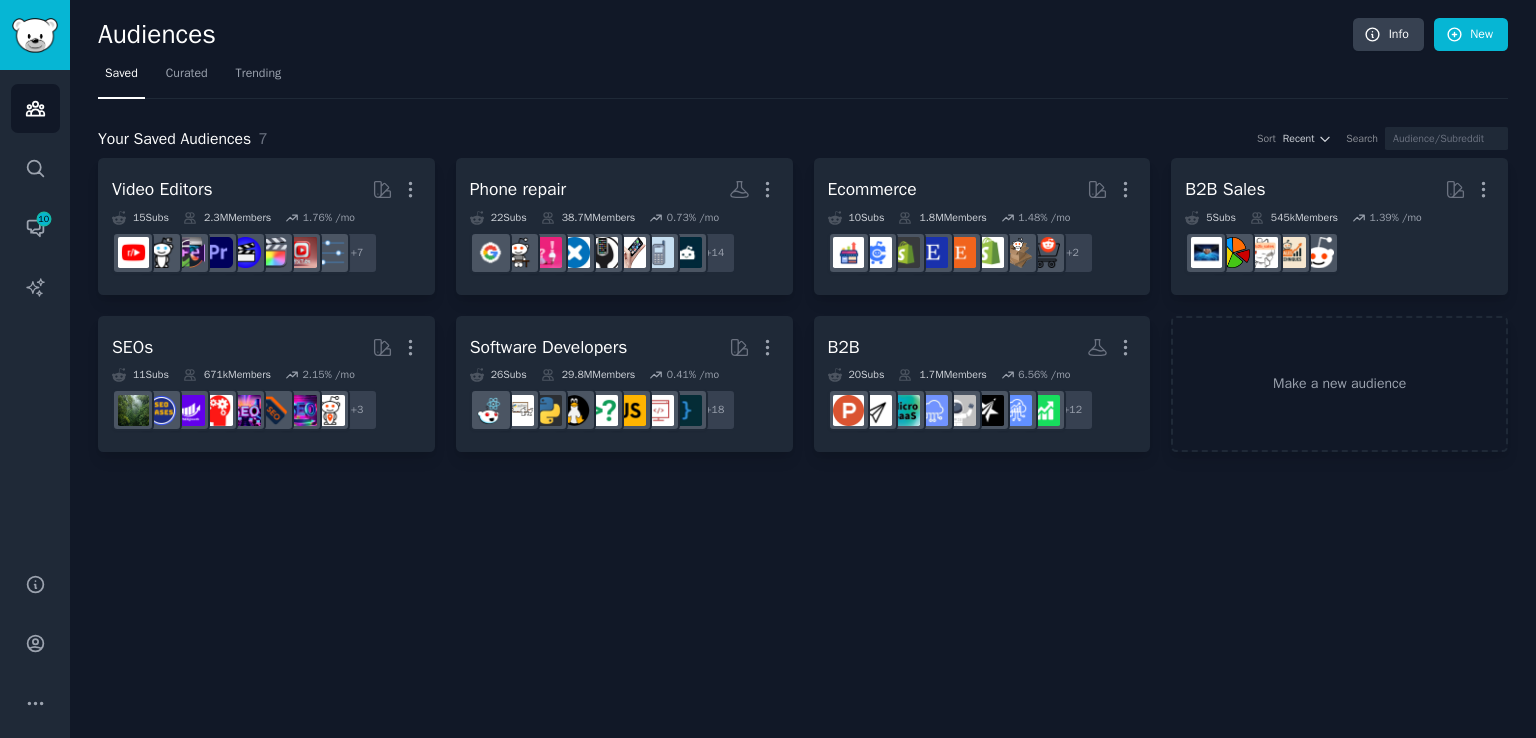 click on "Audiences Info New Saved Curated Trending Your Saved Audiences 7 Sort Recent Search Video Editors More 15  Sub s 2.3M  Members 1.76 % /mo + 7 Phone repair More 22  Sub s 38.7M  Members 0.73 % /mo + 14 Ecommerce More 10  Sub s 1.8M  Members 1.48 % /mo + 2 B2B Sales More 5  Sub s 545k  Members 1.39 % /mo SEOs More 11  Sub s 671k  Members 2.15 % /mo + 3 Software Developers More 26  Sub s 29.8M  Members 0.41 % /mo + 18 B2B More 20  Sub s 1.7M  Members 6.56 % /mo + 12 Make a new audience" 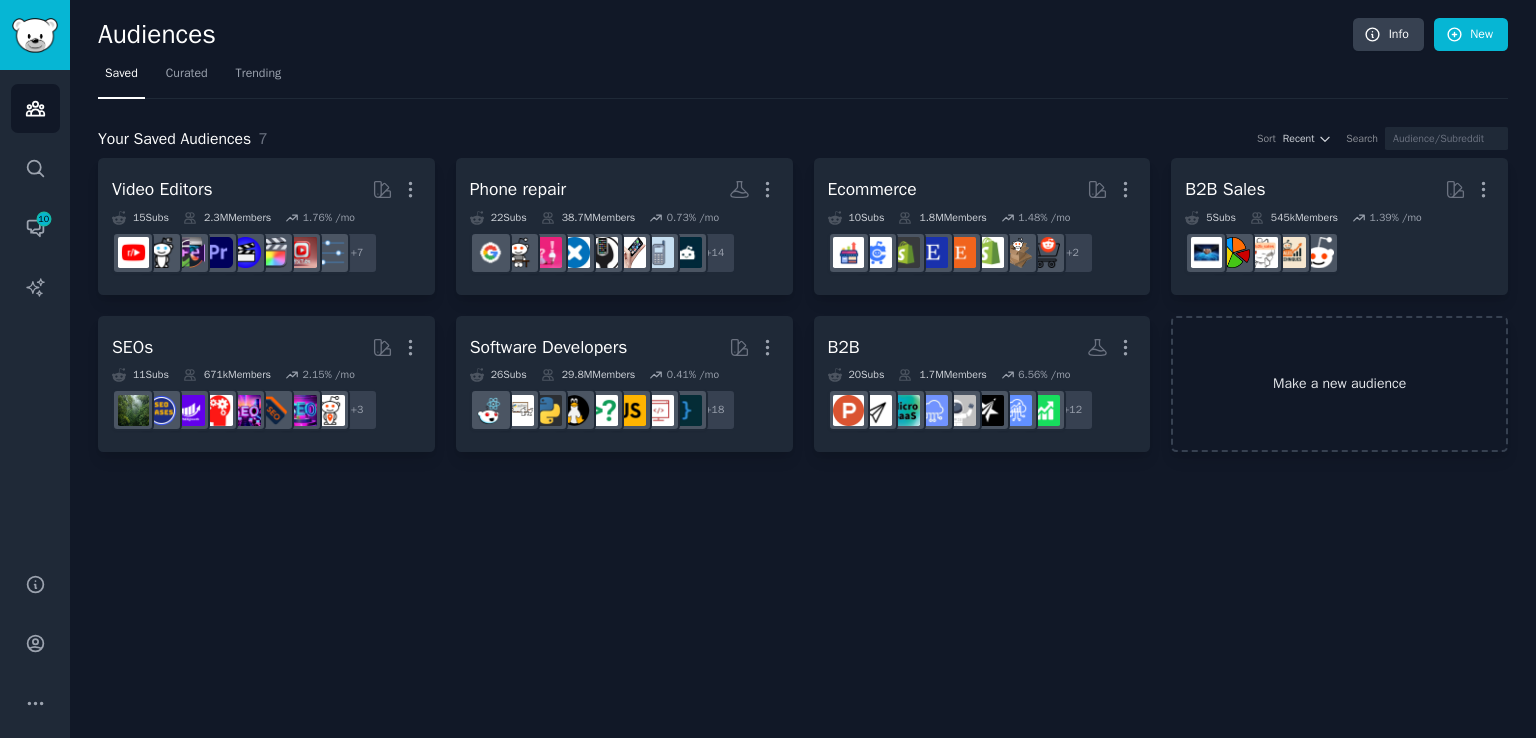 click on "Make a new audience" at bounding box center [1339, 384] 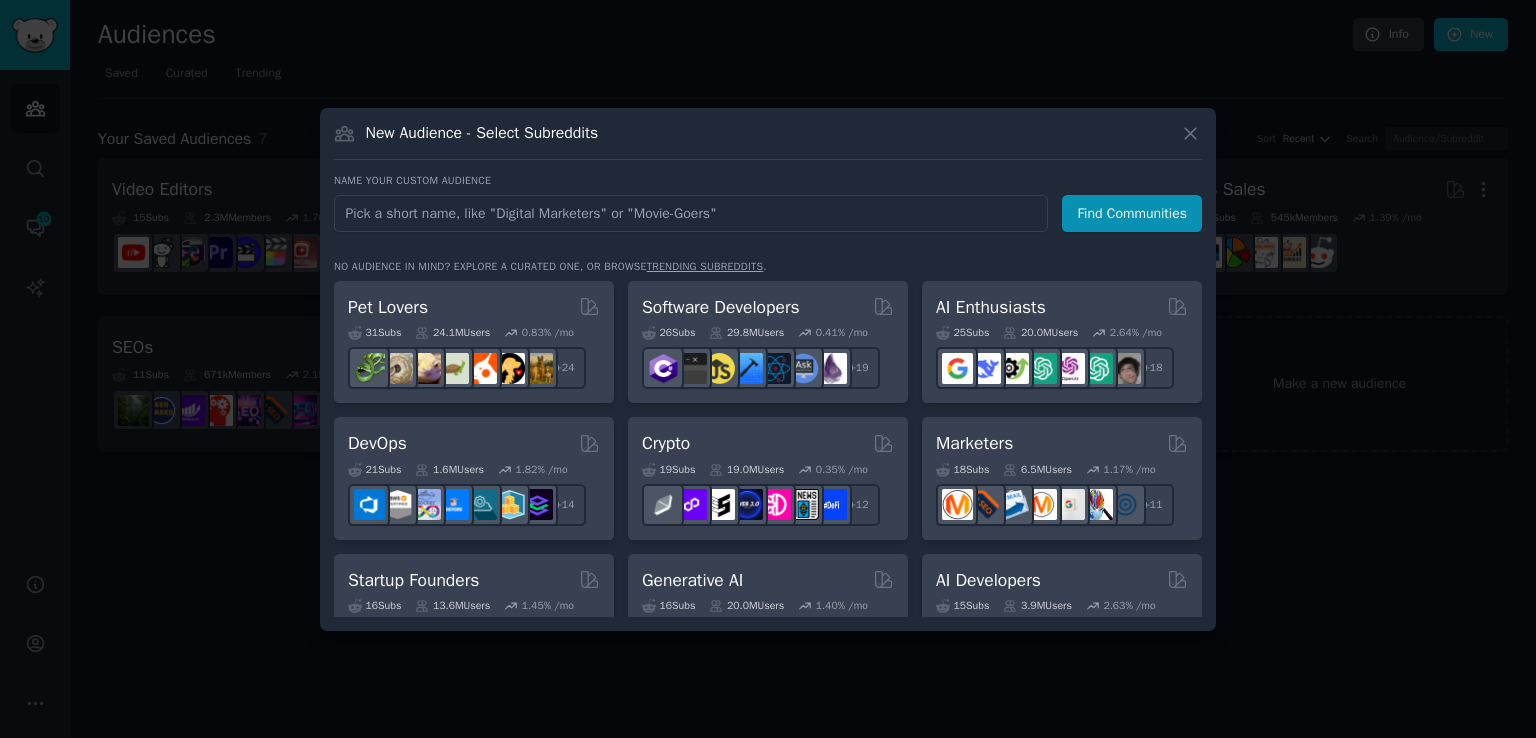 click at bounding box center [691, 213] 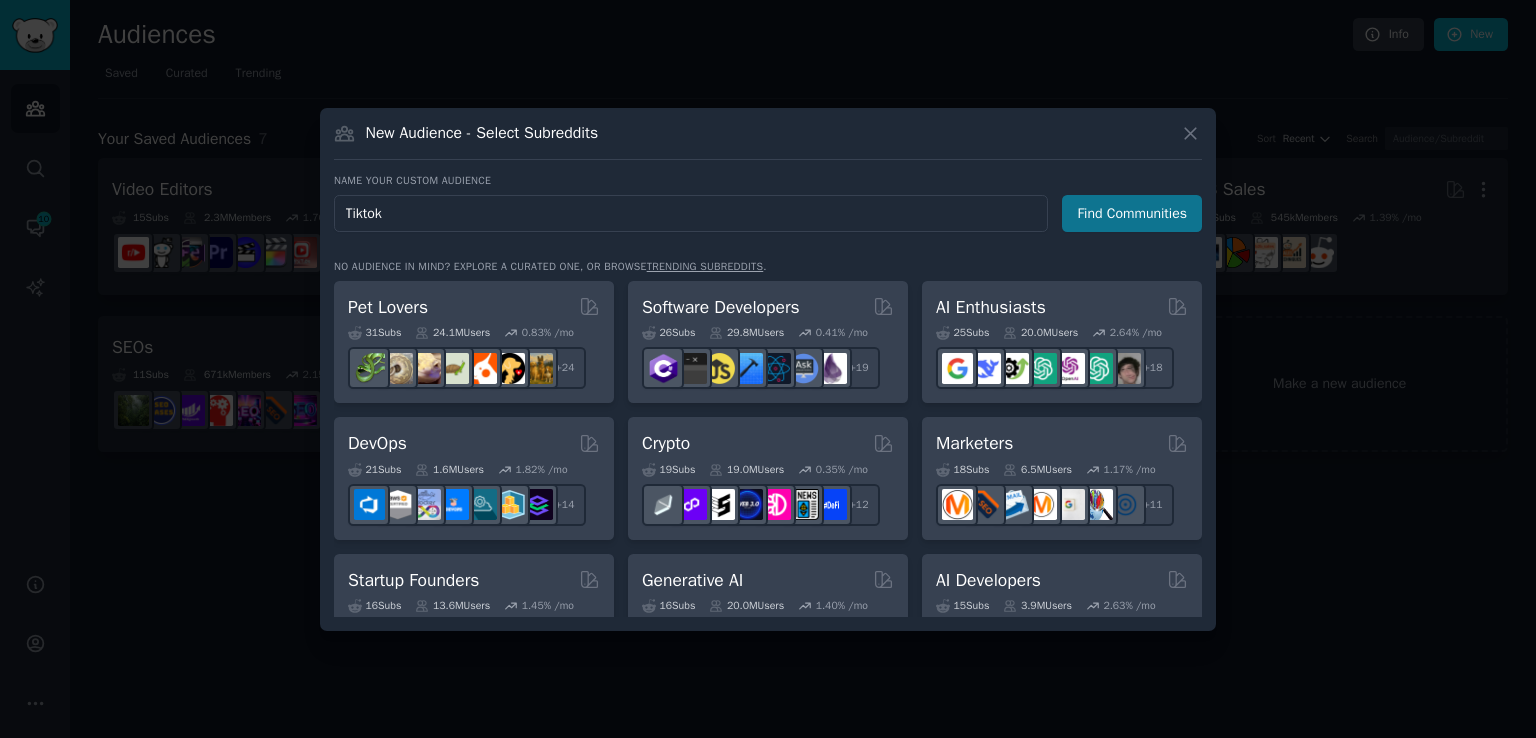 type on "Tiktok" 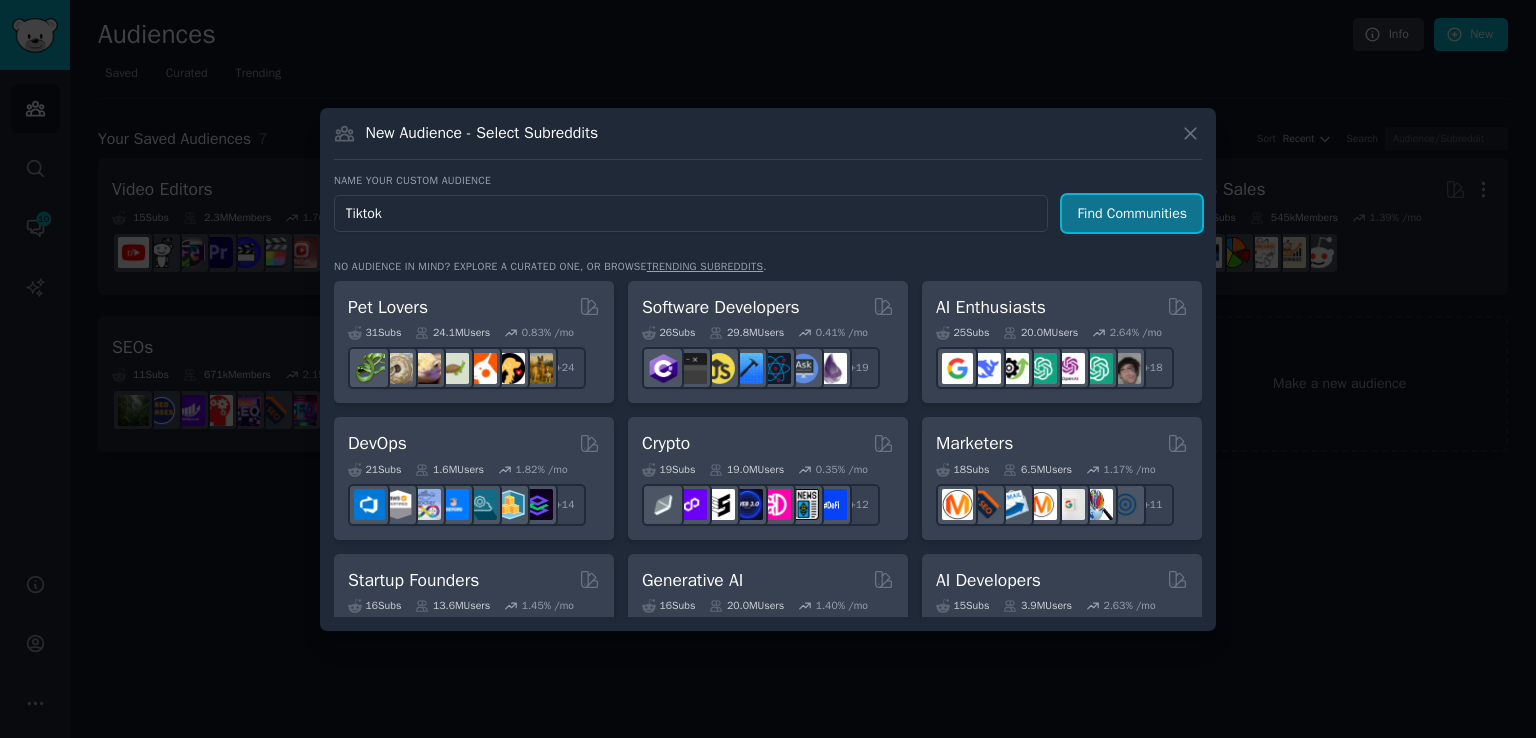 click on "Find Communities" at bounding box center (1132, 213) 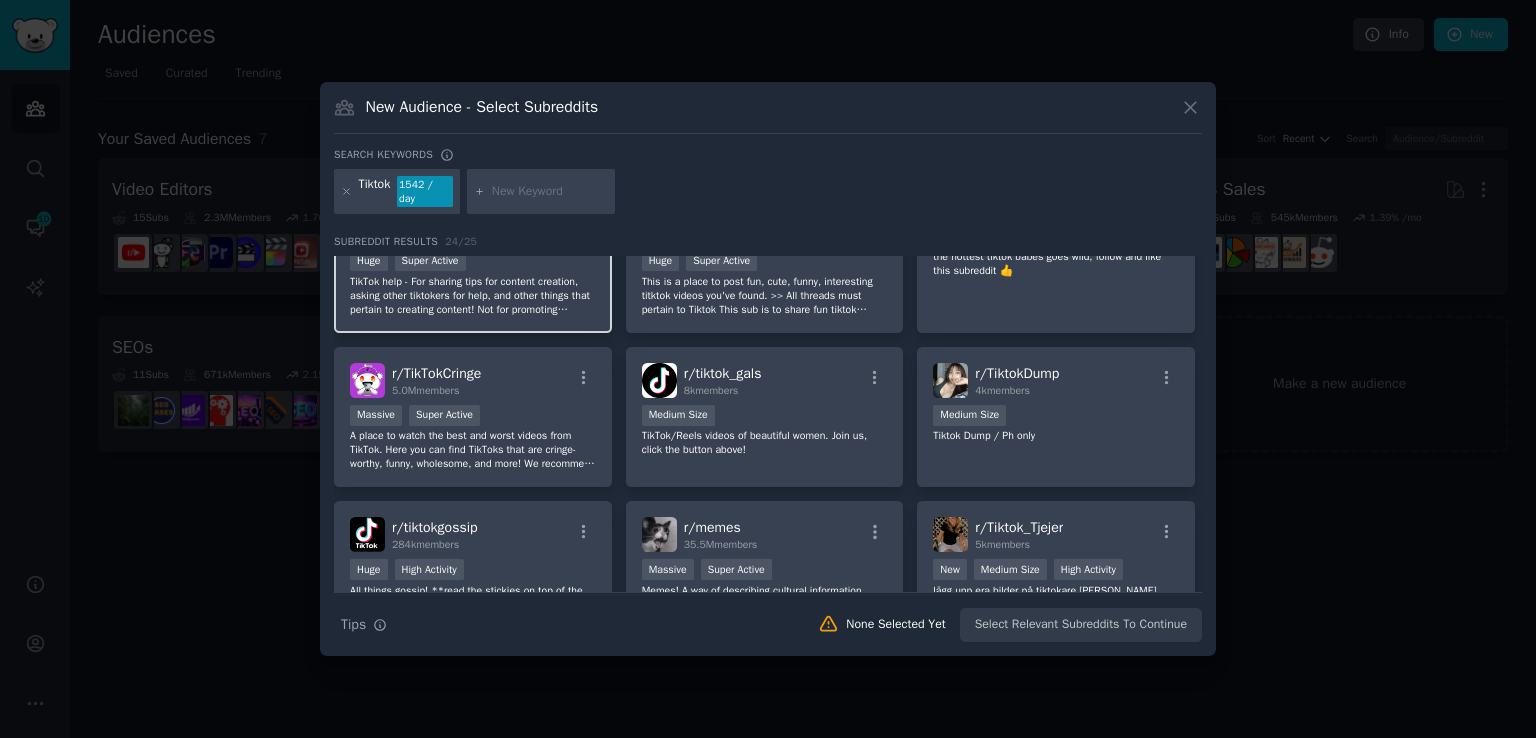 scroll, scrollTop: 0, scrollLeft: 0, axis: both 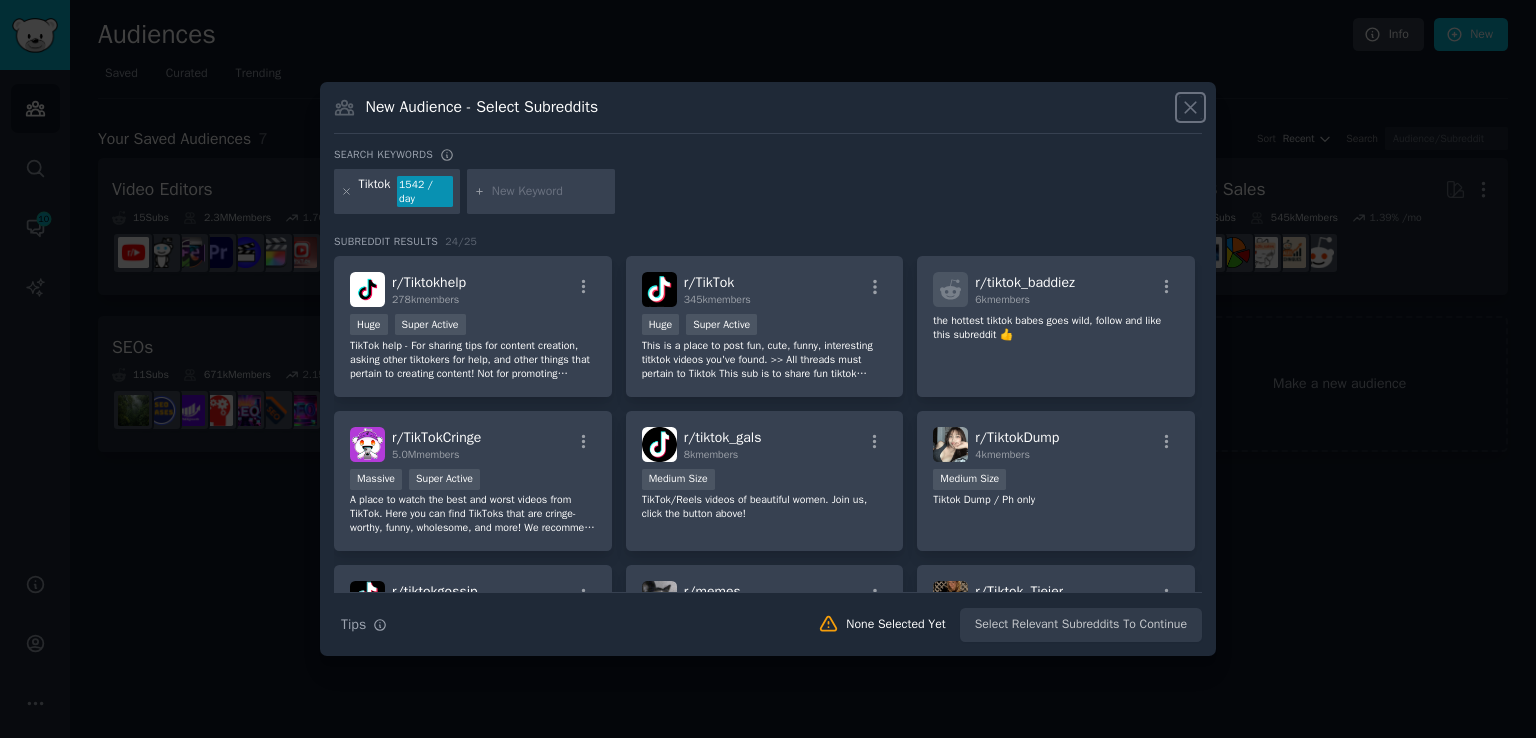 click 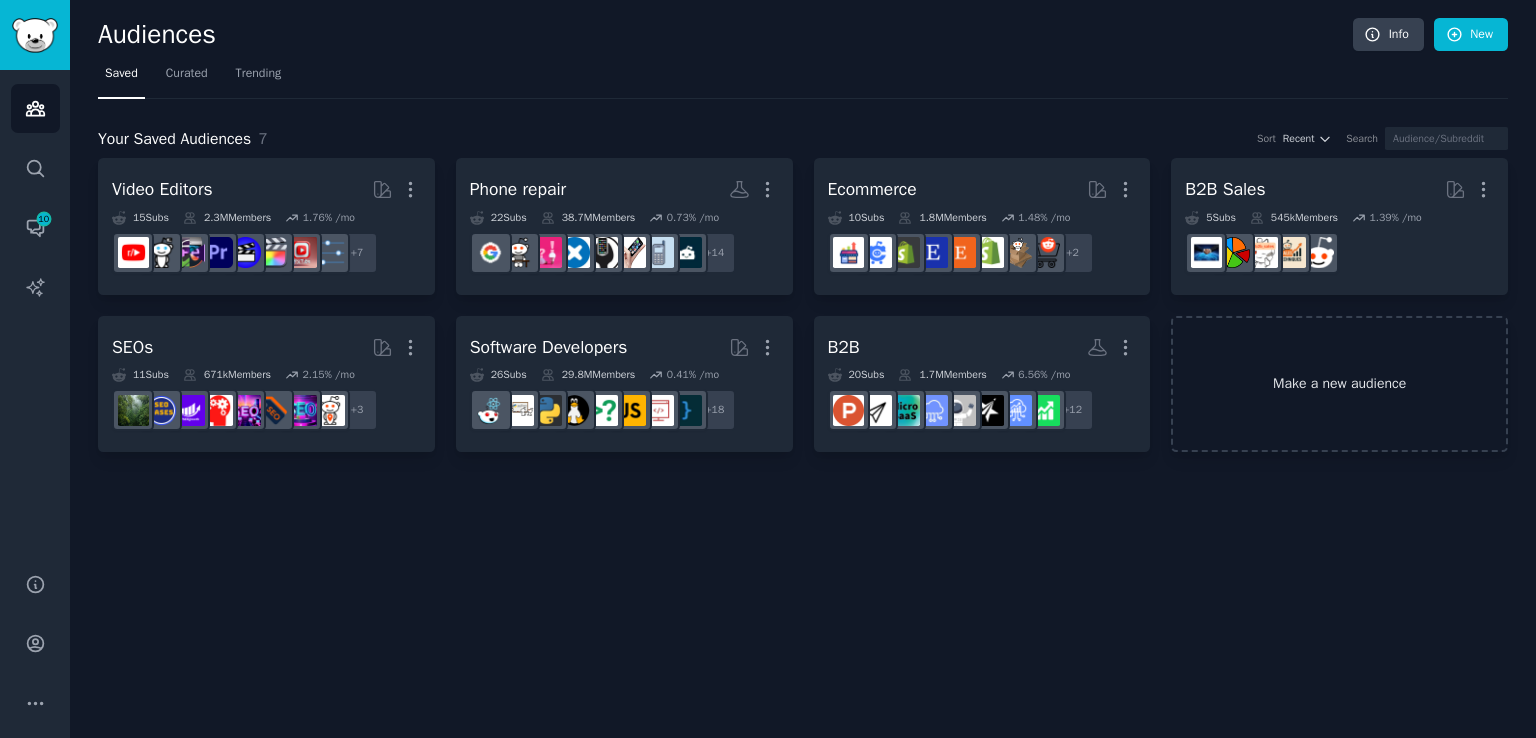 click on "Make a new audience" at bounding box center (1339, 384) 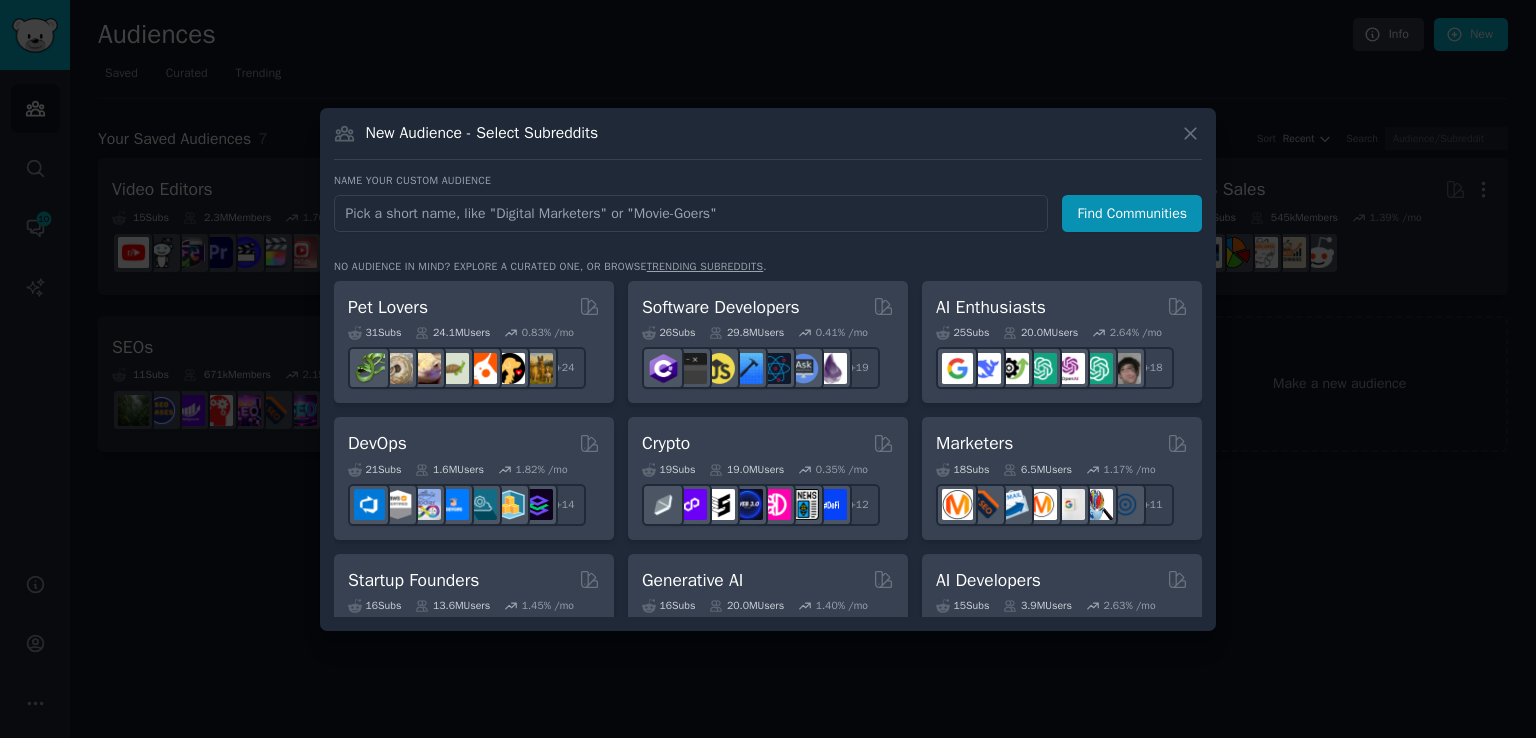 click at bounding box center [691, 213] 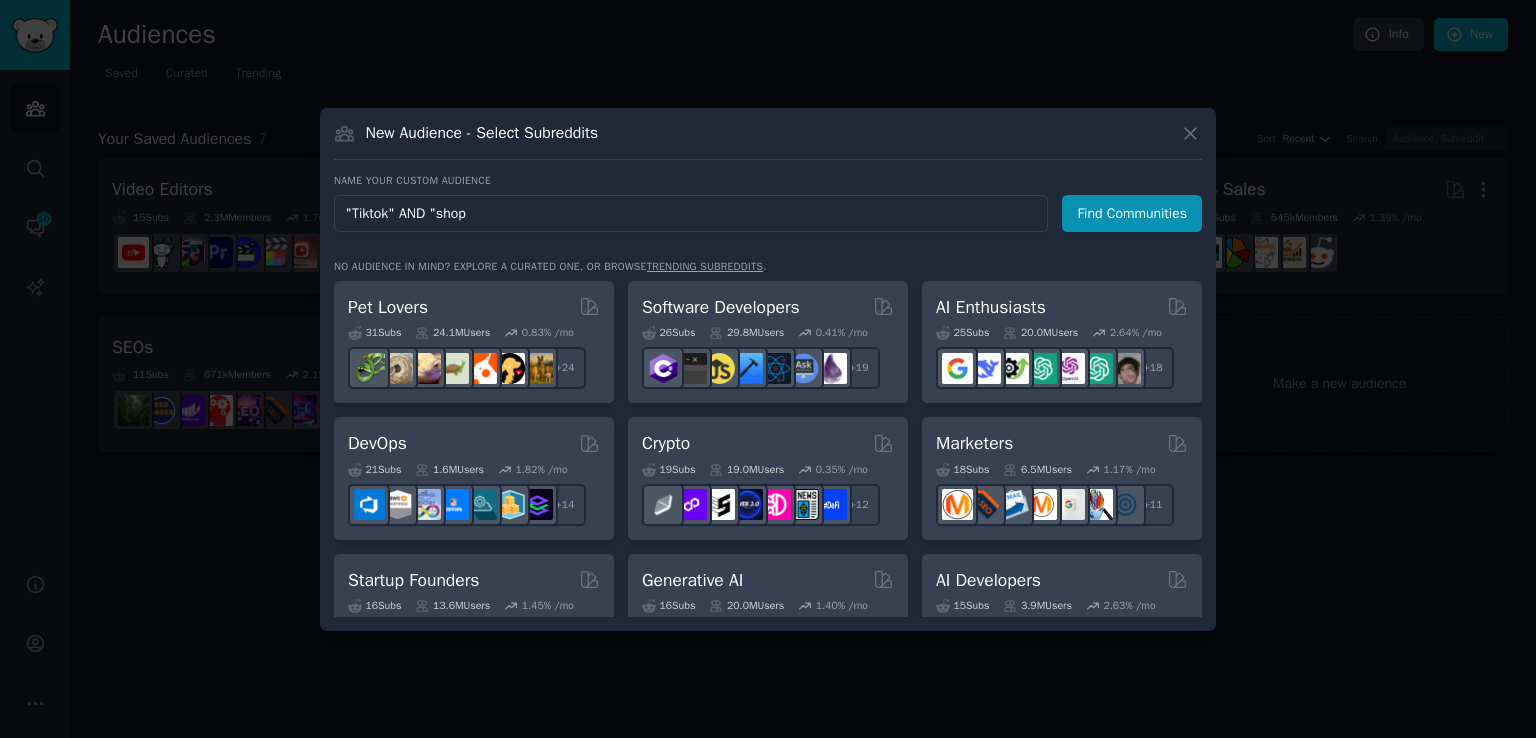 type on ""Tiktok" AND "shop"" 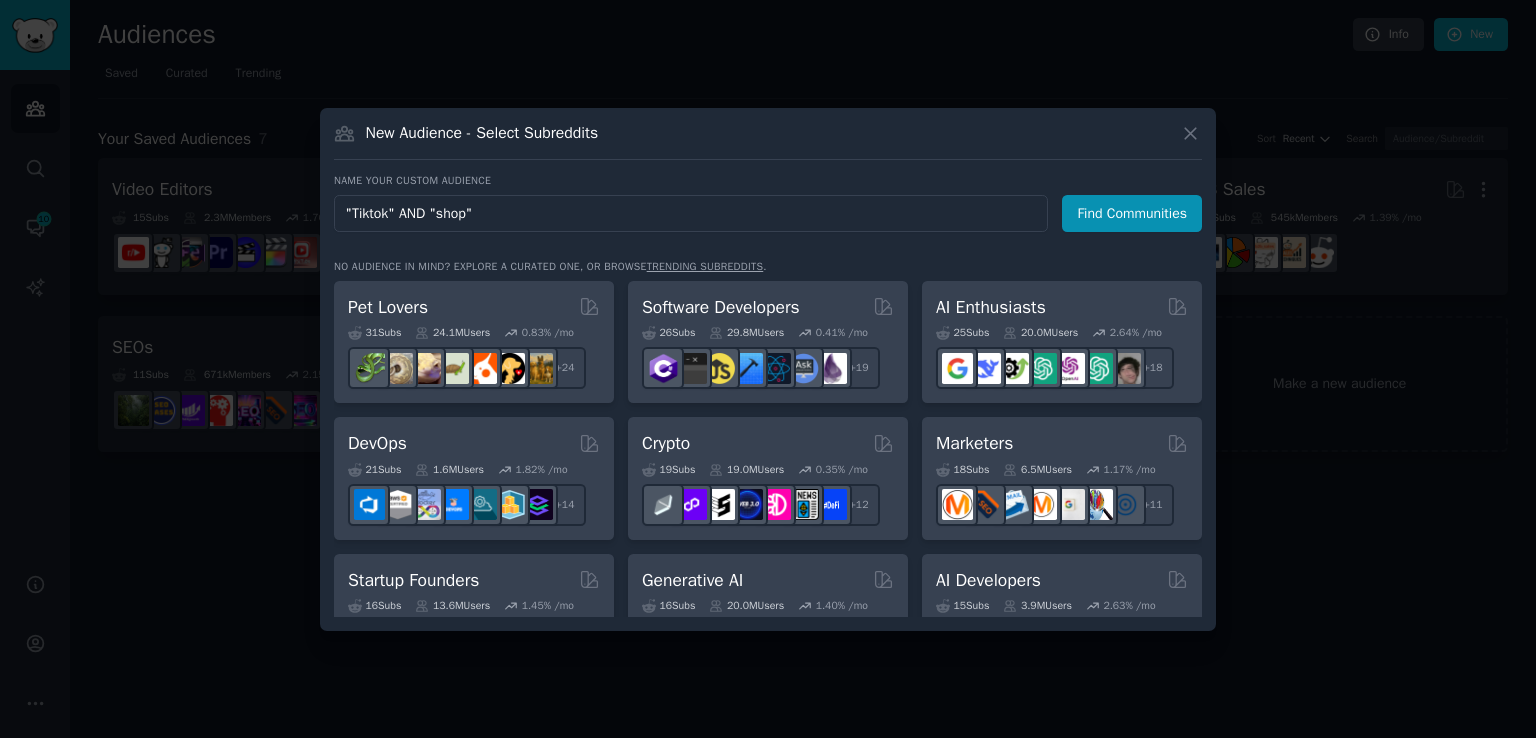 click on "Find Communities" at bounding box center (1132, 213) 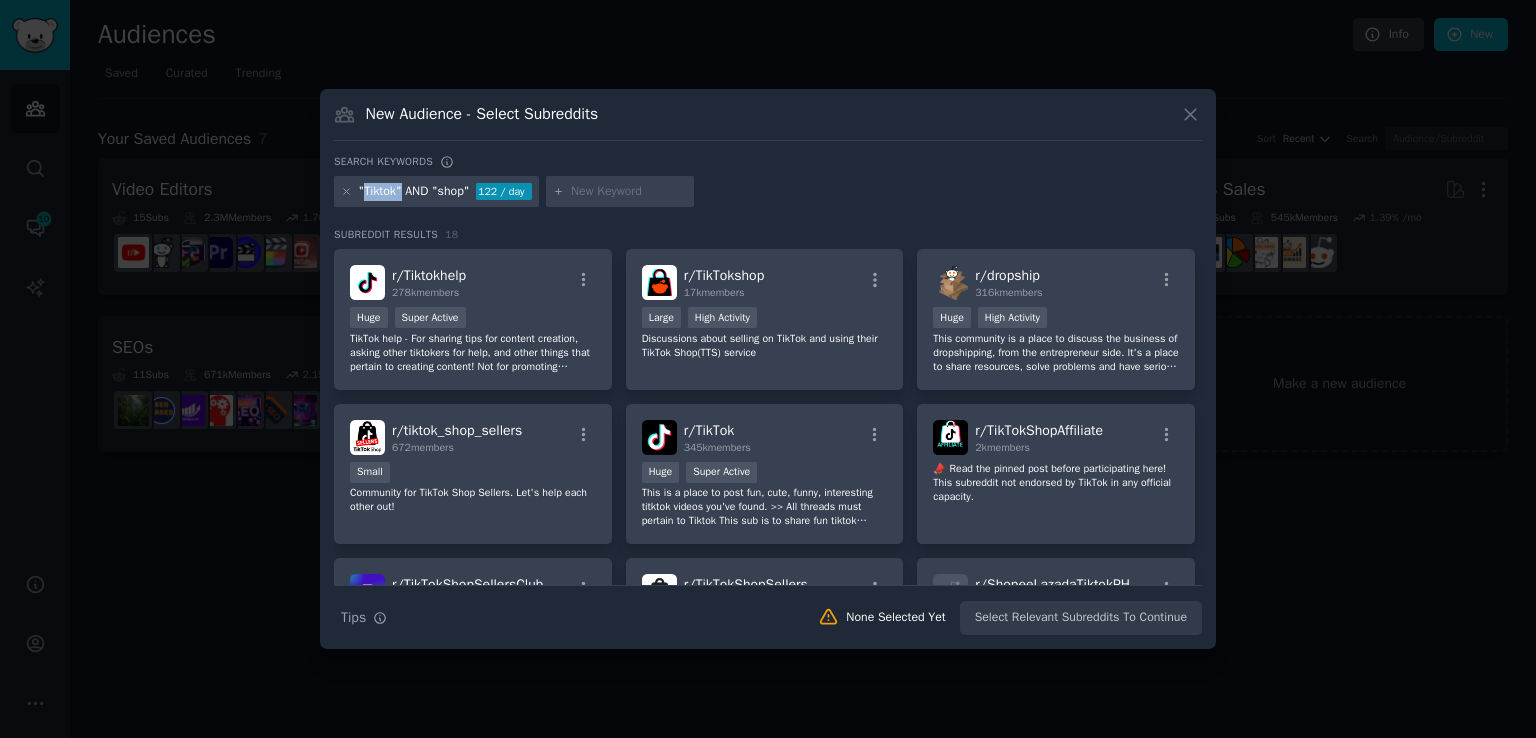 drag, startPoint x: 364, startPoint y: 192, endPoint x: 404, endPoint y: 201, distance: 41 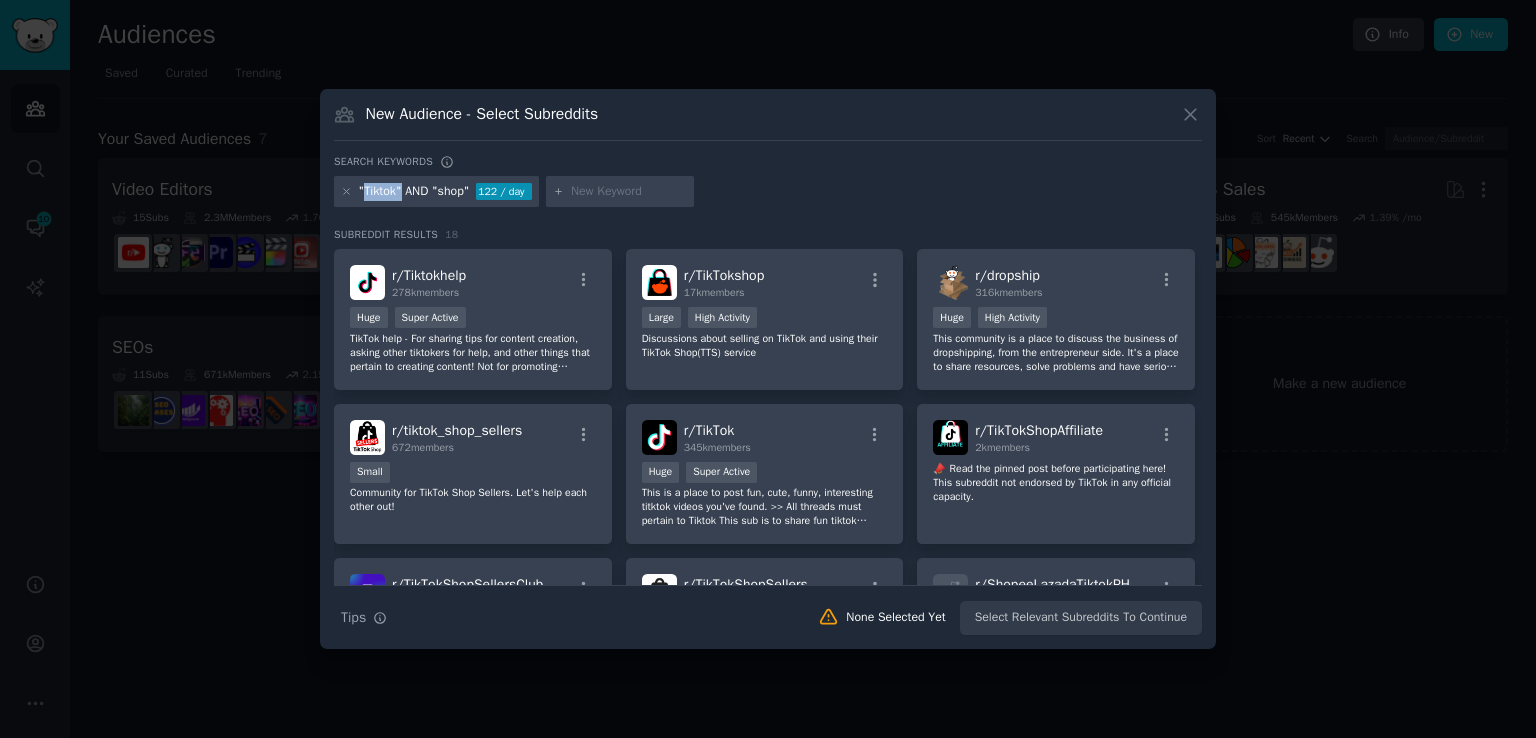 click on ""Tiktok" AND "shop" 122 / day" at bounding box center (436, 192) 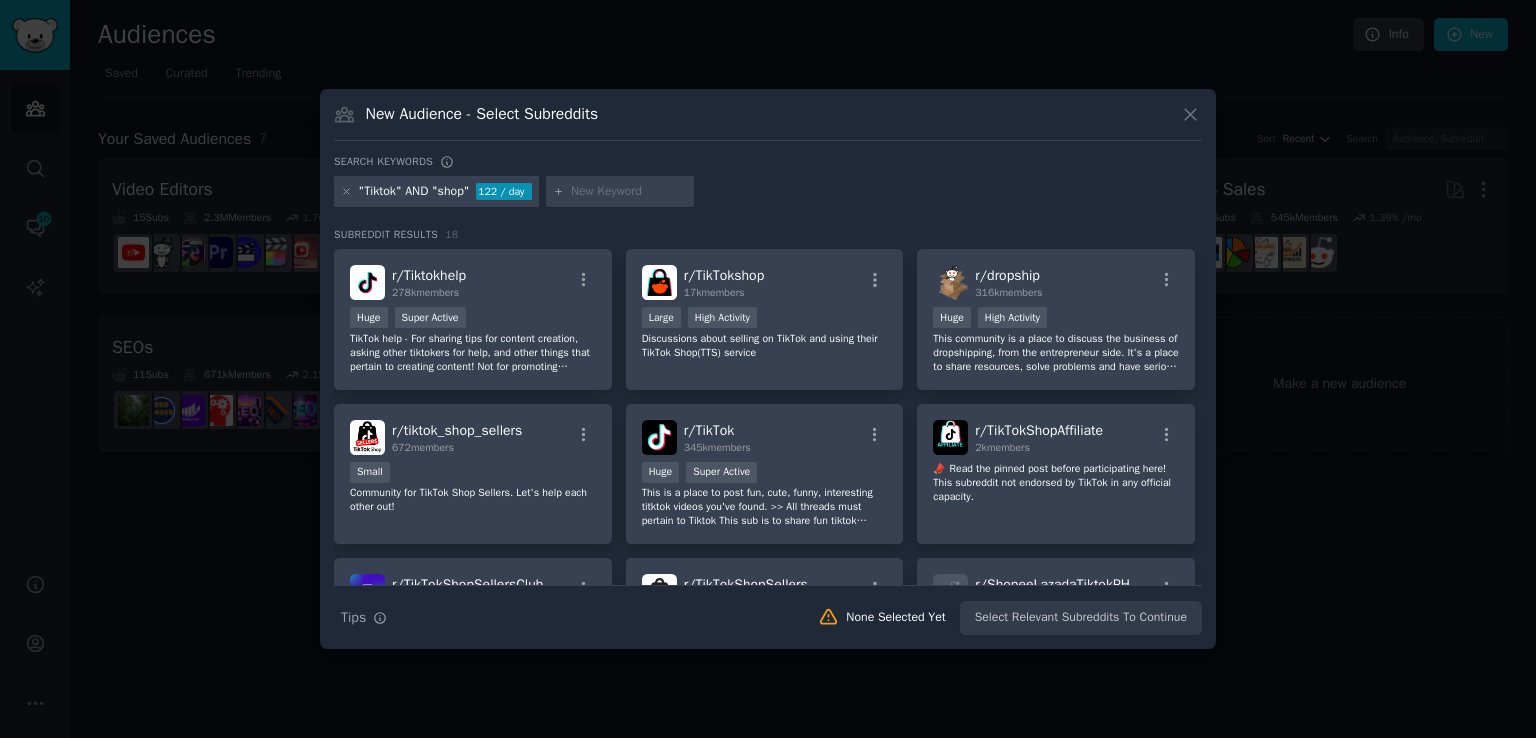 click on "Search keywords" at bounding box center (768, 165) 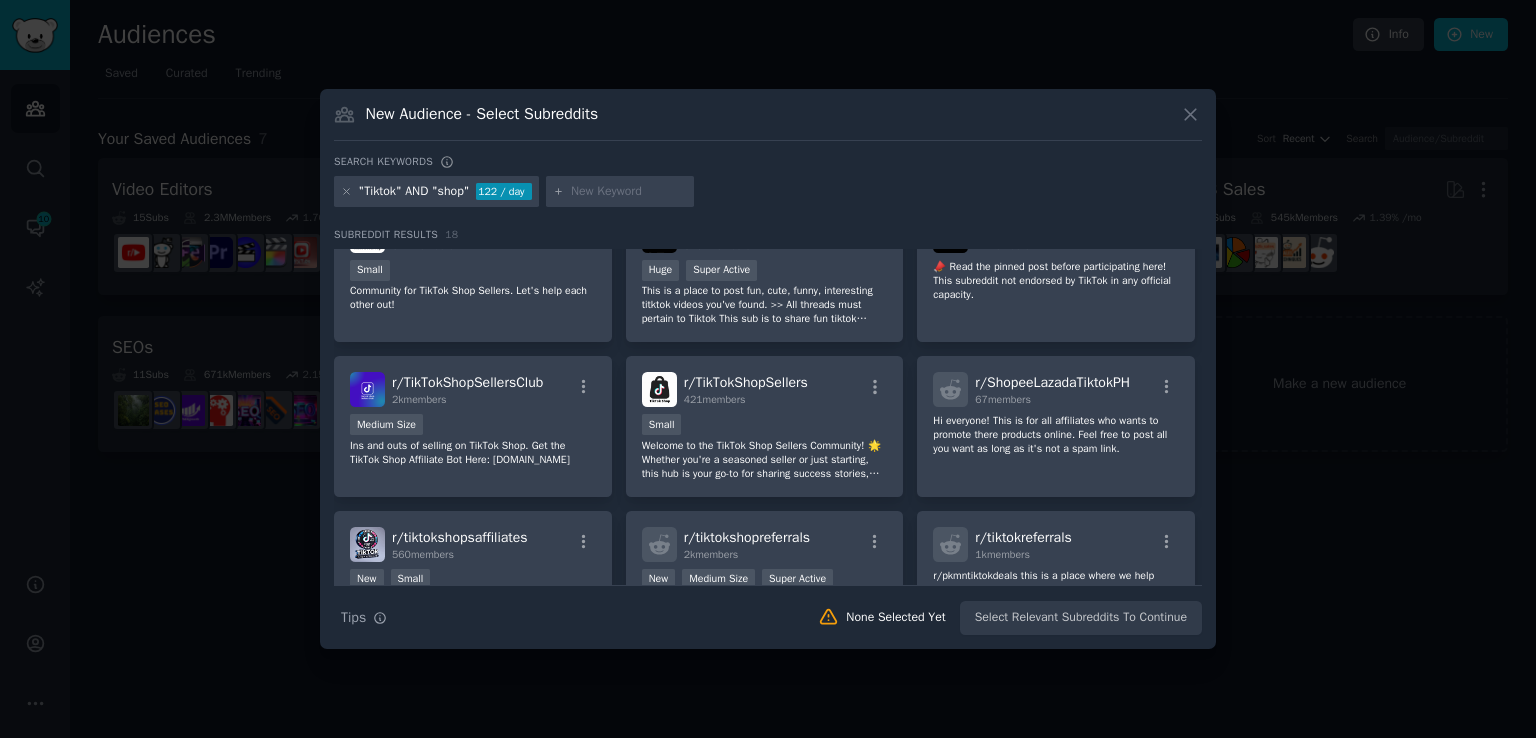 scroll, scrollTop: 0, scrollLeft: 0, axis: both 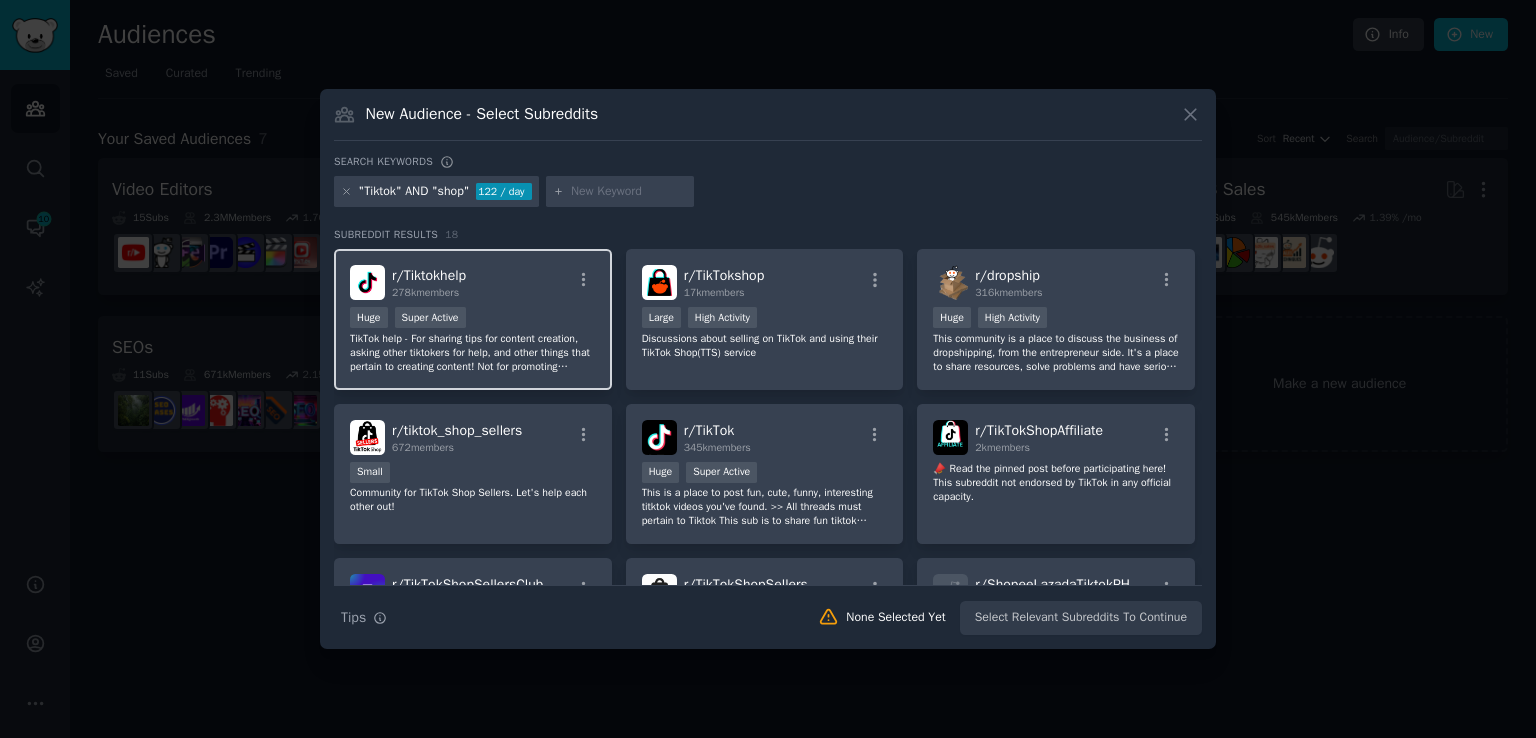 click on "r/ Tiktokhelp 278k  members" at bounding box center (473, 282) 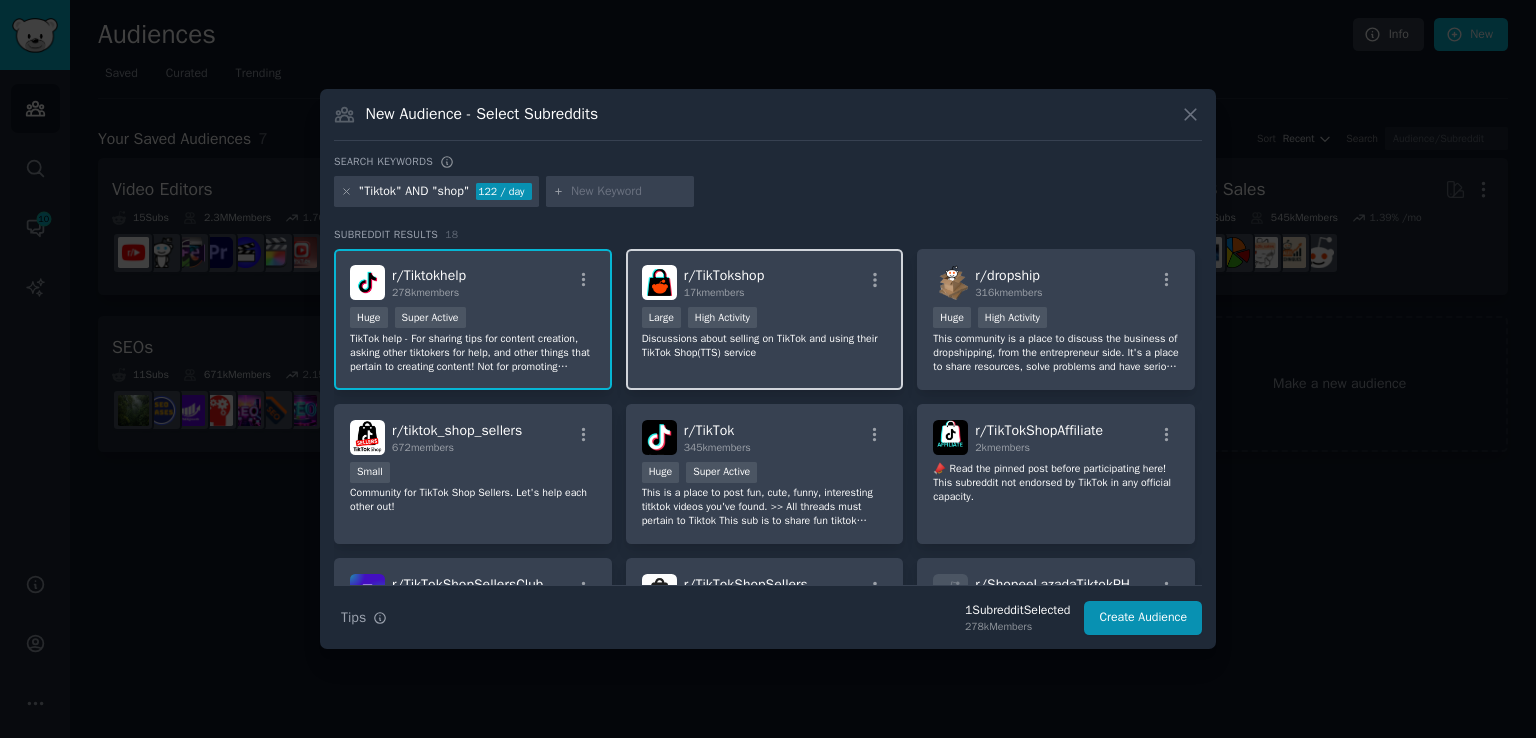 click on "r/ TikTokshop 17k  members" at bounding box center (765, 282) 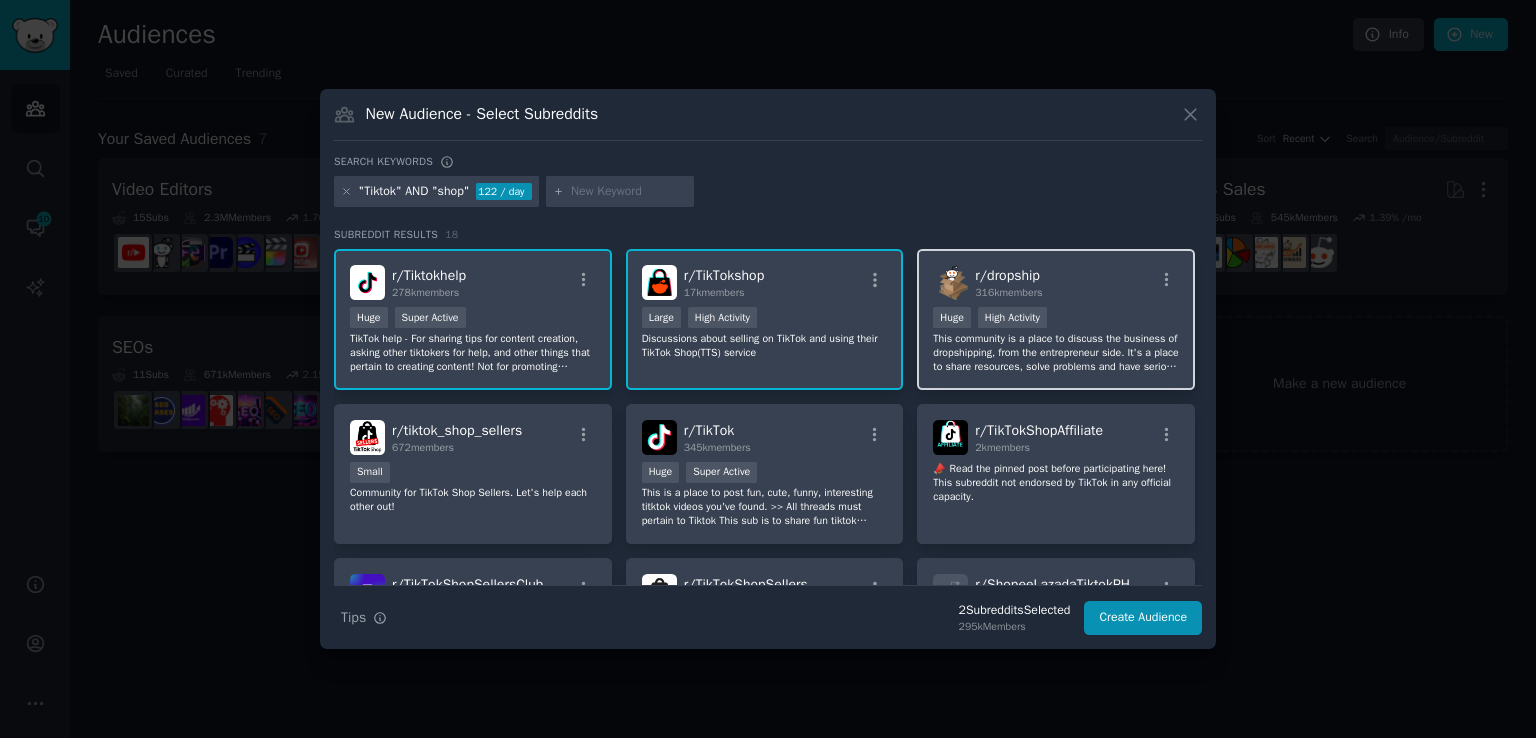 click on ">= 80th percentile for submissions / day Huge High Activity" at bounding box center [1056, 319] 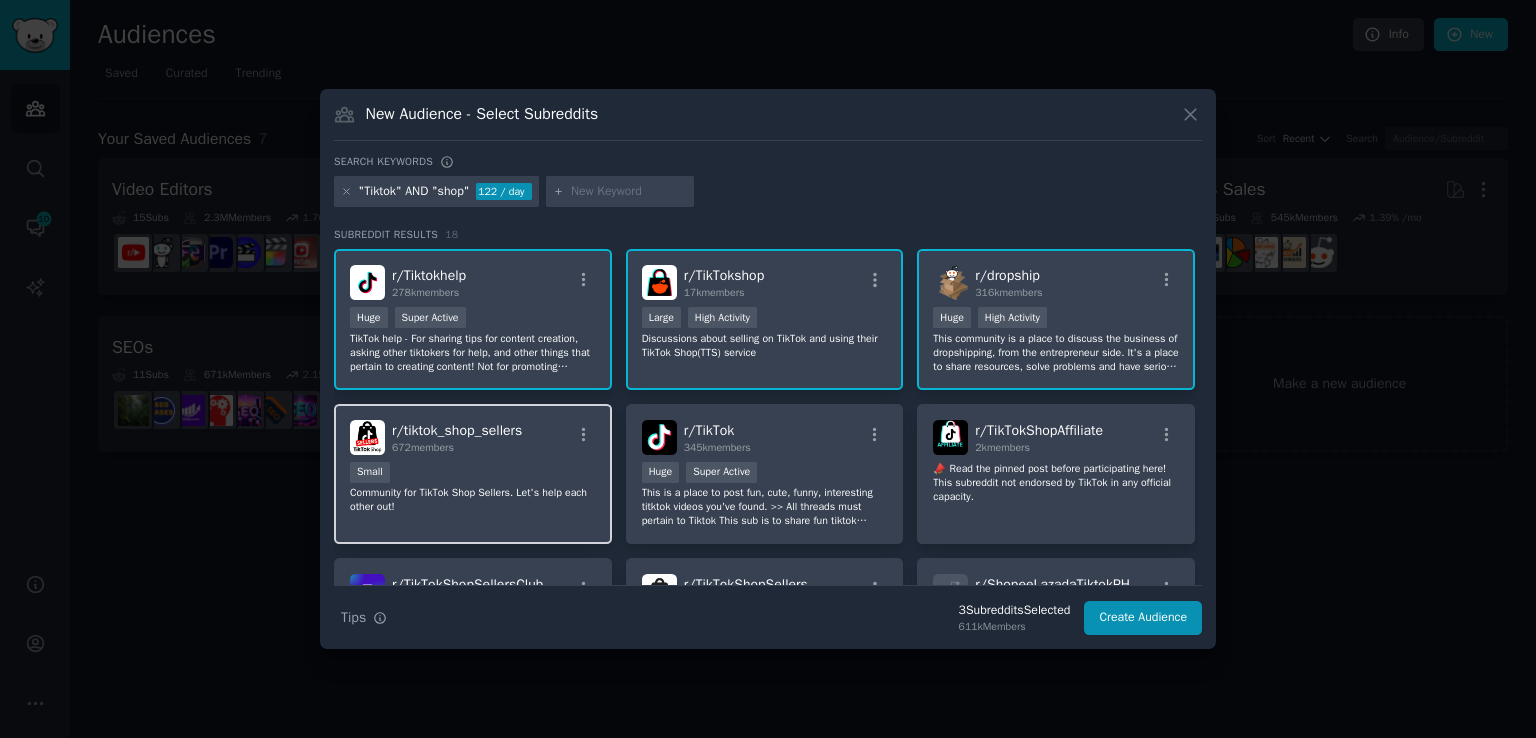 click on "Small" at bounding box center (473, 474) 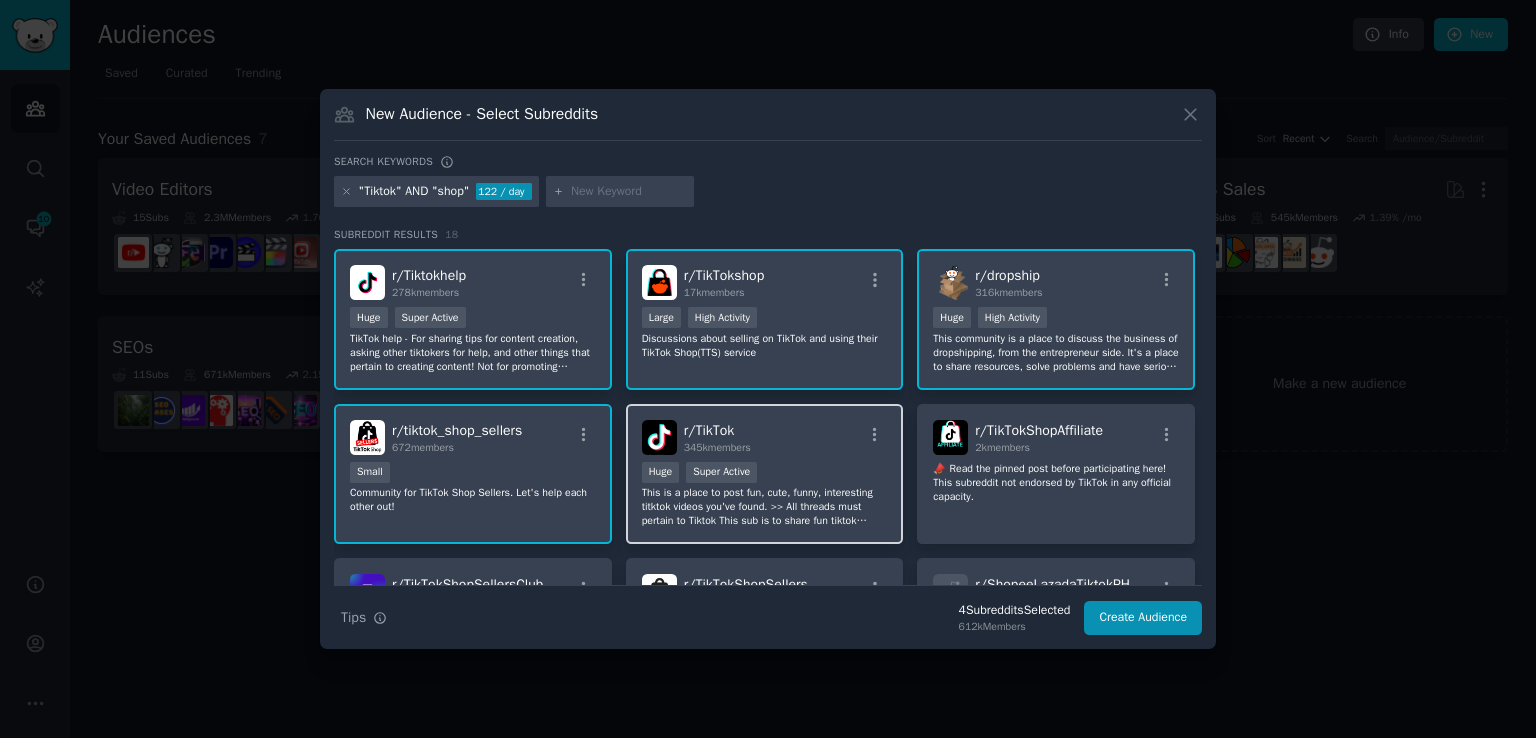 click on "r/ TikTok 345k  members" at bounding box center [765, 437] 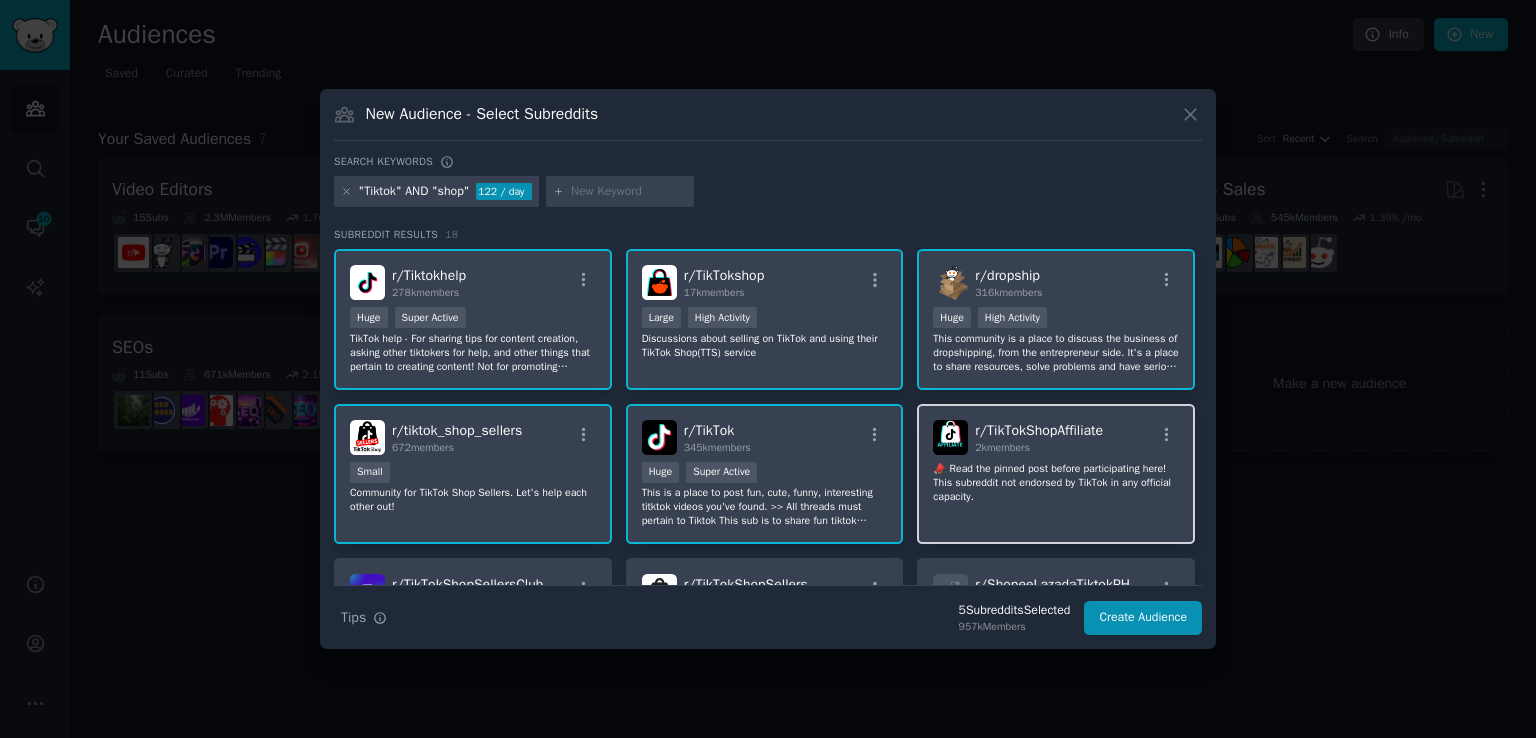 click on "2k  members" at bounding box center (1039, 448) 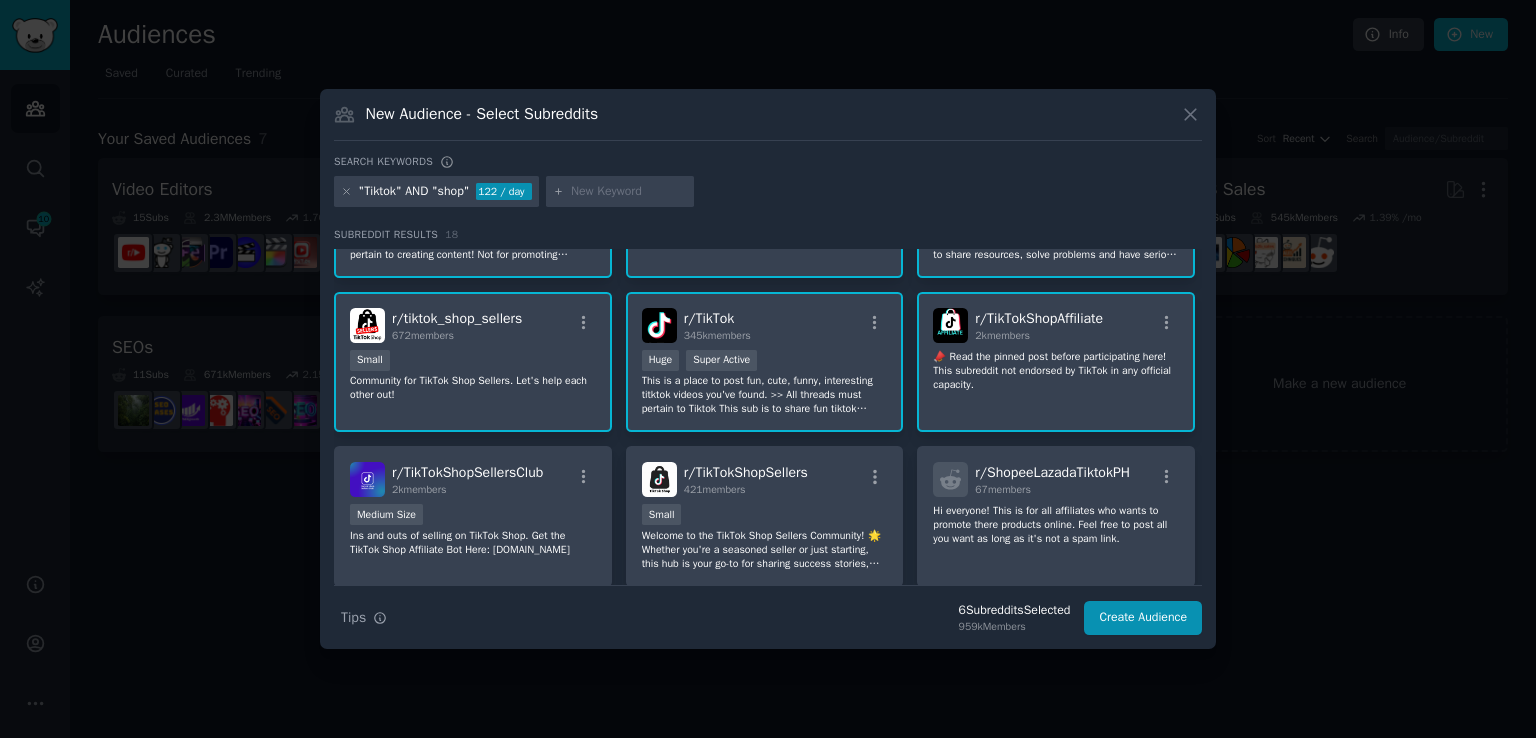 scroll, scrollTop: 200, scrollLeft: 0, axis: vertical 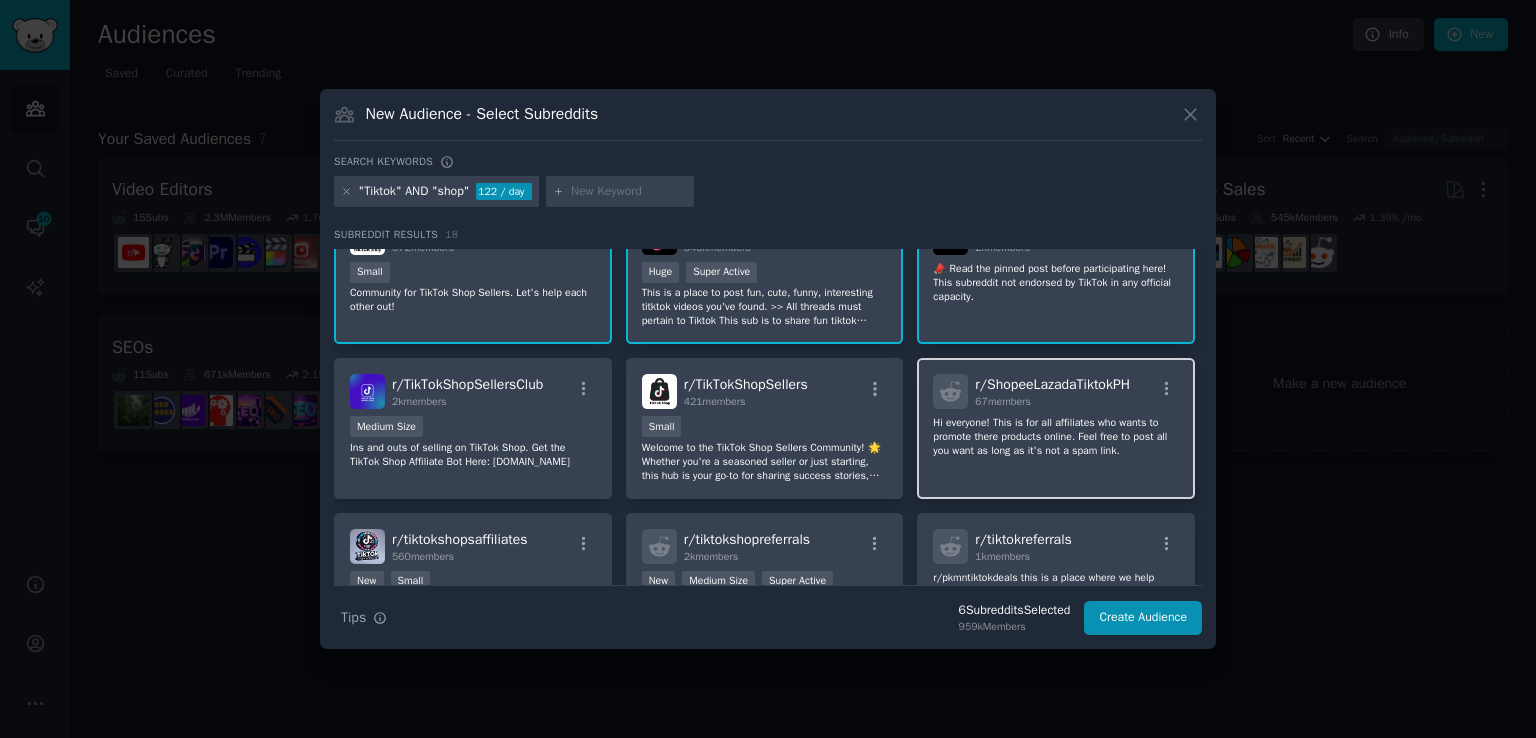 click on "Hi everyone!
This is for all affiliates who wants to promote there products online. Feel free to post all you want as long as it's not a spam link." 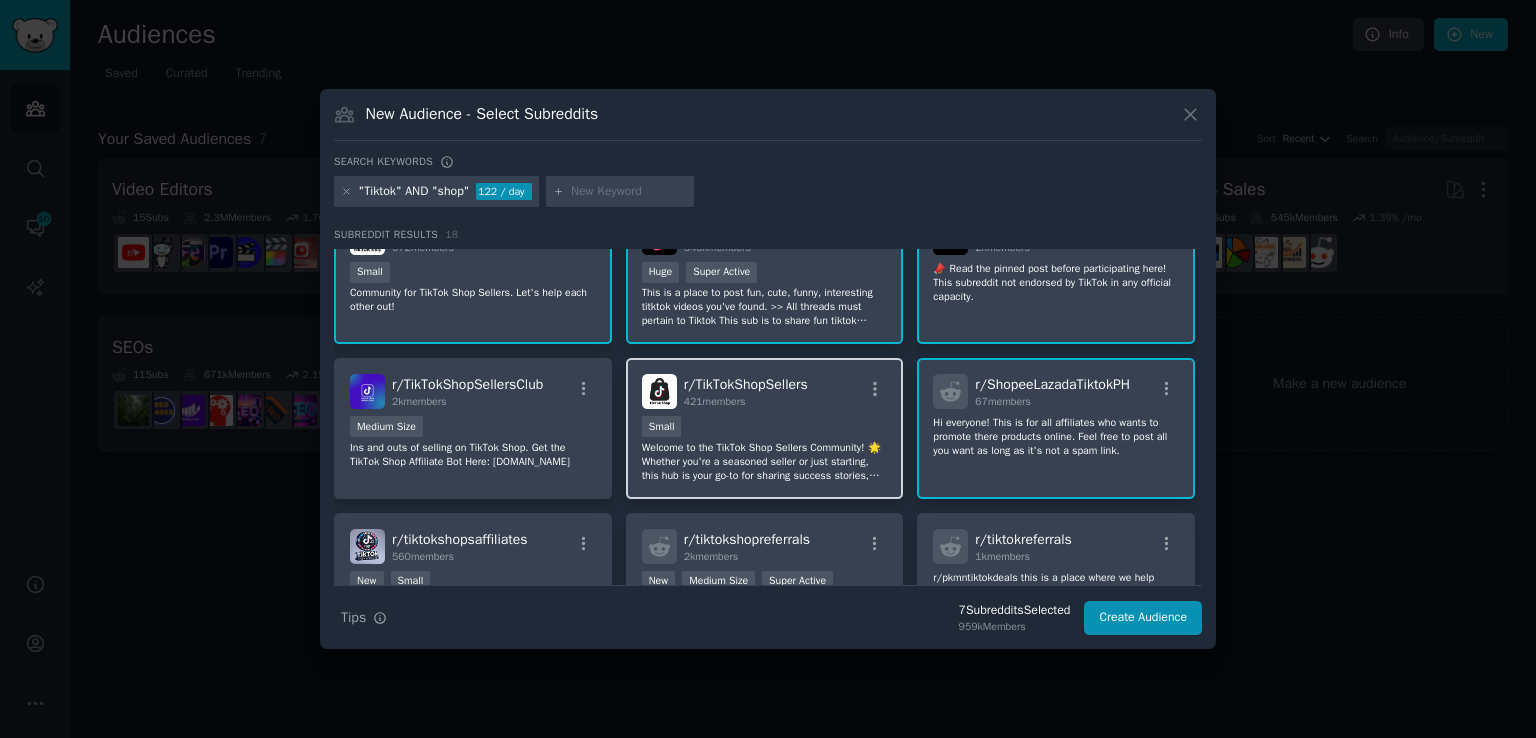 click on "Small" at bounding box center (765, 428) 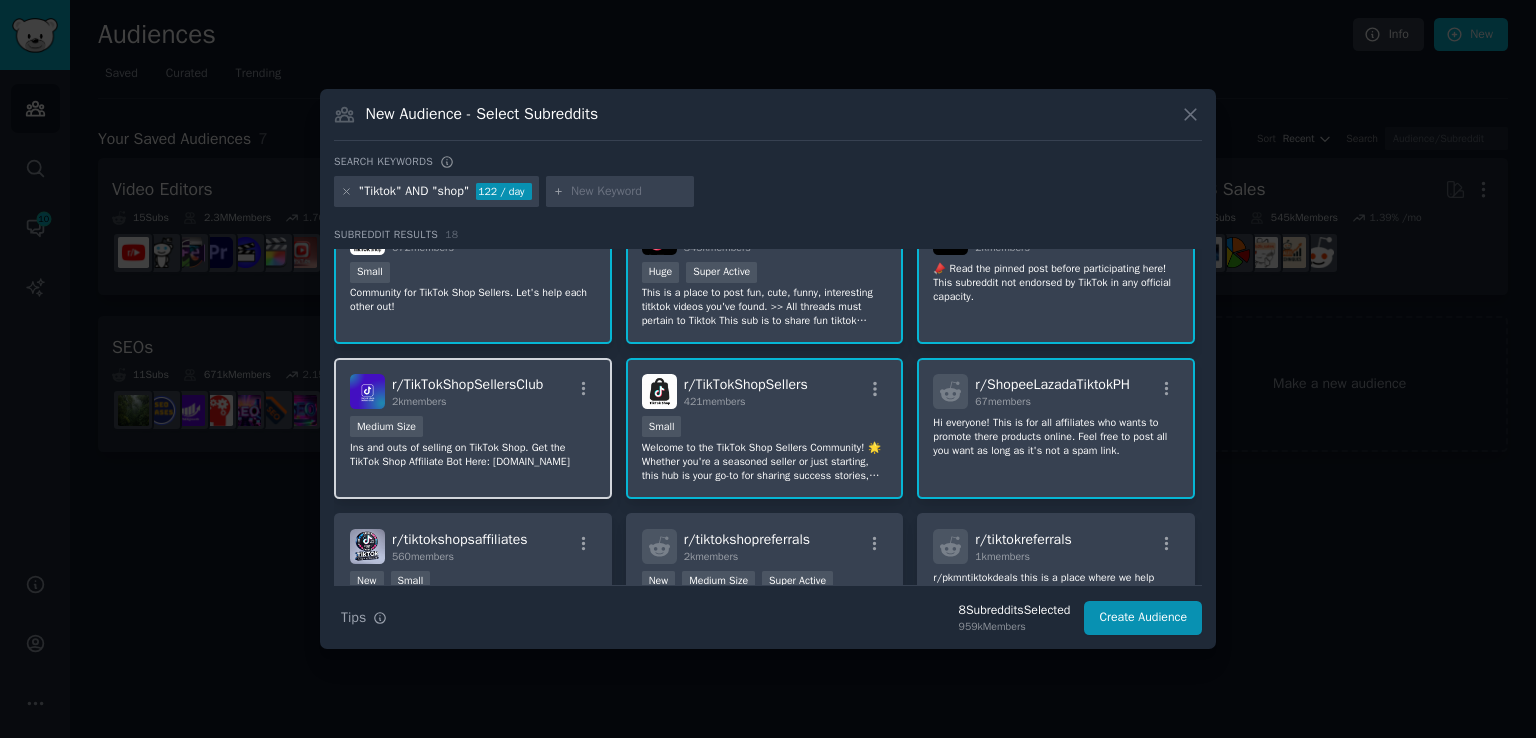 click on "Ins and outs of selling on TikTok Shop.
Get the TikTok Shop Affiliate Bot Here: www.tiktokbot.shop" at bounding box center (473, 455) 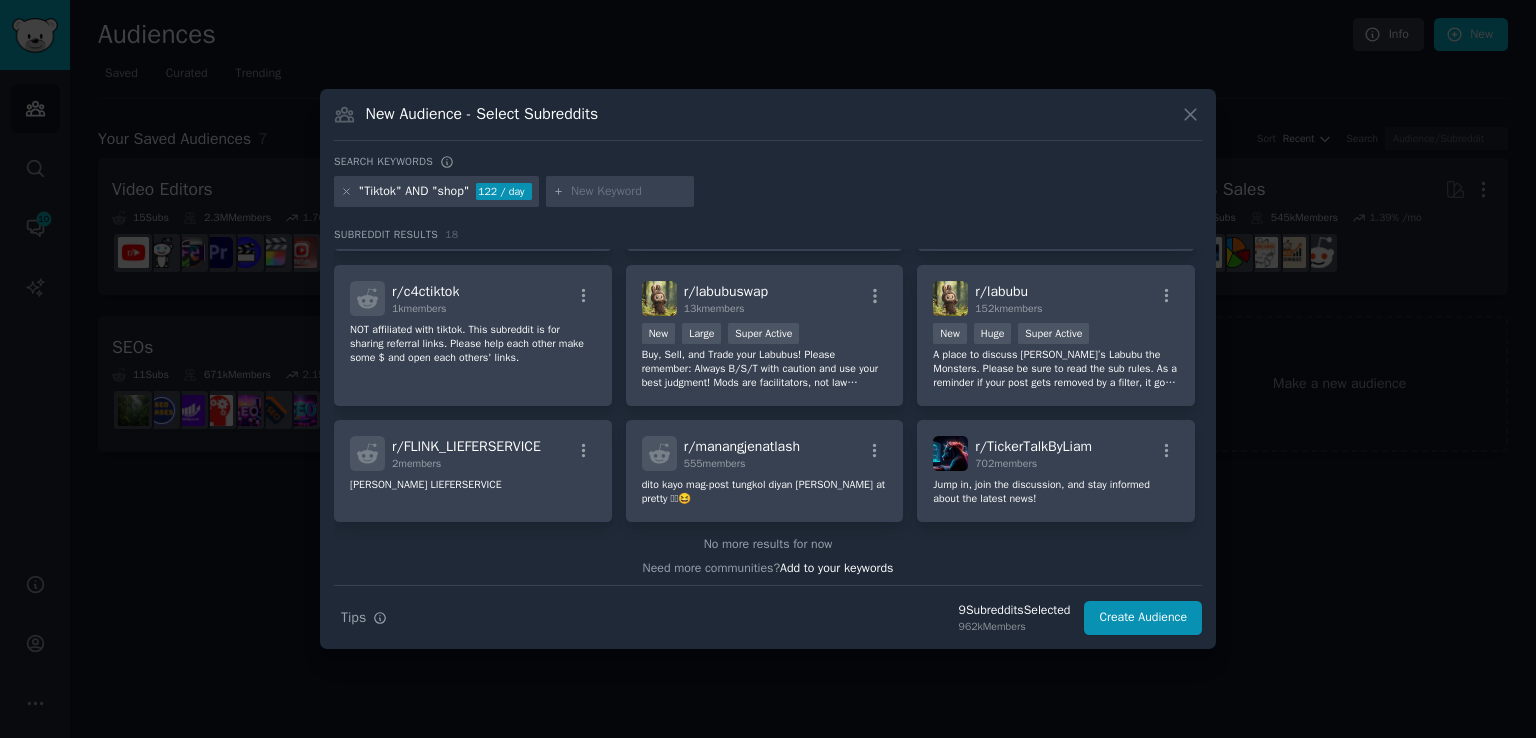 scroll, scrollTop: 604, scrollLeft: 0, axis: vertical 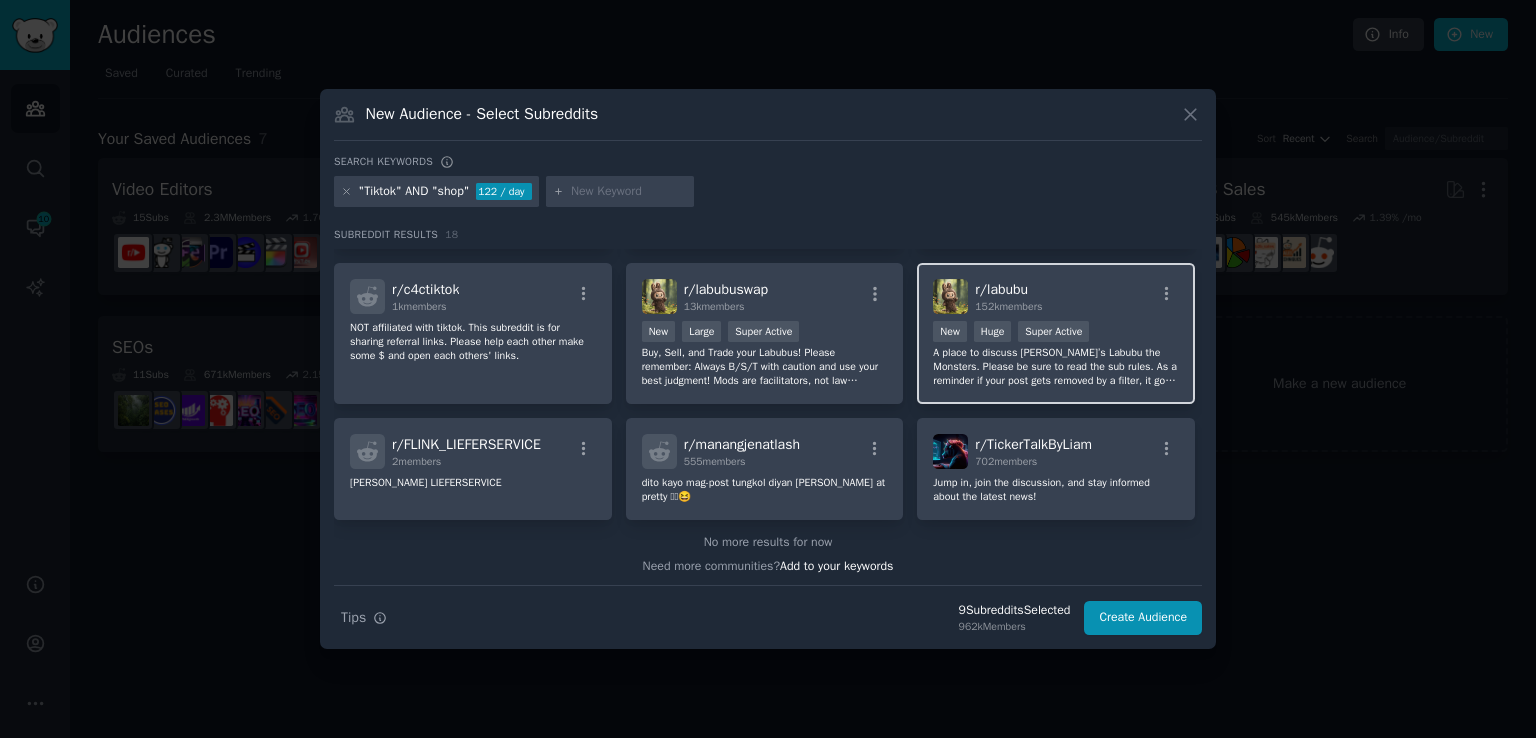 click on "r/ labubu 152k  members" at bounding box center [1056, 296] 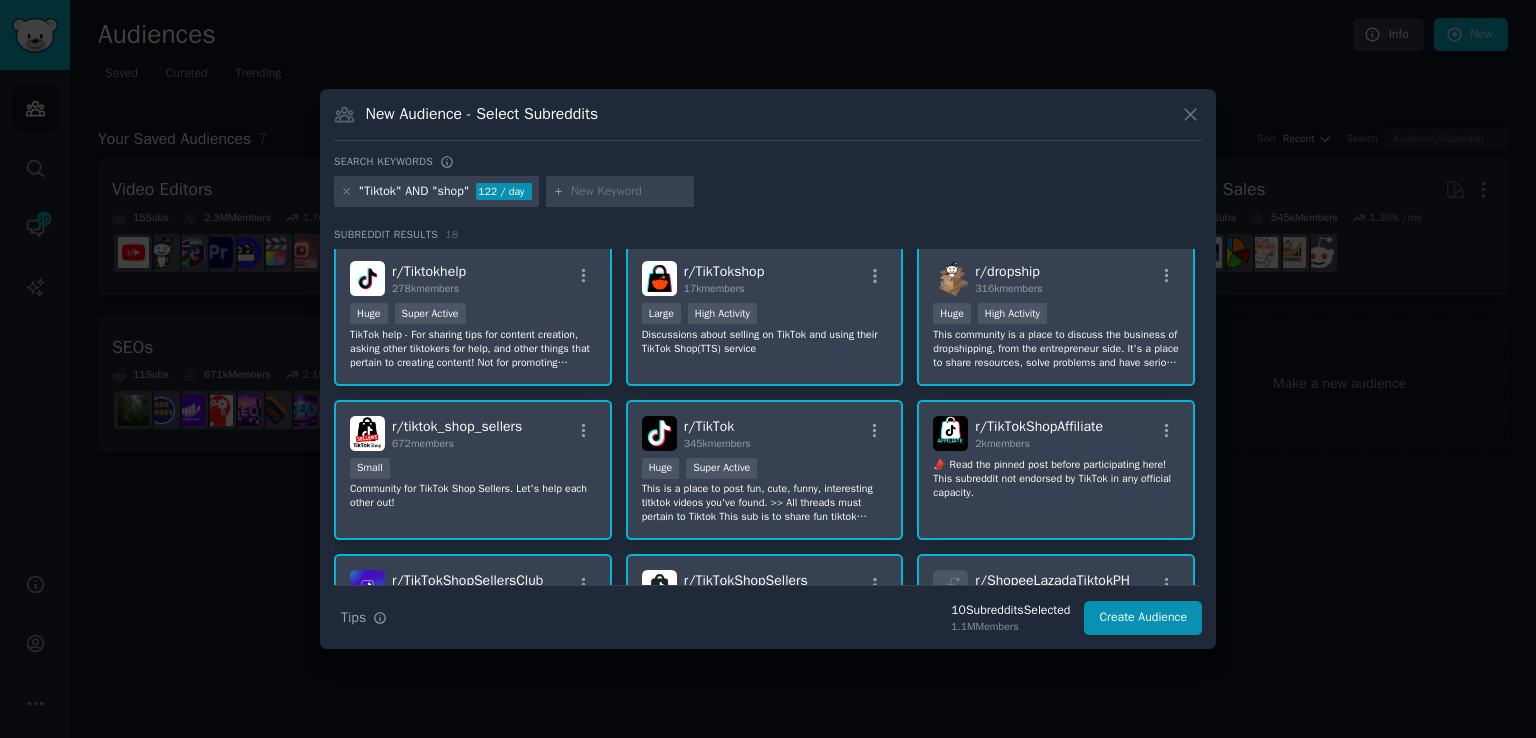 scroll, scrollTop: 0, scrollLeft: 0, axis: both 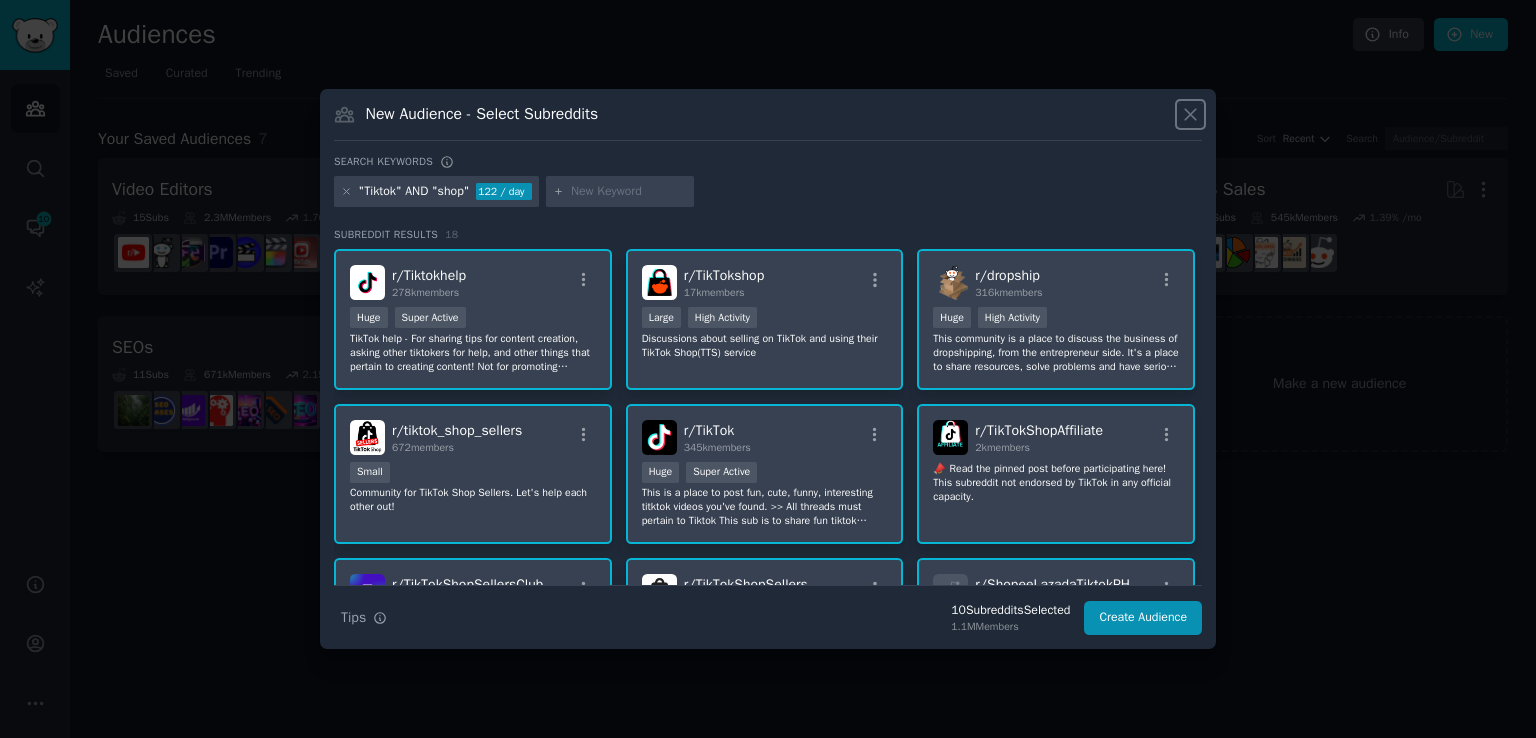 click 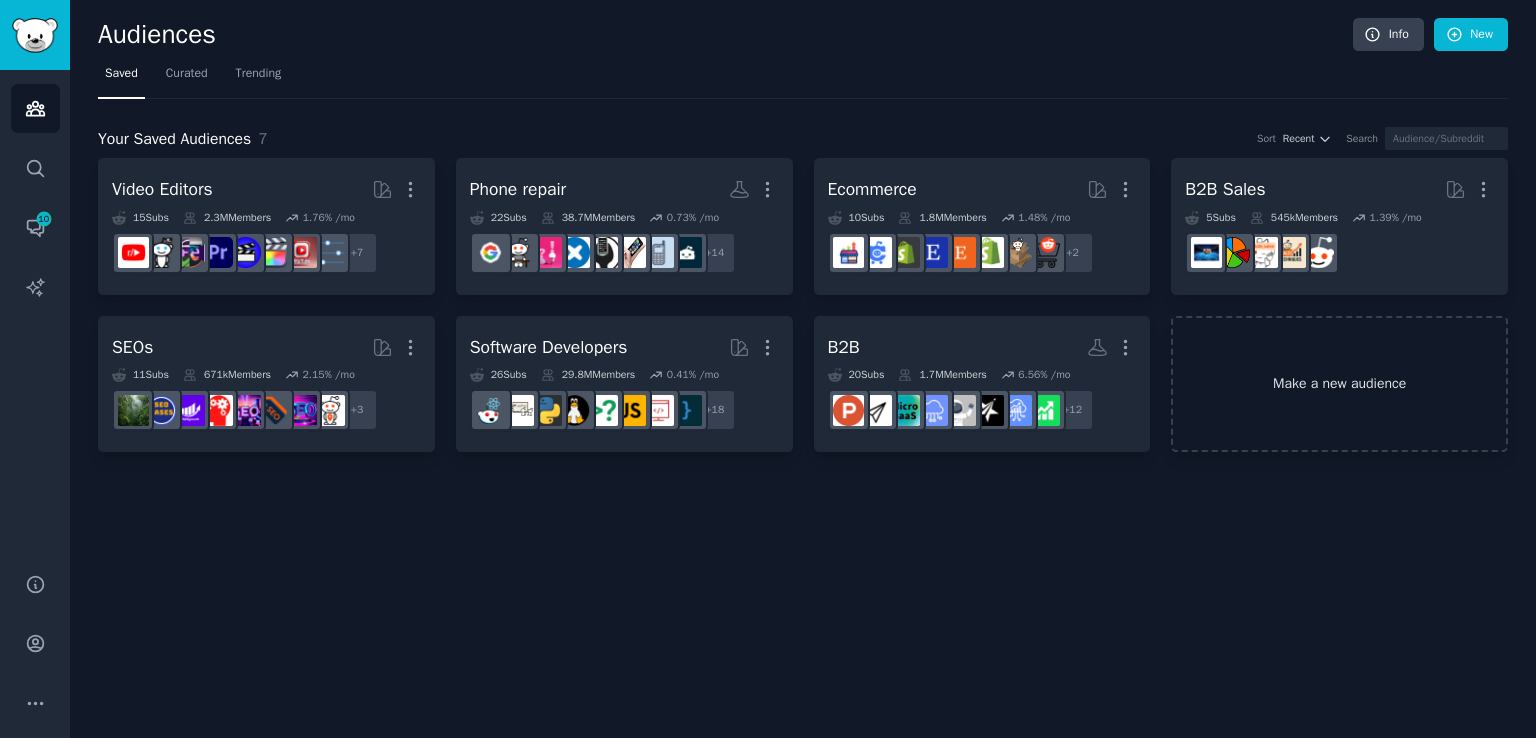 click on "Make a new audience" at bounding box center (1339, 384) 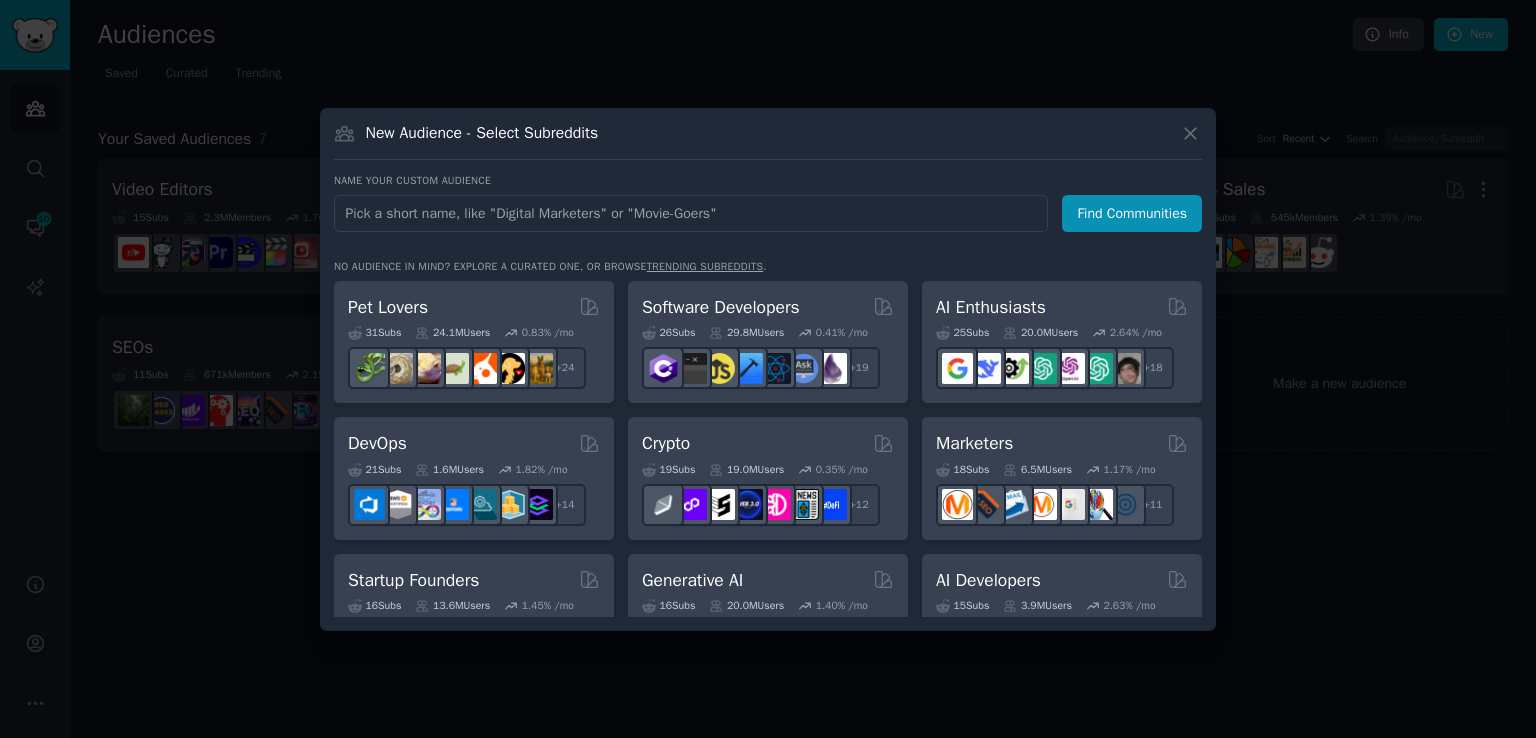 click at bounding box center (691, 213) 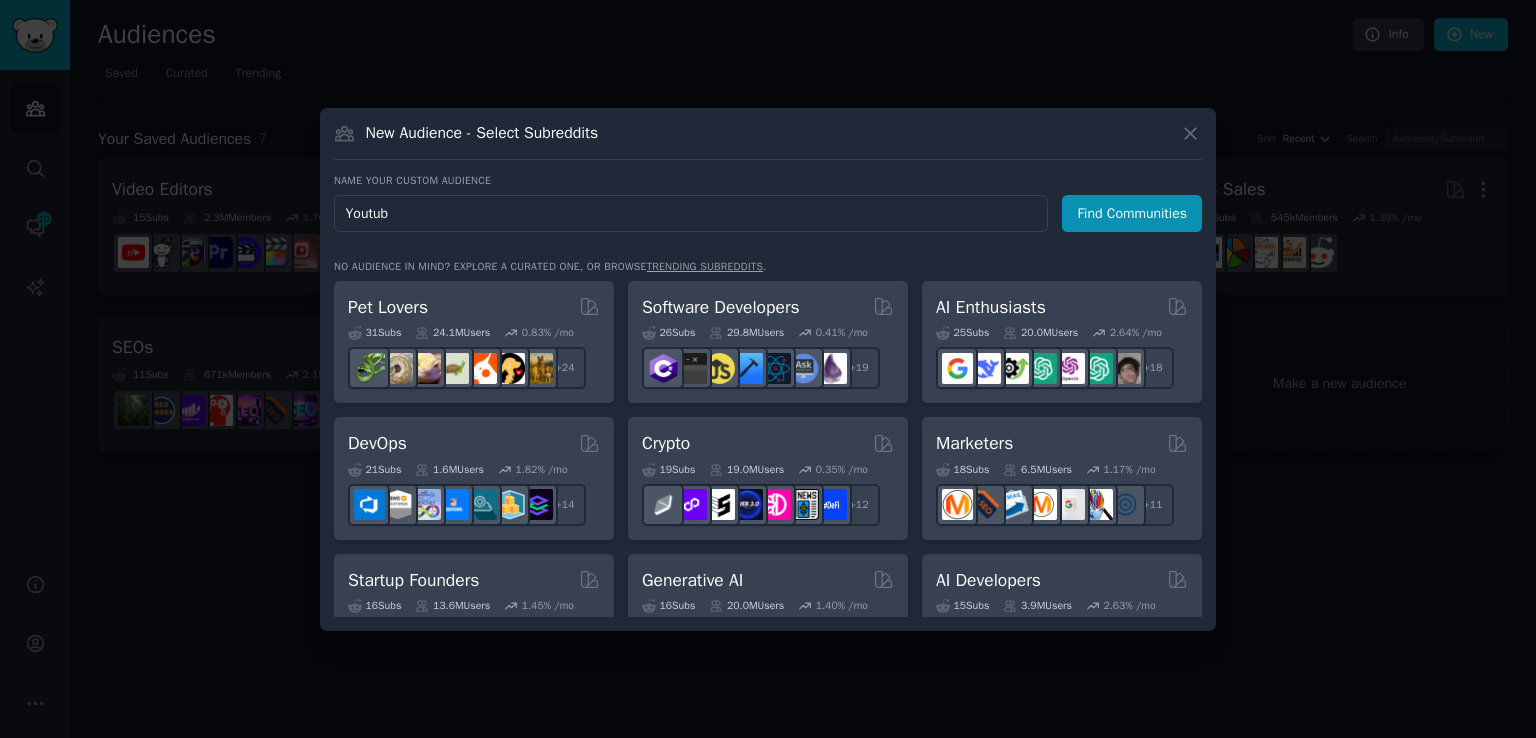 type on "Youtube" 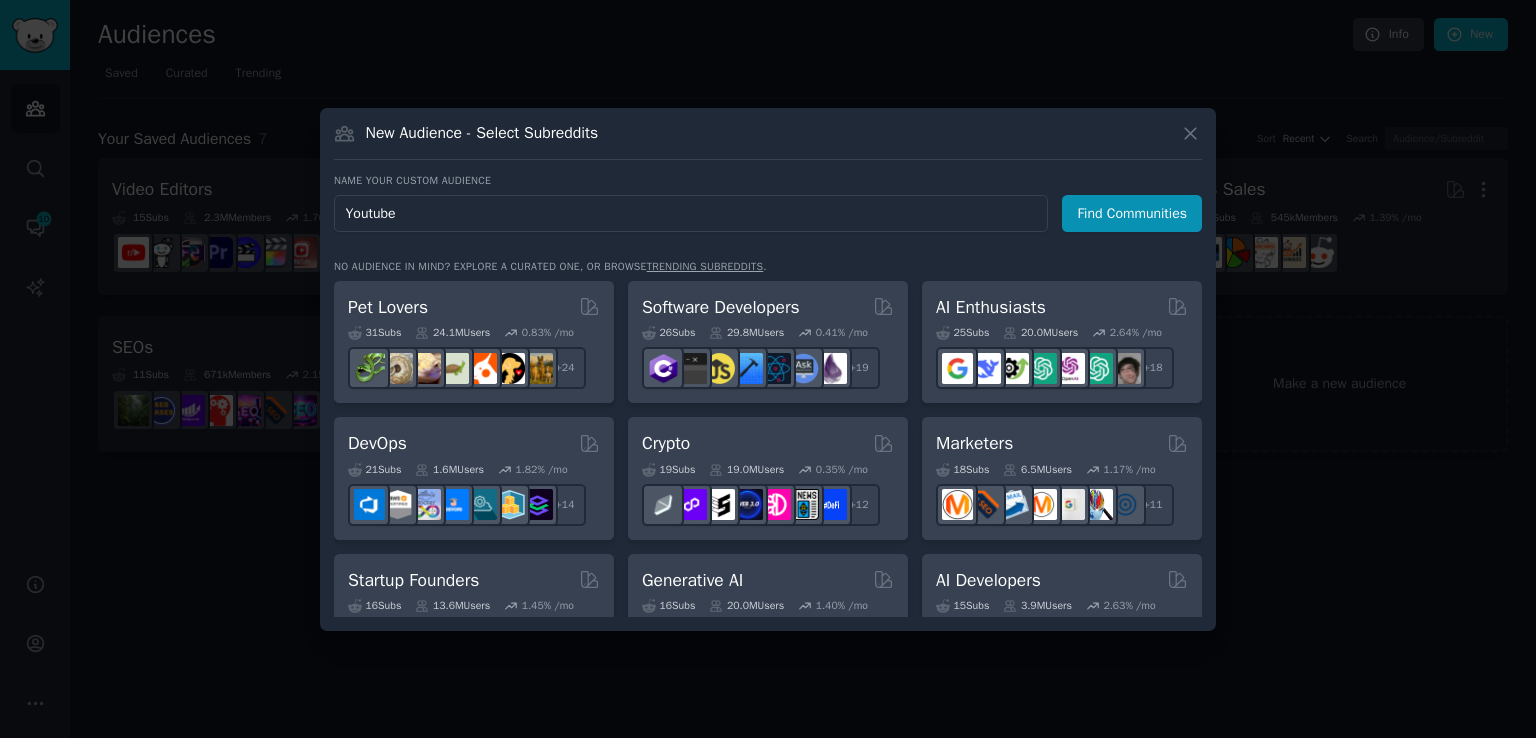 click on "Find Communities" at bounding box center (1132, 213) 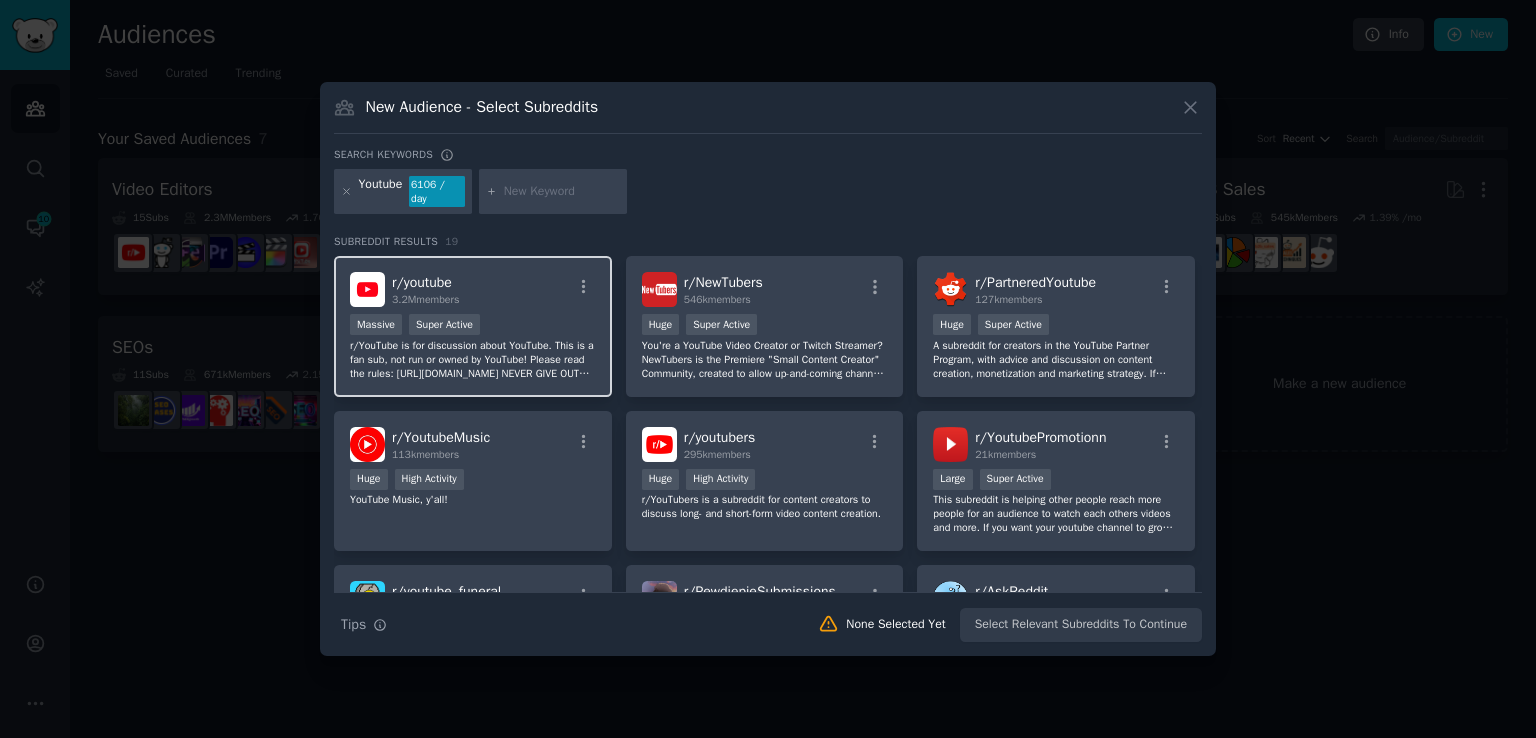 click on "r/ youtube 3.2M  members >= 95th percentile for submissions / day Massive Super Active r/YouTube is for discussion about YouTube.
This is a fan sub, not run or owned by YouTube!
Please read the rules: https://www.reddit.com/r/youtube/wiki/index/rules
NEVER GIVE OUT YOUR PERSONAL INFORMATION: https://support.google.com/youtube/answer/2802848" at bounding box center [473, 326] 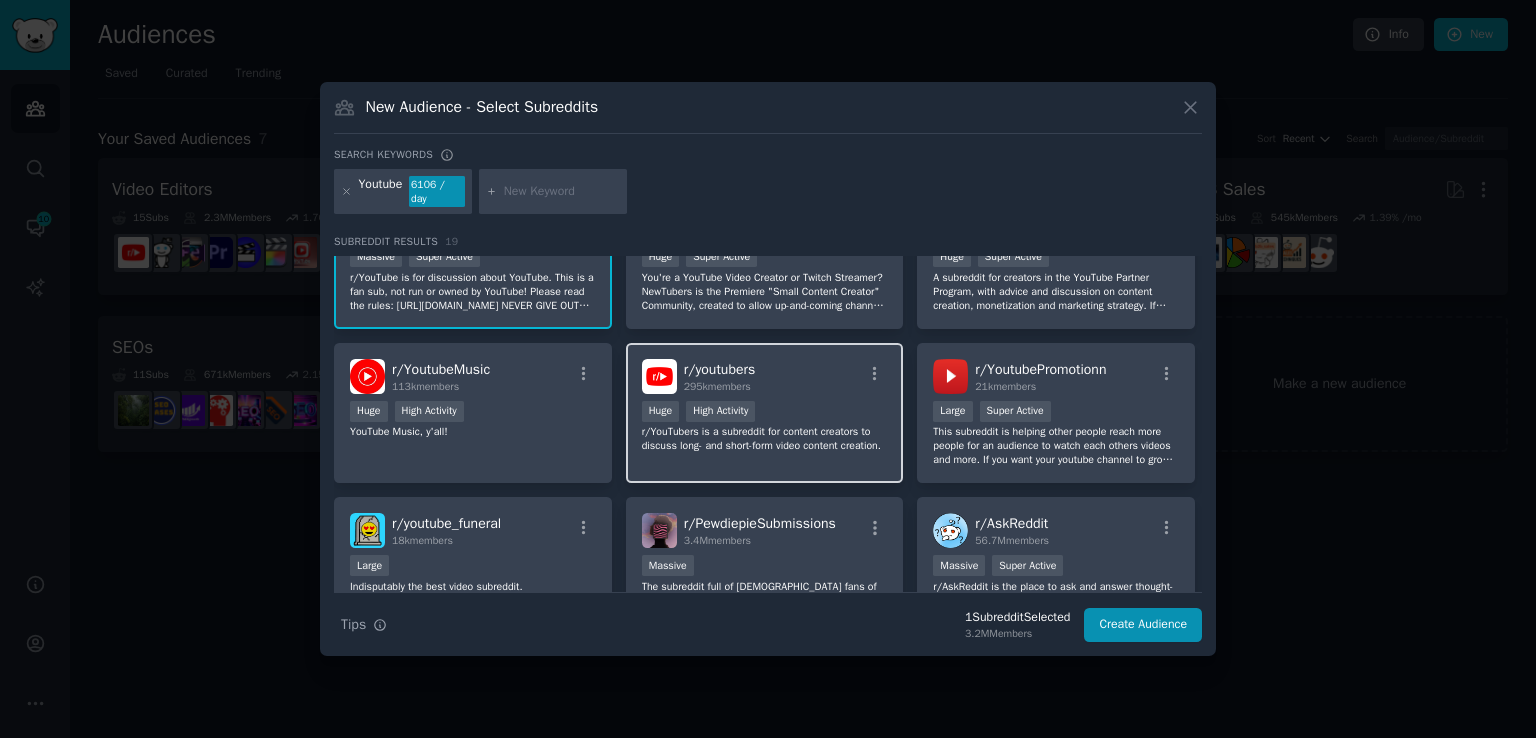scroll, scrollTop: 100, scrollLeft: 0, axis: vertical 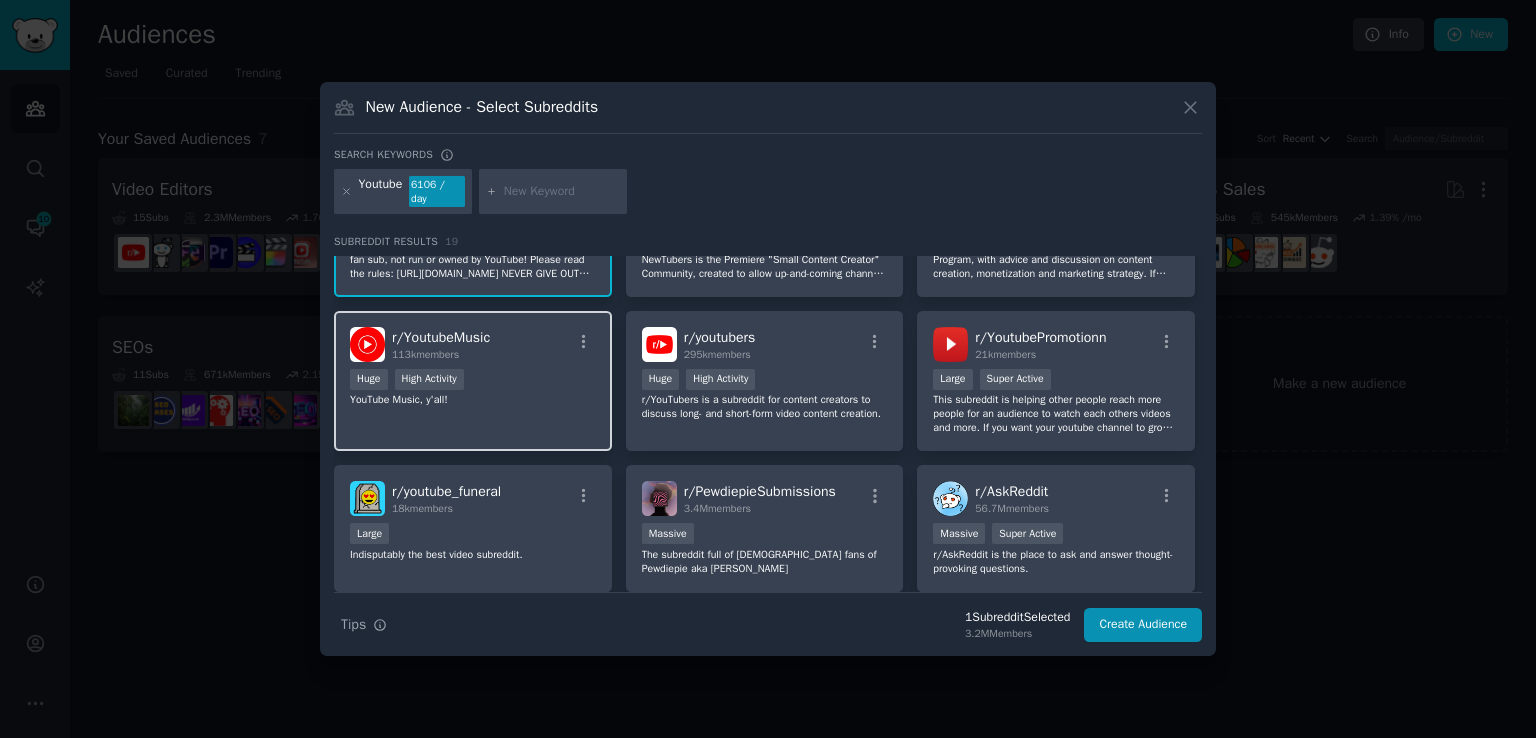 click on "Huge High Activity" at bounding box center [473, 381] 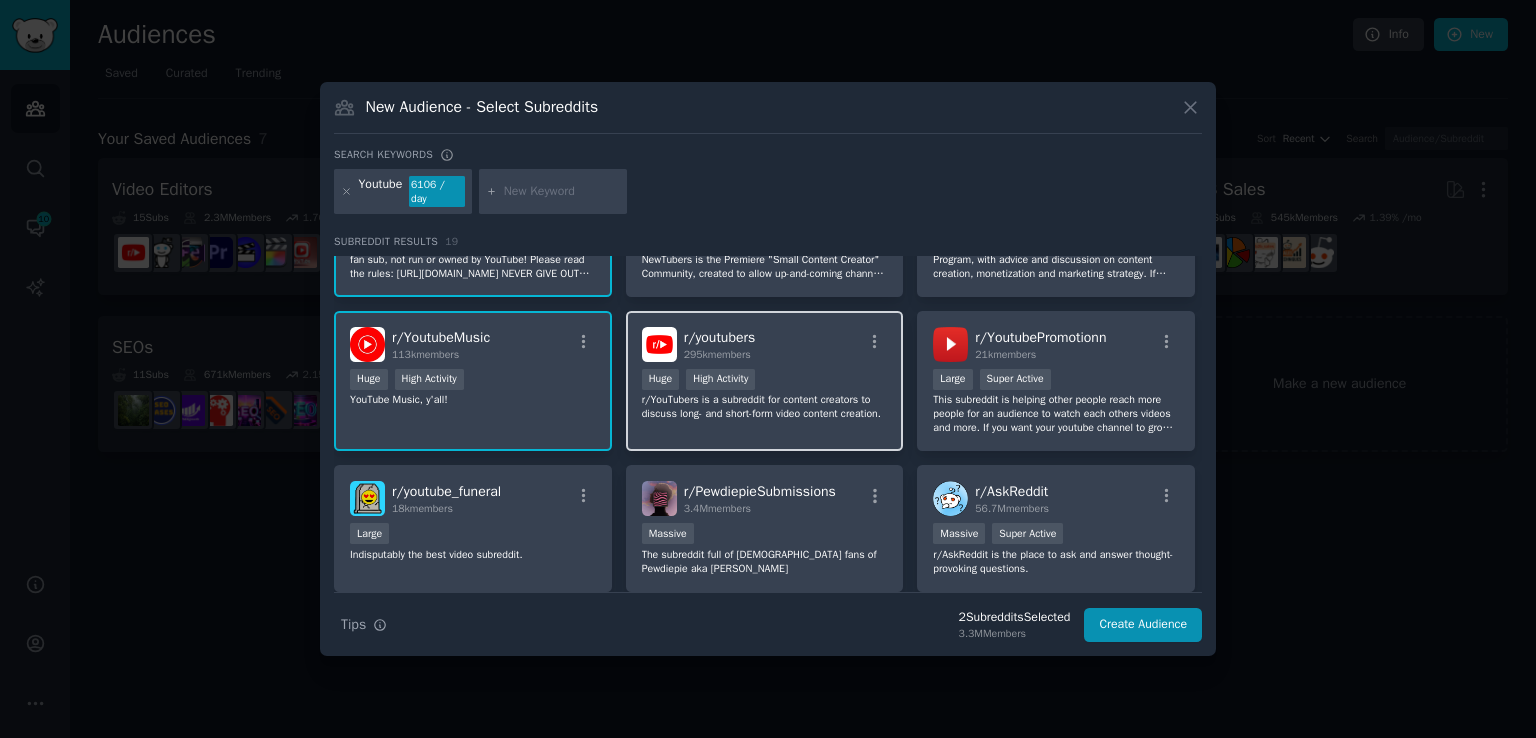 click on "r/ youtubers 295k  members" at bounding box center (765, 344) 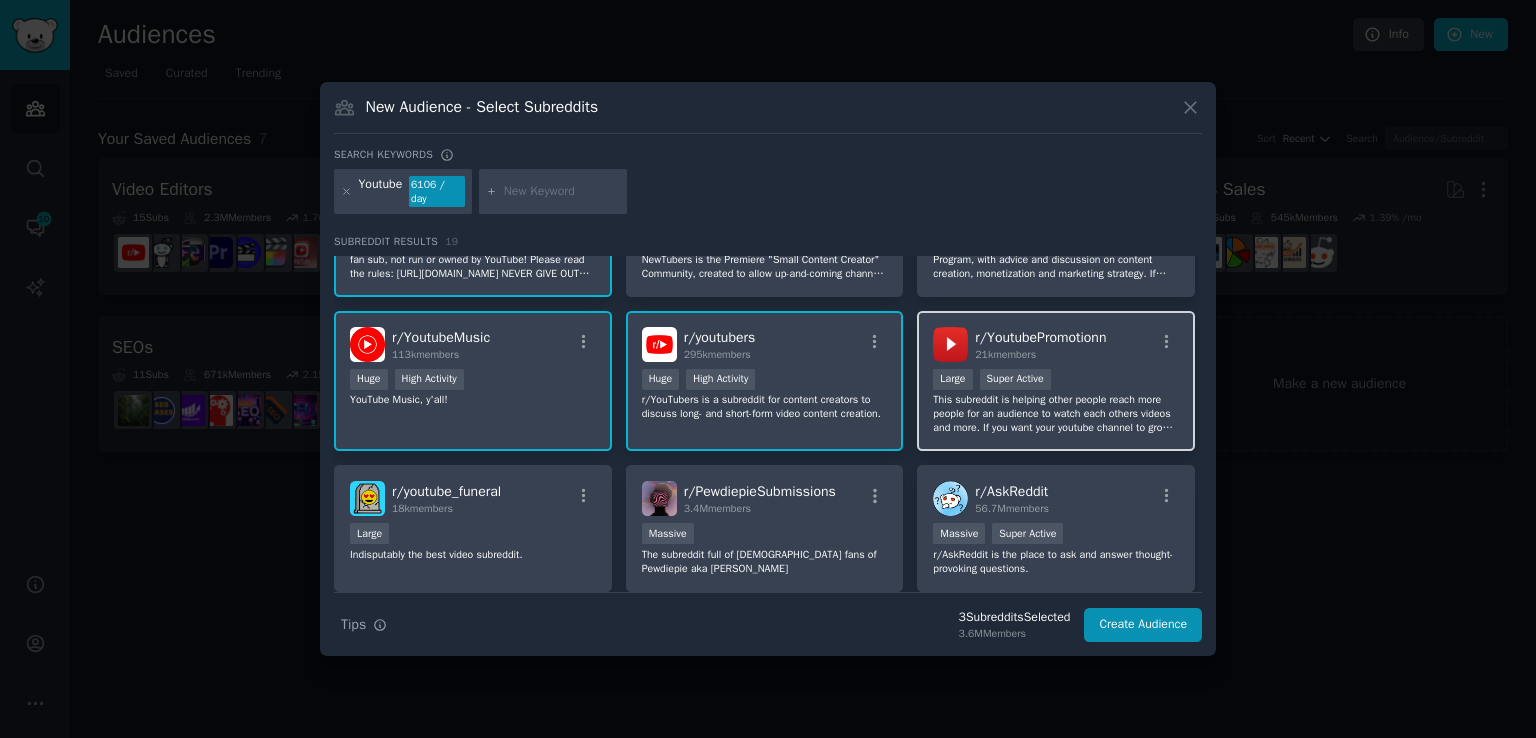 click on "r/ YoutubePromotionn 21k  members" at bounding box center (1056, 344) 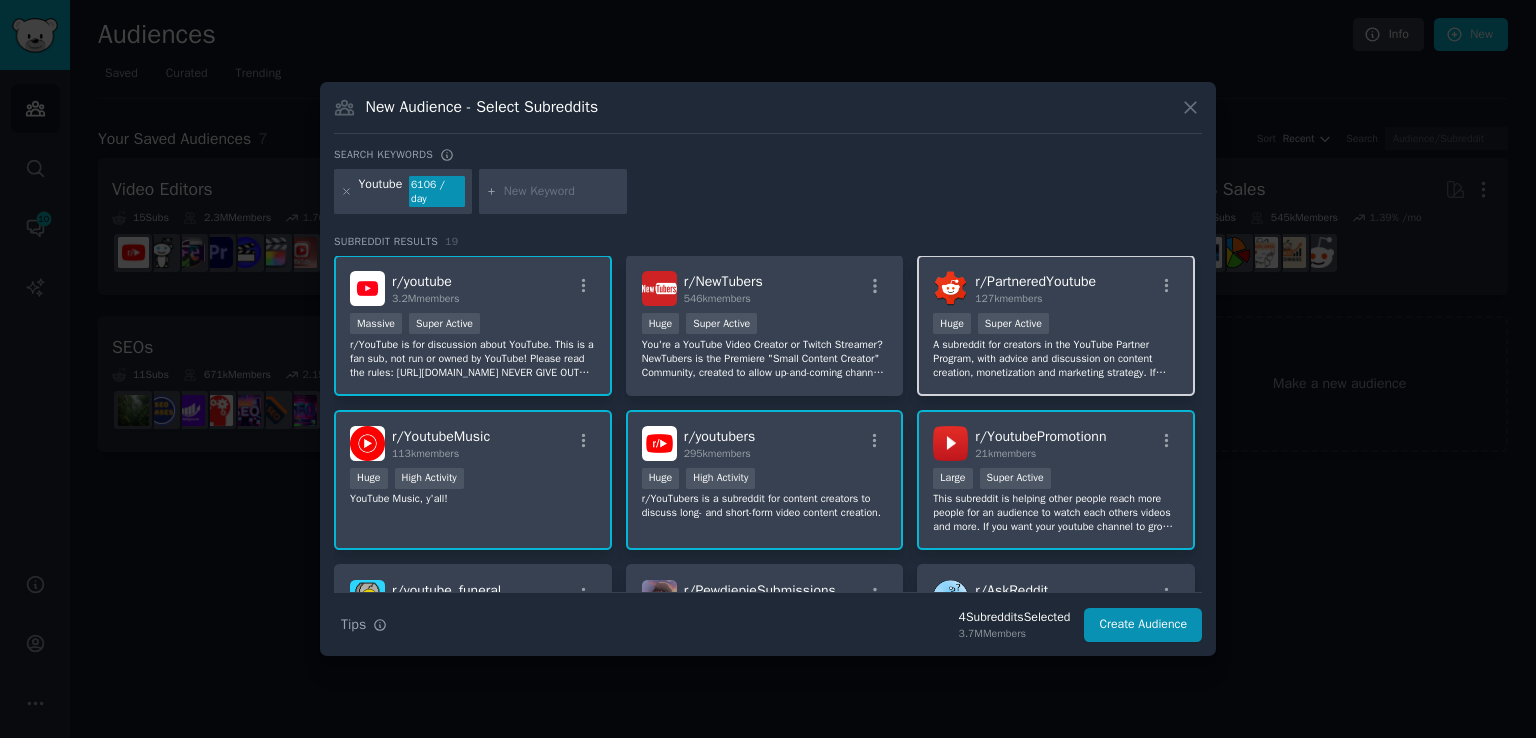 scroll, scrollTop: 0, scrollLeft: 0, axis: both 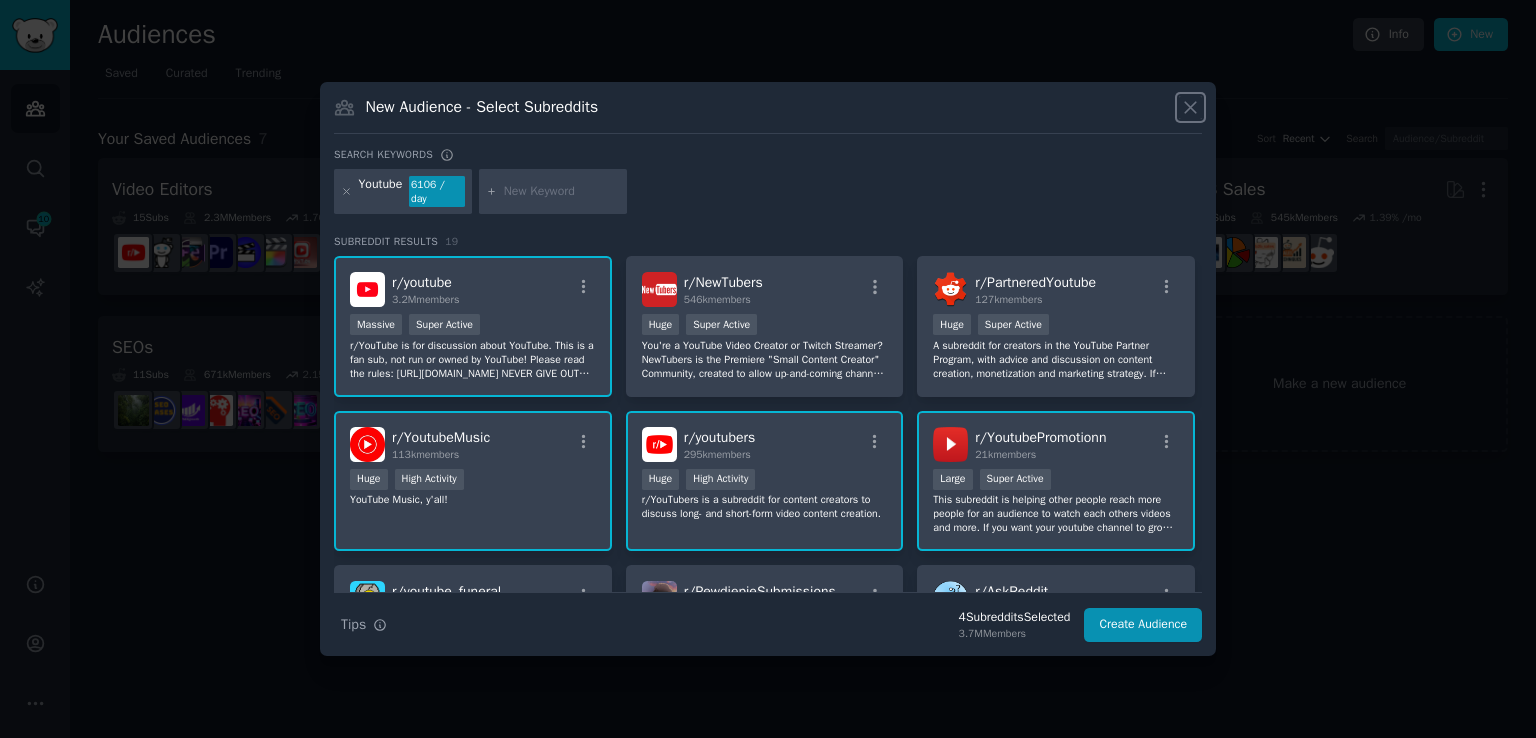 click 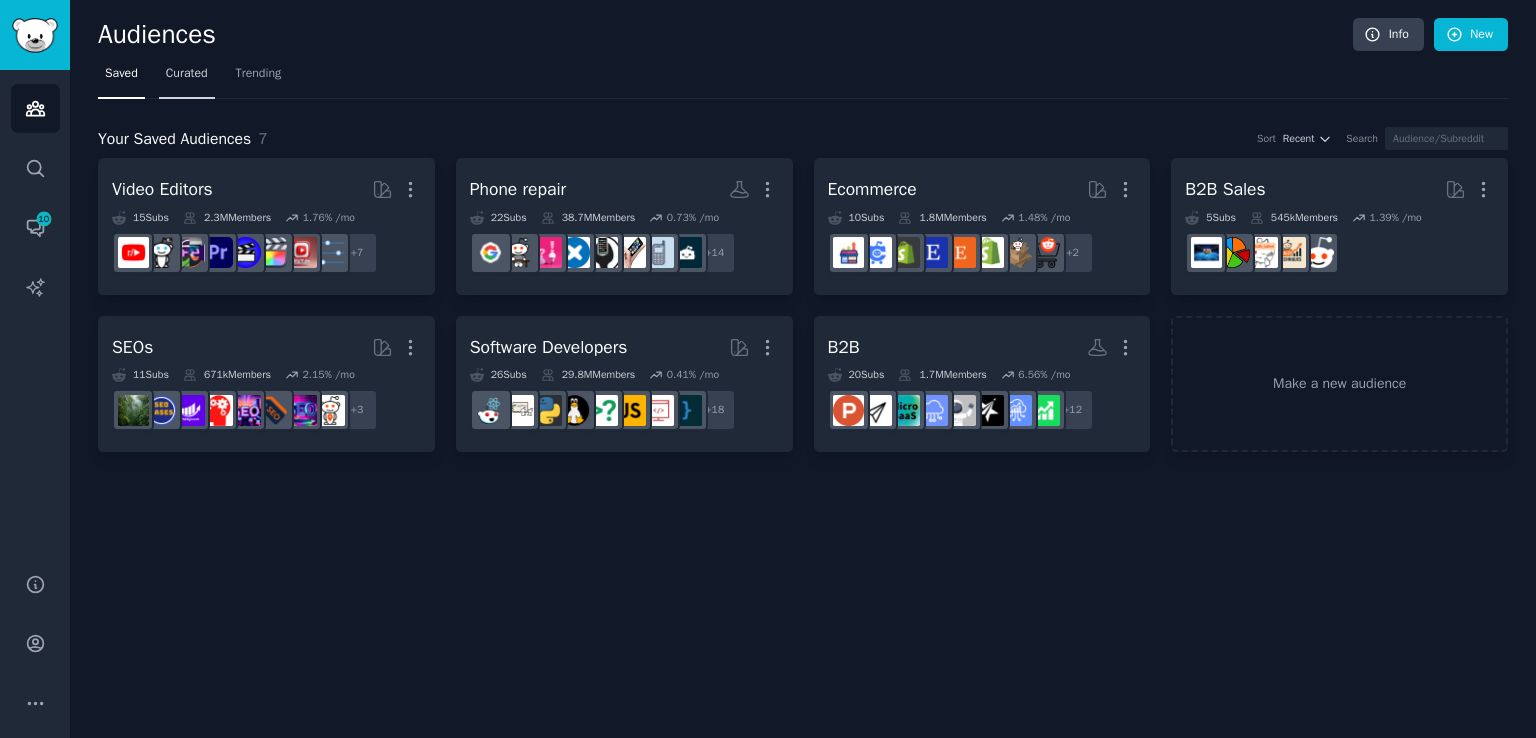 click on "Curated" at bounding box center [187, 74] 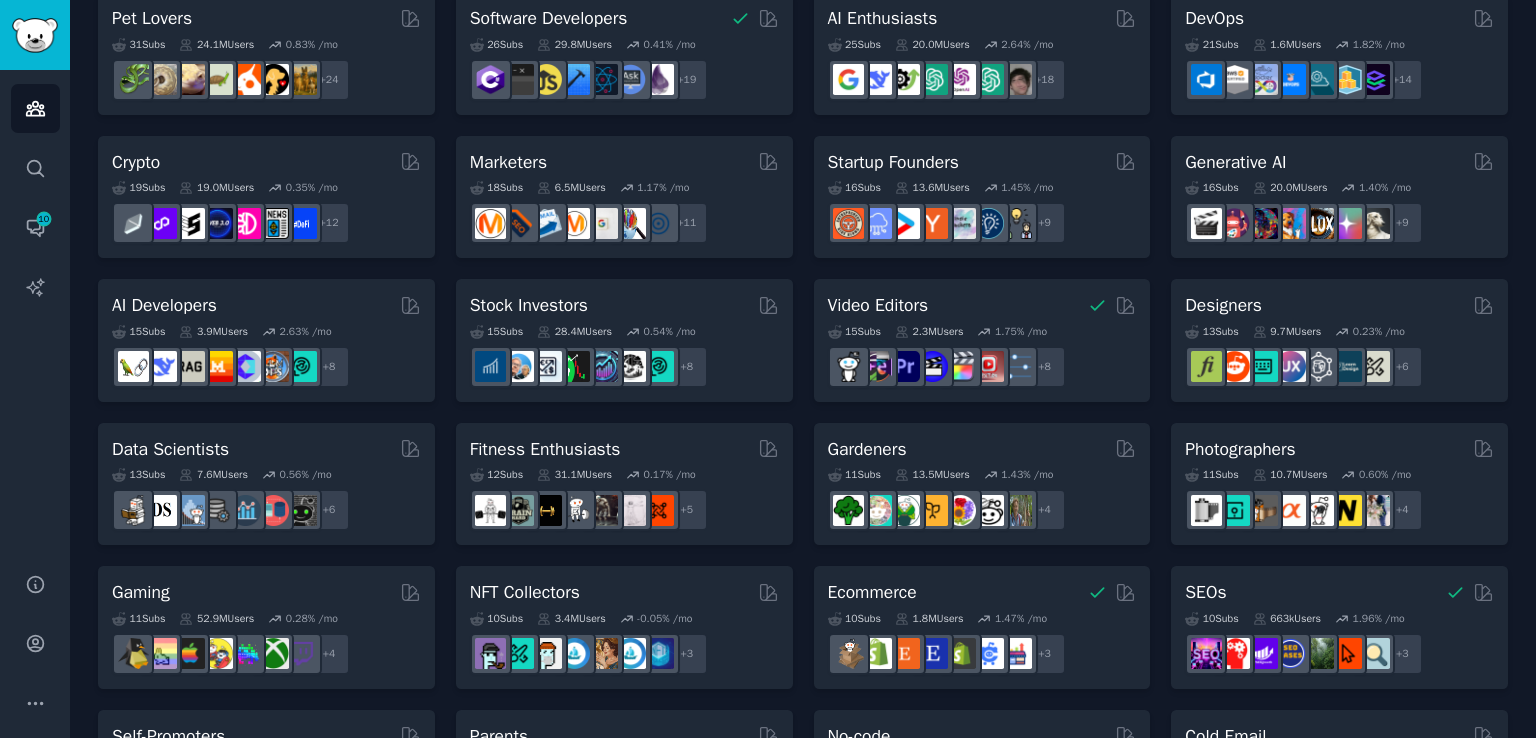 scroll, scrollTop: 0, scrollLeft: 0, axis: both 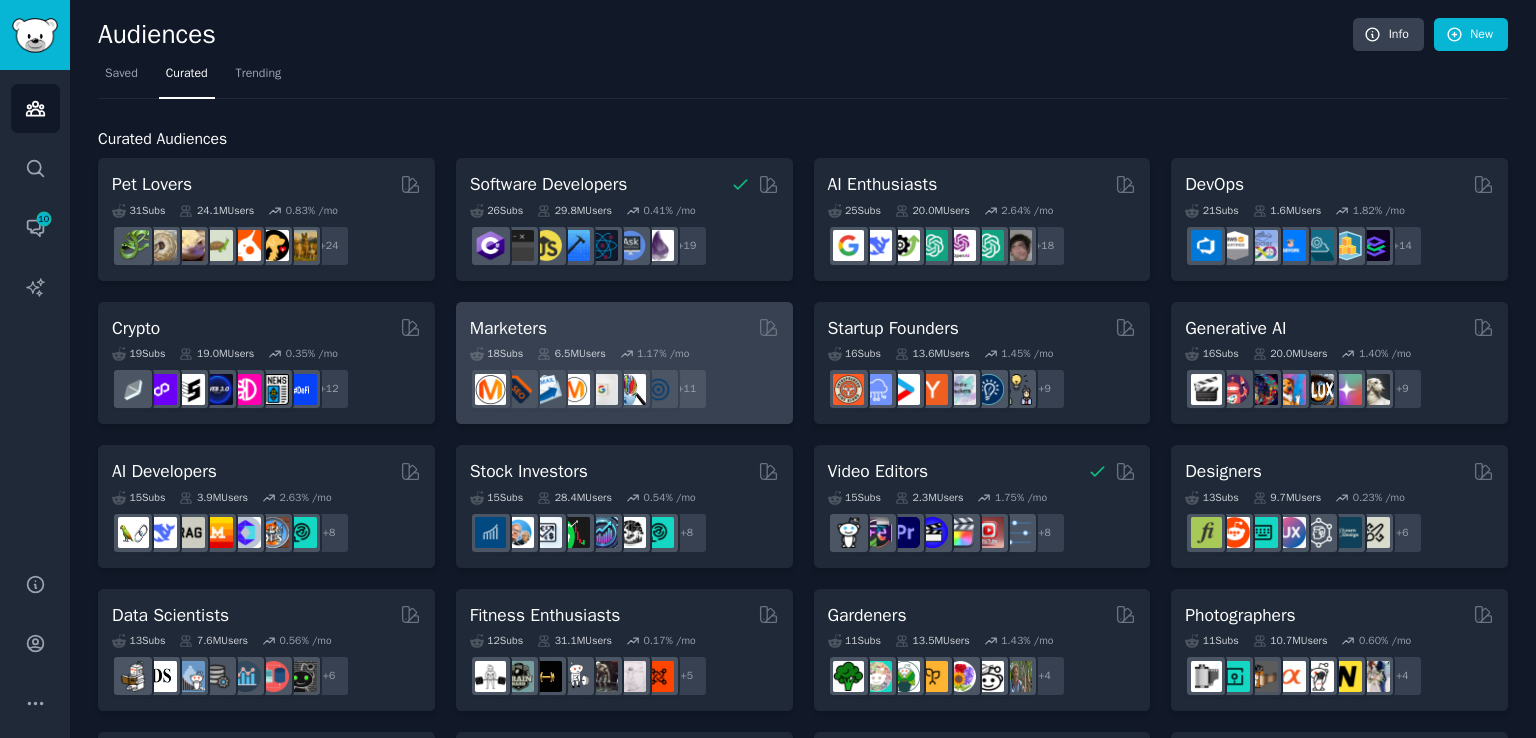 click on "Marketers Curated by GummySearch" at bounding box center [624, 328] 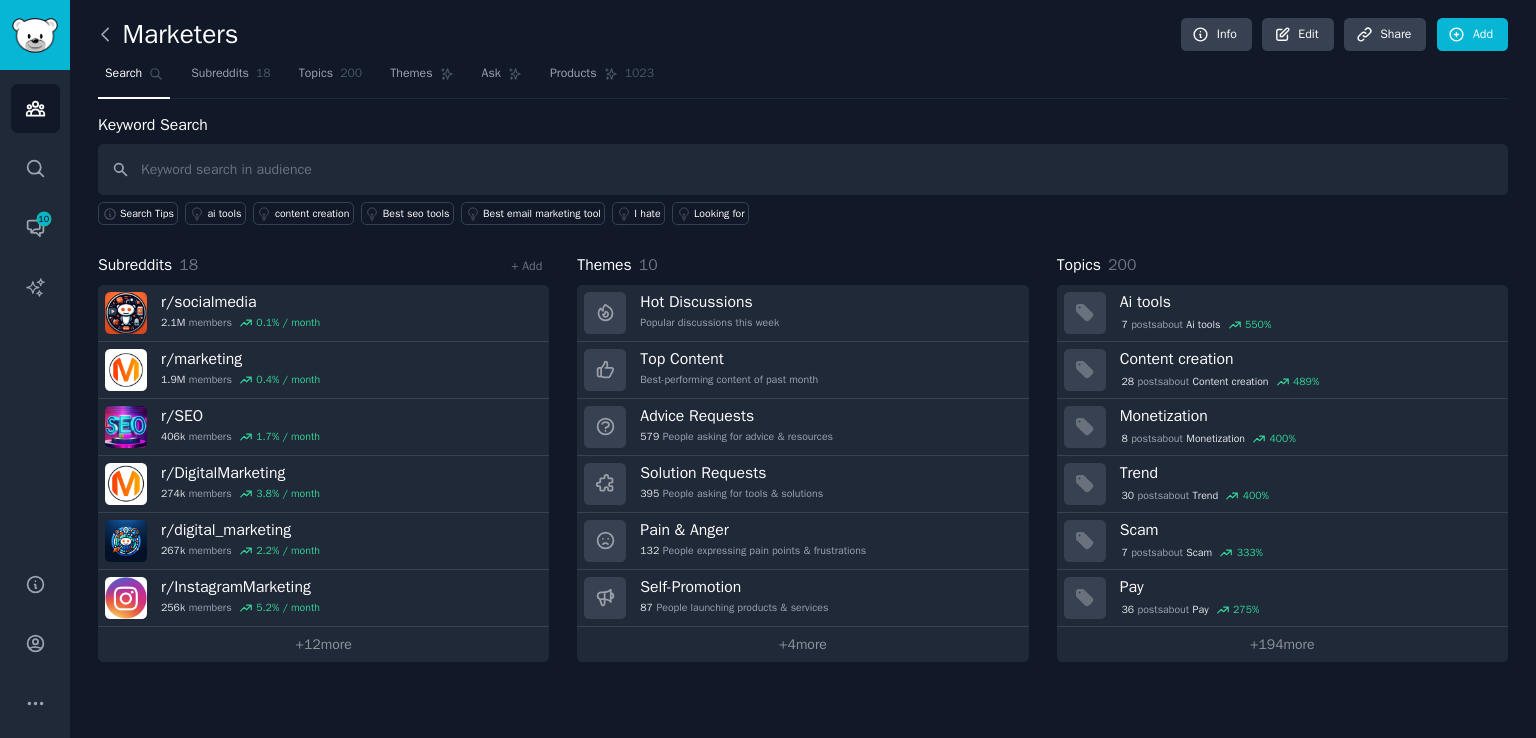 click 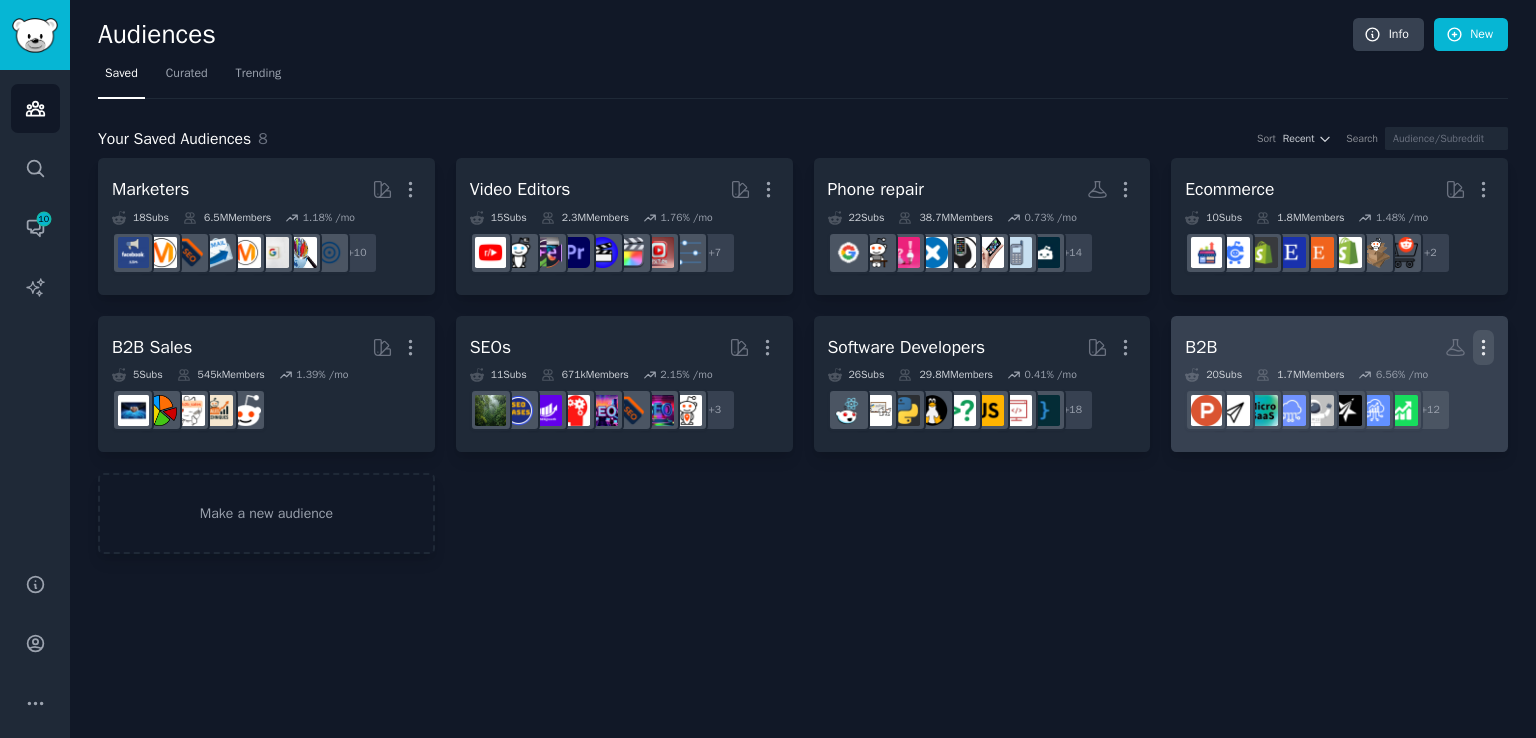 click 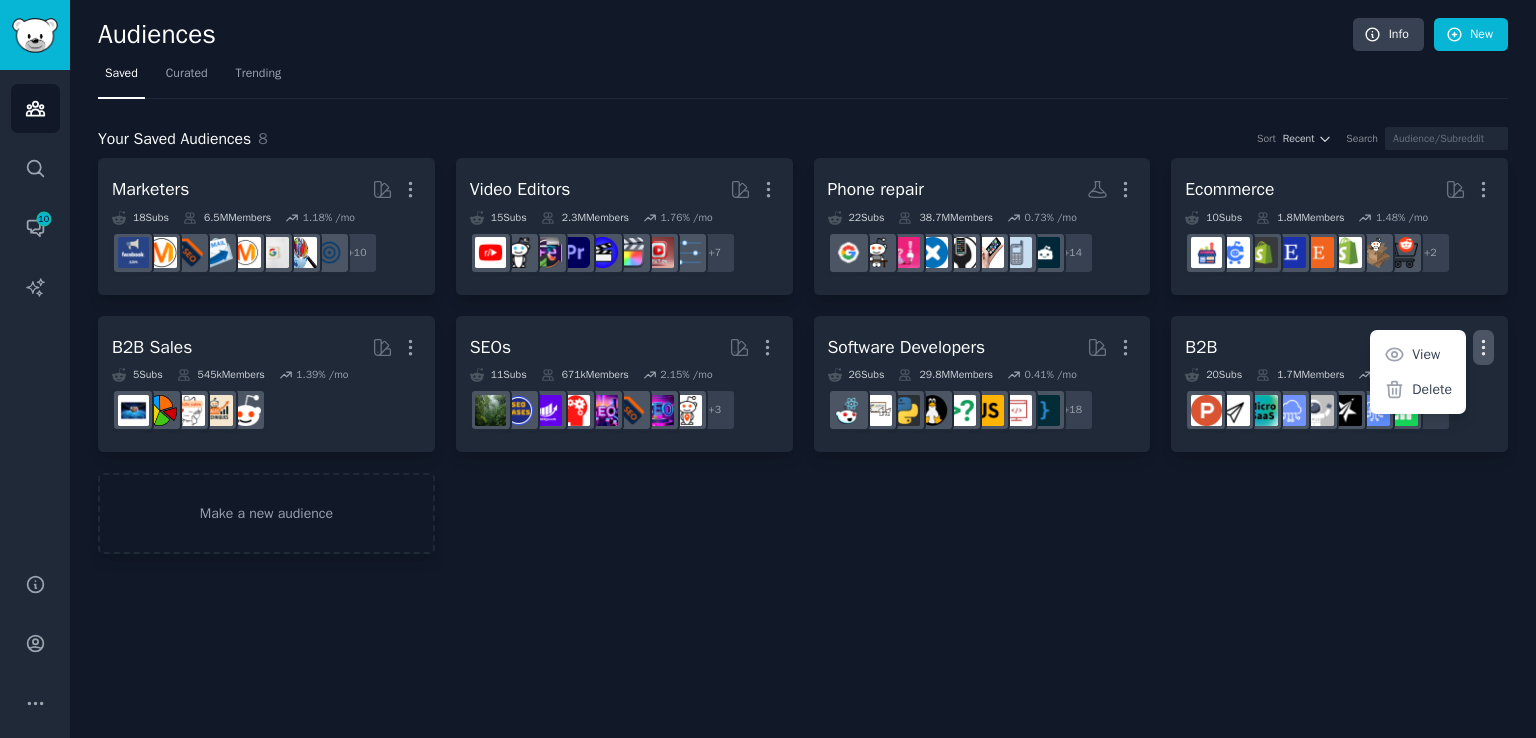 click on "Marketers More 18  Sub s 6.5M  Members 1.18 % /mo + 10 Video Editors More 15  Sub s 2.3M  Members 1.76 % /mo + 7 Phone repair More 22  Sub s 38.7M  Members 0.73 % /mo + 14 Ecommerce More 10  Sub s 1.8M  Members 1.48 % /mo r/Etsy + 2 B2B Sales More 5  Sub s 545k  Members 1.39 % /mo SEOs More 11  Sub s 671k  Members 2.15 % /mo + 3 Software Developers More 26  Sub s 29.8M  Members 0.41 % /mo + 18 B2B Custom Audience More View Delete 20  Sub s 1.7M  Members 6.56 % /mo r/SaaSSales + 12 Make a new audience" at bounding box center [803, 356] 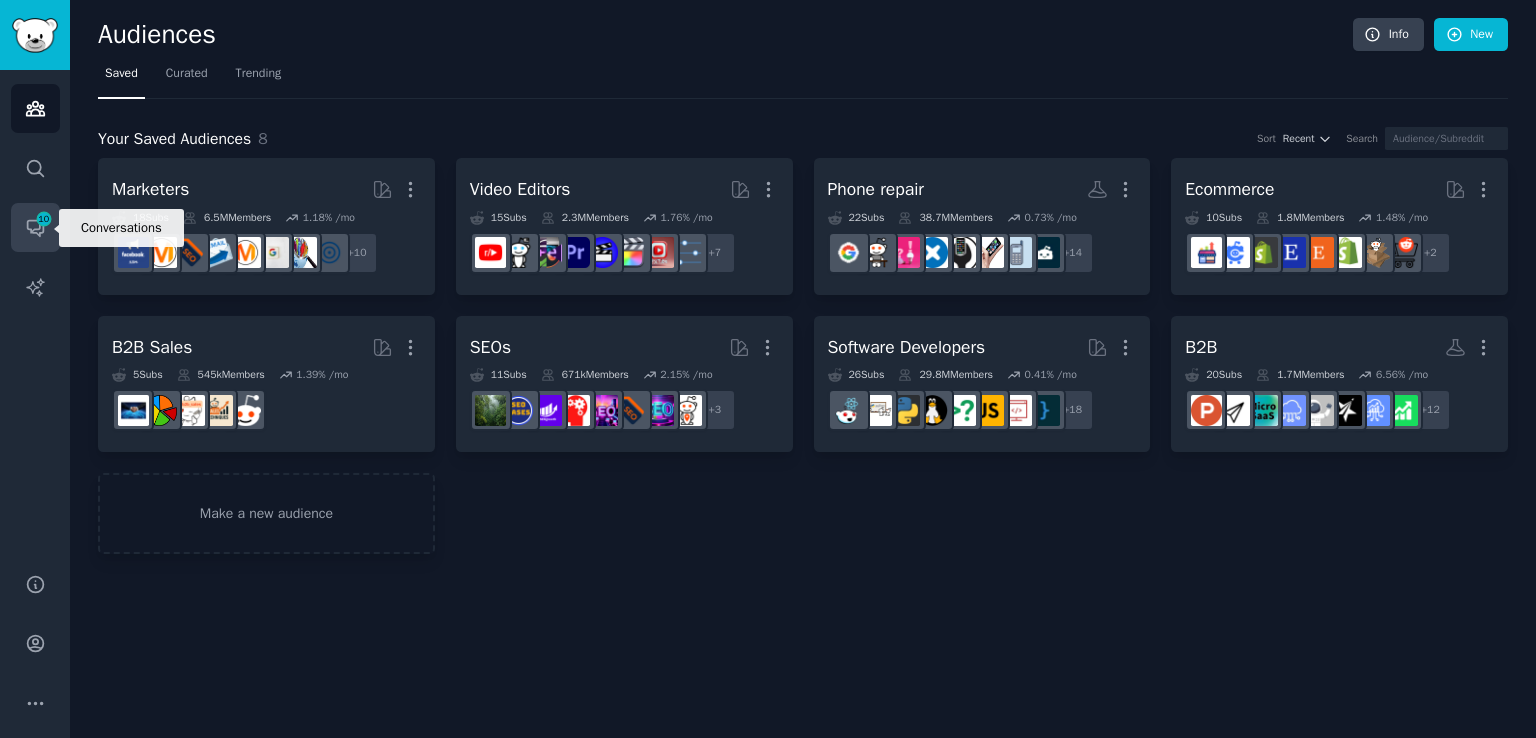 click on "Conversations 10" at bounding box center [35, 227] 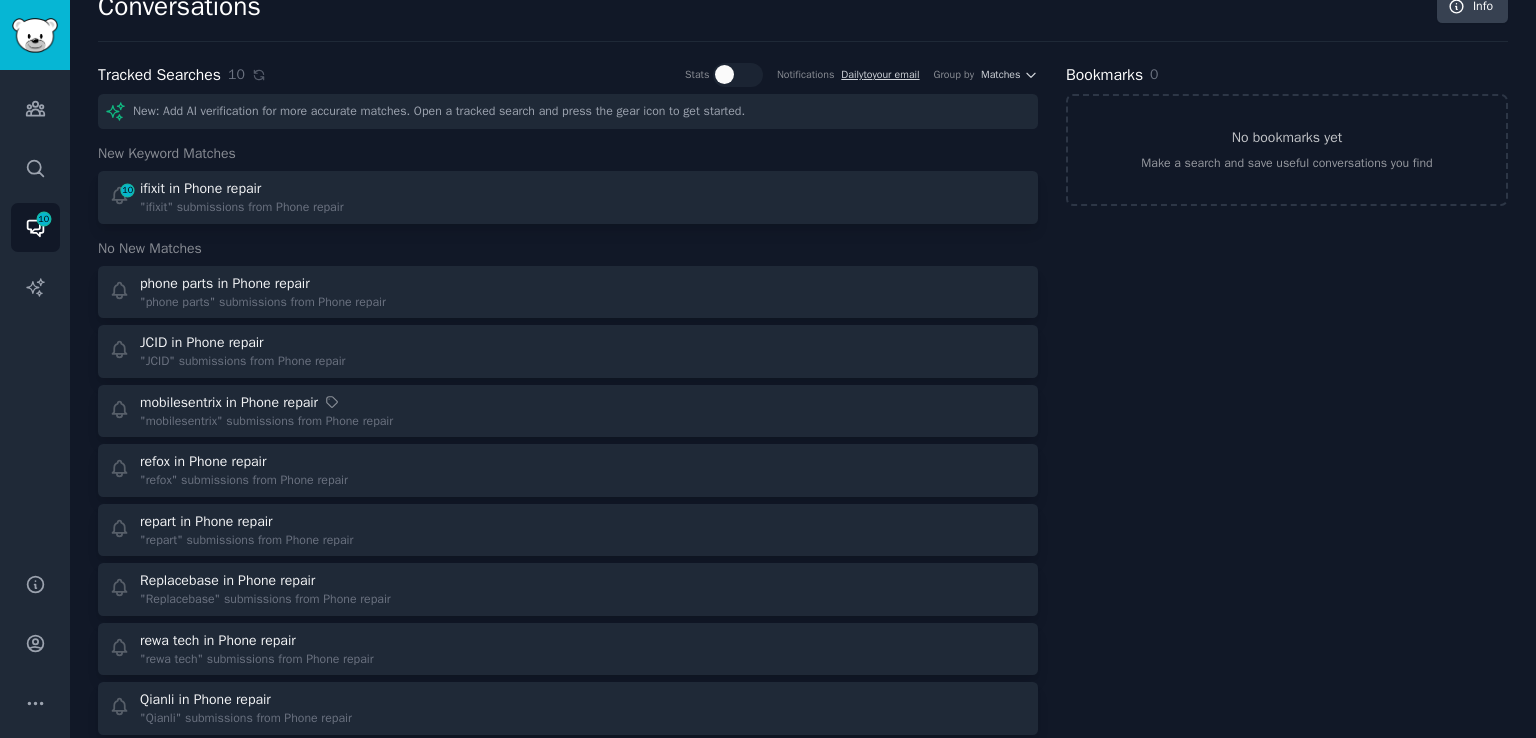 scroll, scrollTop: 0, scrollLeft: 0, axis: both 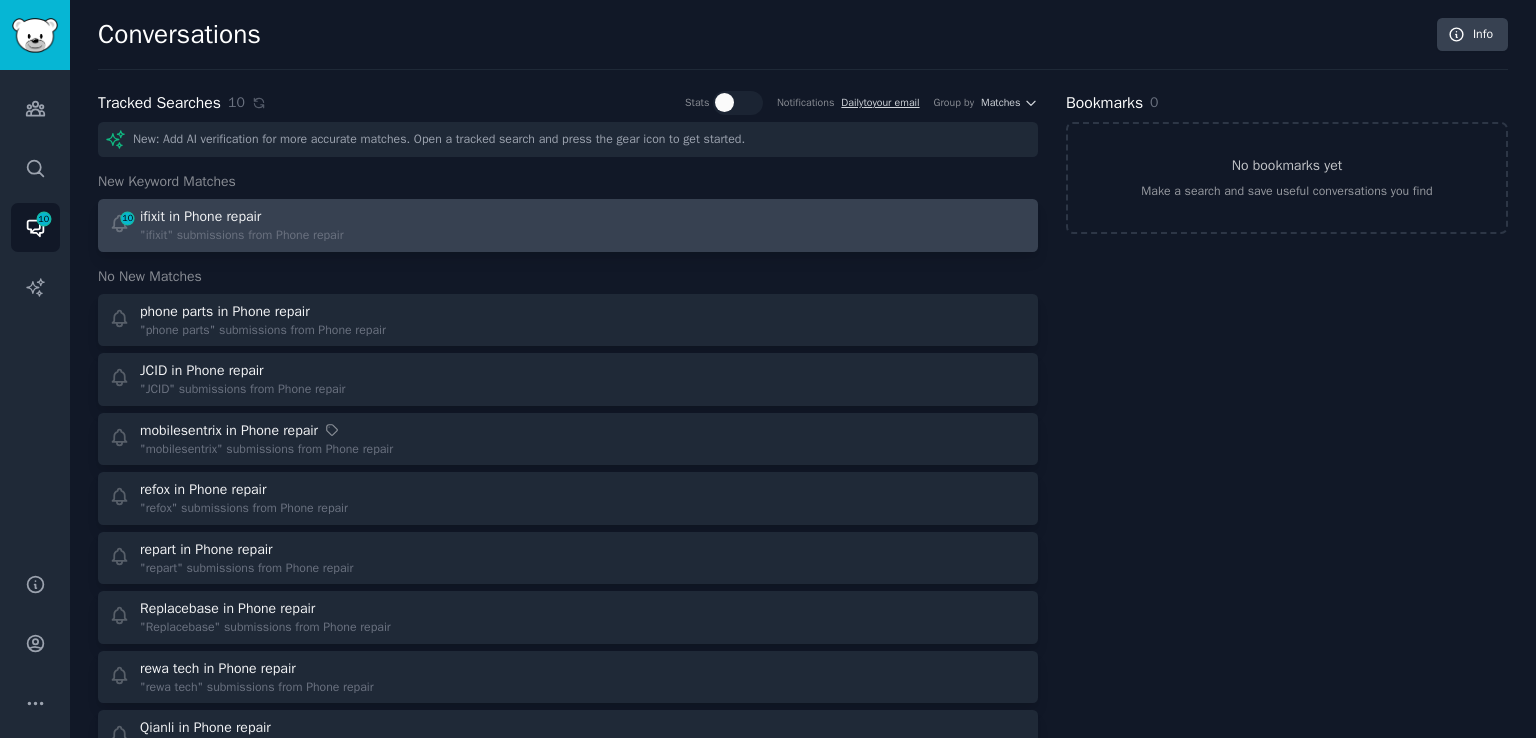 click on "ifixit in Phone repair" at bounding box center [200, 216] 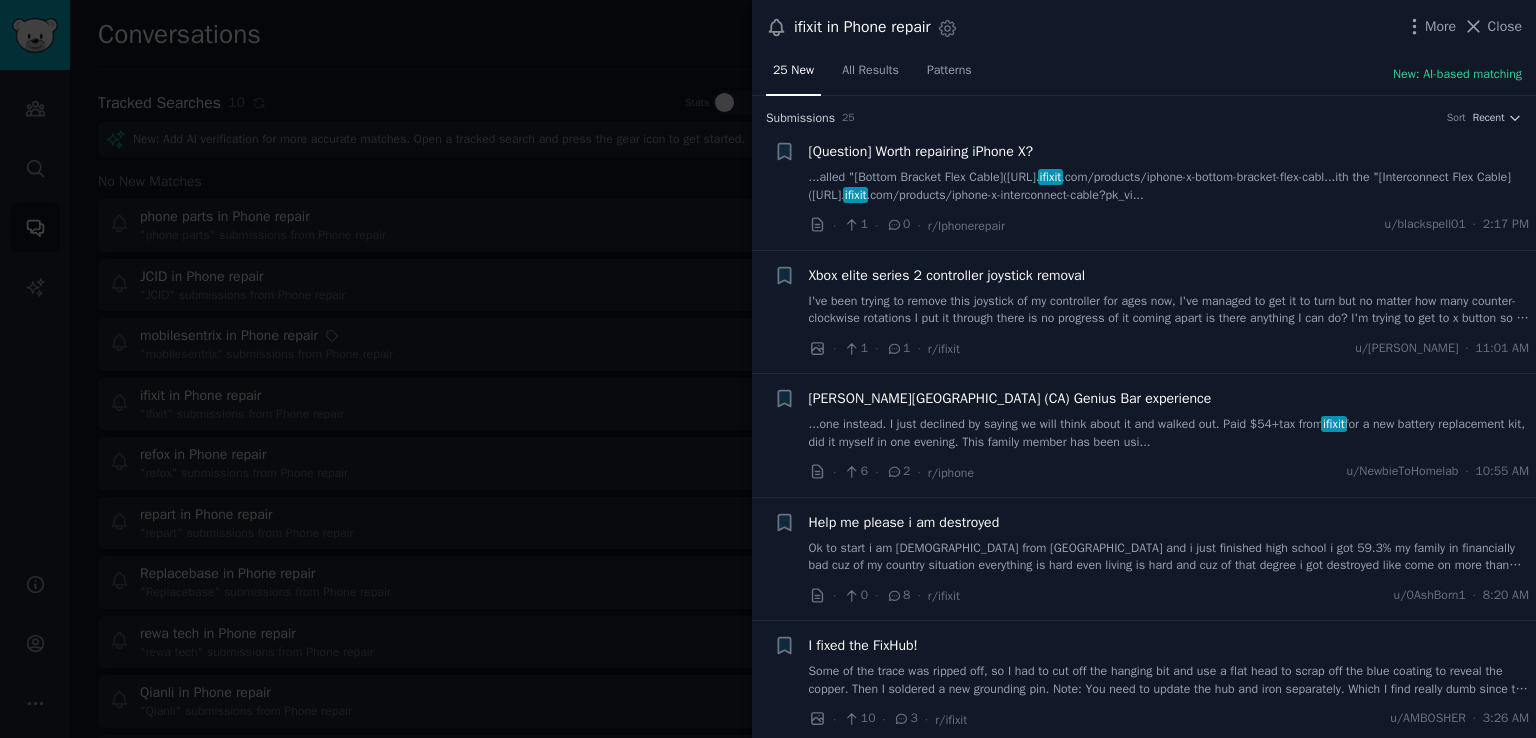 click on "[Question] Worth repairing iPhone X?" at bounding box center [921, 151] 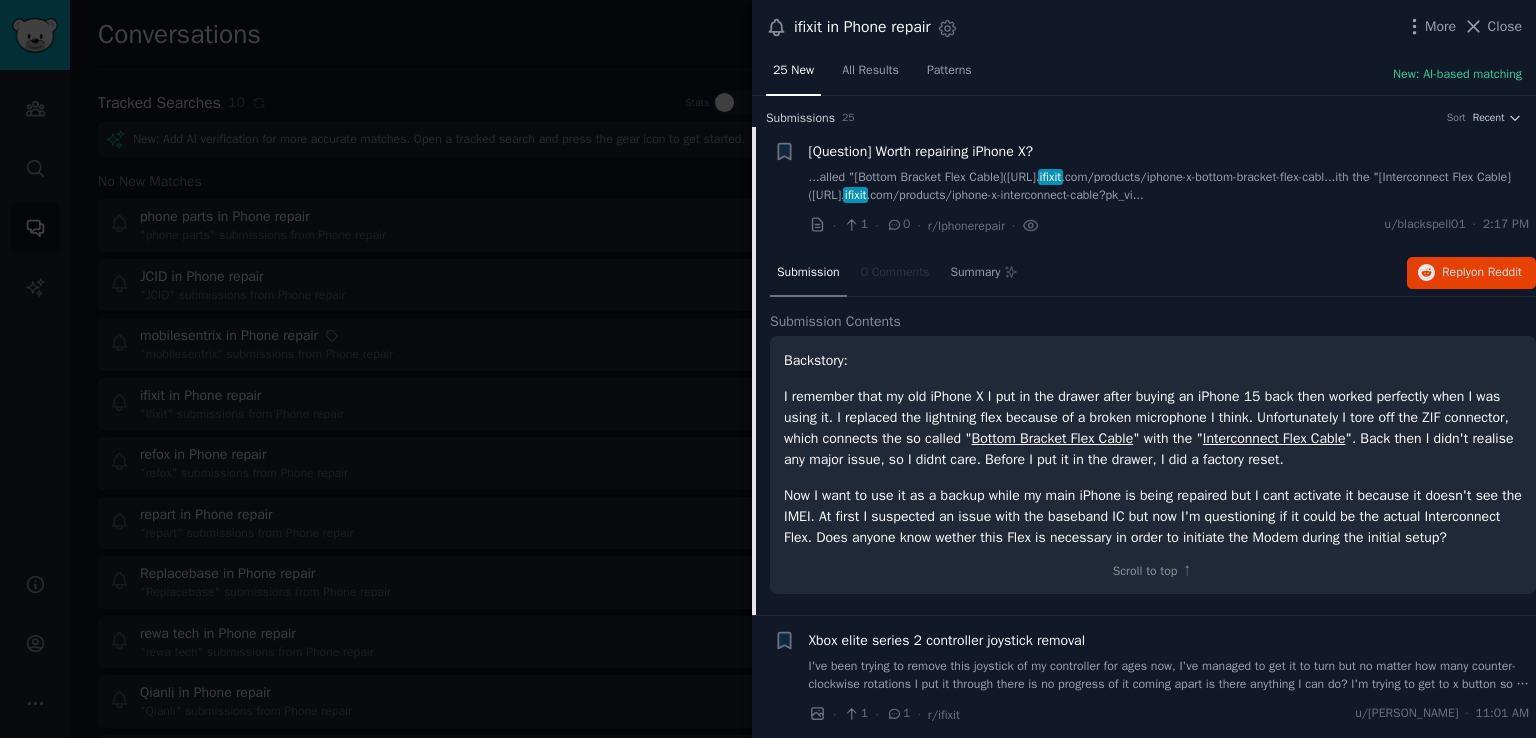 scroll, scrollTop: 31, scrollLeft: 0, axis: vertical 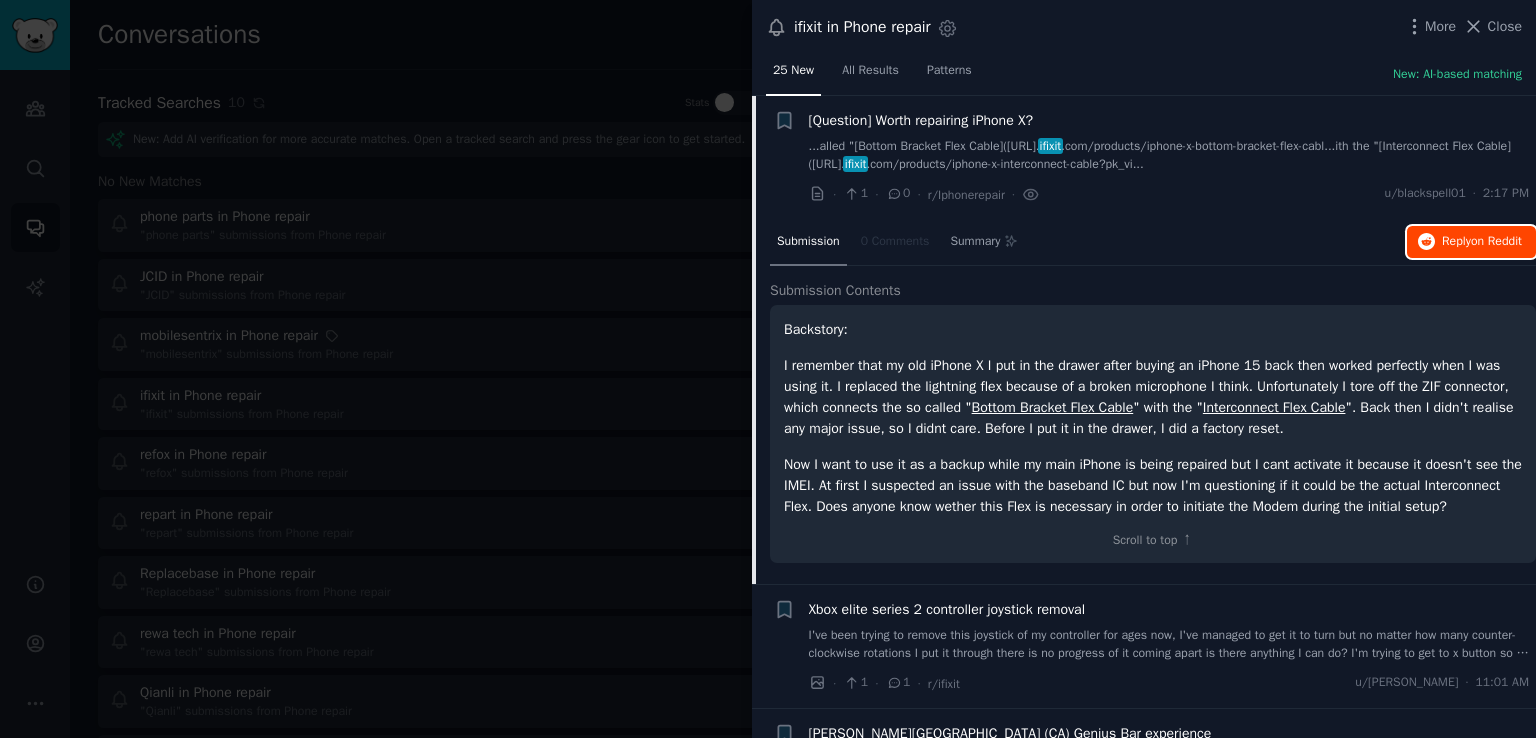 click on "on Reddit" at bounding box center (1496, 241) 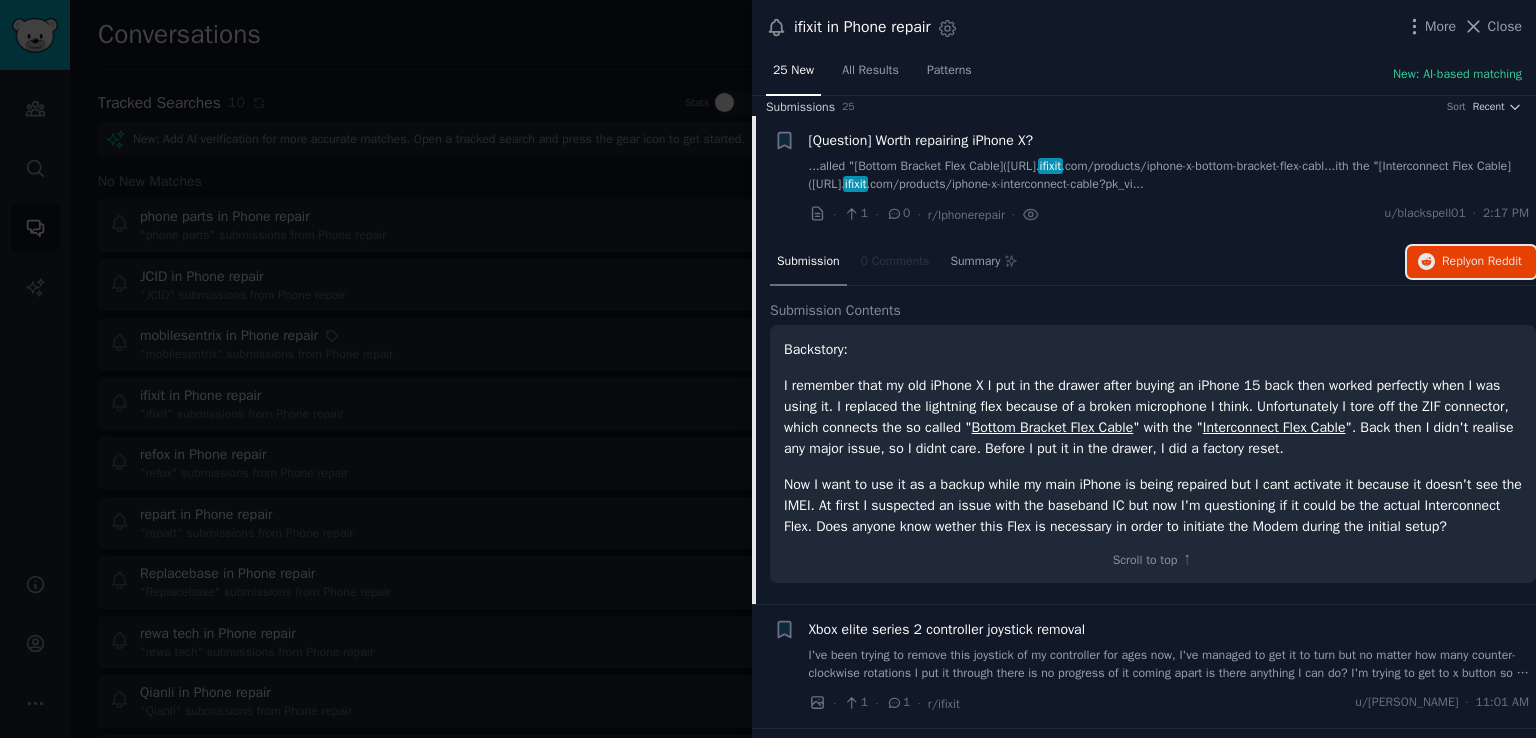 scroll, scrollTop: 0, scrollLeft: 0, axis: both 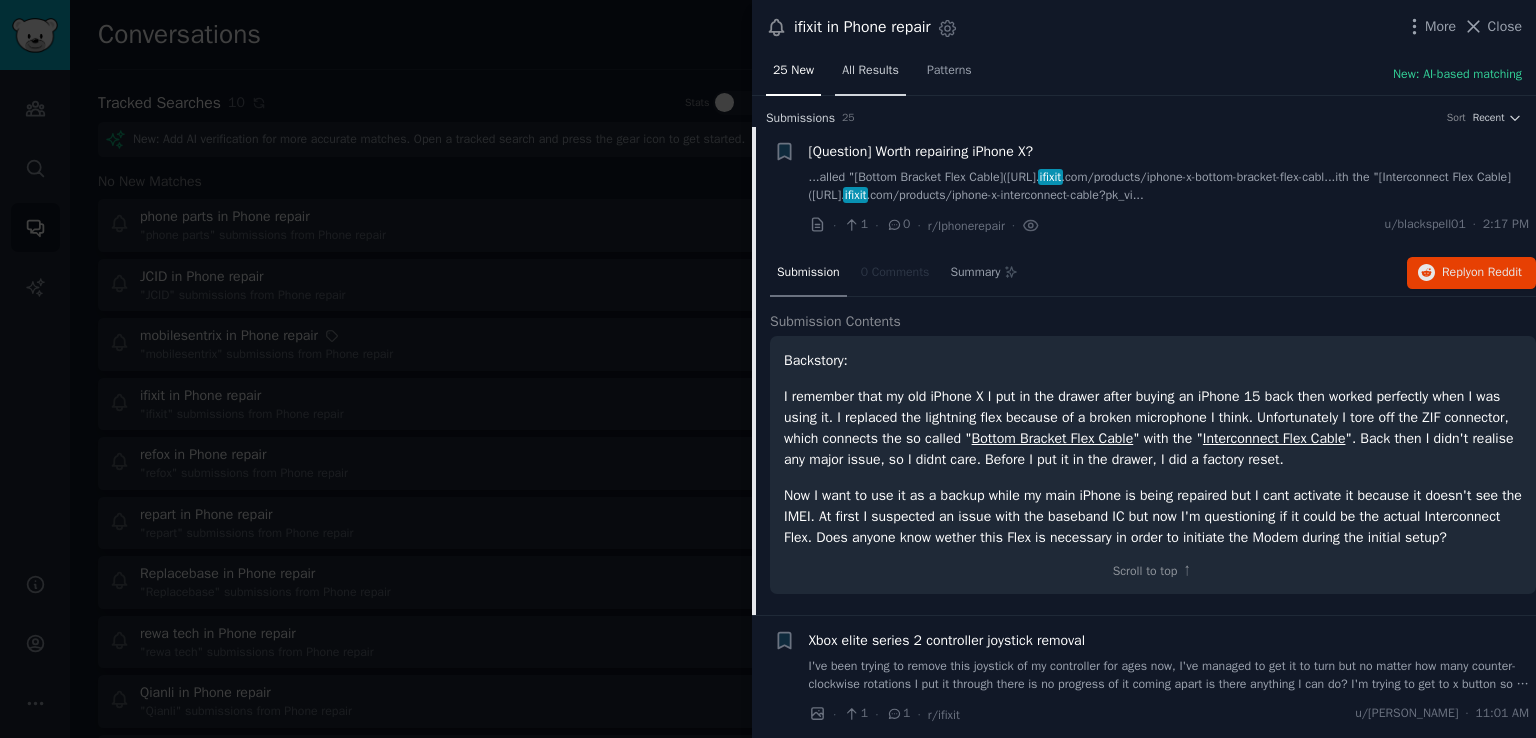 click on "All Results" at bounding box center [870, 71] 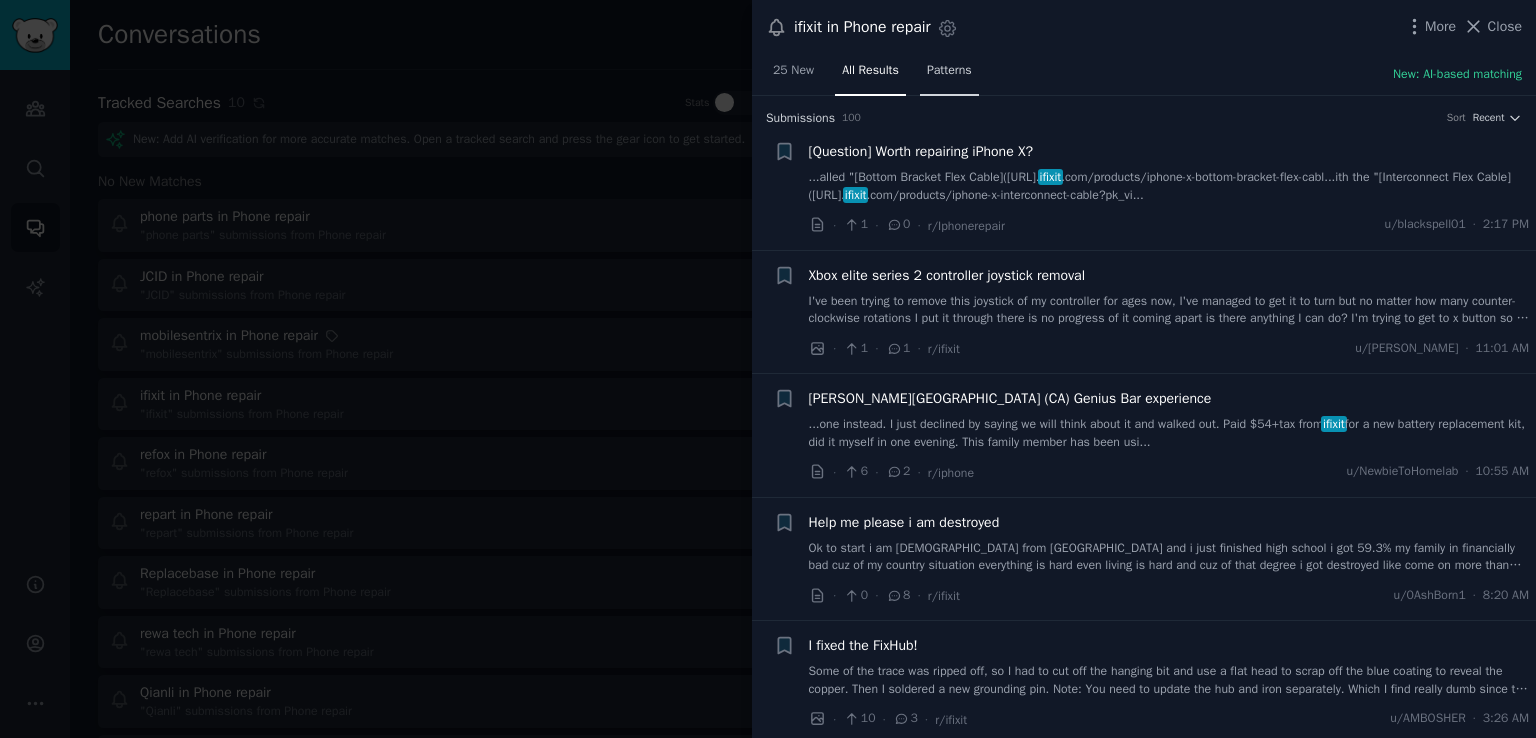 click on "Patterns" at bounding box center (949, 71) 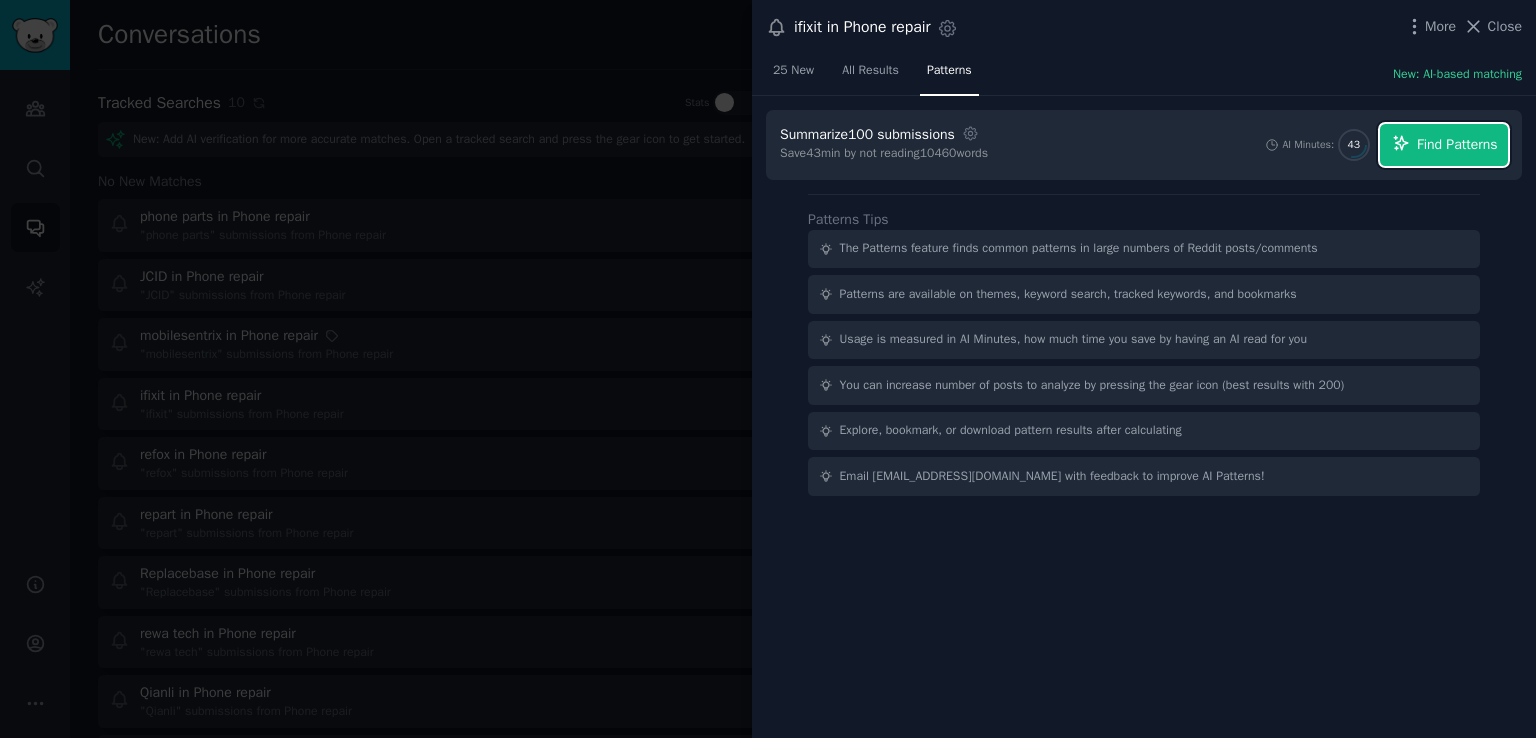 click on "Find Patterns" at bounding box center (1457, 144) 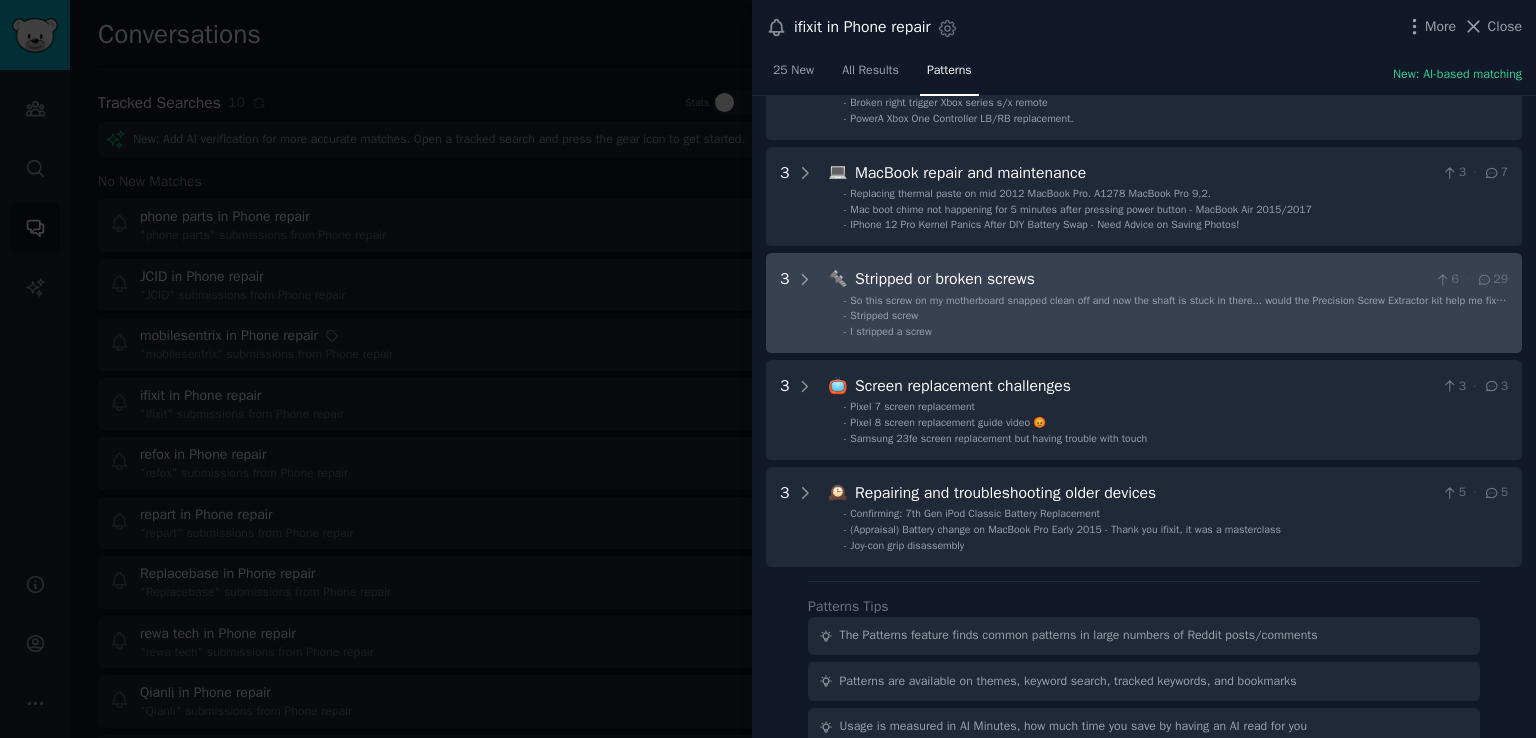 scroll, scrollTop: 500, scrollLeft: 0, axis: vertical 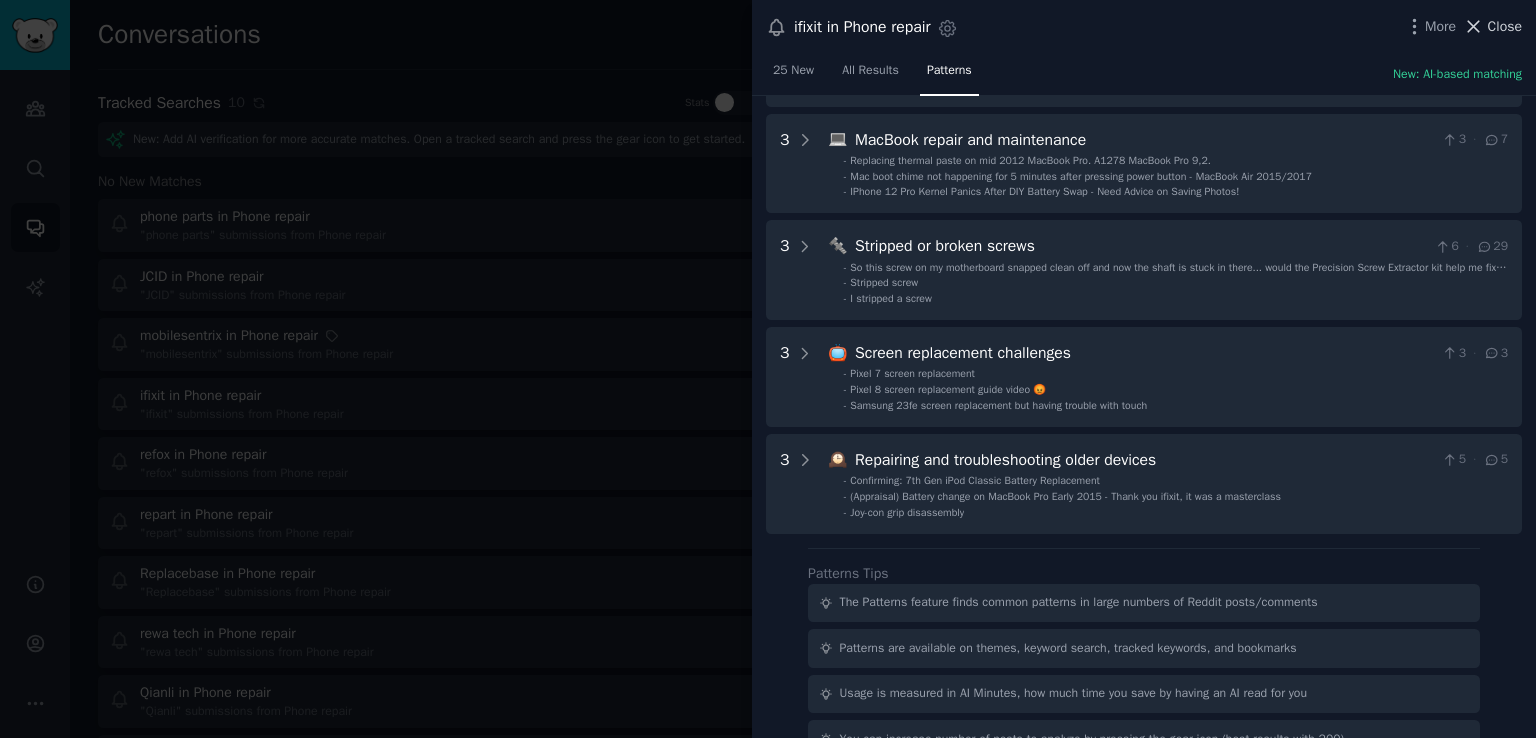 click 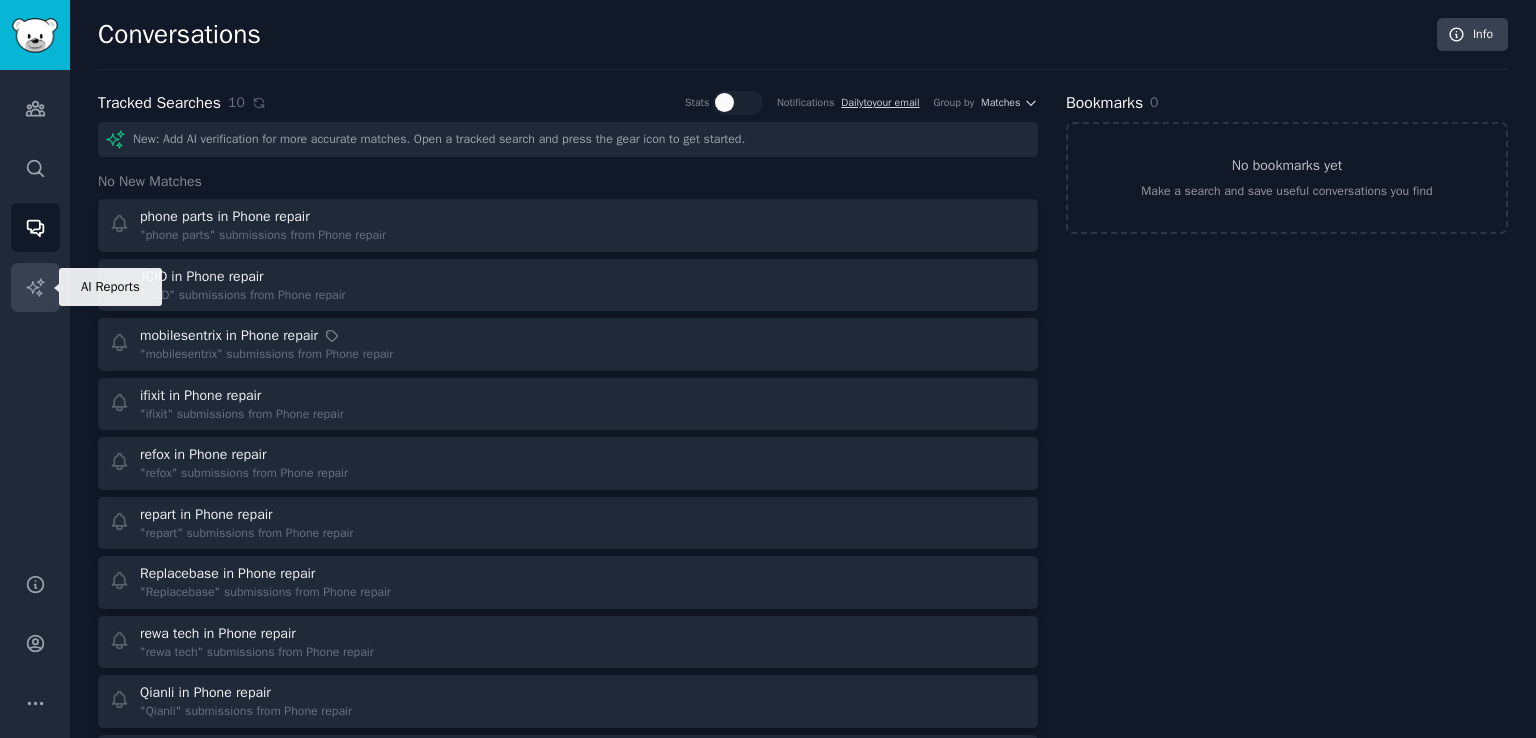 click 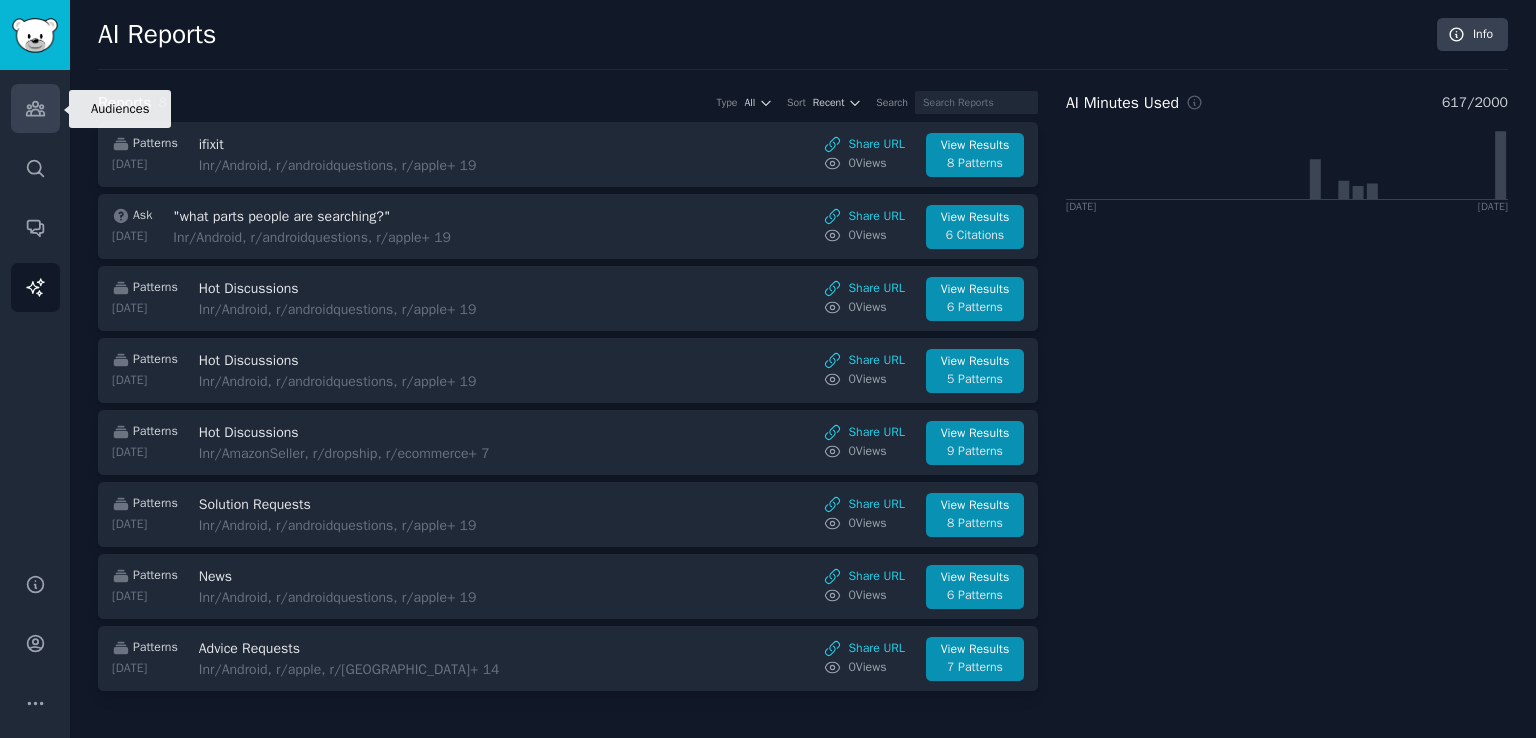 click 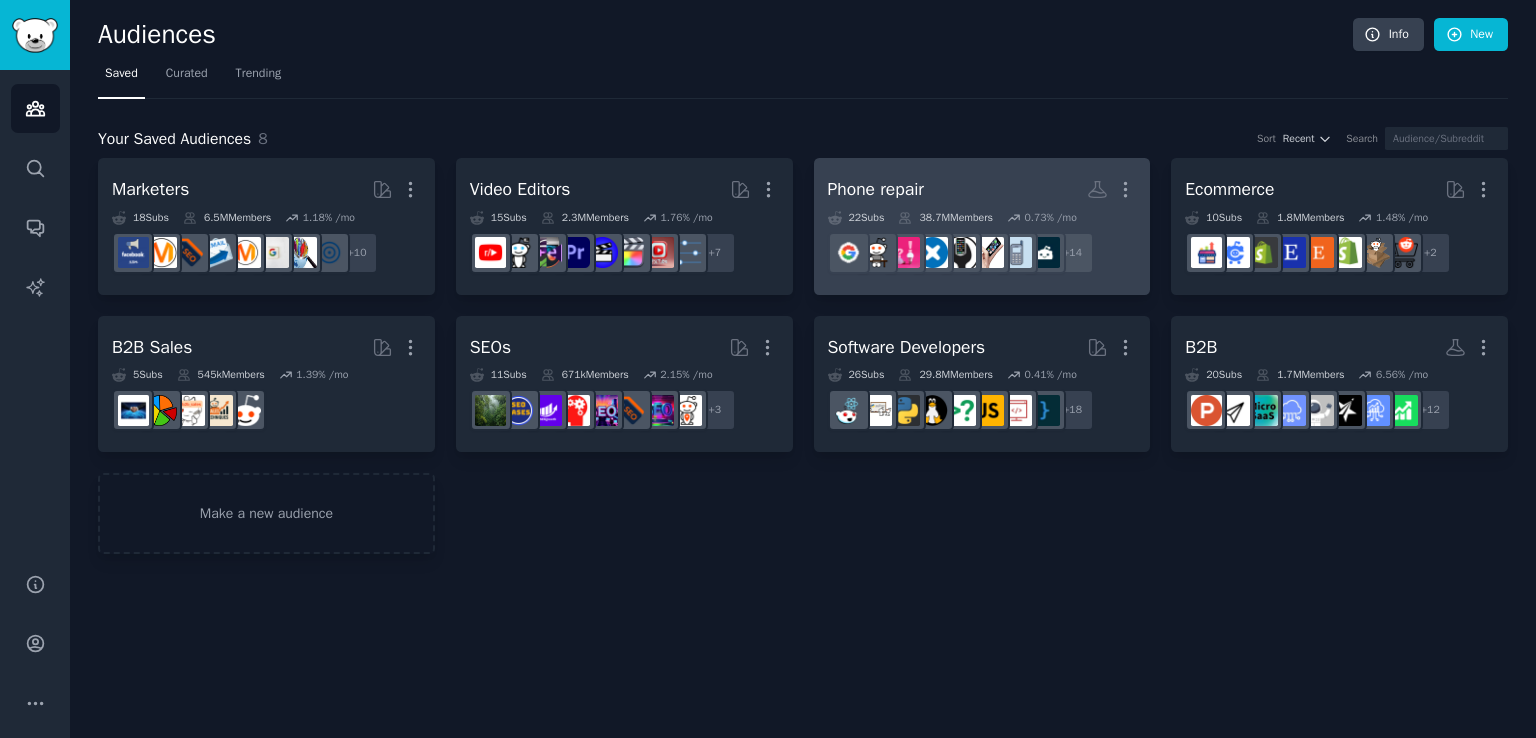 click on "Phone repair More" at bounding box center [982, 189] 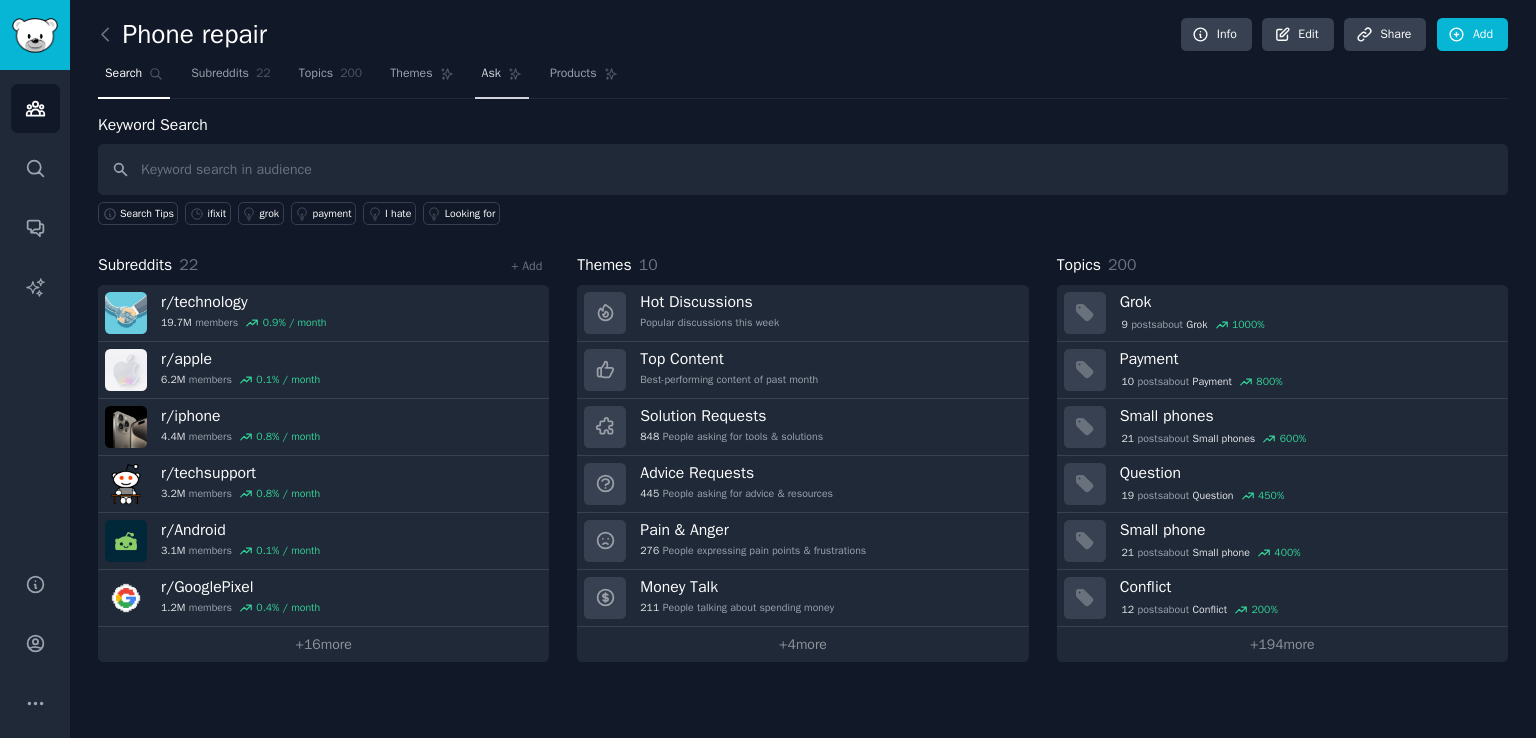 click on "Ask" at bounding box center [491, 74] 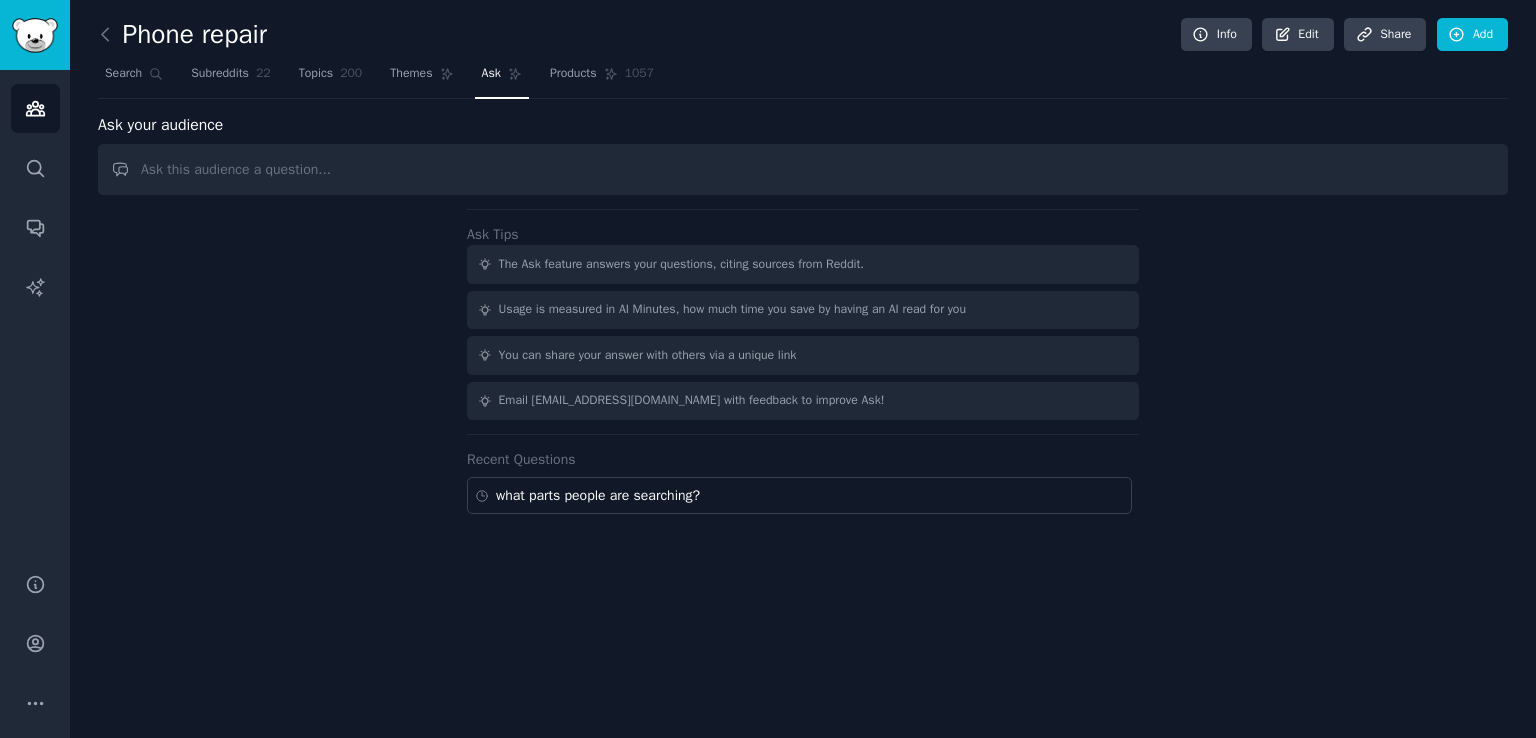 click at bounding box center [803, 169] 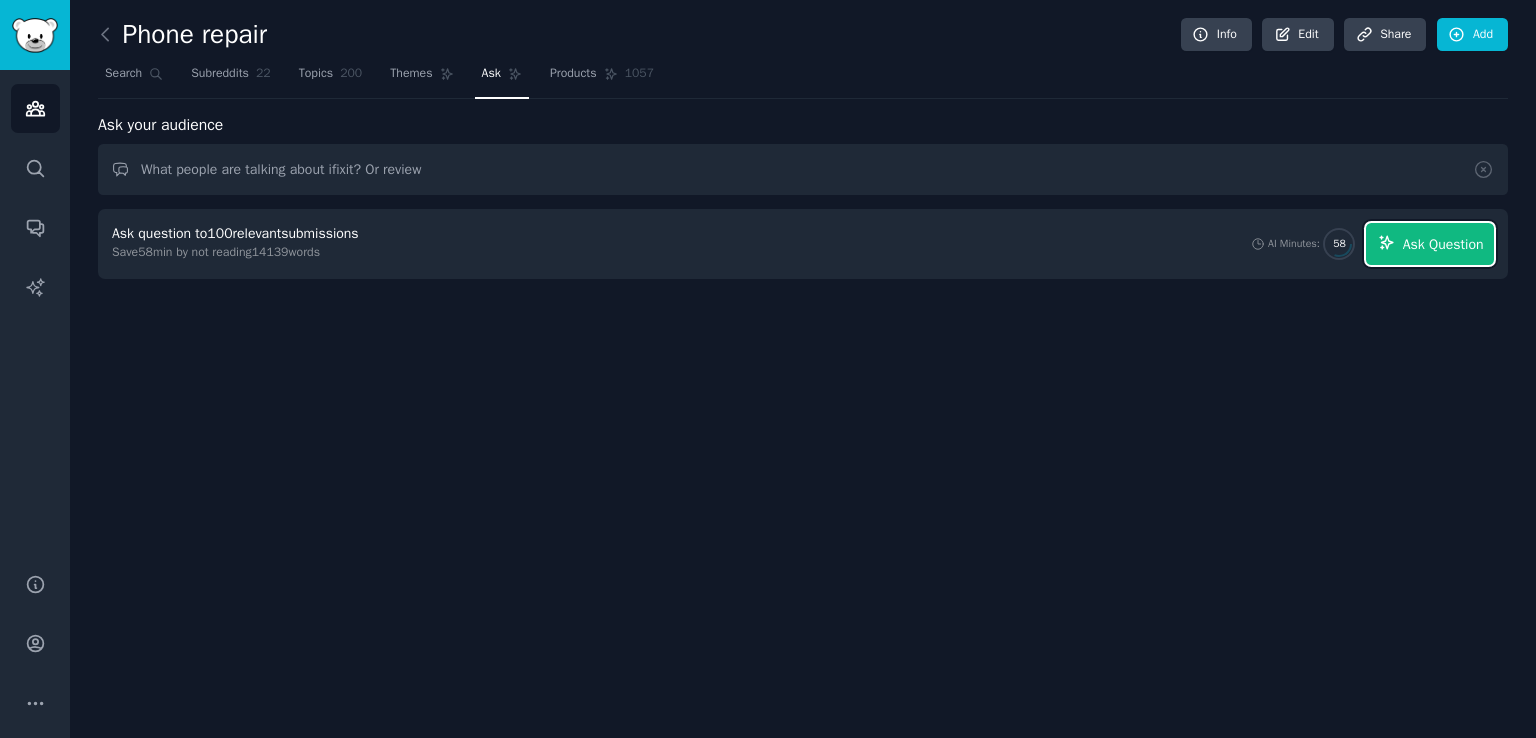 click on "Ask Question" at bounding box center (1443, 244) 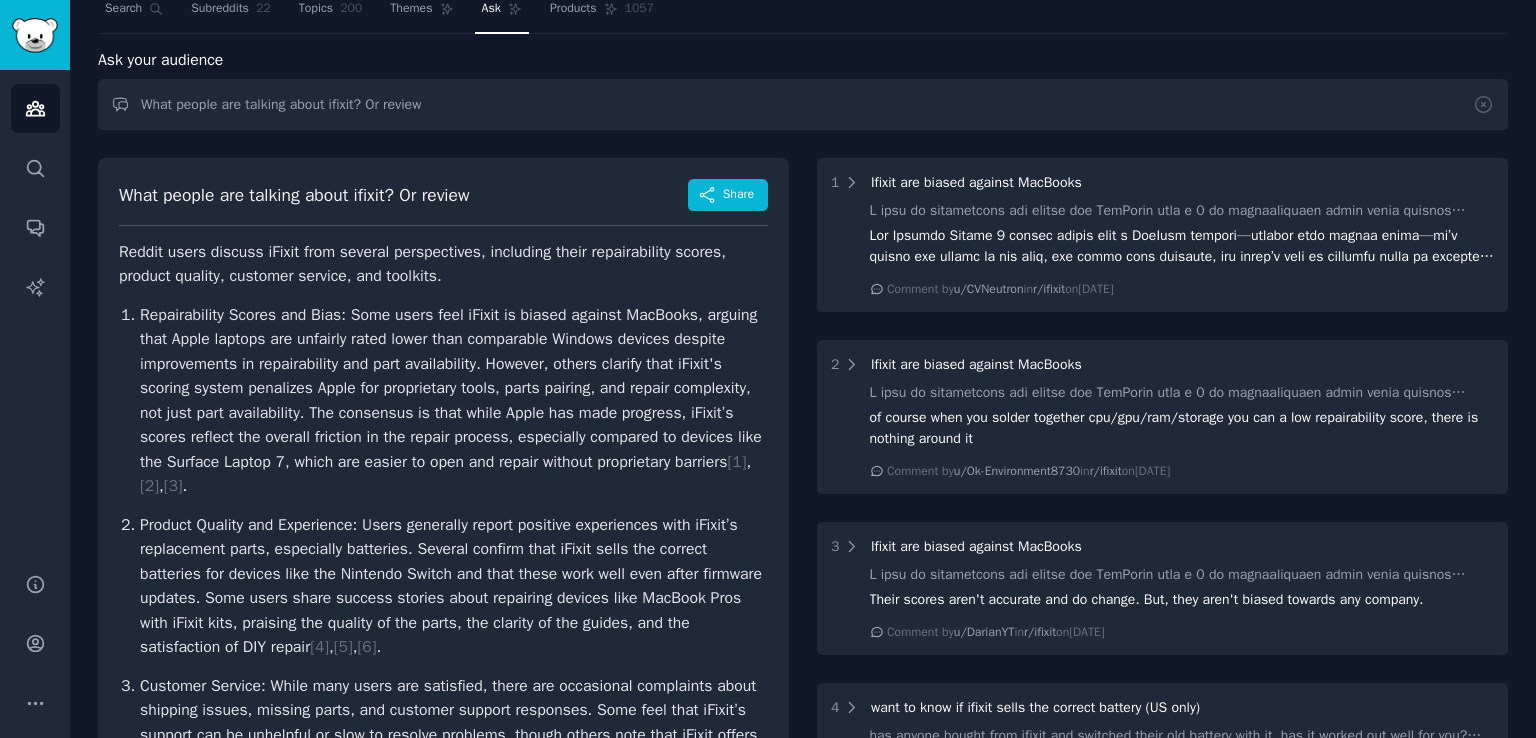 scroll, scrollTop: 100, scrollLeft: 0, axis: vertical 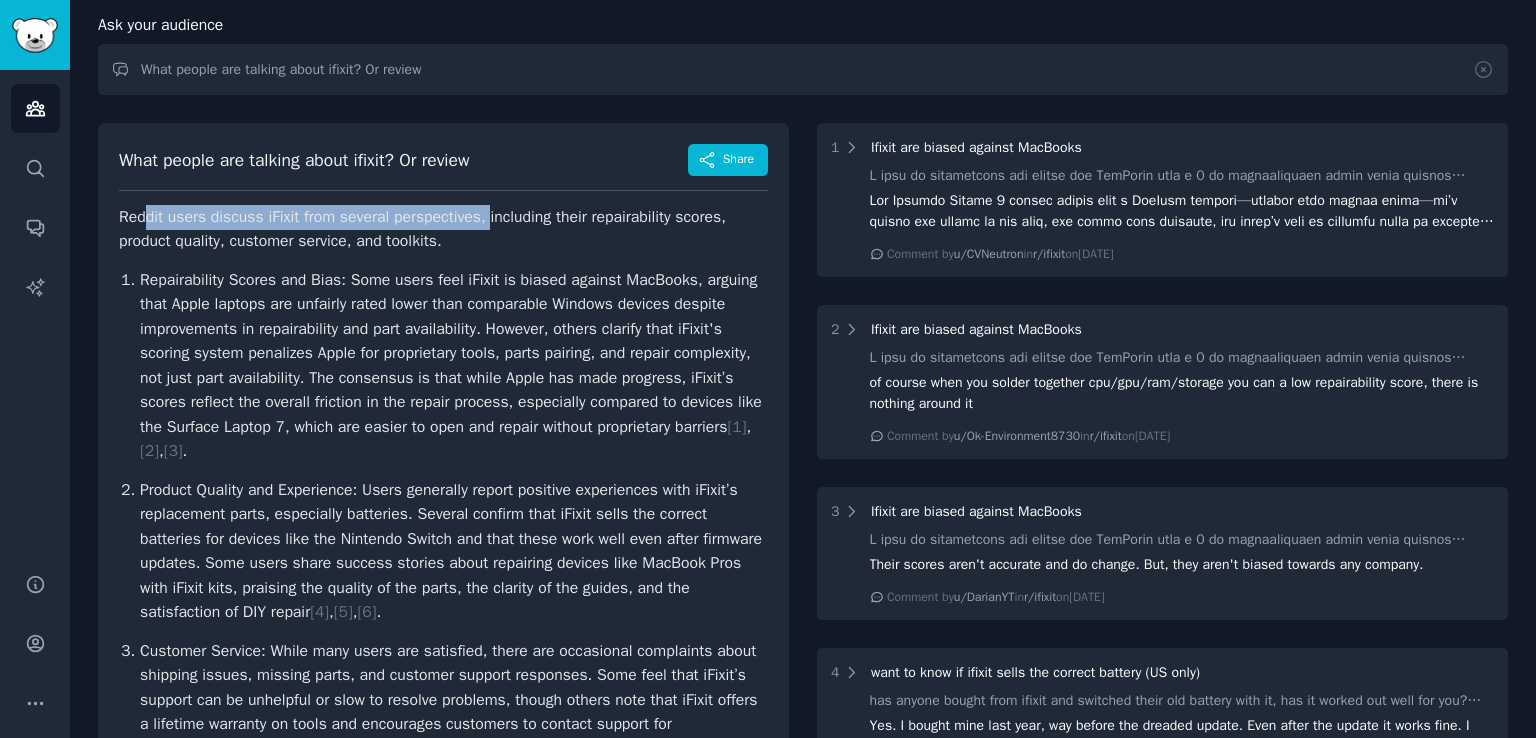 drag, startPoint x: 144, startPoint y: 209, endPoint x: 512, endPoint y: 218, distance: 368.11005 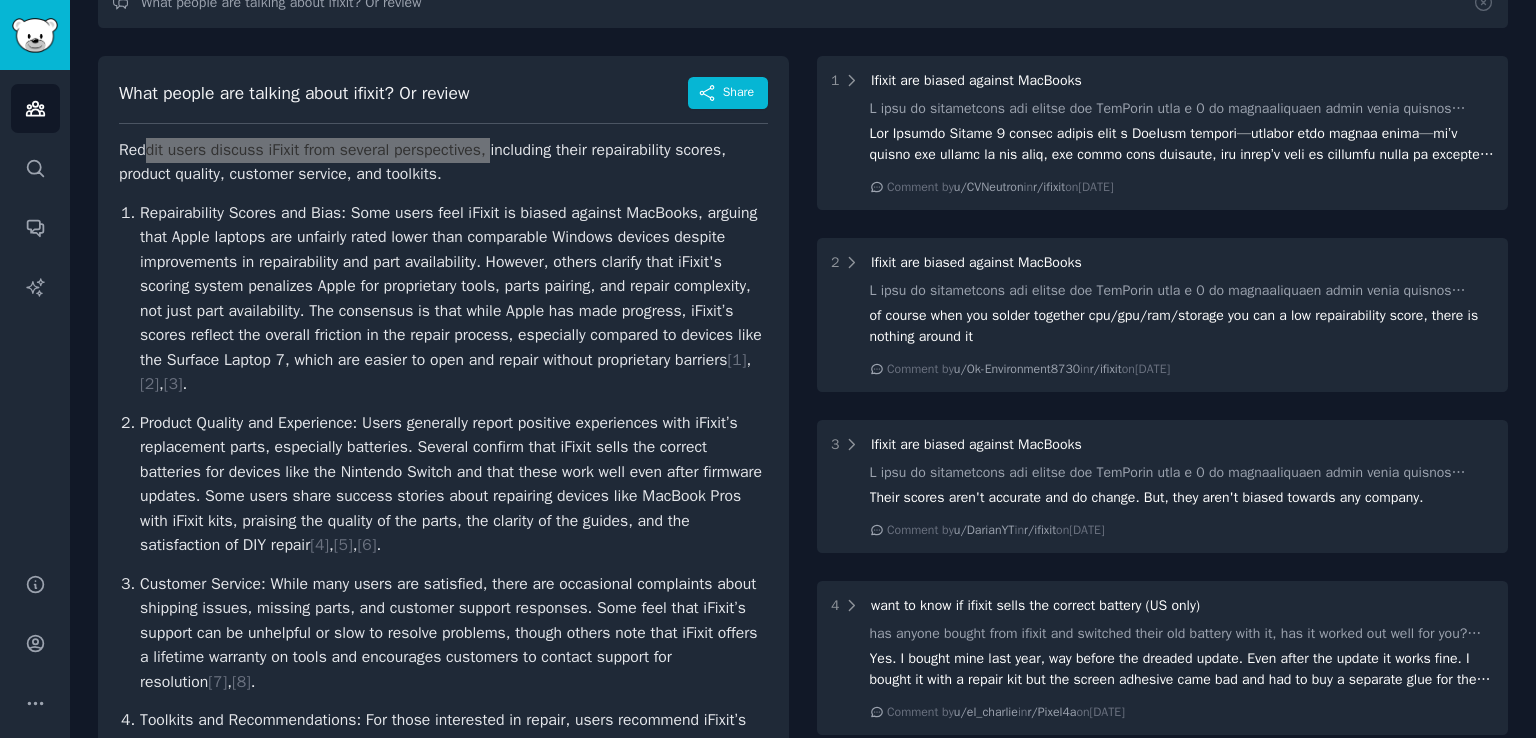 scroll, scrollTop: 200, scrollLeft: 0, axis: vertical 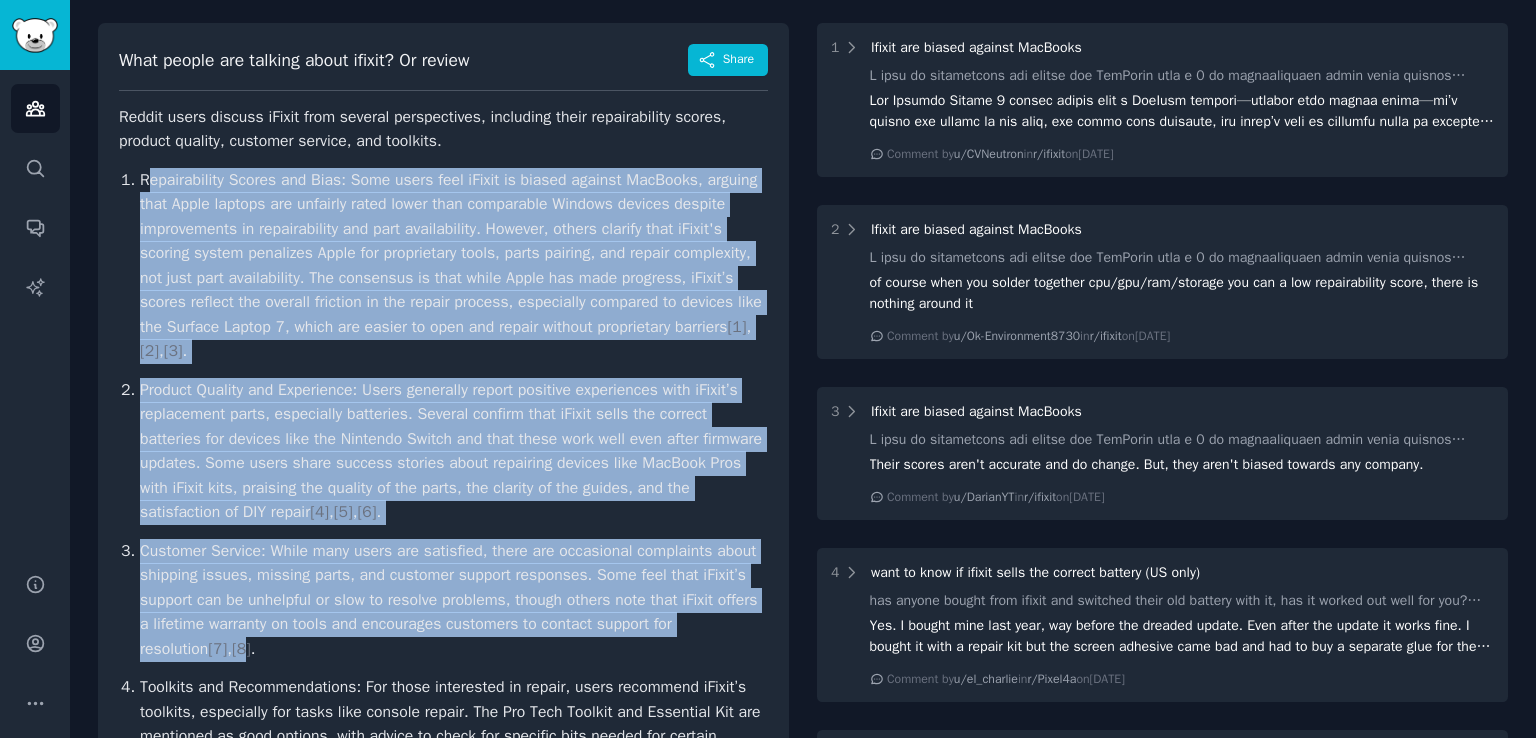 drag, startPoint x: 148, startPoint y: 176, endPoint x: 412, endPoint y: 657, distance: 548.6866 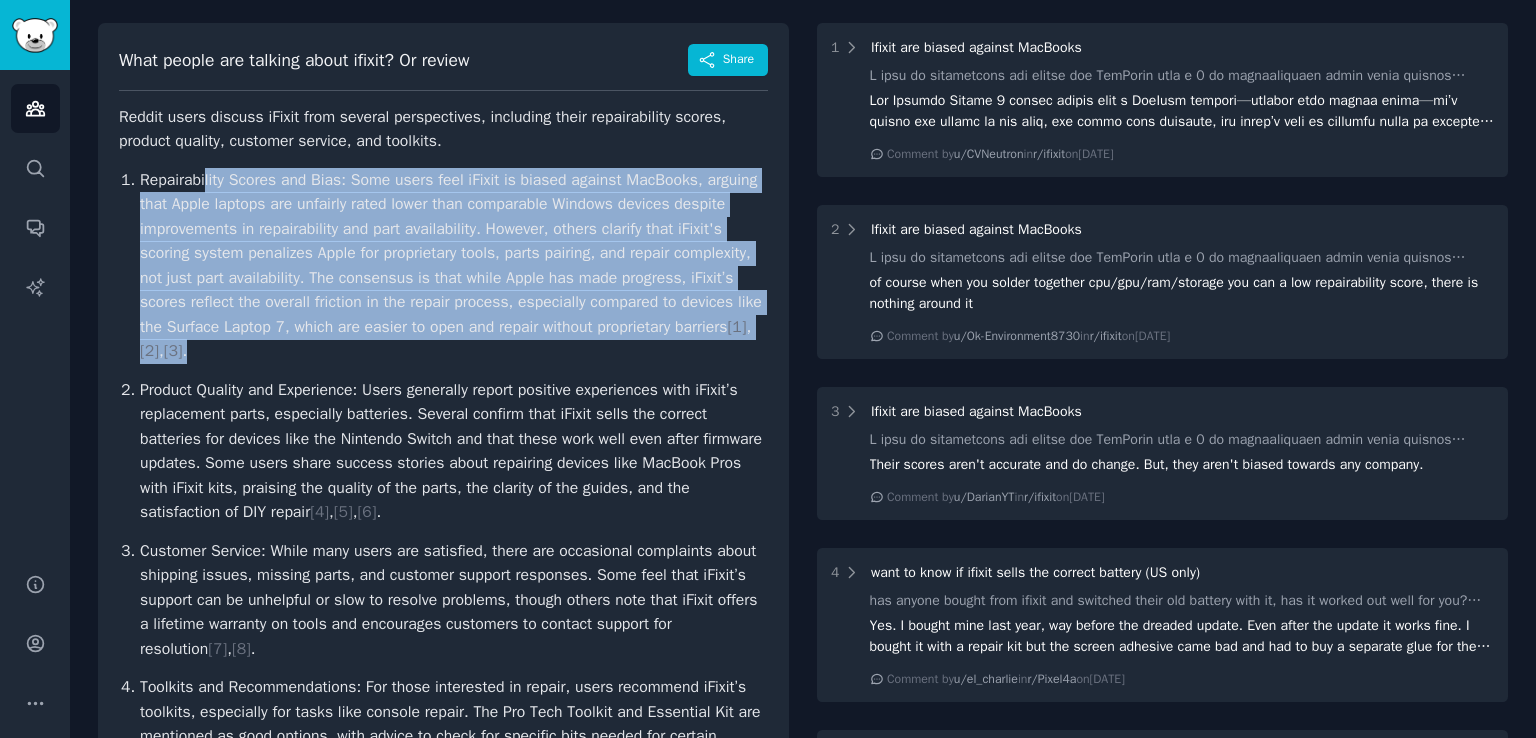 drag, startPoint x: 210, startPoint y: 169, endPoint x: 644, endPoint y: 359, distance: 473.76788 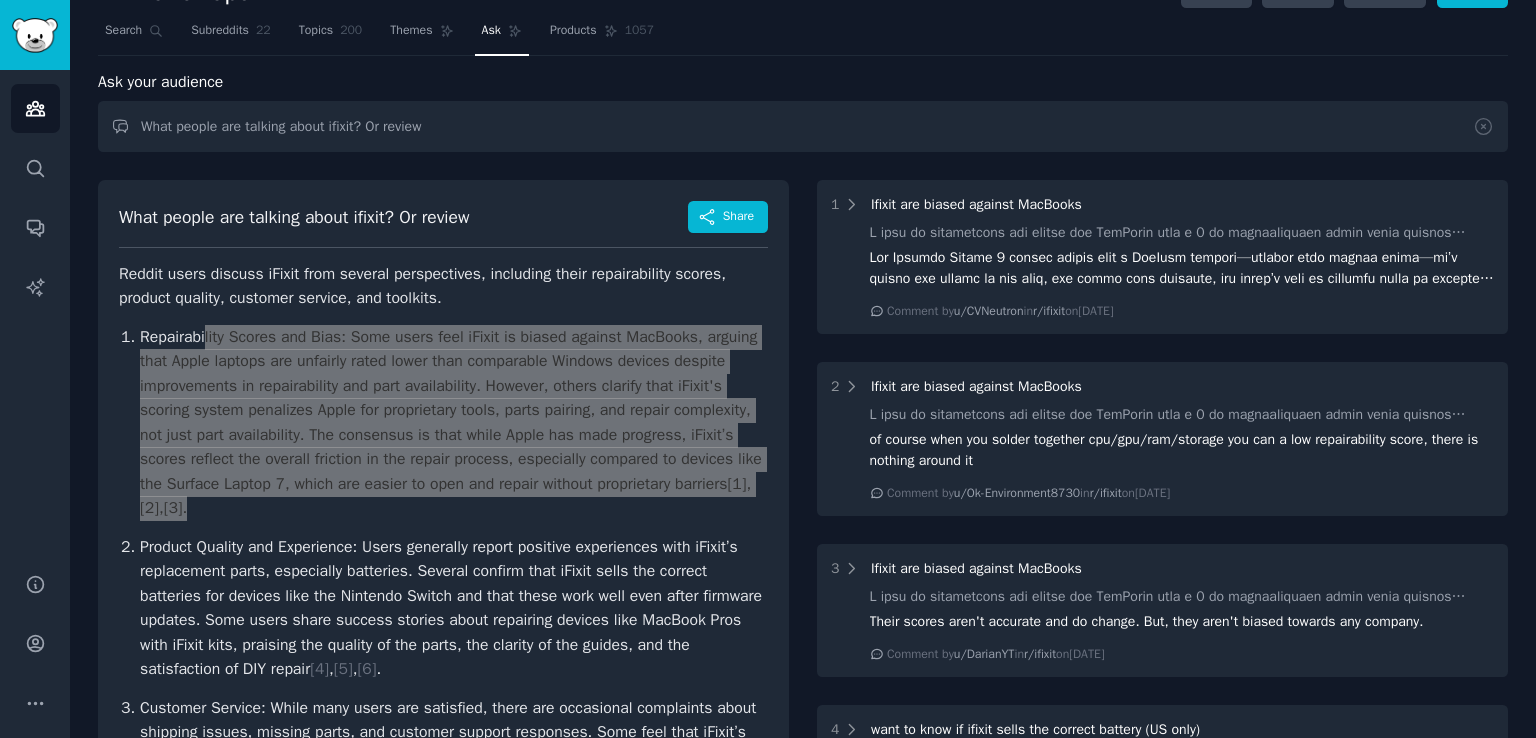 scroll, scrollTop: 0, scrollLeft: 0, axis: both 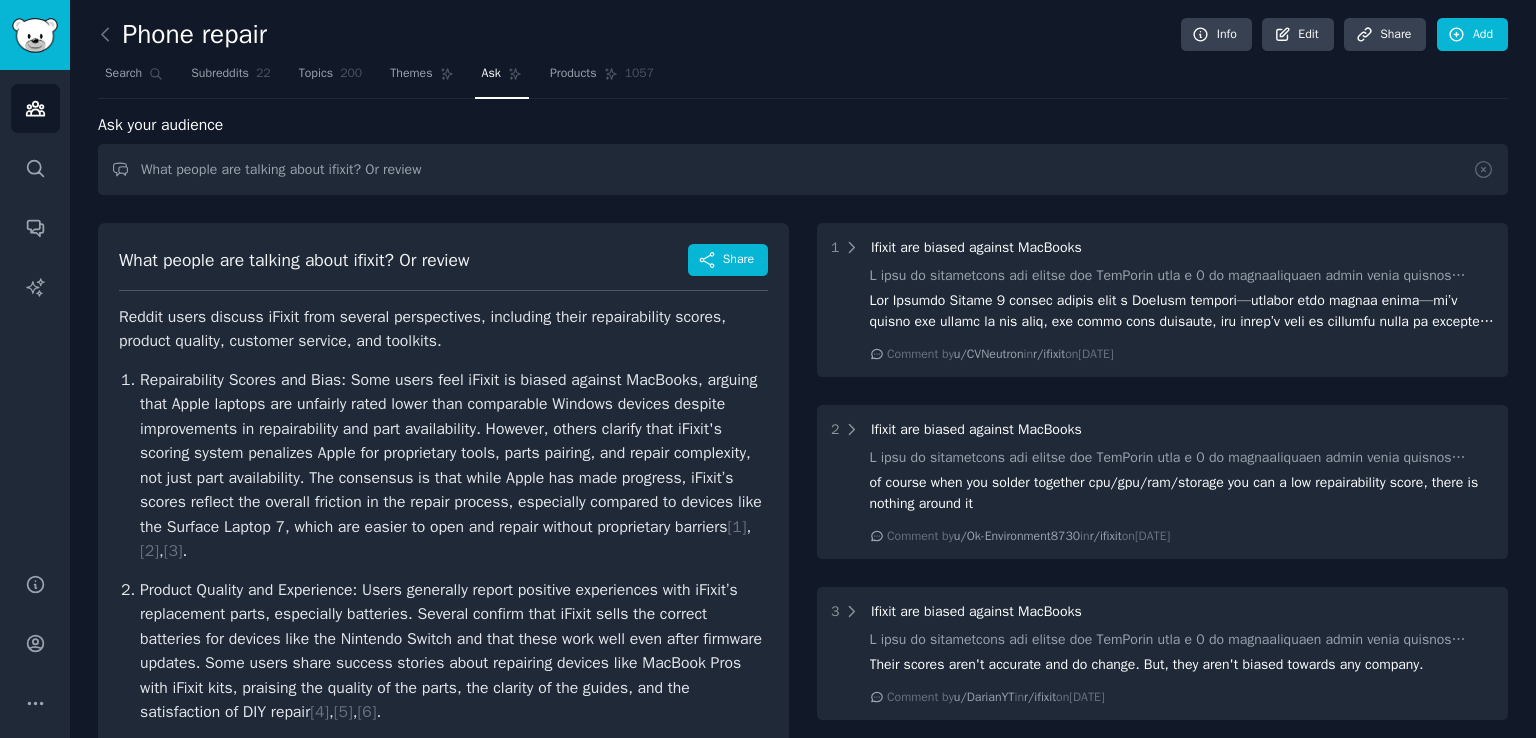 click on "Reddit users discuss iFixit from several perspectives, including their repairability scores, product quality, customer service, and toolkits. Repairability Scores and Bias: Some users feel iFixit is biased against MacBooks, arguing that Apple laptops are unfairly rated lower than comparable Windows devices despite improvements in repairability and part availability. However, others clarify that iFixit's scoring system penalizes Apple for proprietary tools, parts pairing, and repair complexity, not just part availability. The consensus is that while Apple has made progress, iFixit’s scores reflect the overall friction in the repair process, especially compared to devices like the Surface Laptop 7, which are easier to open and repair without proprietary barriers [ 1 ] ,  [ 2 ] ,  [ 3 ] . [ 4 ] ,  [ 5 ] ,  [ 6 ] . [ 7 ] ,  [ 8 ] . [ 9 ] ,  [ 10 ] ." at bounding box center [443, 695] 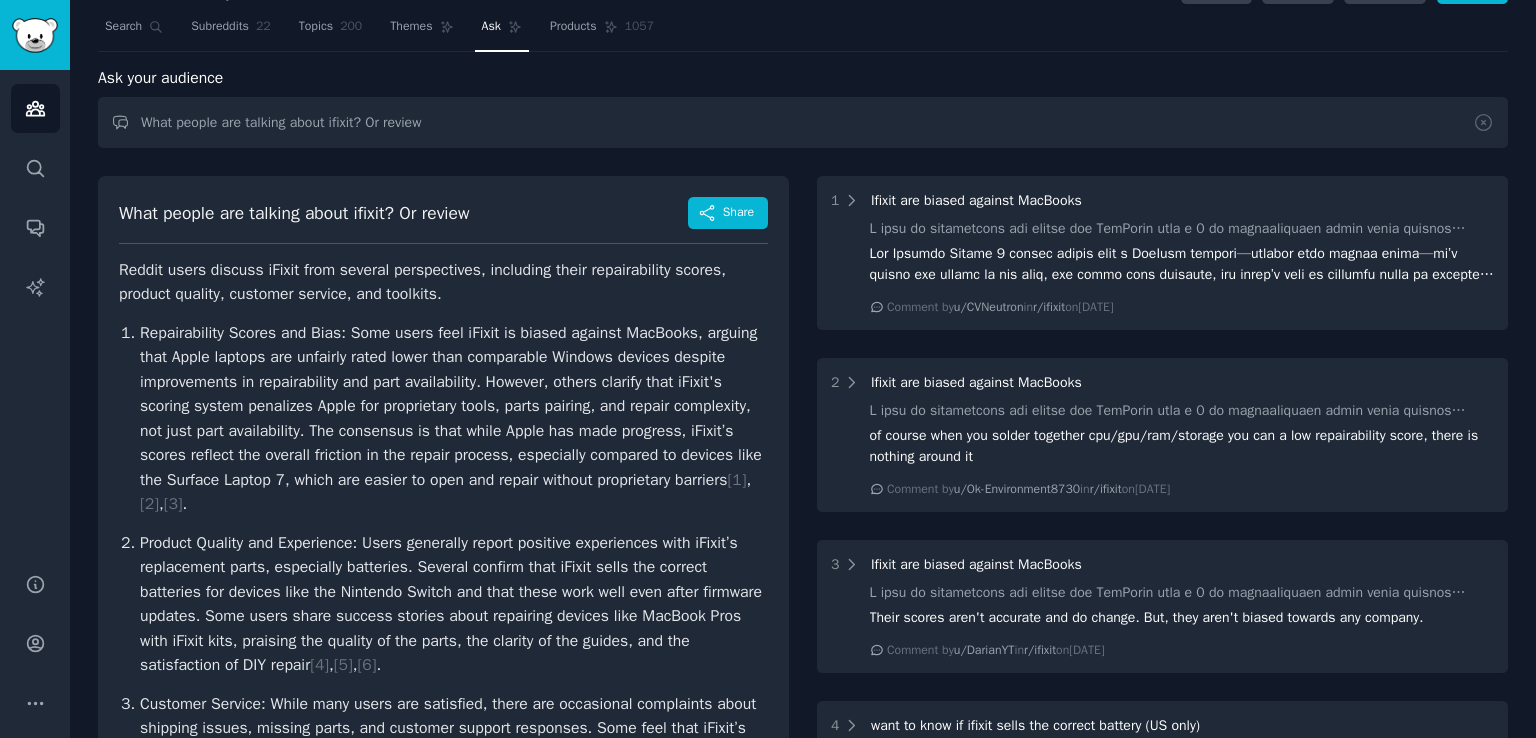 scroll, scrollTop: 0, scrollLeft: 0, axis: both 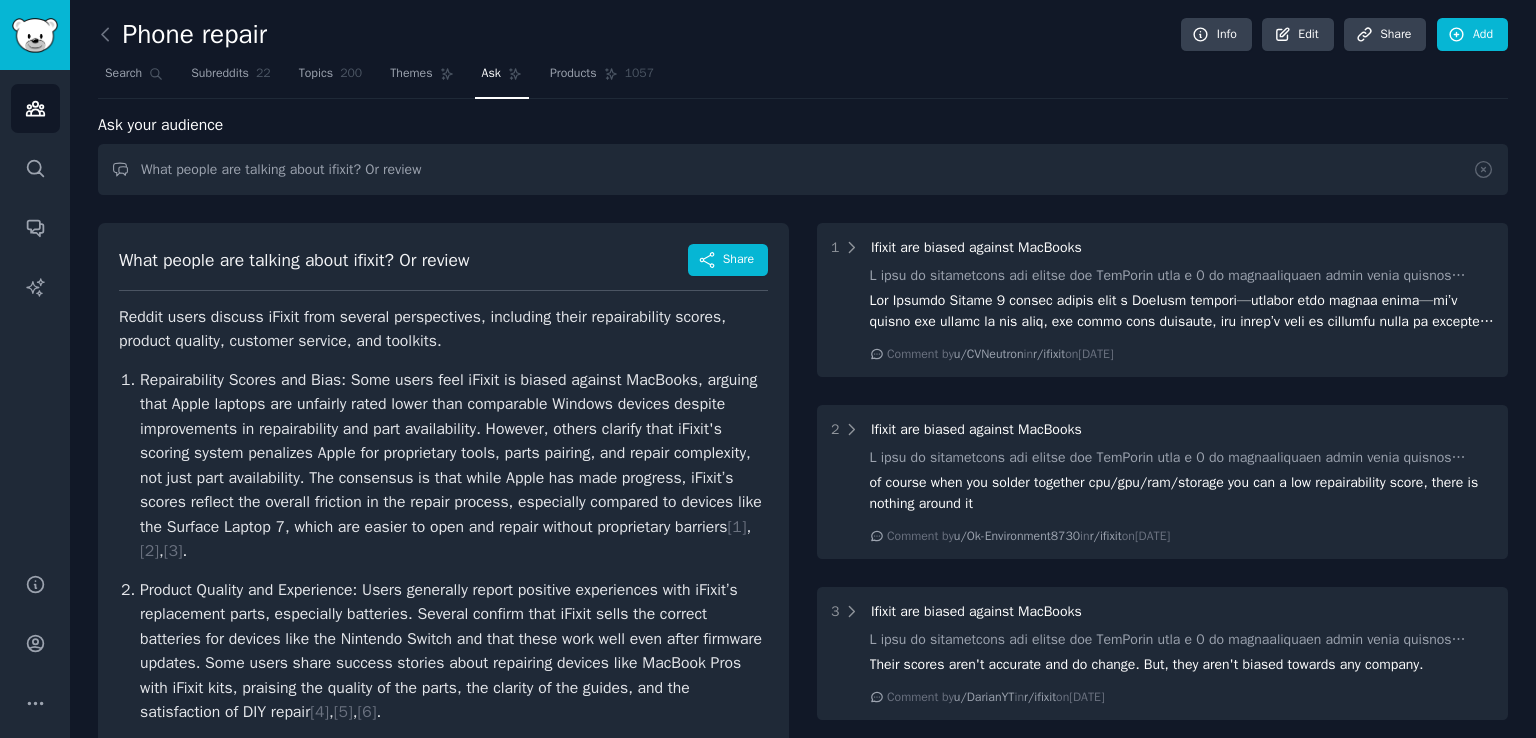 click on "What people are talking about ifixit? Or review Share Reddit users discuss iFixit from several perspectives, including their repairability scores, product quality, customer service, and toolkits. Repairability Scores and Bias: Some users feel iFixit is biased against MacBooks, arguing that Apple laptops are unfairly rated lower than comparable Windows devices despite improvements in repairability and part availability. However, others clarify that iFixit's scoring system penalizes Apple for proprietary tools, parts pairing, and repair complexity, not just part availability. The consensus is that while Apple has made progress, iFixit’s scores reflect the overall friction in the repair process, especially compared to devices like the Surface Laptop 7, which are easier to open and repair without proprietary barriers [ 1 ] ,  [ 2 ] ,  [ 3 ] . [ 4 ] ,  [ 5 ] ,  [ 6 ] . [ 7 ] ,  [ 8 ] . [ 9 ] ,  [ 10 ] . 1 Ifixit are biased against MacBooks Comment by  u/CVNeutron  in  r/ifixit  on  Tue 6/17/2025 2 Comment by  3" at bounding box center (803, 1248) 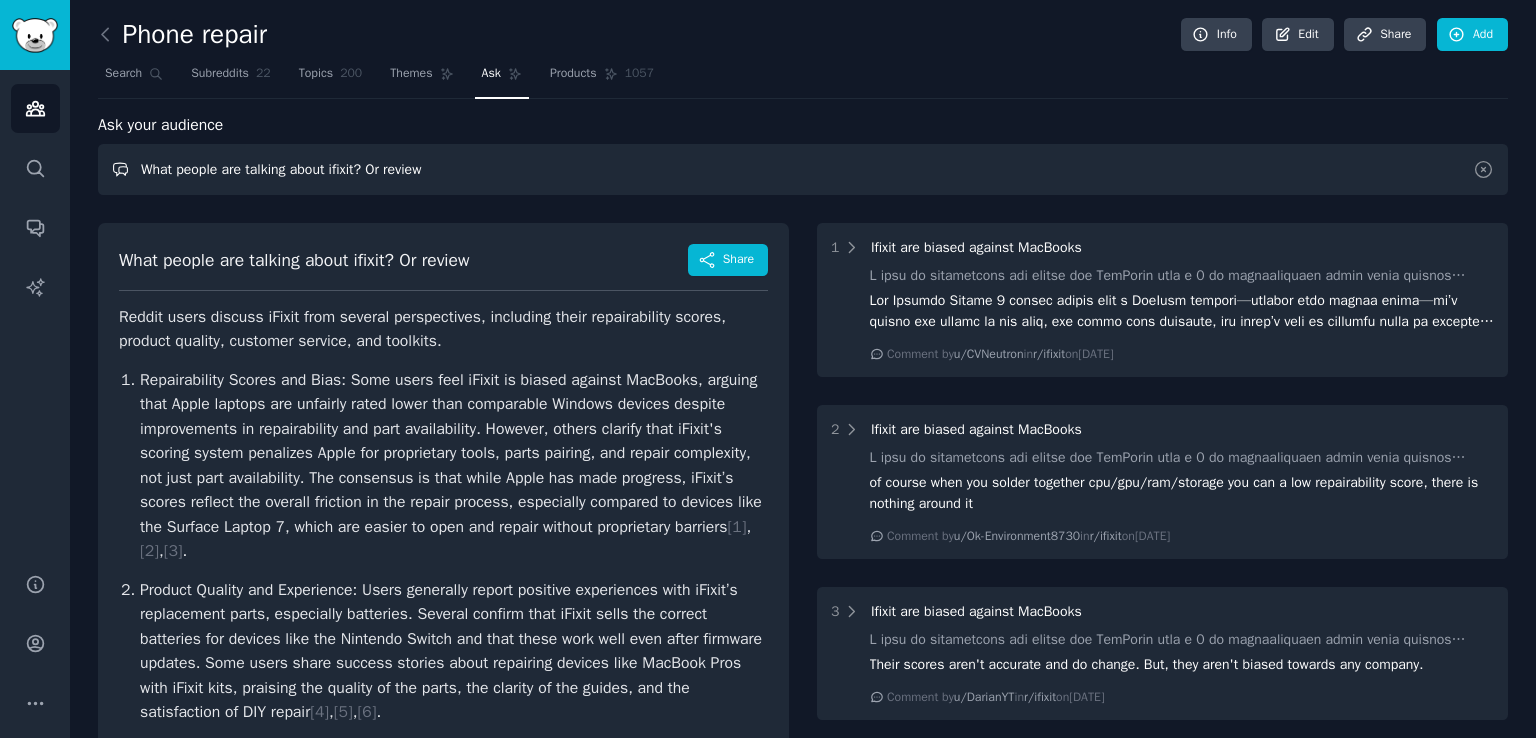 drag, startPoint x: 386, startPoint y: 173, endPoint x: 632, endPoint y: 169, distance: 246.03252 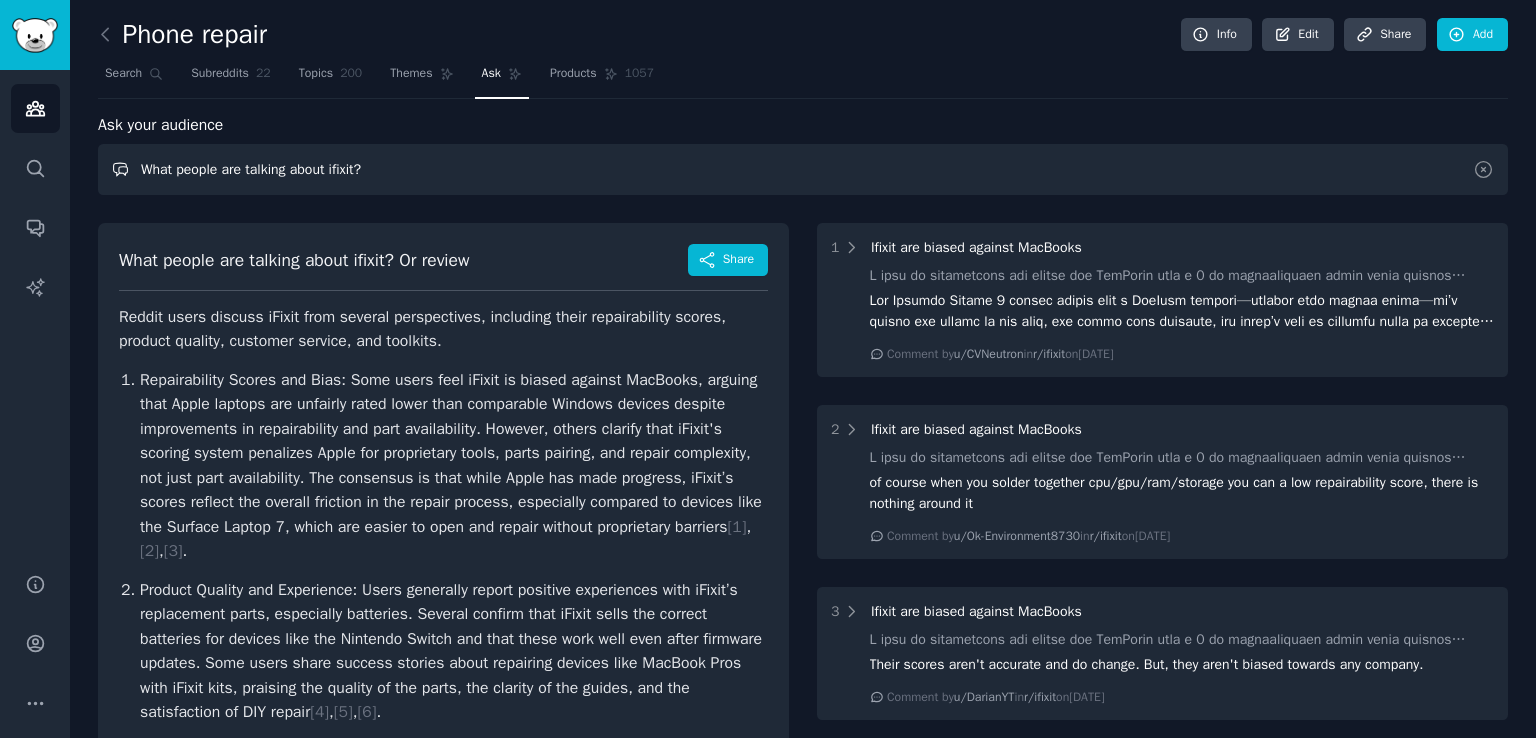 click on "What people are talking about ifixit?" at bounding box center [803, 169] 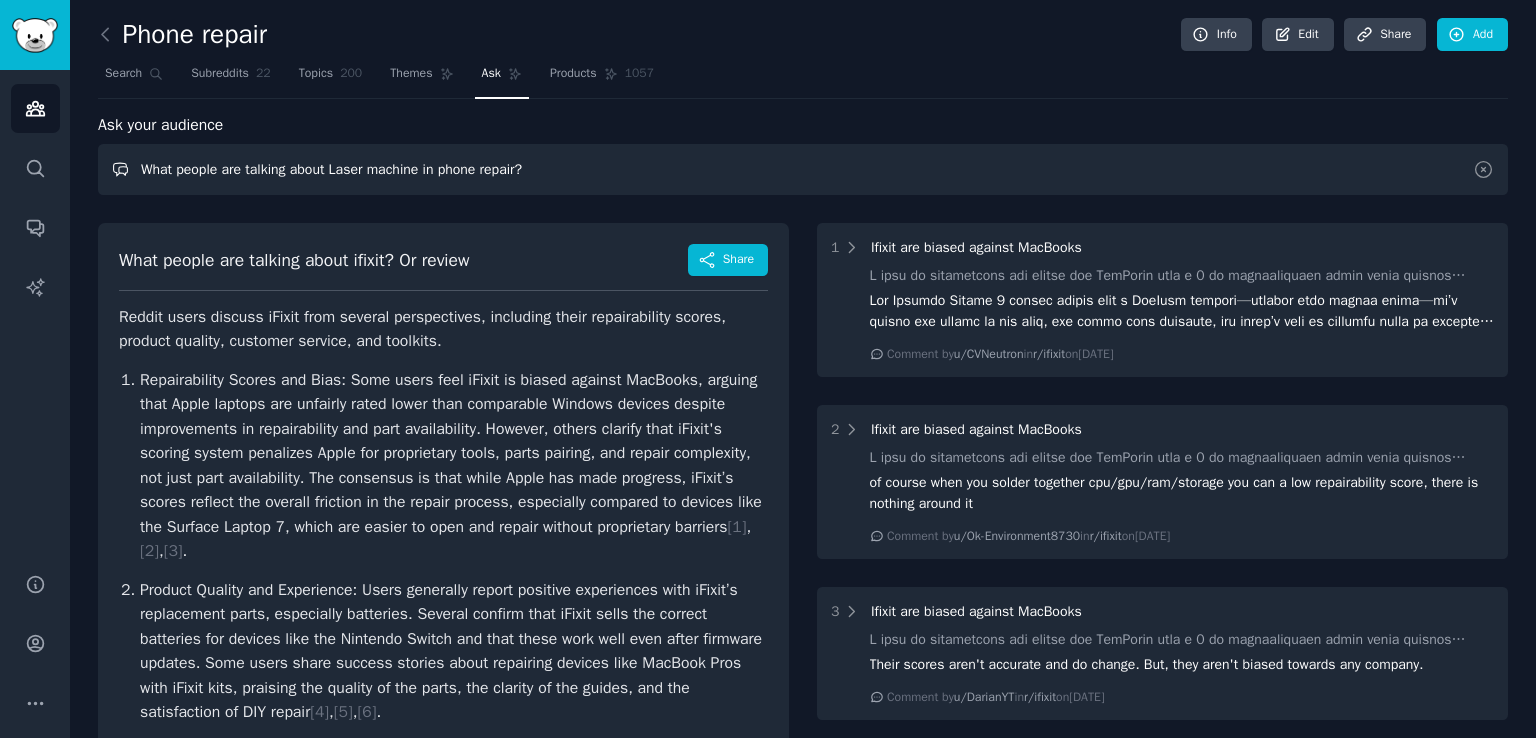type on "What people are talking about Laser machine in phone repair?" 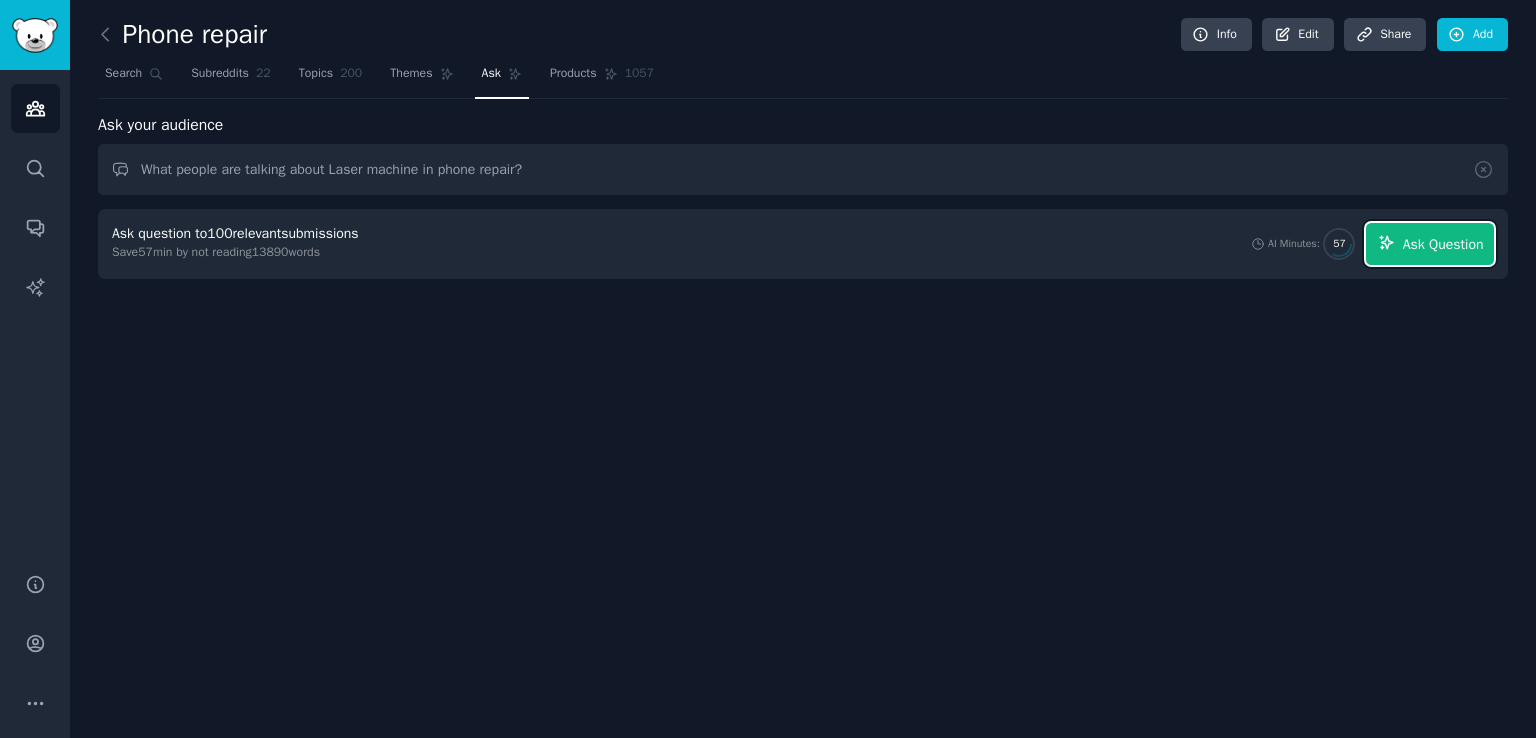 click on "Ask Question" at bounding box center (1443, 244) 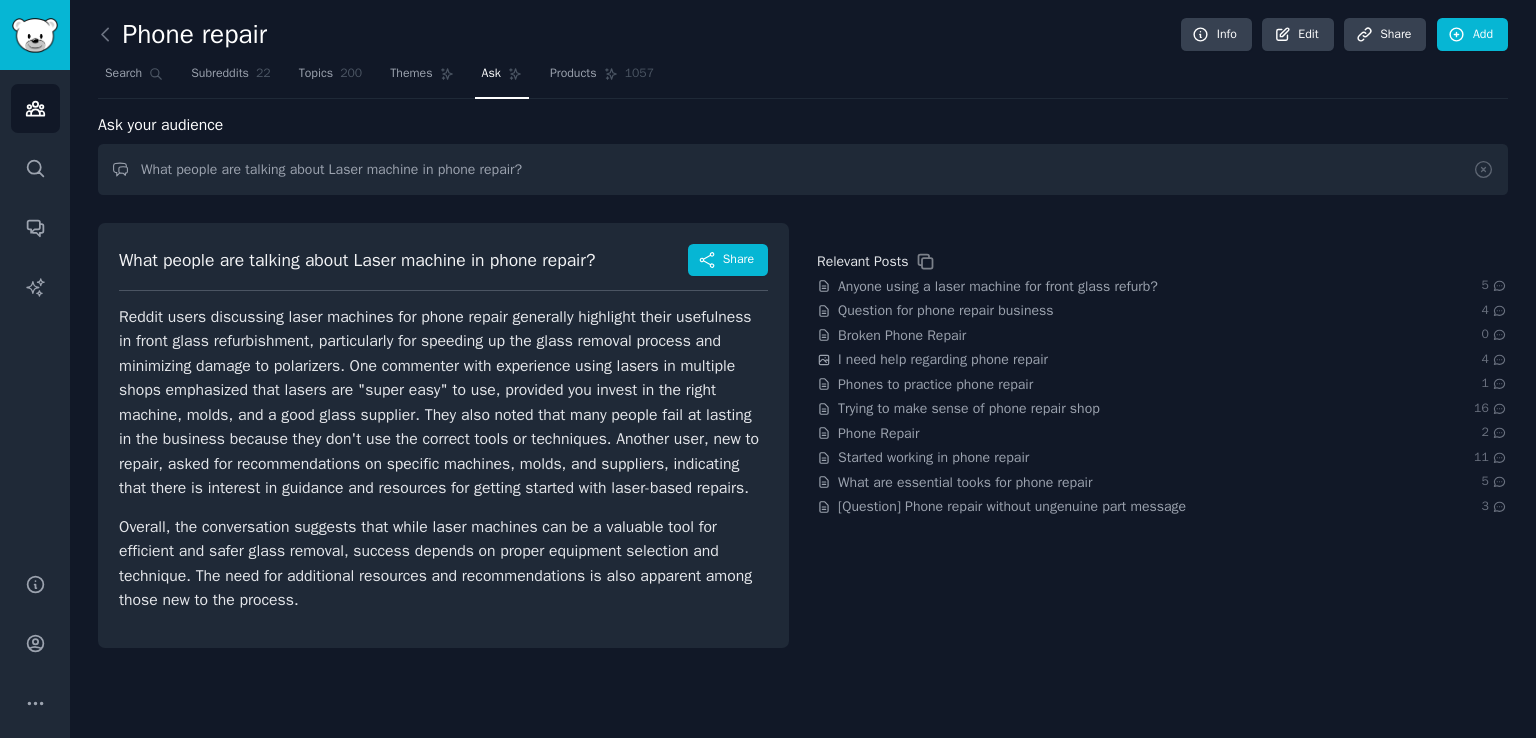 click on "Reddit users discussing laser machines for phone repair generally highlight their usefulness in front glass refurbishment, particularly for speeding up the glass removal process and minimizing damage to polarizers. One commenter with experience using lasers in multiple shops emphasized that lasers are "super easy" to use, provided you invest in the right machine, molds, and a good glass supplier. They also noted that many people fail at lasting in the business because they don't use the correct tools or techniques . Another user, new to repair, asked for recommendations on specific machines, molds, and suppliers, indicating that there is interest in guidance and resources for getting started with laser-based repairs ." at bounding box center [443, 403] 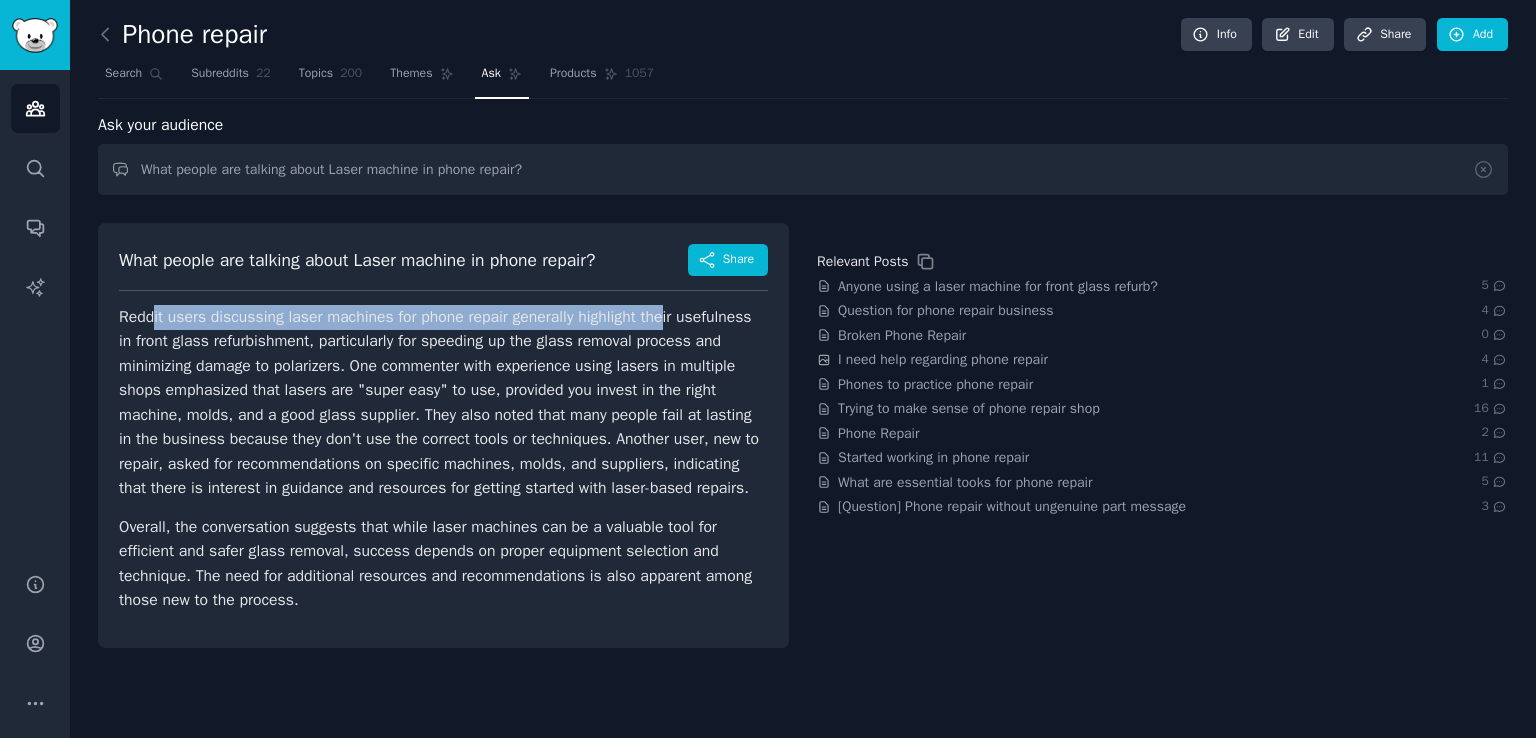 drag, startPoint x: 158, startPoint y: 315, endPoint x: 709, endPoint y: 316, distance: 551.0009 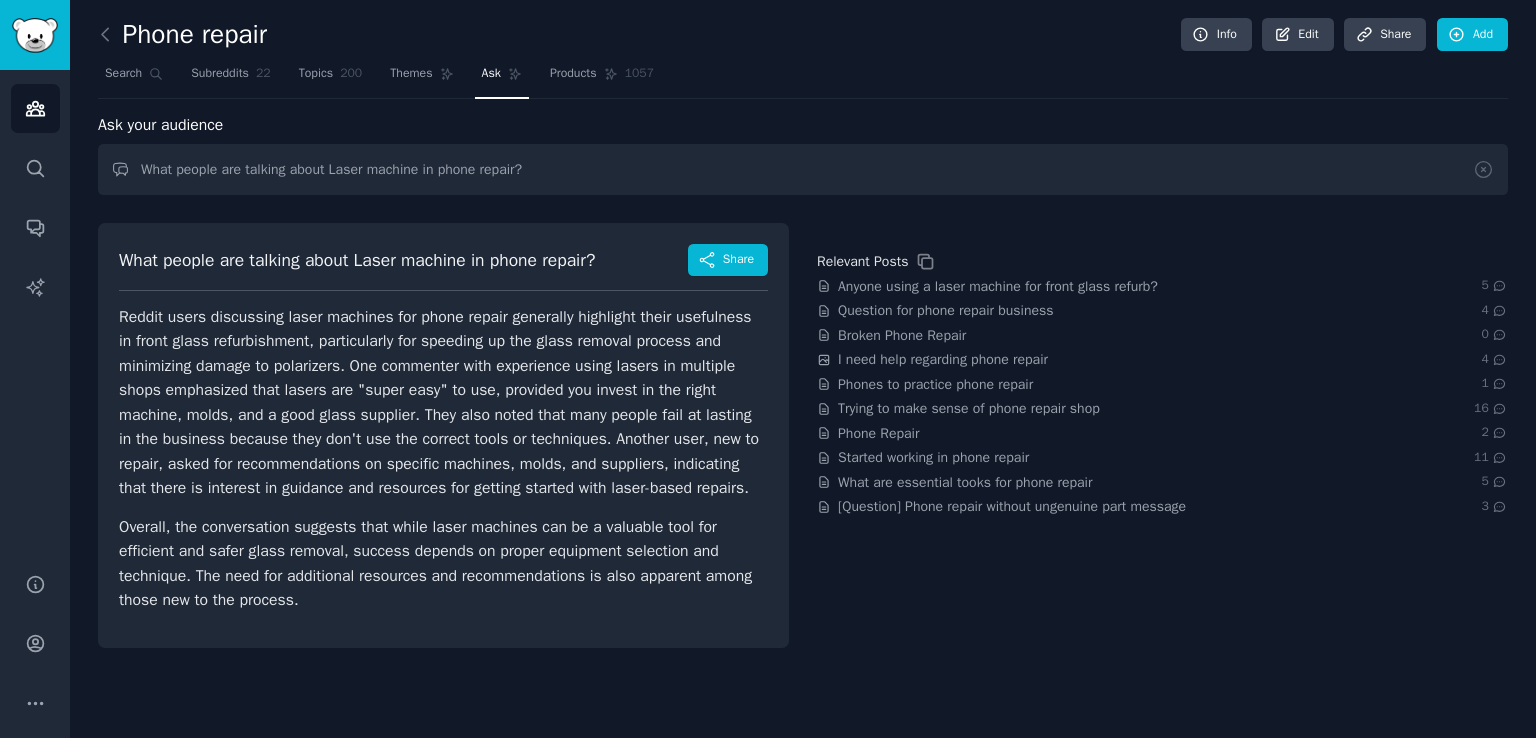 click on "Reddit users discussing laser machines for phone repair generally highlight their usefulness in front glass refurbishment, particularly for speeding up the glass removal process and minimizing damage to polarizers. One commenter with experience using lasers in multiple shops emphasized that lasers are "super easy" to use, provided you invest in the right machine, molds, and a good glass supplier. They also noted that many people fail at lasting in the business because they don't use the correct tools or techniques . Another user, new to repair, asked for recommendations on specific machines, molds, and suppliers, indicating that there is interest in guidance and resources for getting started with laser-based repairs ." at bounding box center (443, 403) 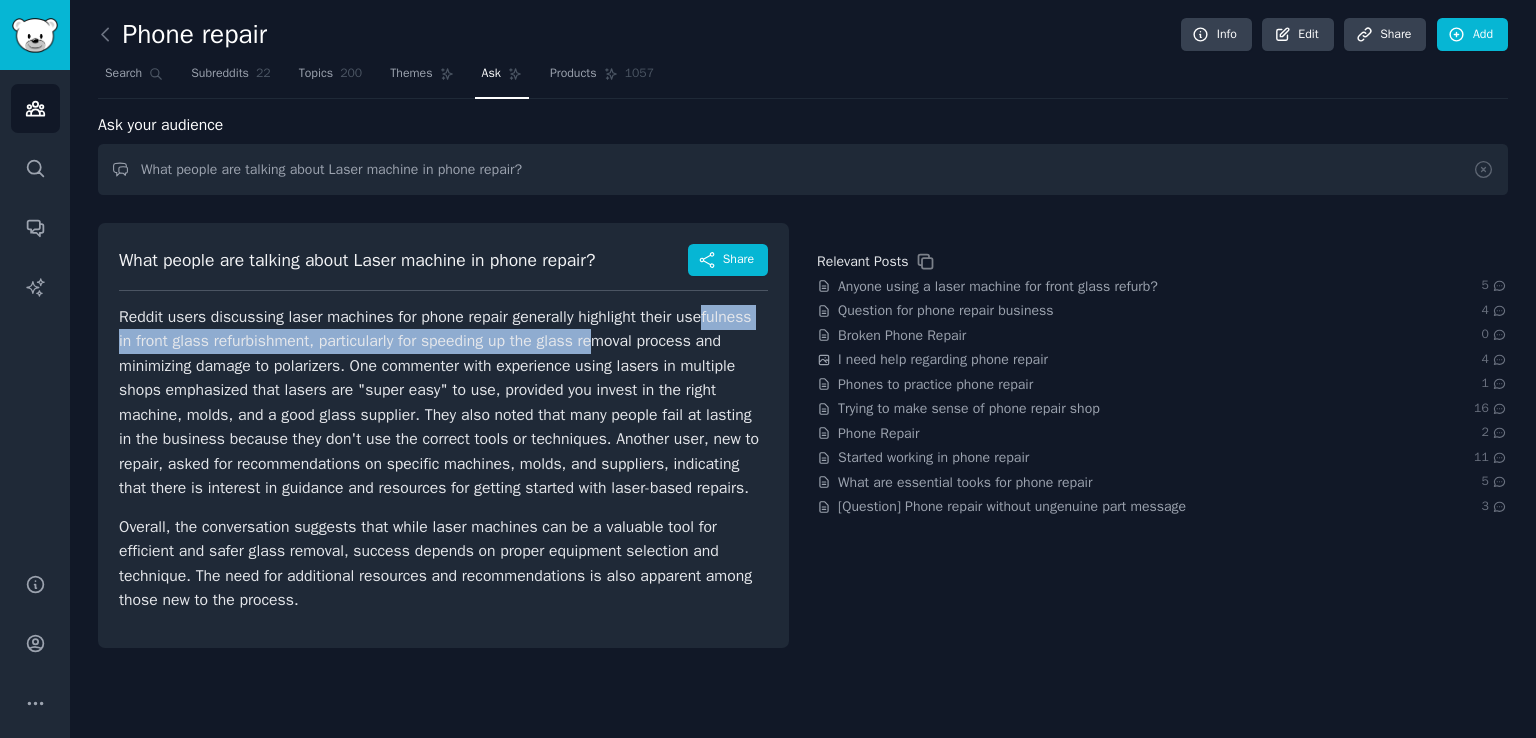 drag, startPoint x: 145, startPoint y: 342, endPoint x: 721, endPoint y: 343, distance: 576.00085 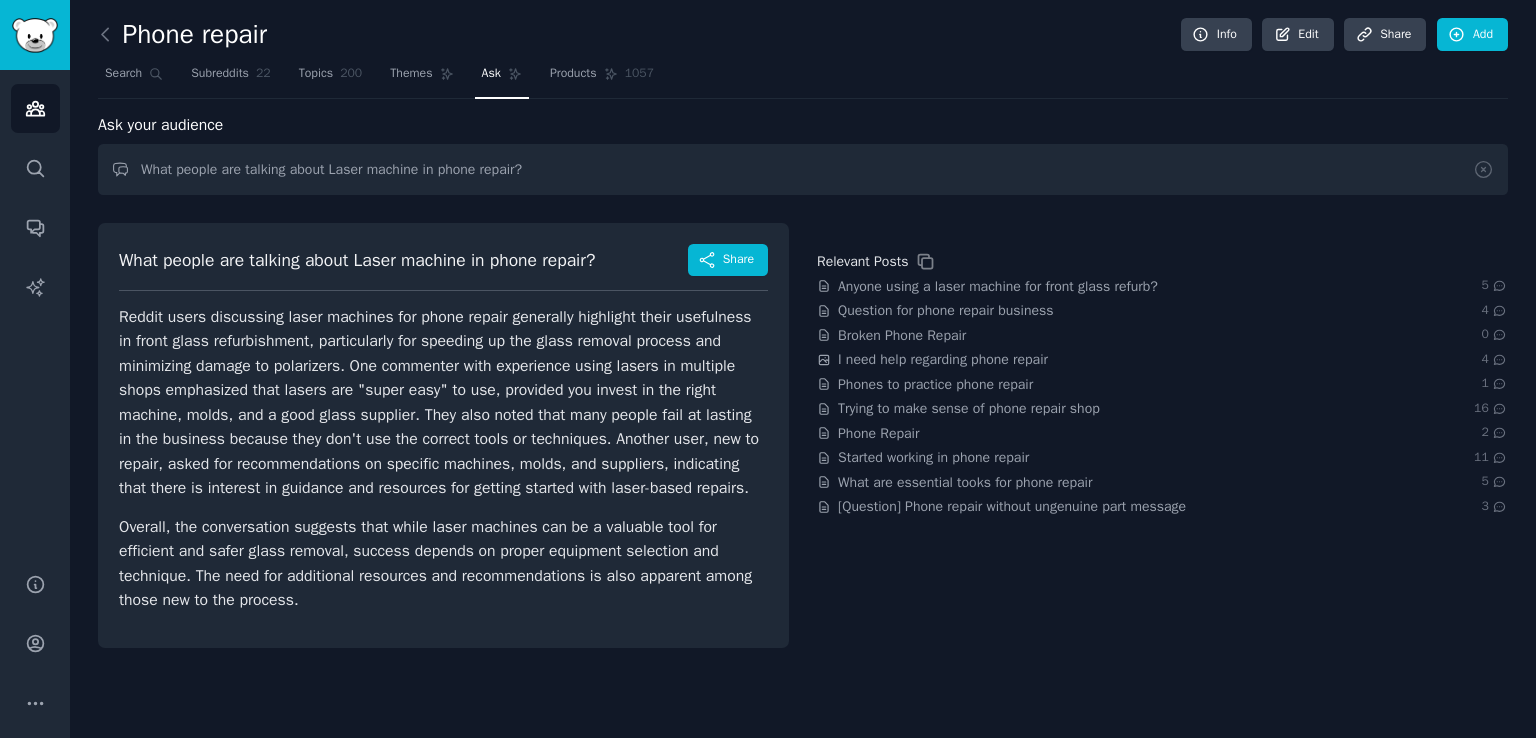 click on "Reddit users discussing laser machines for phone repair generally highlight their usefulness in front glass refurbishment, particularly for speeding up the glass removal process and minimizing damage to polarizers. One commenter with experience using lasers in multiple shops emphasized that lasers are "super easy" to use, provided you invest in the right machine, molds, and a good glass supplier. They also noted that many people fail at lasting in the business because they don't use the correct tools or techniques . Another user, new to repair, asked for recommendations on specific machines, molds, and suppliers, indicating that there is interest in guidance and resources for getting started with laser-based repairs ." at bounding box center (443, 403) 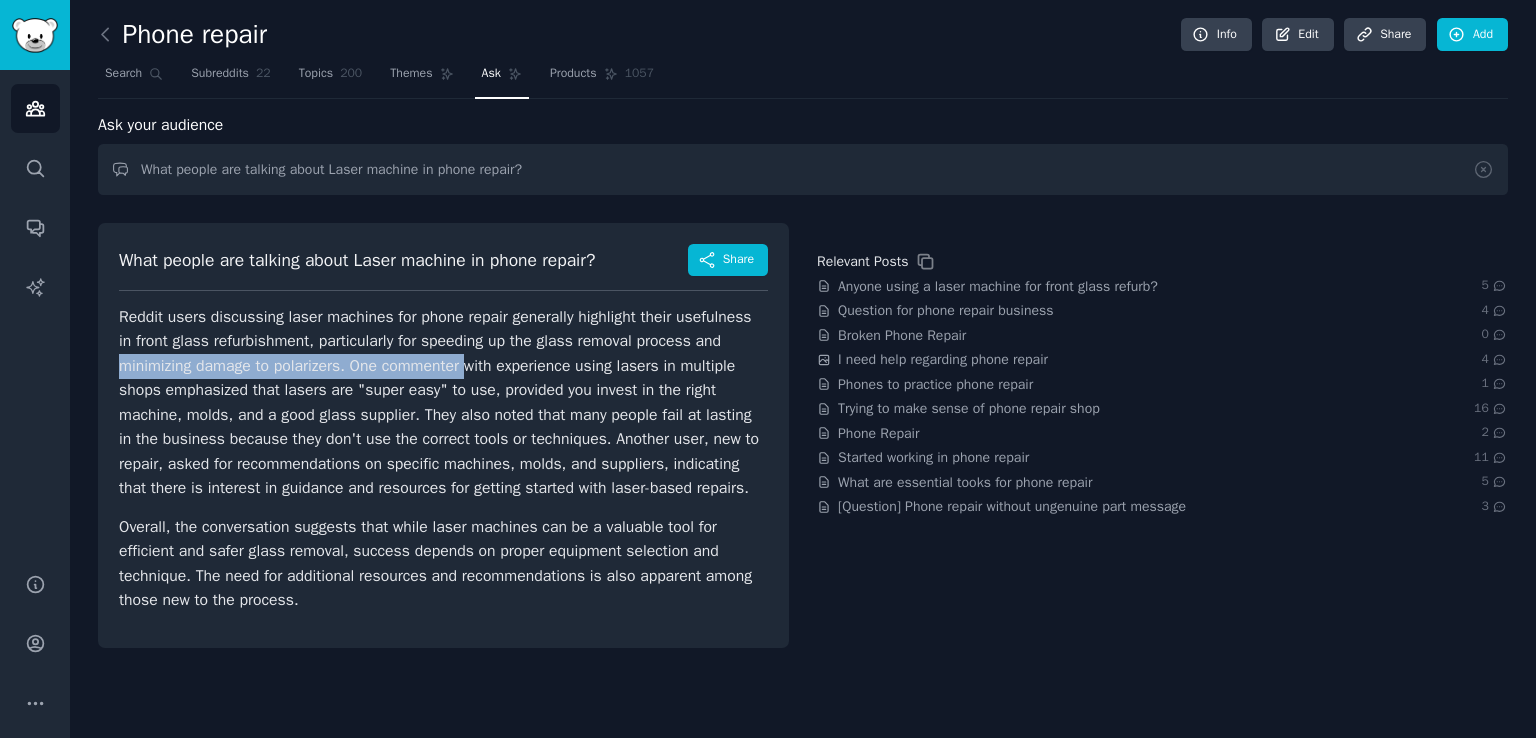 drag, startPoint x: 214, startPoint y: 365, endPoint x: 599, endPoint y: 365, distance: 385 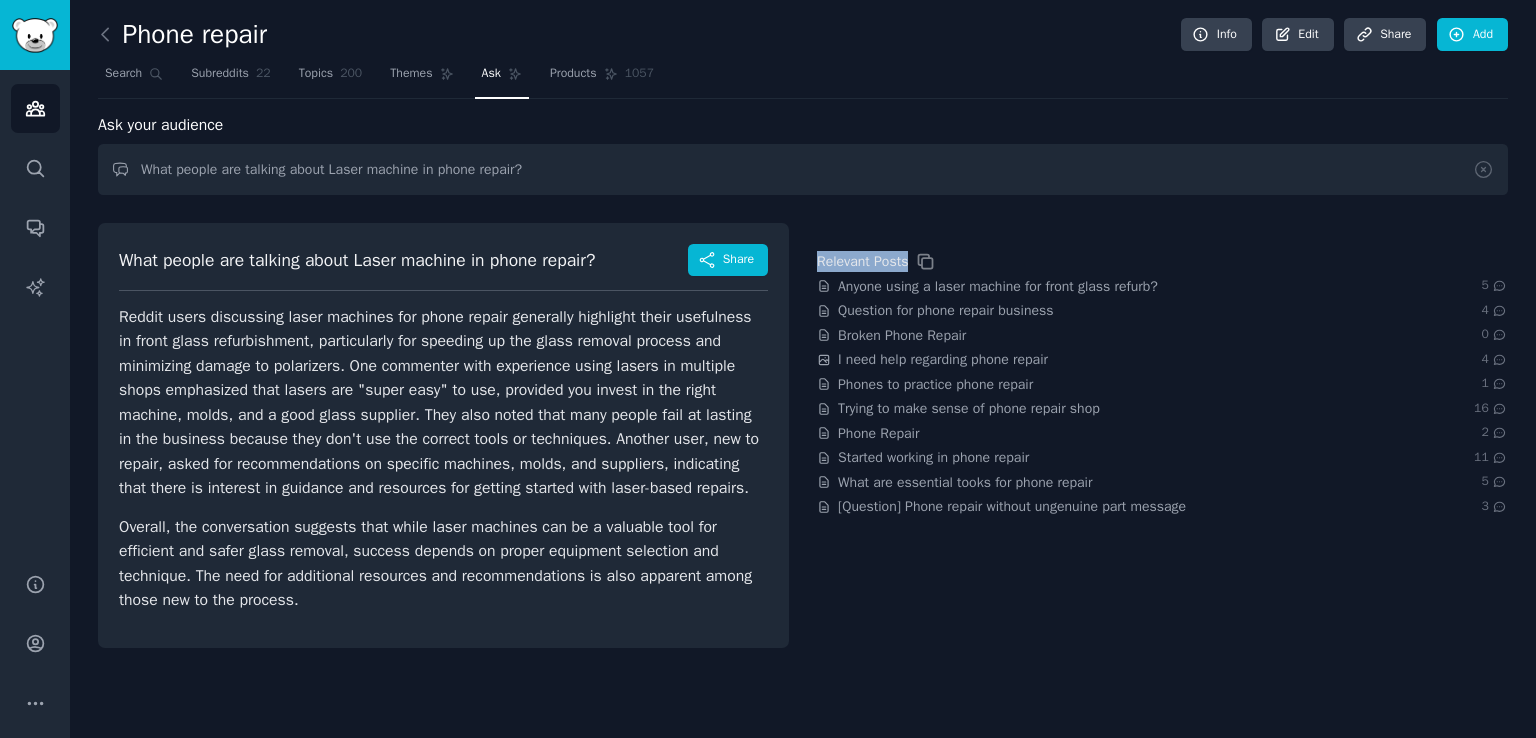 drag, startPoint x: 818, startPoint y: 253, endPoint x: 912, endPoint y: 259, distance: 94.19129 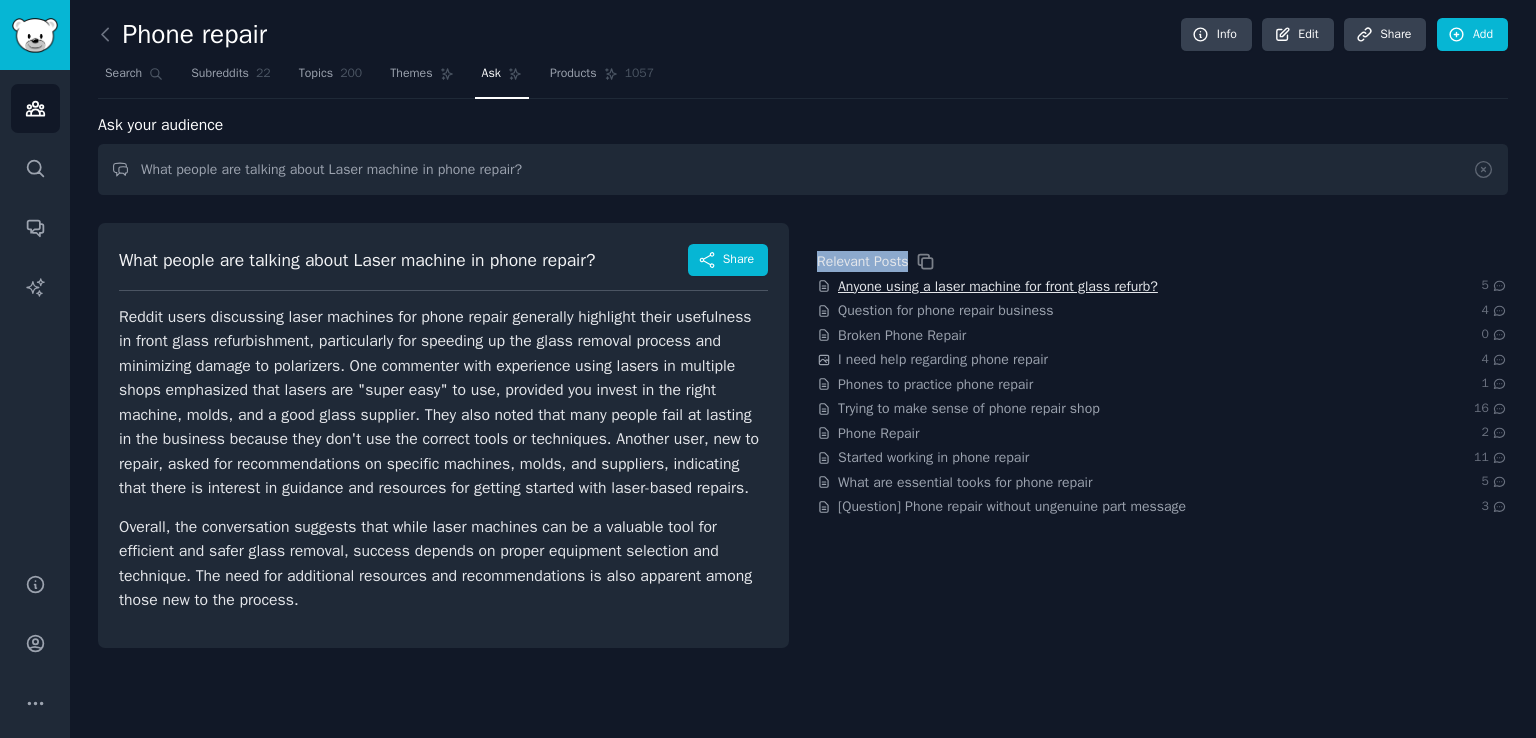 click on "Anyone using a laser machine for front glass refurb?" at bounding box center (998, 286) 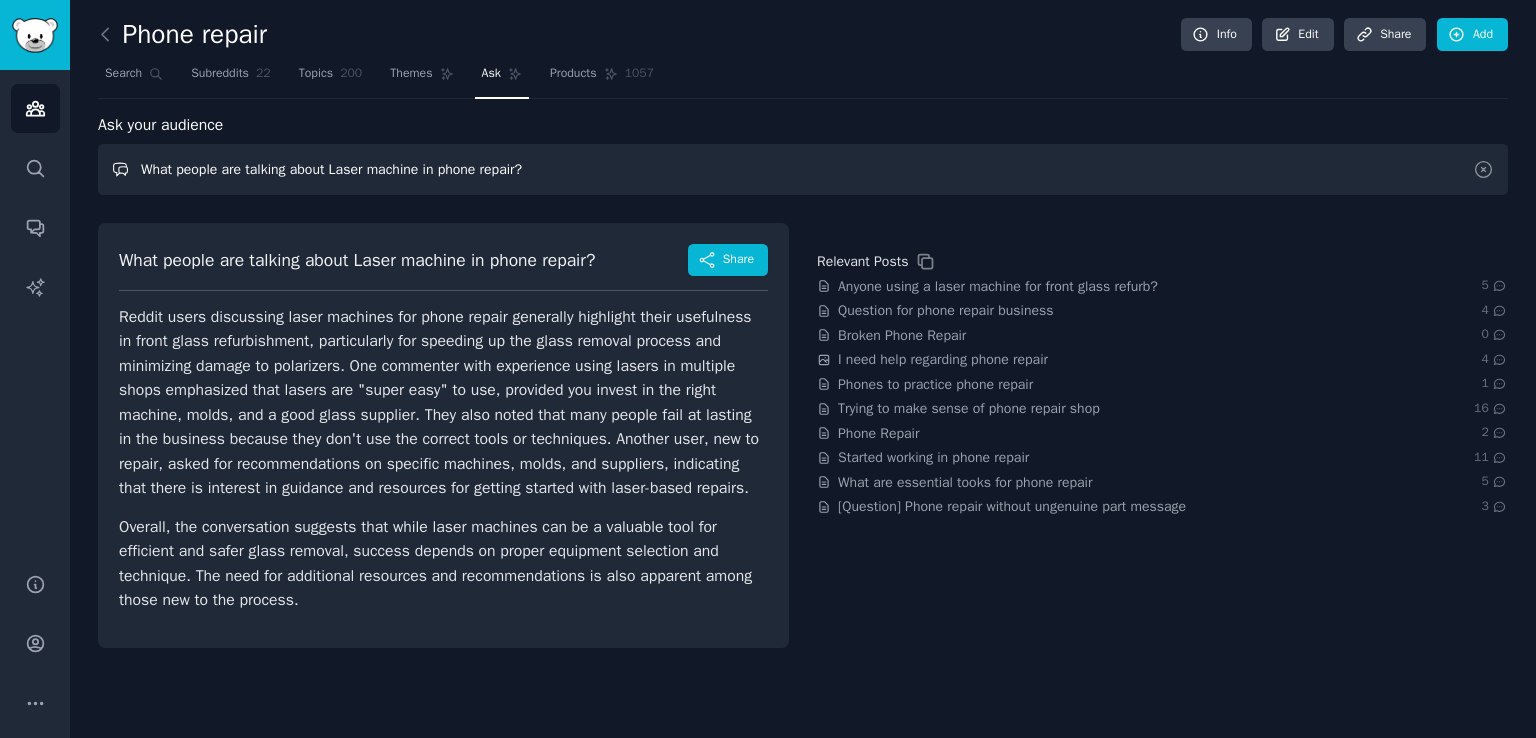 click on "What people are talking about Laser machine in phone repair?" at bounding box center [803, 169] 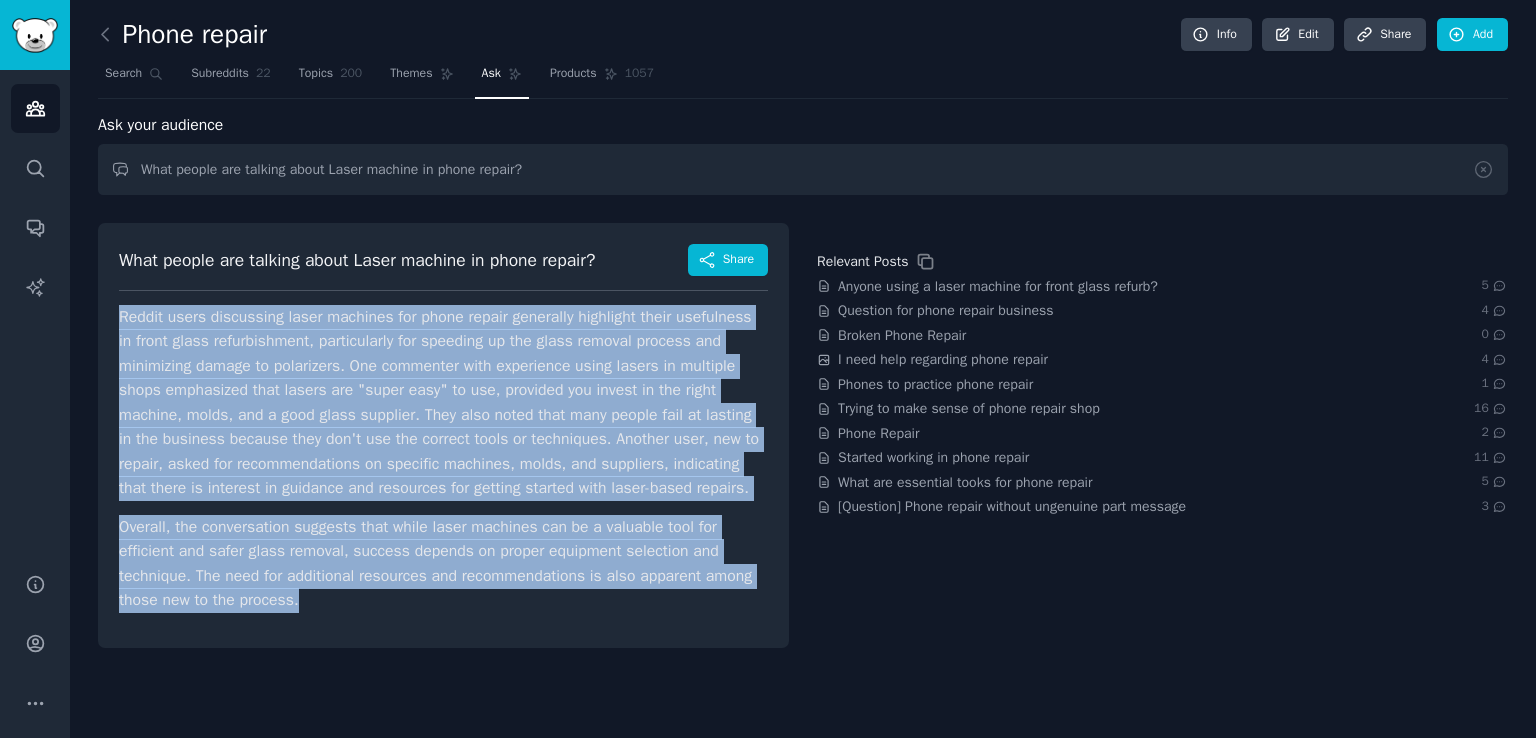 drag, startPoint x: 124, startPoint y: 309, endPoint x: 457, endPoint y: 639, distance: 468.8166 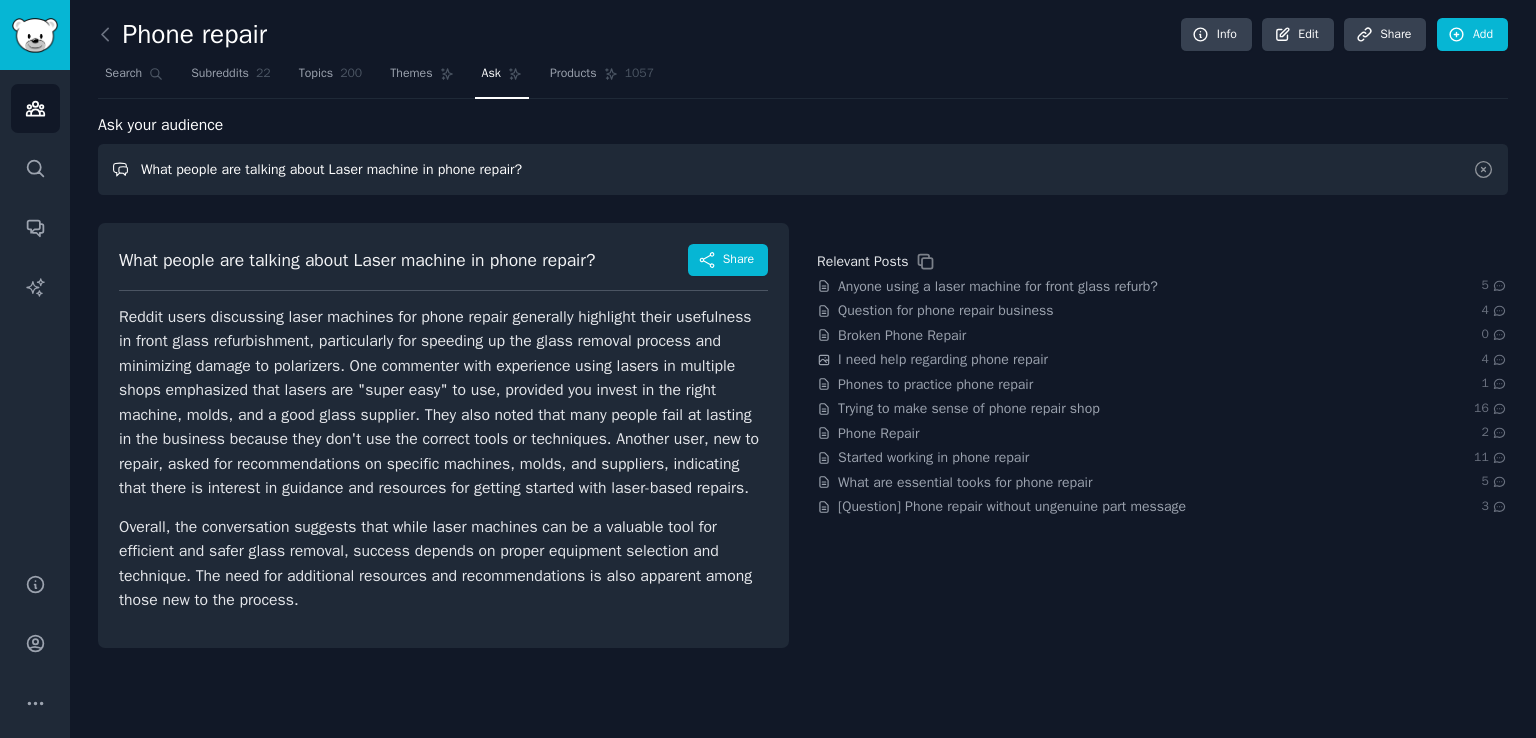 click on "What people are talking about Laser machine in phone repair?" at bounding box center (803, 169) 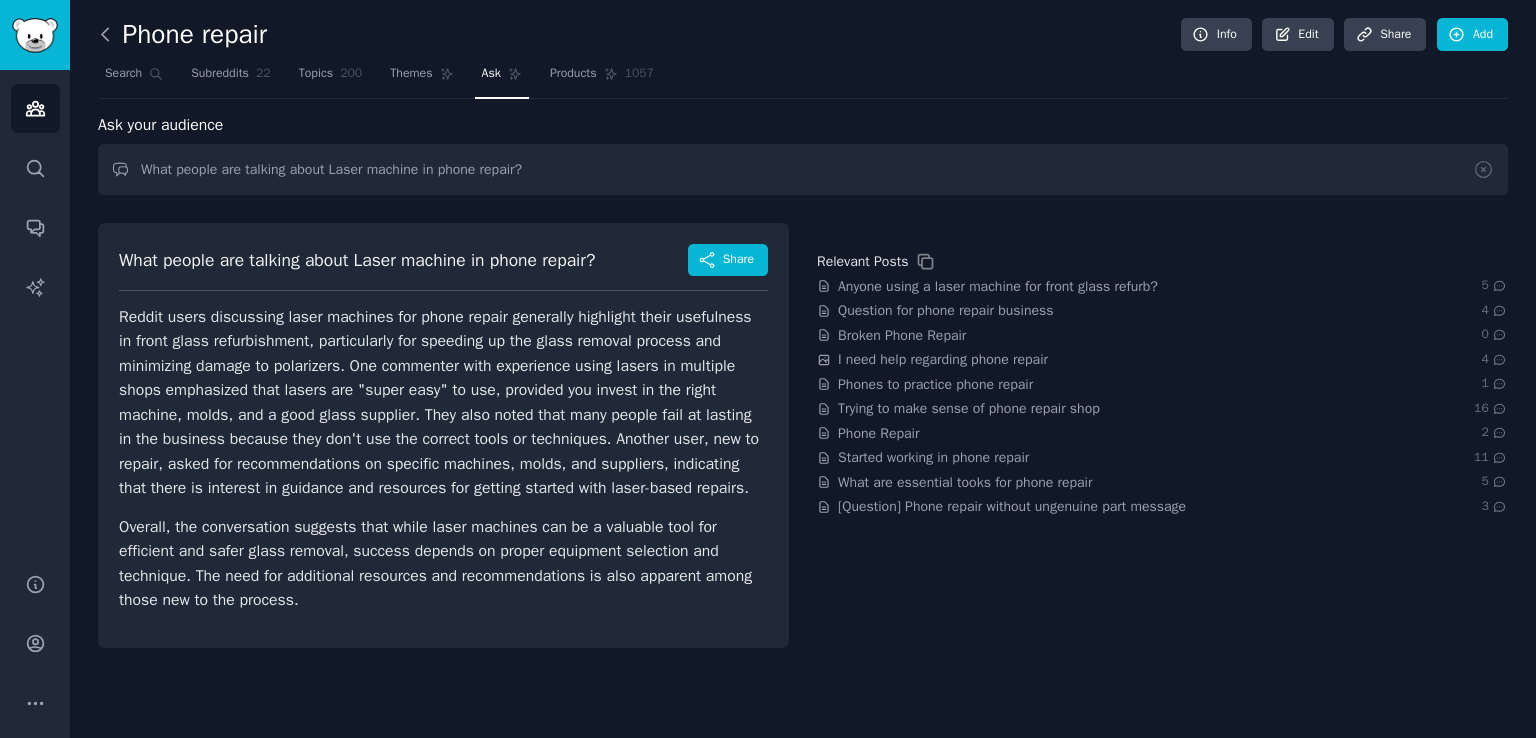 click 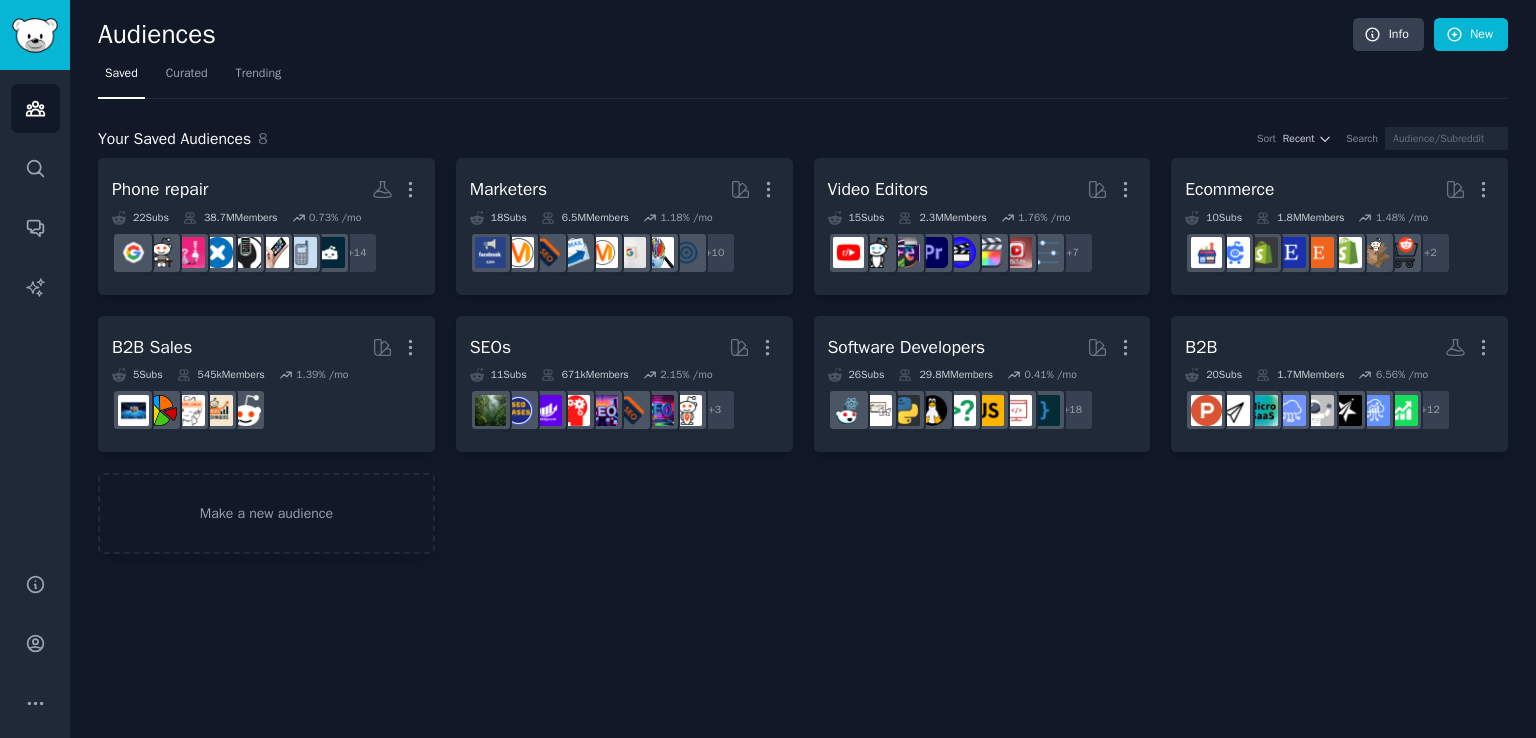 click on "Audiences Info New Saved Curated Trending Your Saved Audiences 8 Sort Recent Search Phone repair More 22  Sub s 38.7M  Members 0.73 % /mo + 14 Marketers More 18  Sub s 6.5M  Members 1.18 % /mo + 10 Video Editors More 15  Sub s 2.3M  Members 1.76 % /mo + 7 Ecommerce More 10  Sub s 1.8M  Members 1.48 % /mo + 2 B2B Sales More 5  Sub s 545k  Members 1.39 % /mo SEOs More 11  Sub s 671k  Members 2.15 % /mo + 3 Software Developers More 26  Sub s 29.8M  Members 0.41 % /mo + 18 B2B More 20  Sub s 1.7M  Members 6.56 % /mo + 12 Make a new audience" 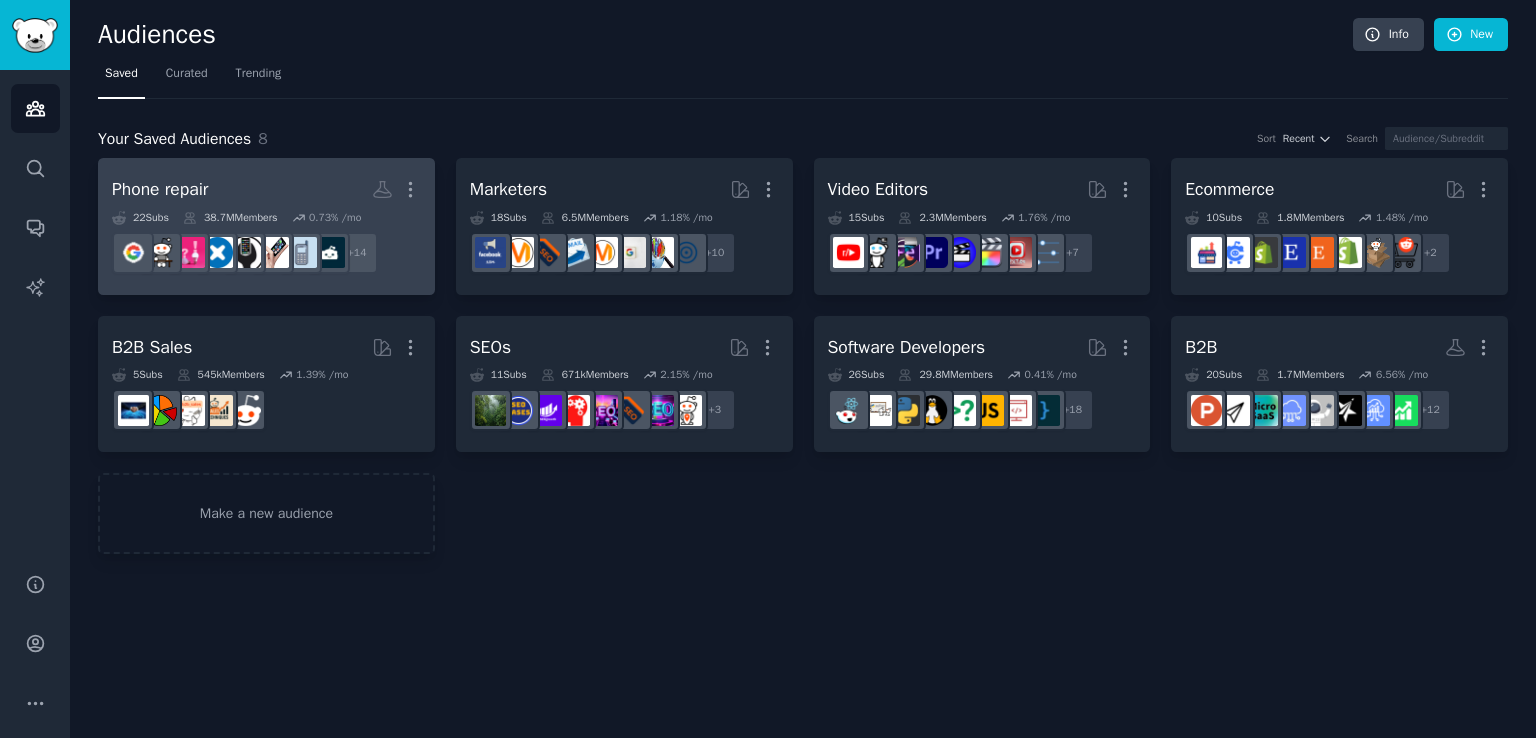 click on "Phone repair More" at bounding box center (266, 189) 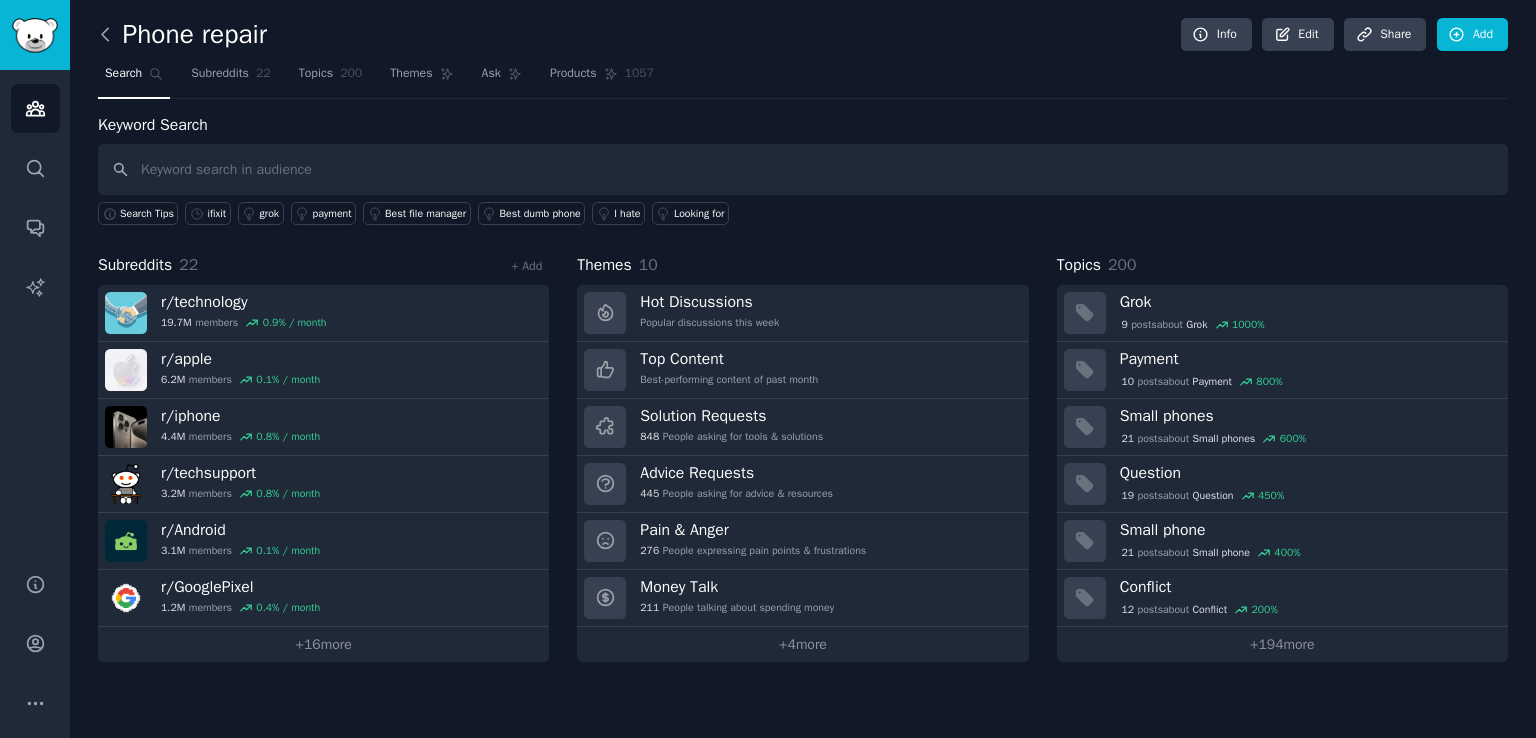 click 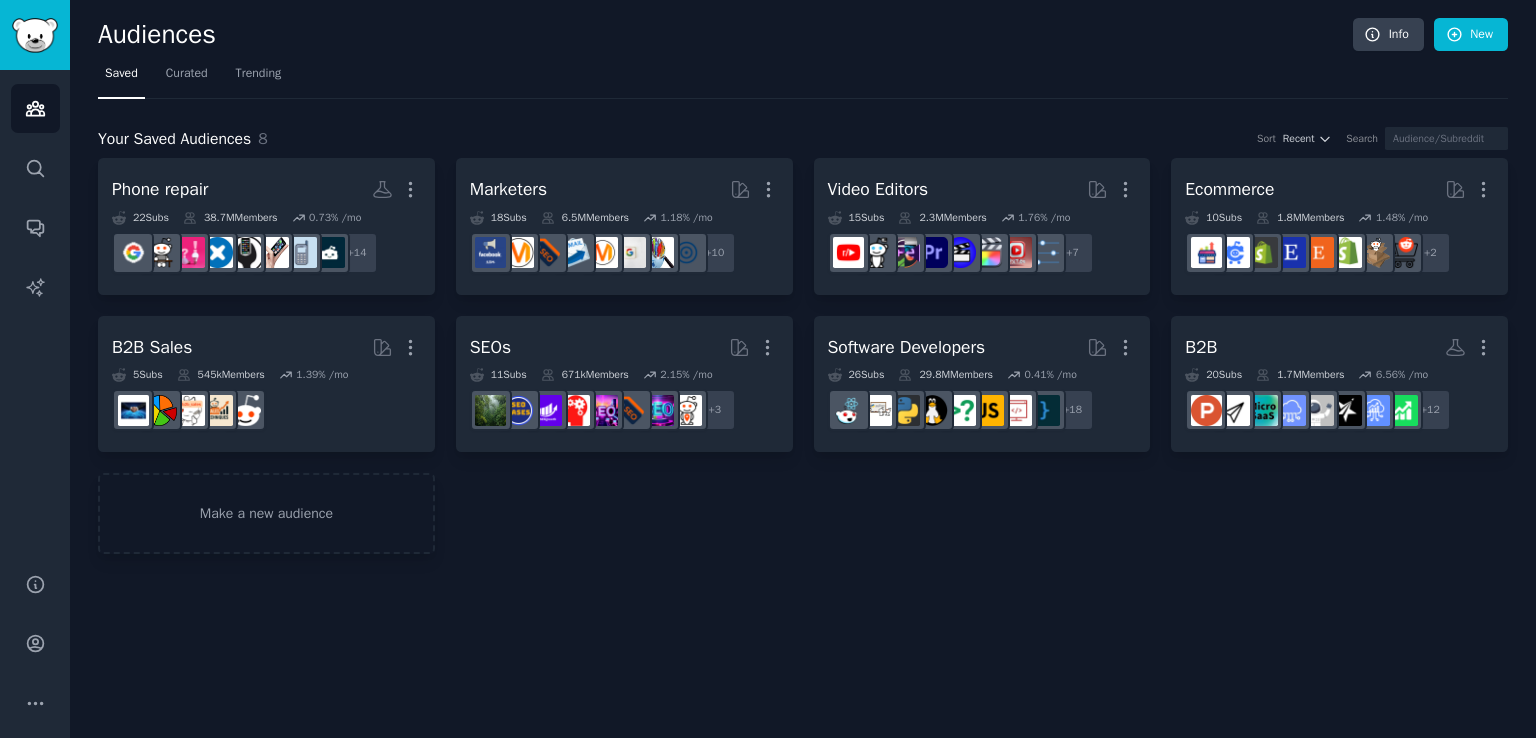click on "Phone repair More 22  Sub s 38.7M  Members 0.73 % /mo + 14 Marketers More 18  Sub s 6.5M  Members 1.18 % /mo + 10 Video Editors More 15  Sub s 2.3M  Members 1.76 % /mo + 7 Ecommerce More 10  Sub s 1.8M  Members 1.48 % /mo + 2 B2B Sales More 5  Sub s 545k  Members 1.39 % /mo SEOs More 11  Sub s 671k  Members 2.15 % /mo r/SEO_cases + 3 Software Developers More 26  Sub s 29.8M  Members 0.41 % /mo + 18 B2B More 20  Sub s 1.7M  Members 6.56 % /mo + 12 Make a new audience" at bounding box center [803, 356] 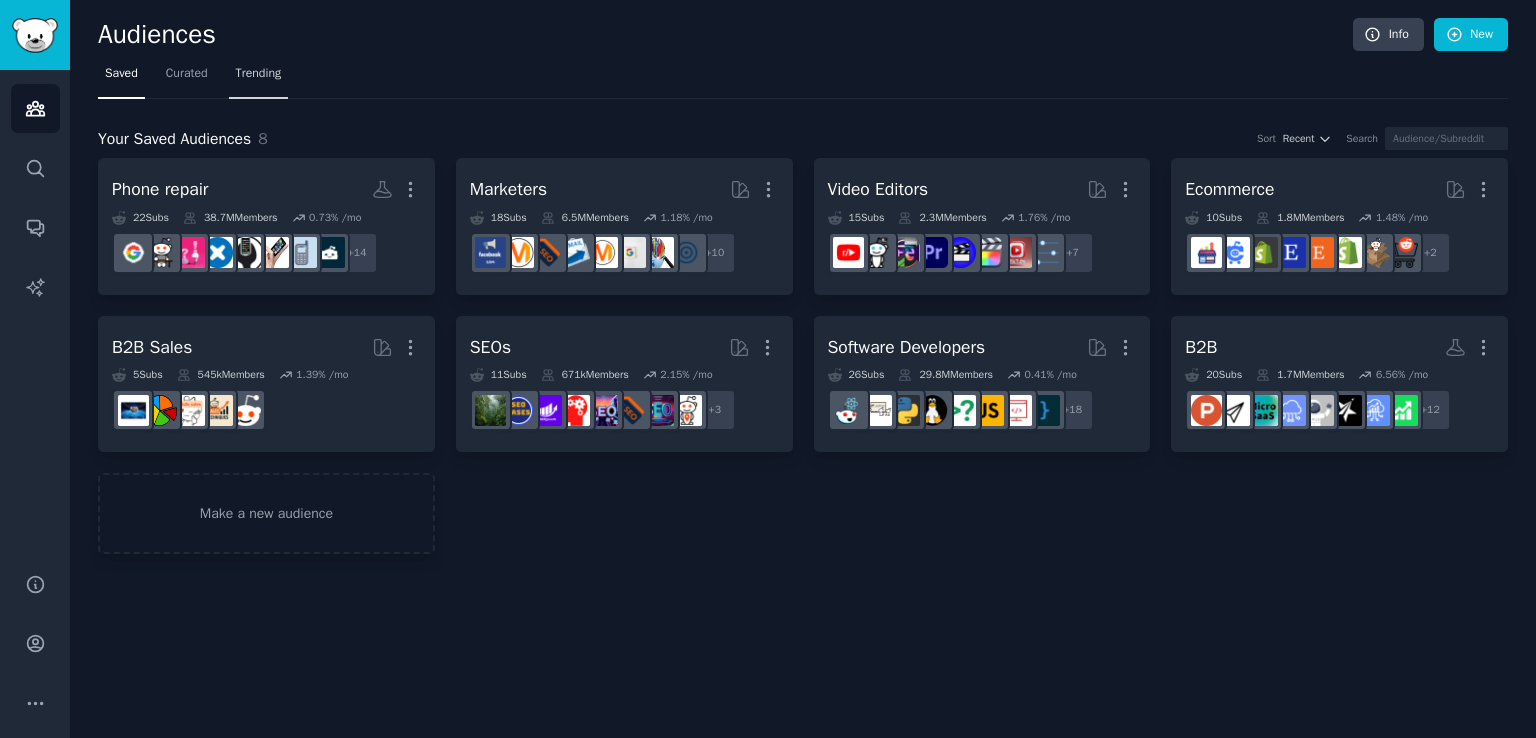 click on "Trending" at bounding box center (259, 74) 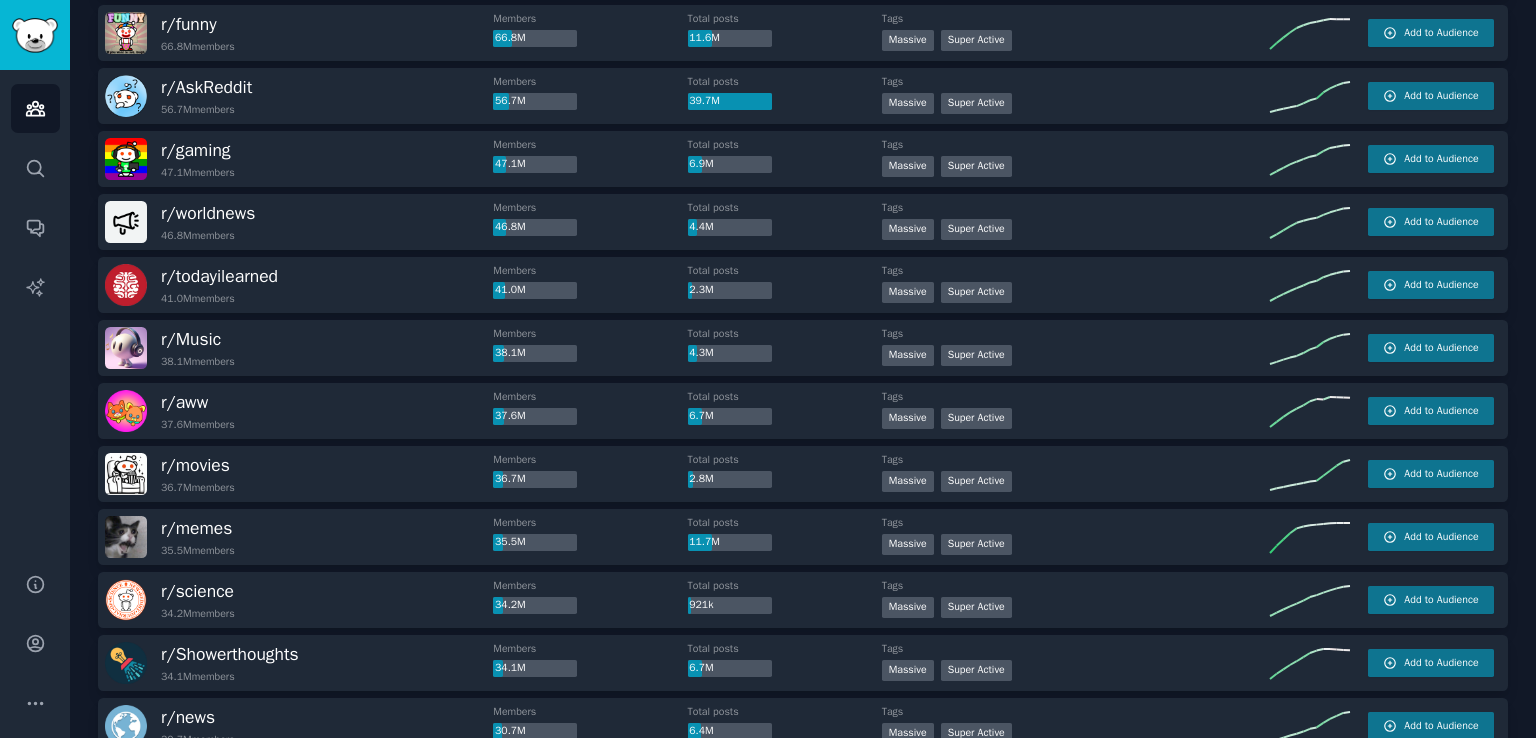 scroll, scrollTop: 0, scrollLeft: 0, axis: both 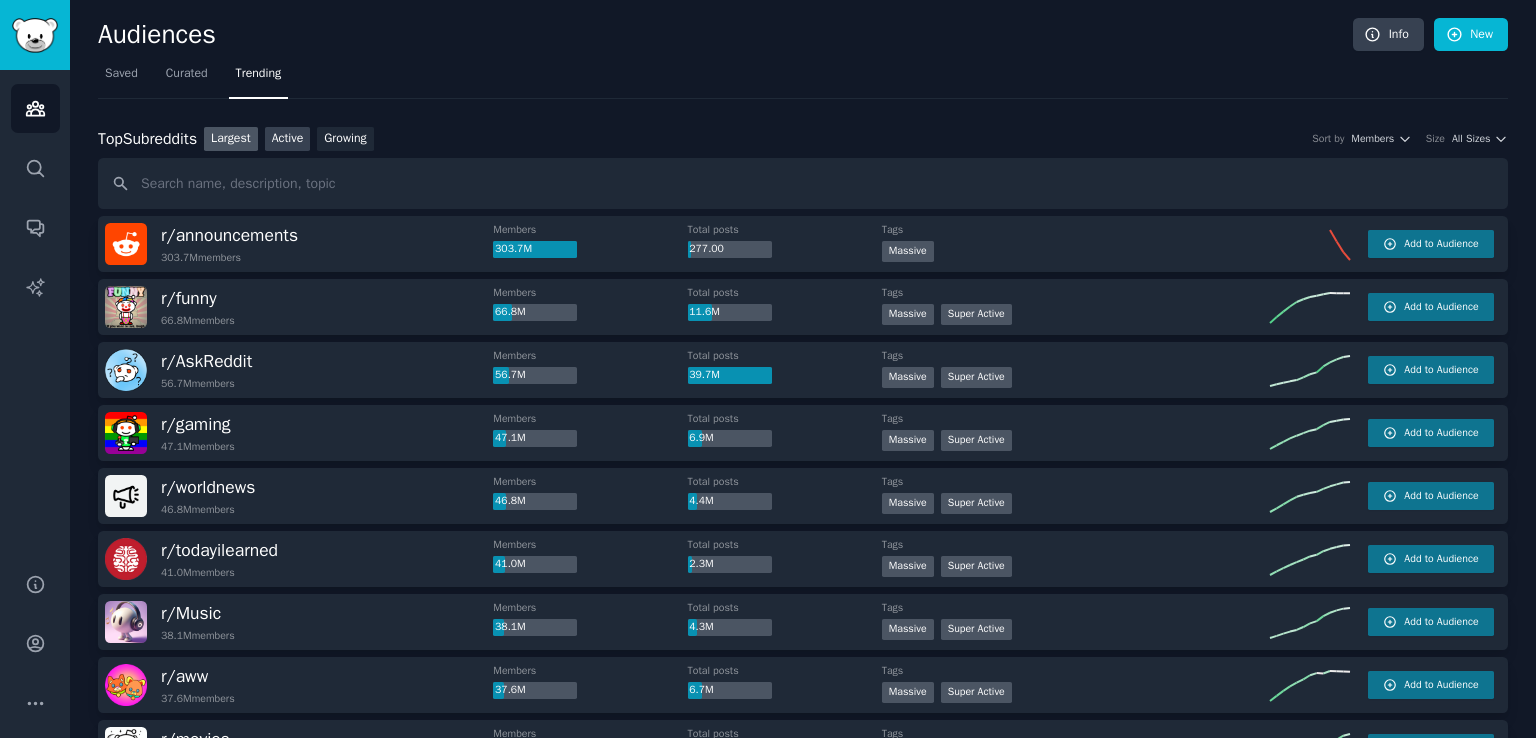 click on "Active" at bounding box center (288, 139) 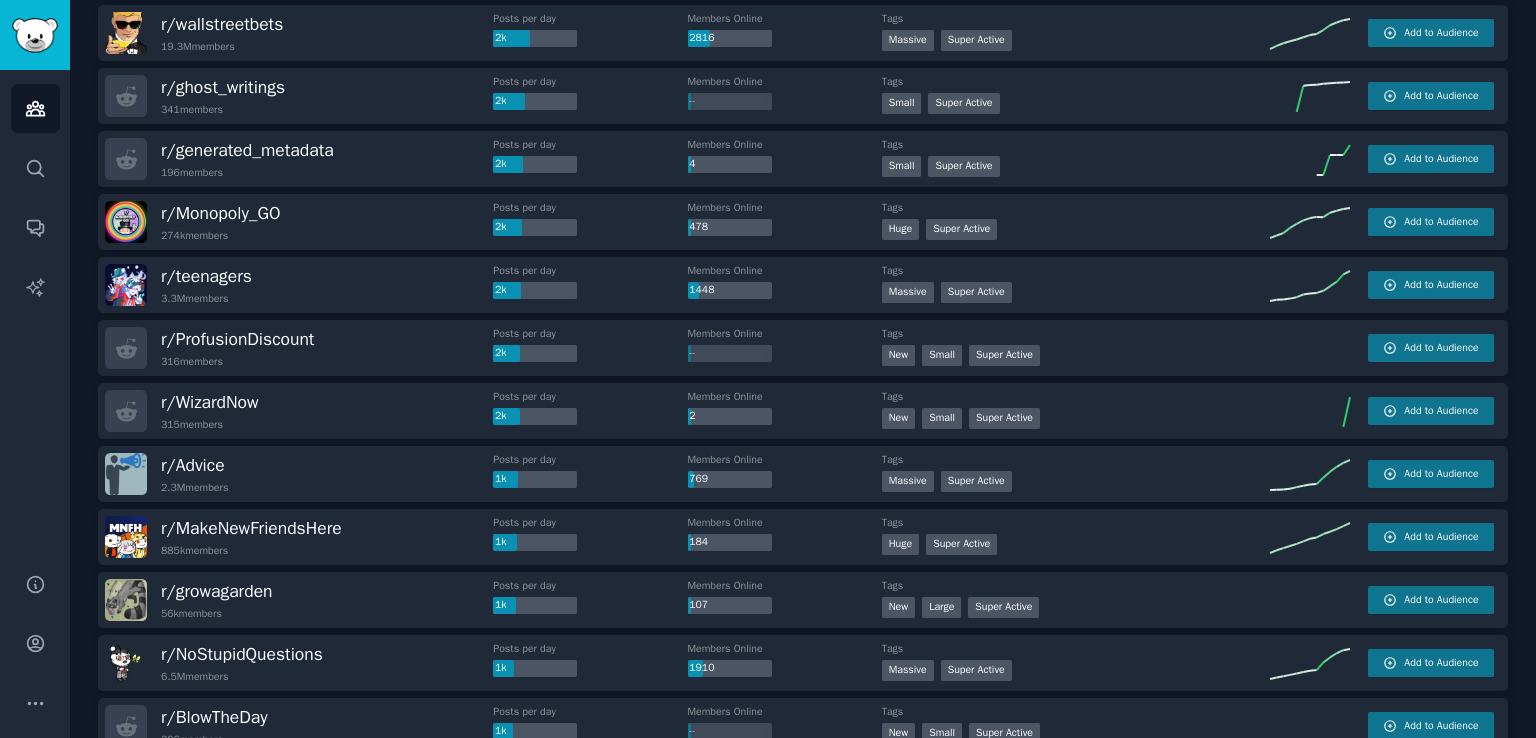 scroll, scrollTop: 0, scrollLeft: 0, axis: both 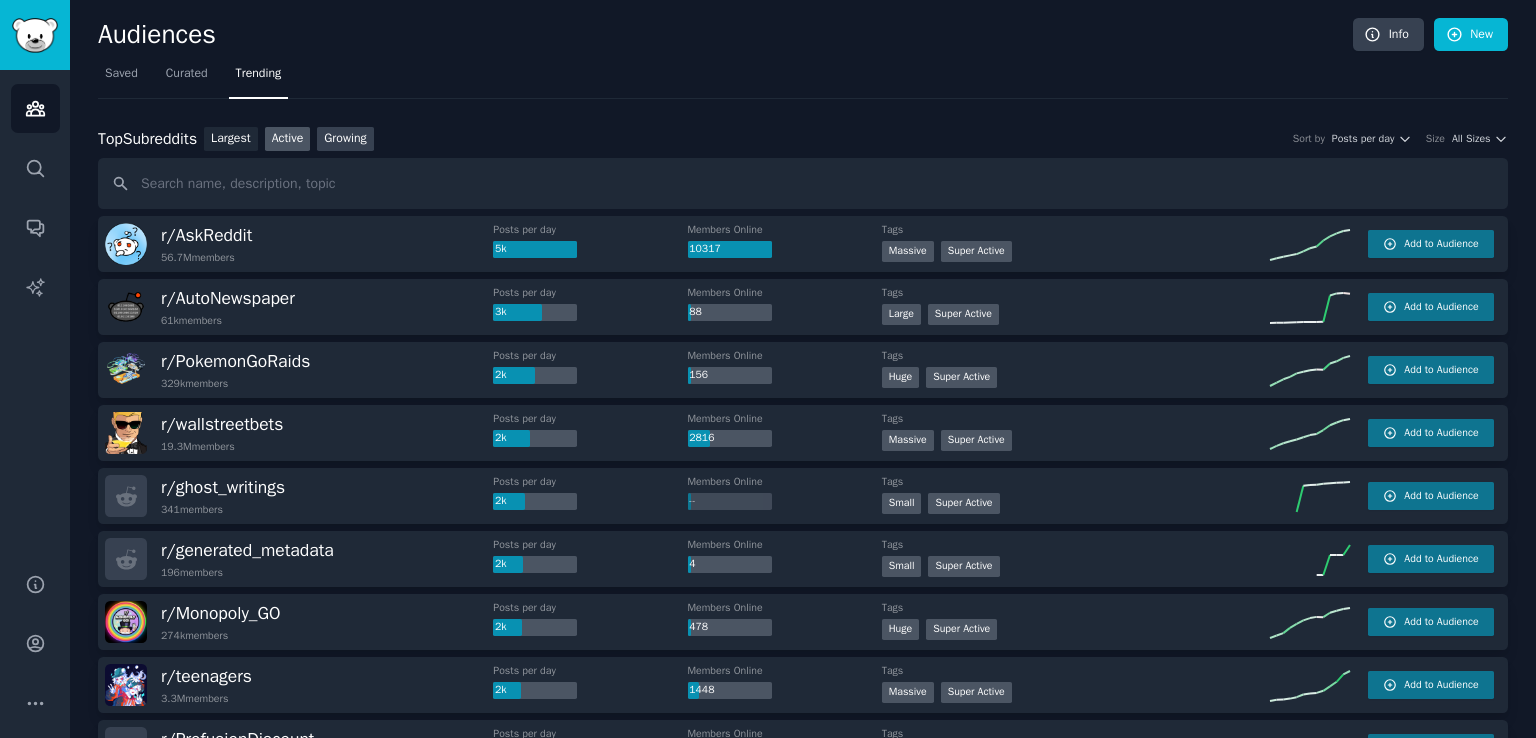 click on "Growing" at bounding box center (345, 139) 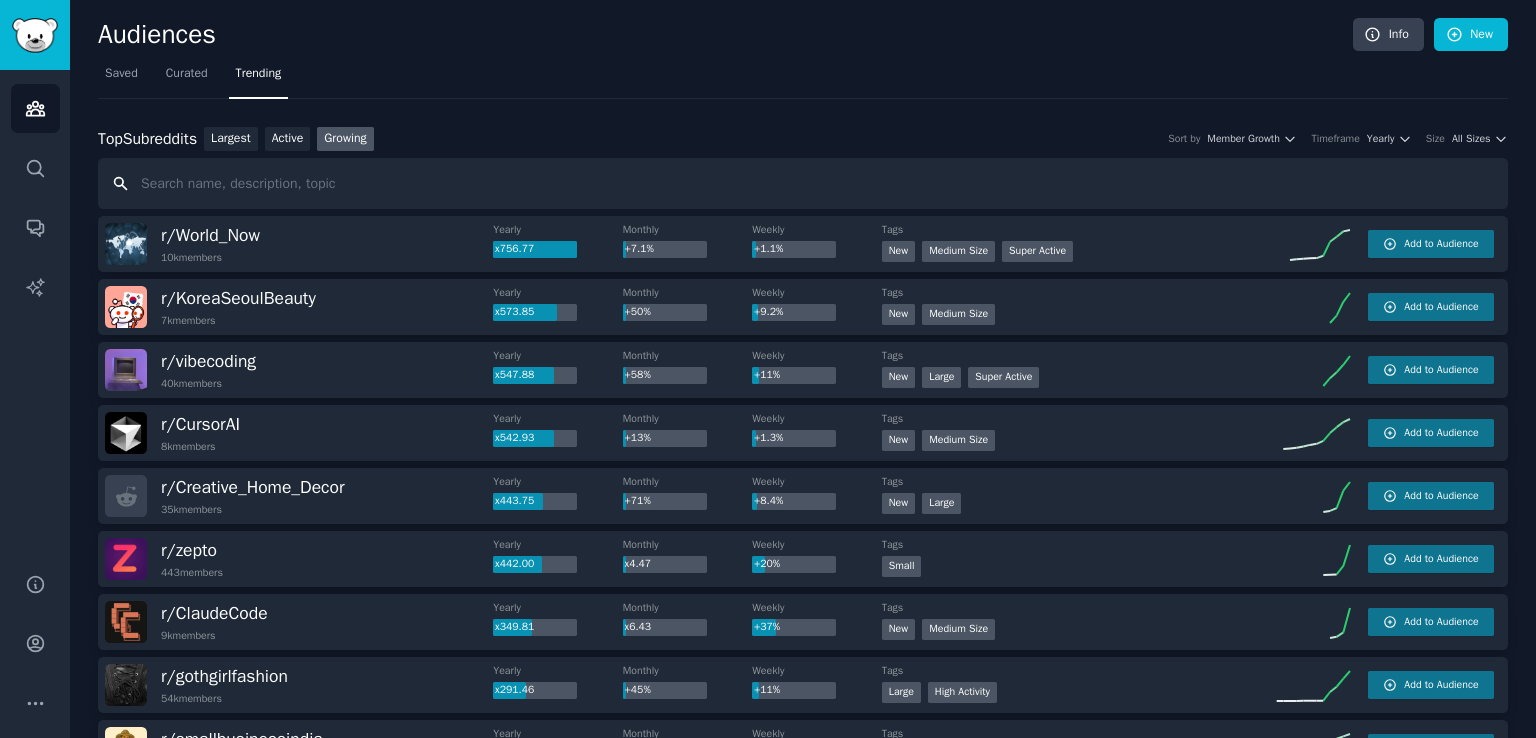 click at bounding box center (803, 183) 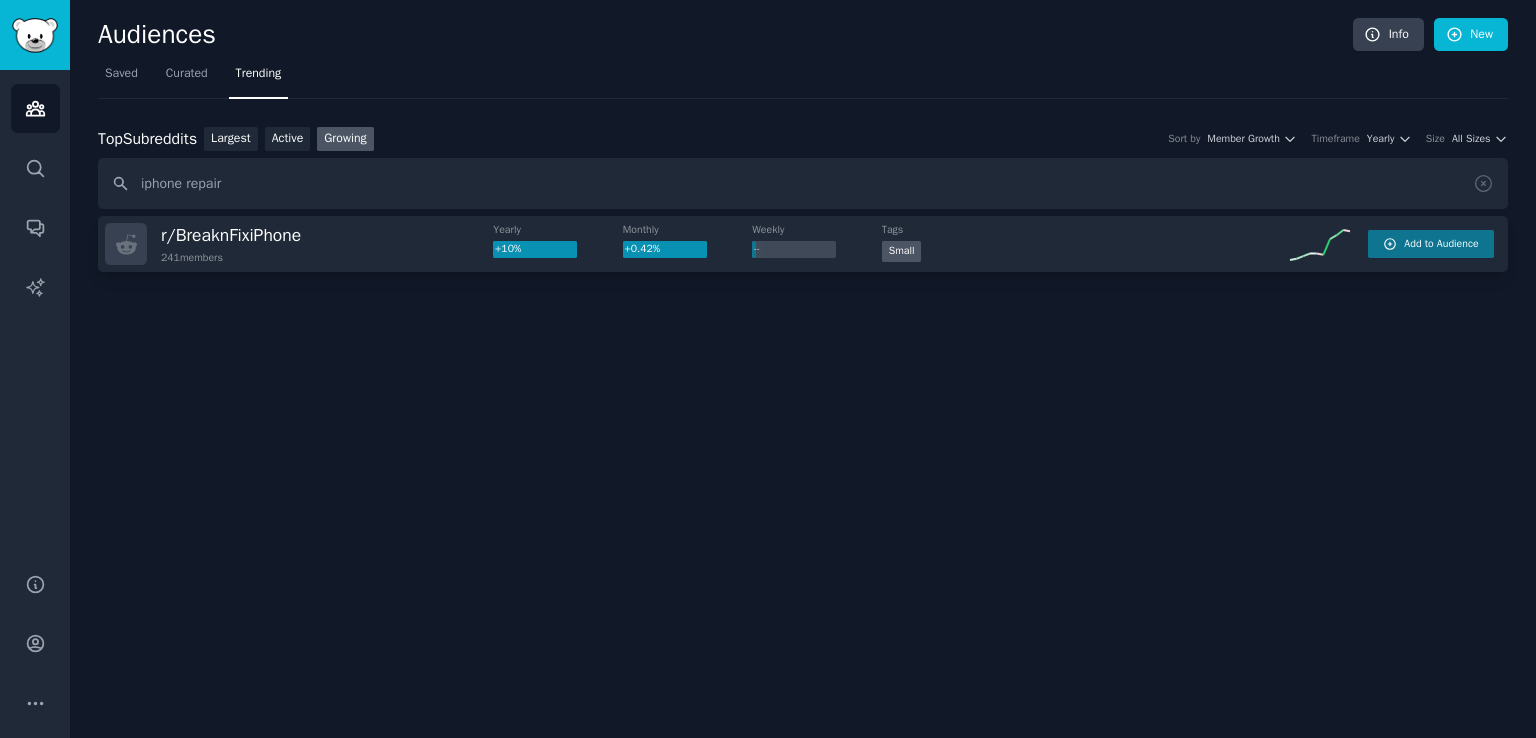 click on "Audiences Info New Saved Curated Trending Top   Subreddits Top Subreddits Largest Active Growing Sort by Member Growth Timeframe Yearly Size All Sizes iphone repair r/ BreaknFixiPhone 241  members Yearly +10% Monthly +0.42% Weekly -- Tags Small Add to Audience" 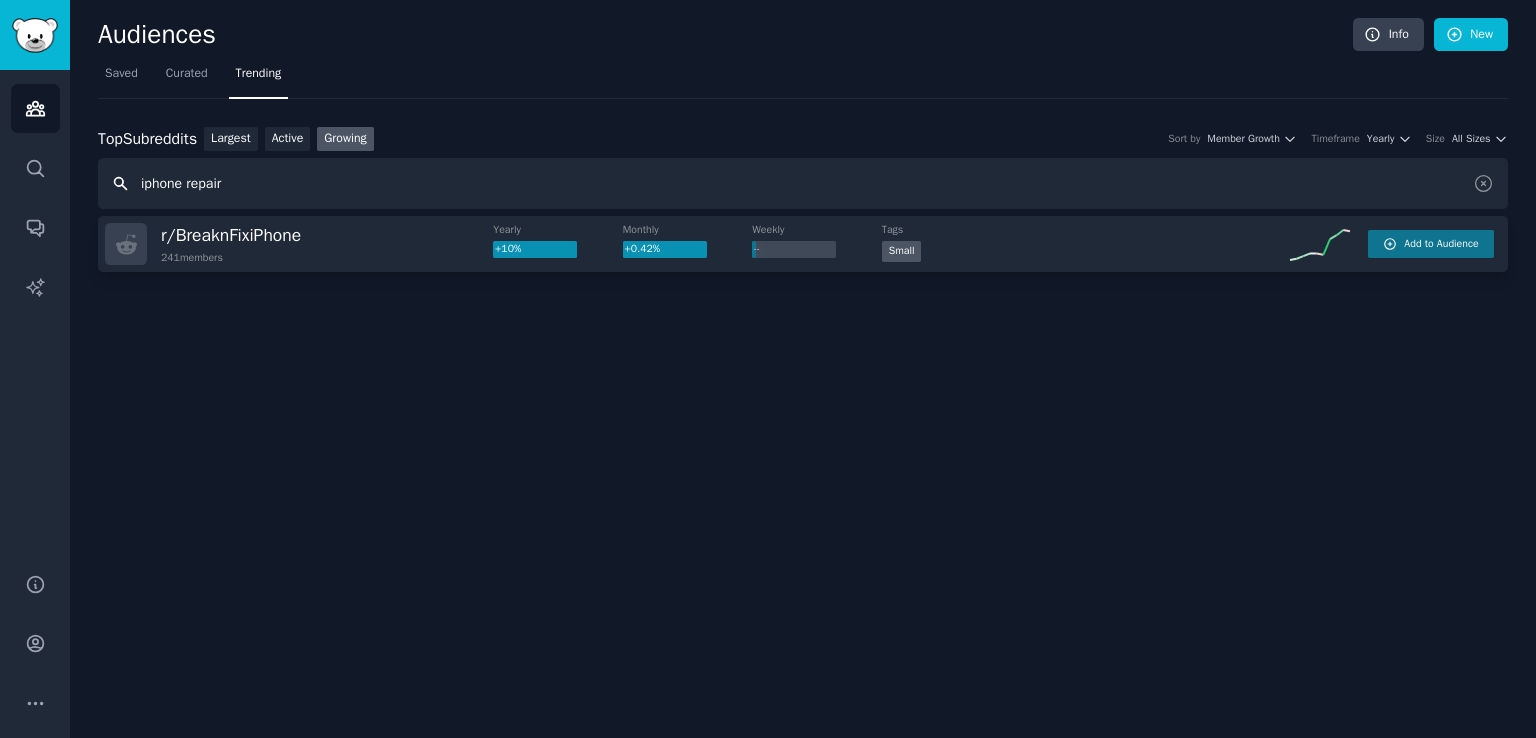 click on "iphone repair" at bounding box center (803, 183) 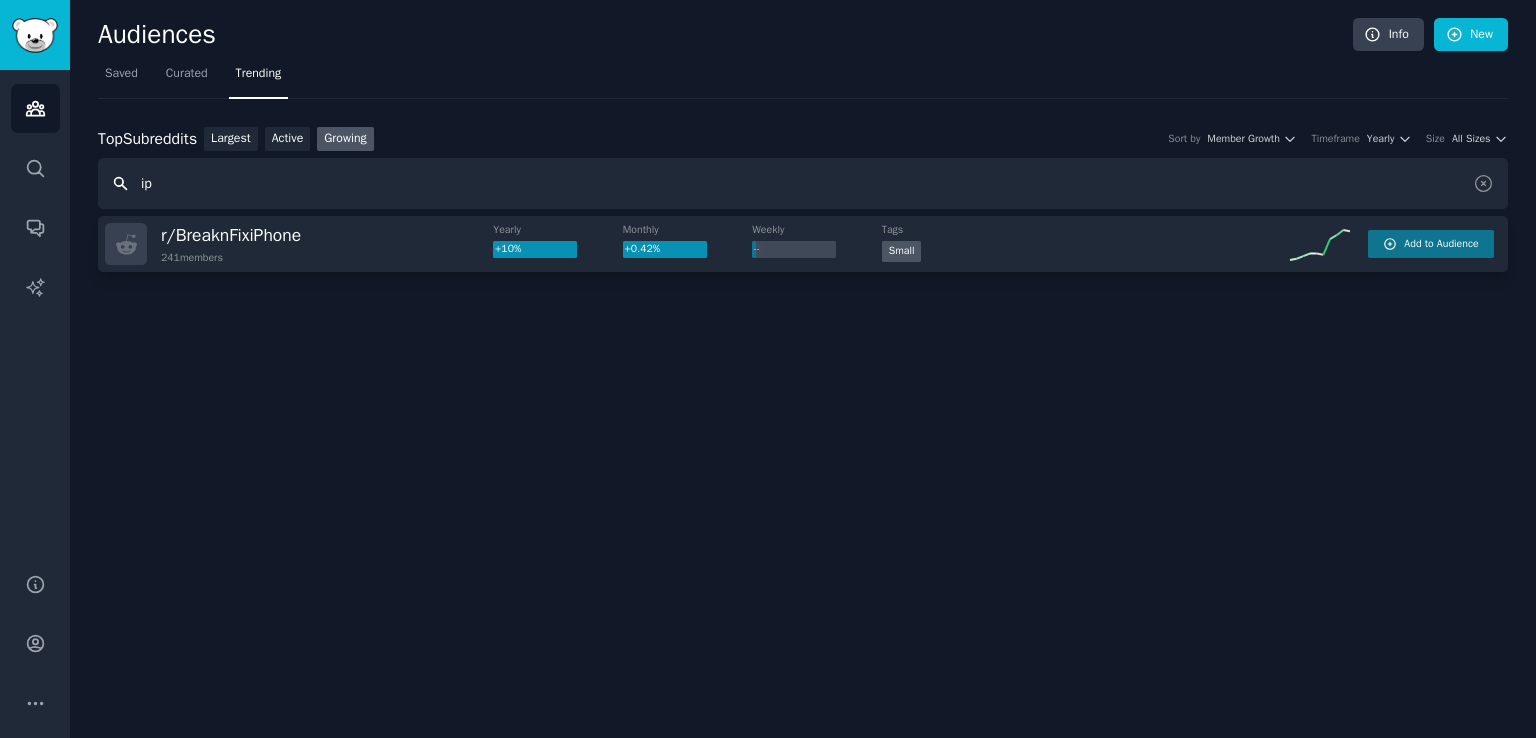 type on "i" 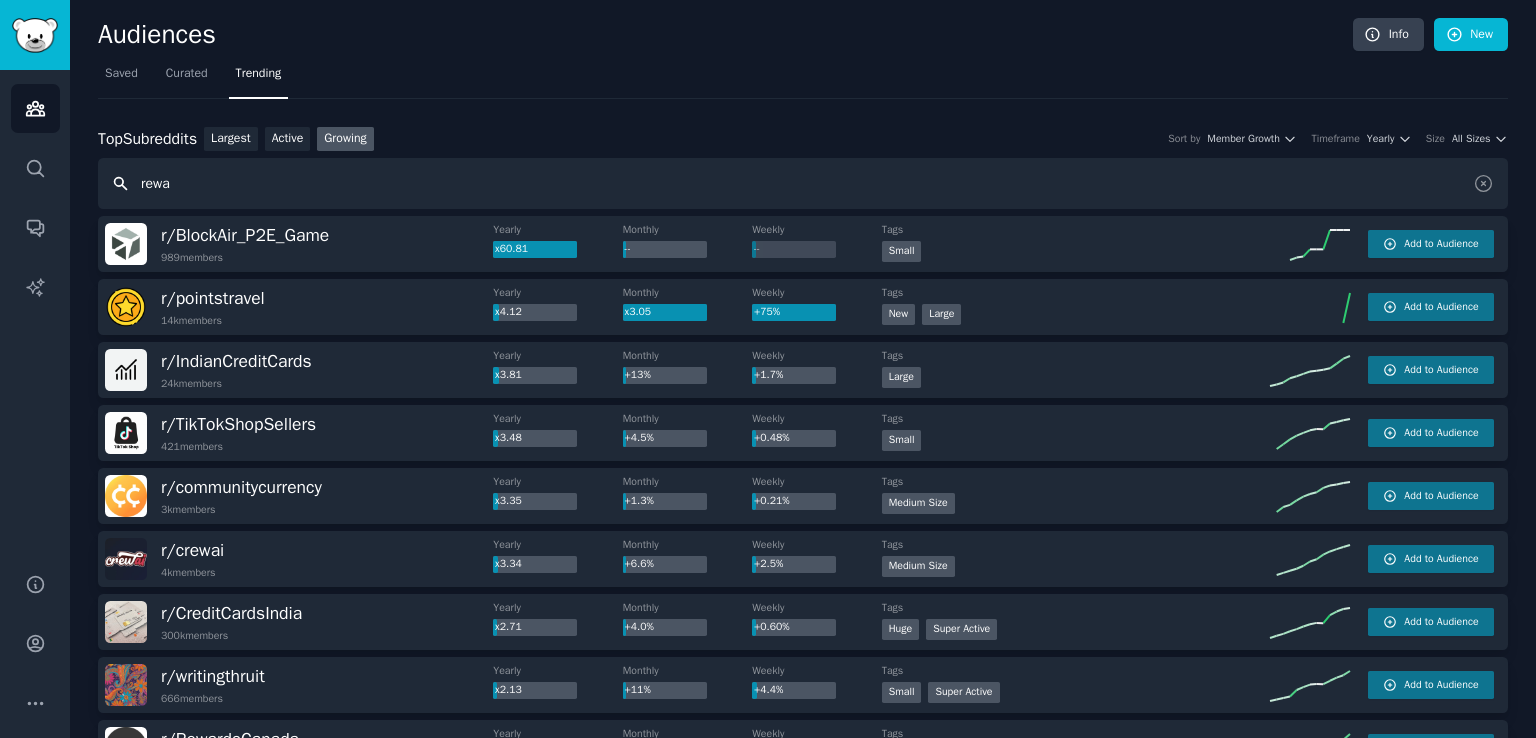 click on "rewa" at bounding box center [803, 183] 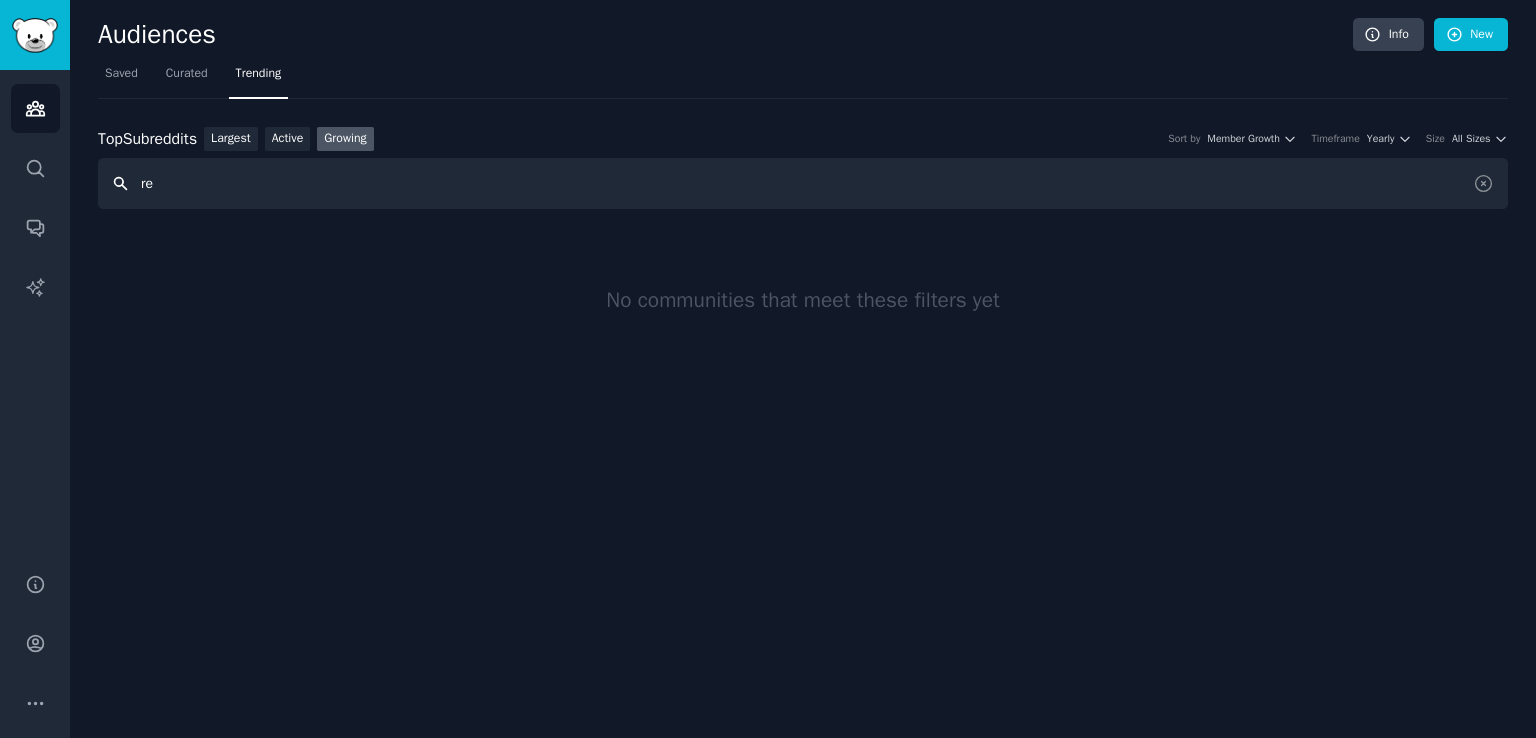 type on "r" 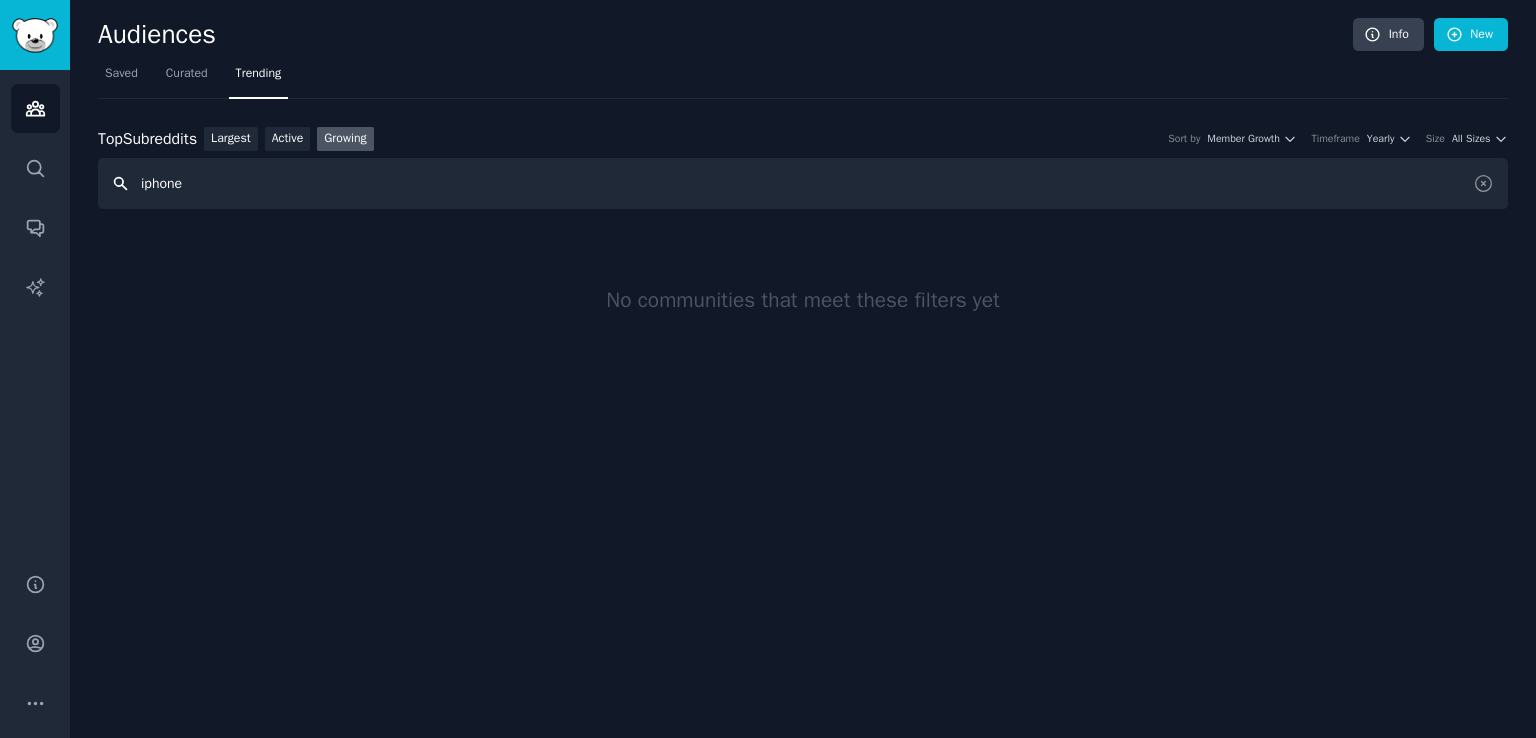 type on "iphone" 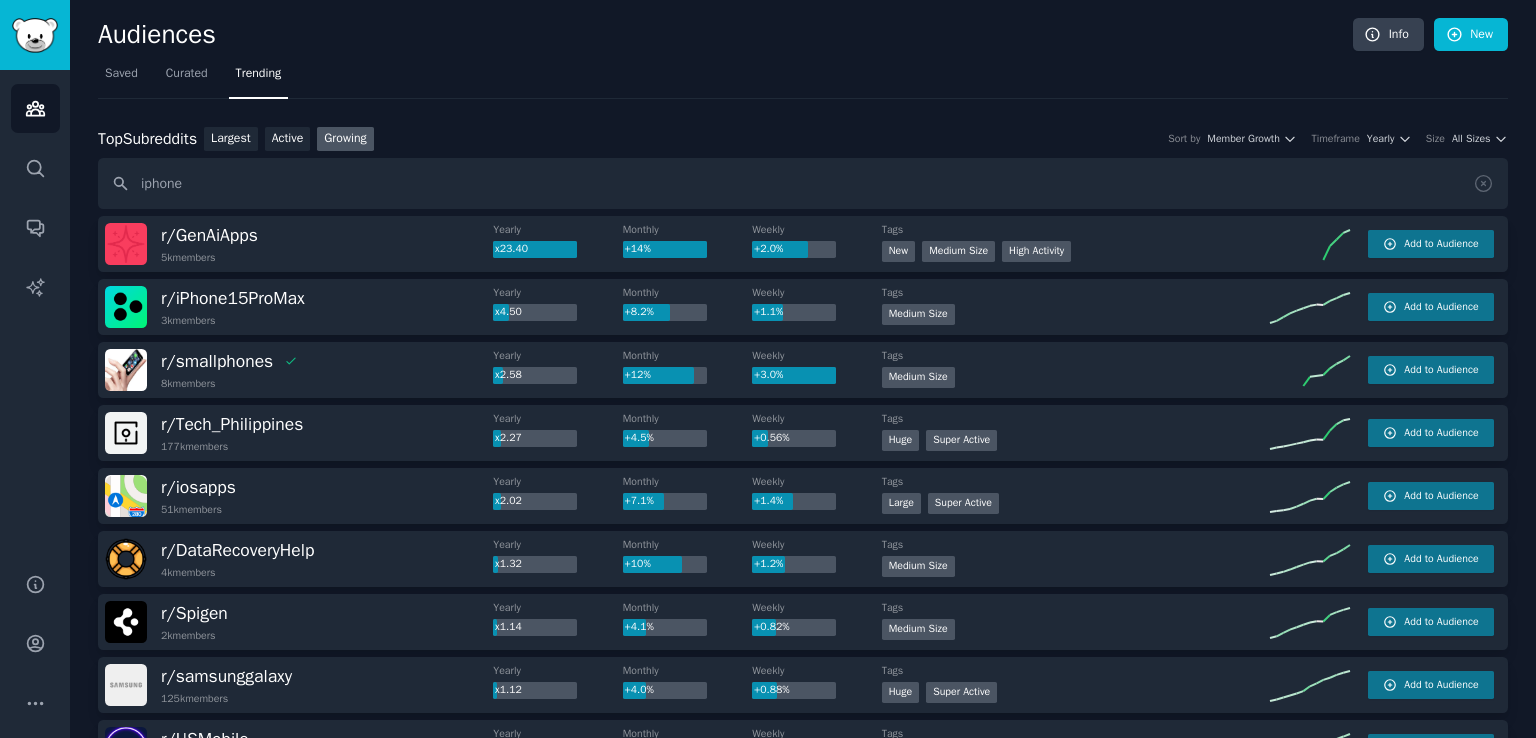 drag, startPoint x: 159, startPoint y: 320, endPoint x: 230, endPoint y: 320, distance: 71 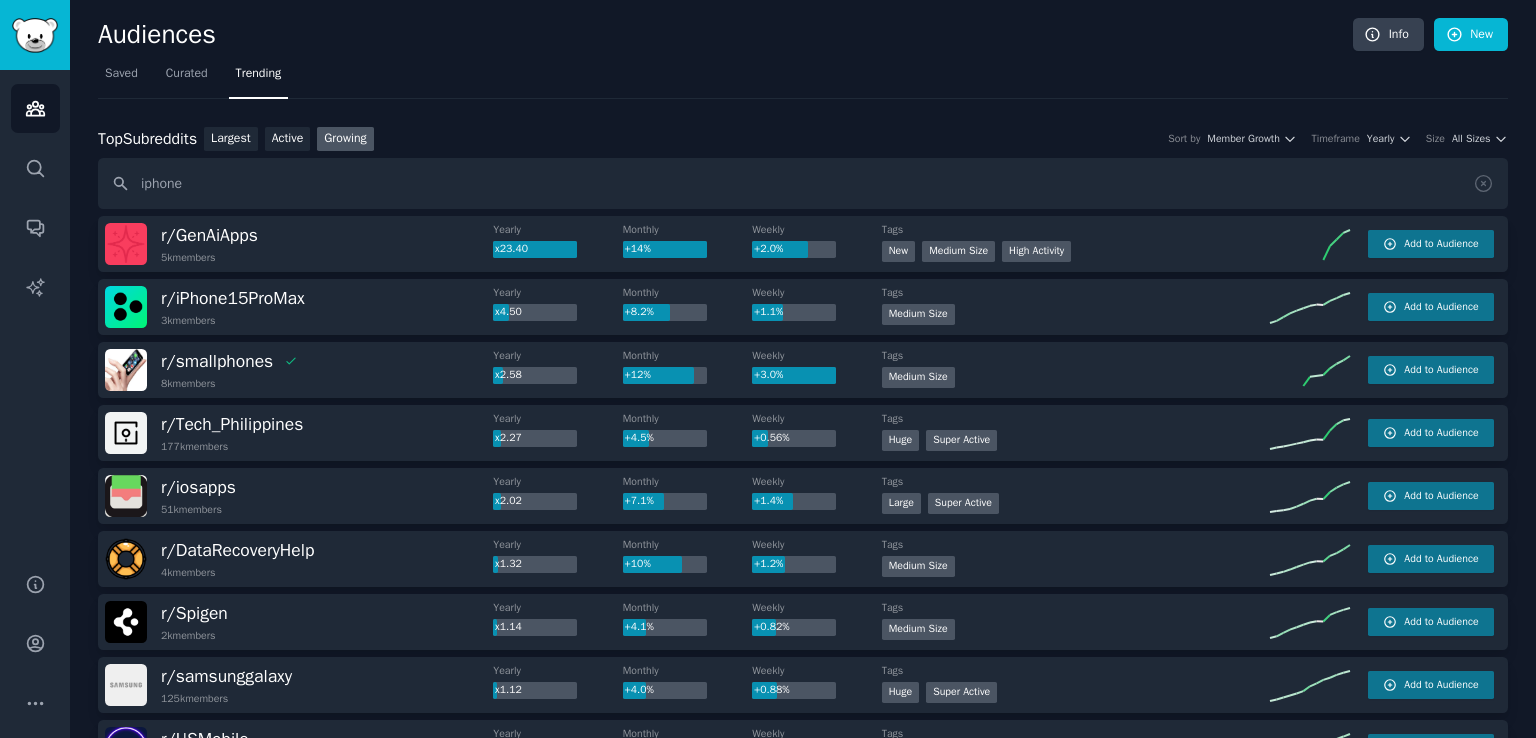 click on "r/ iPhone15ProMax 3k  members" at bounding box center (299, 307) 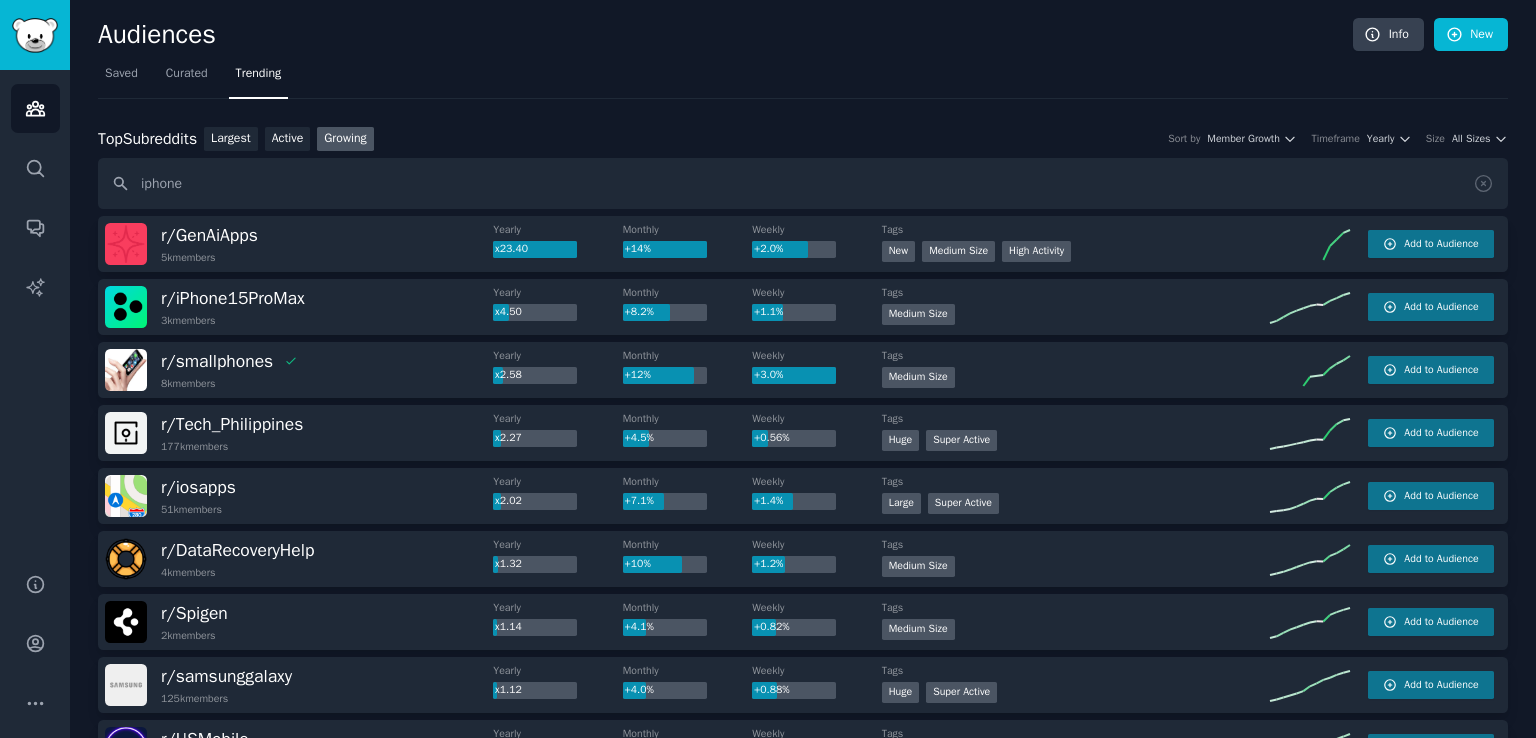 click on "3k  members" at bounding box center (233, 321) 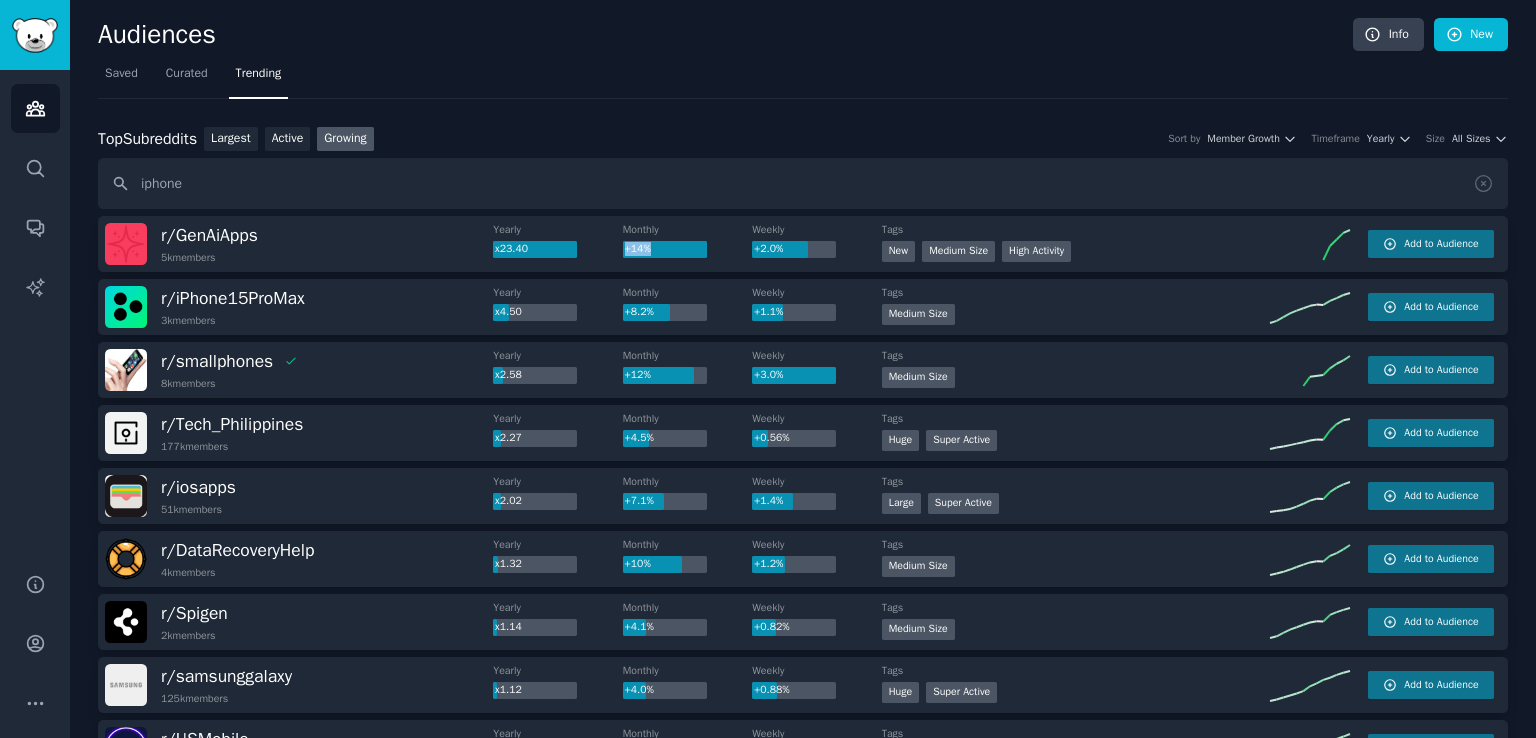 drag, startPoint x: 623, startPoint y: 246, endPoint x: 648, endPoint y: 253, distance: 25.96151 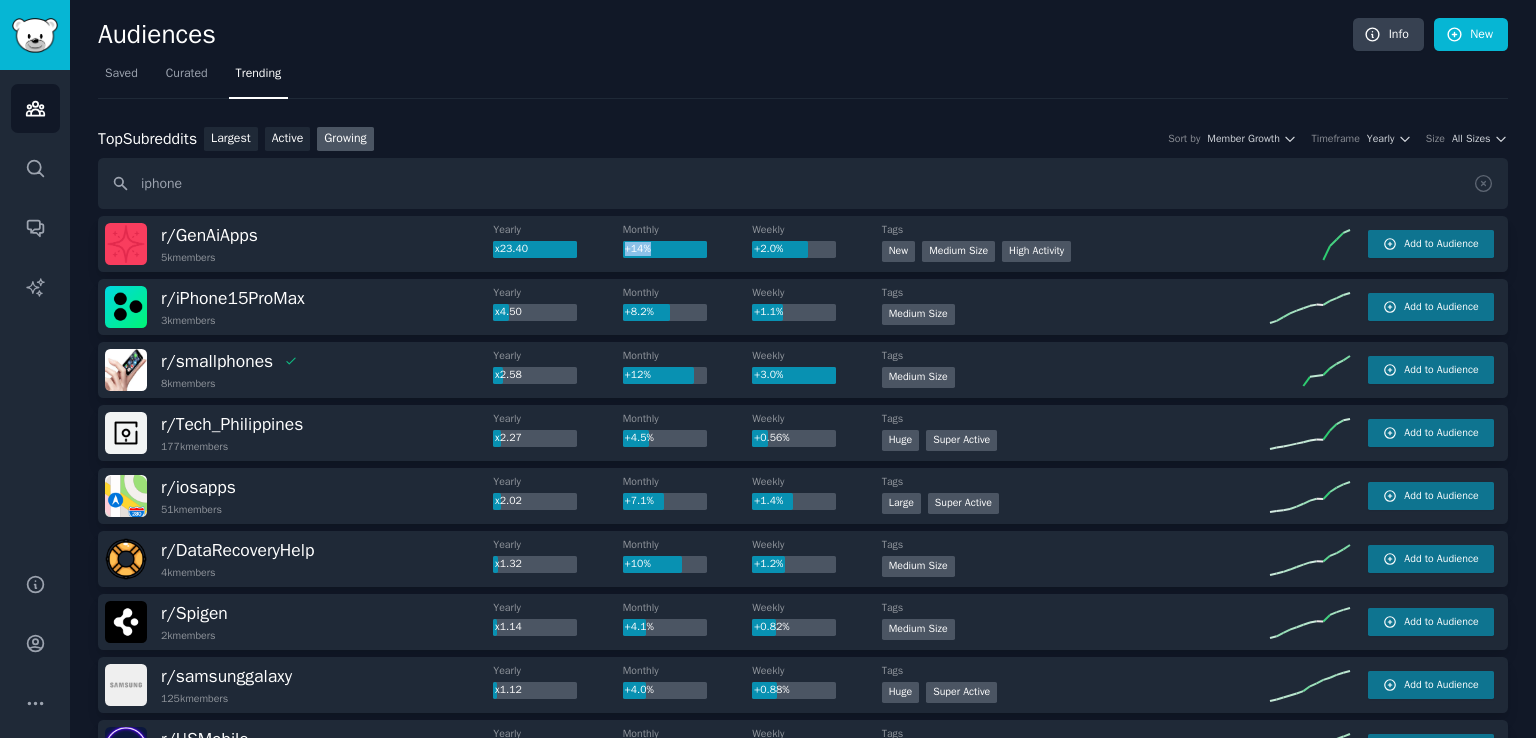 click on "+14%" at bounding box center (638, 248) 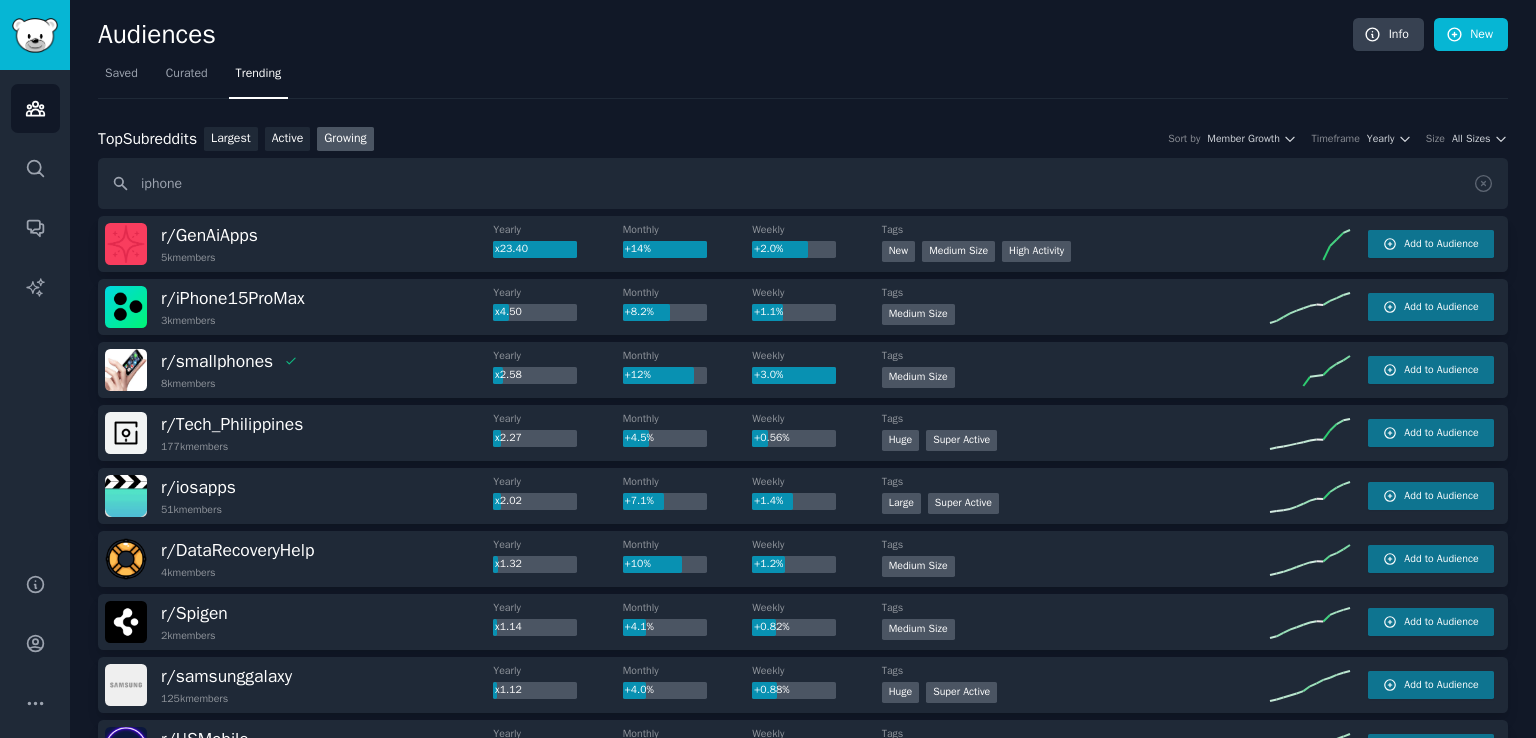 click on "x23.40" at bounding box center [511, 248] 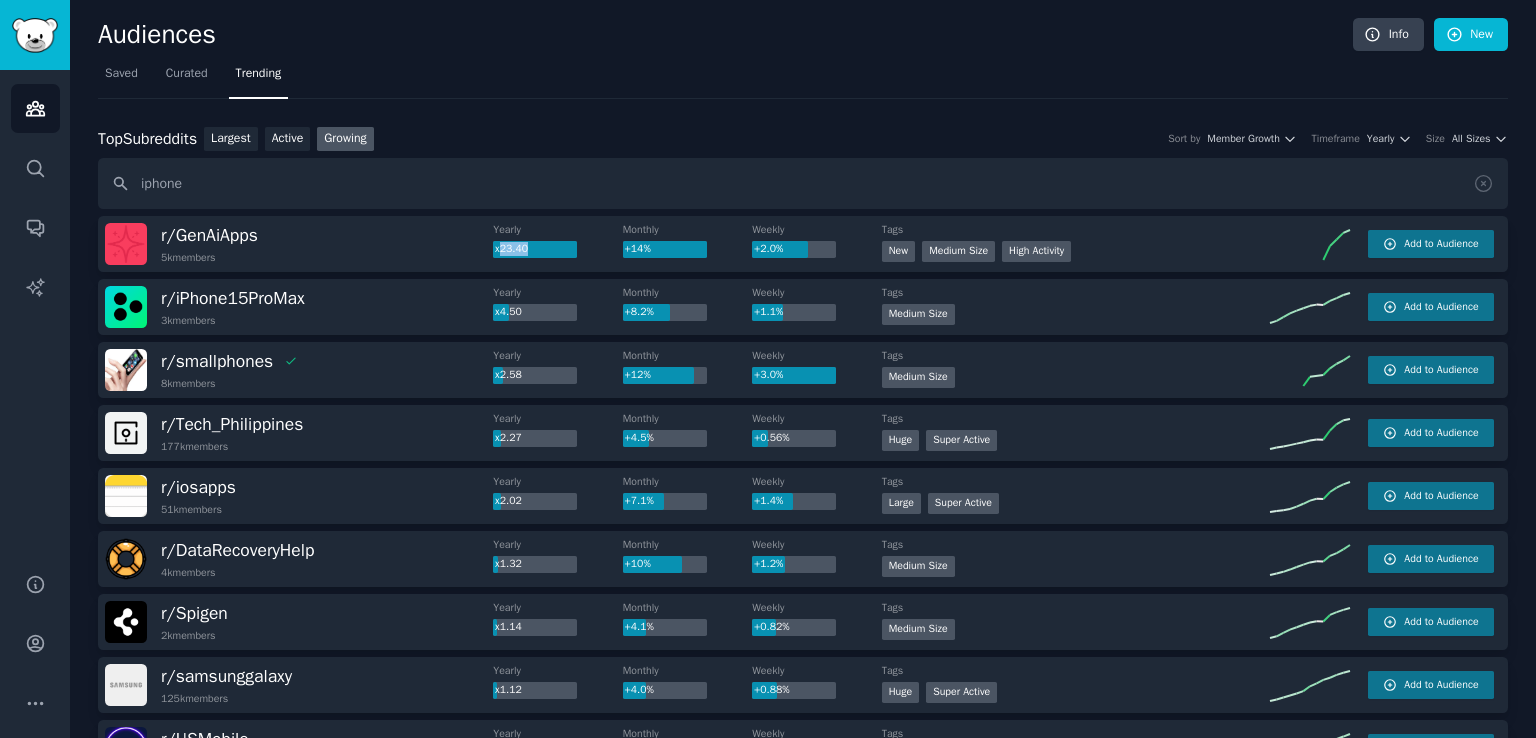 drag, startPoint x: 523, startPoint y: 249, endPoint x: 497, endPoint y: 253, distance: 26.305893 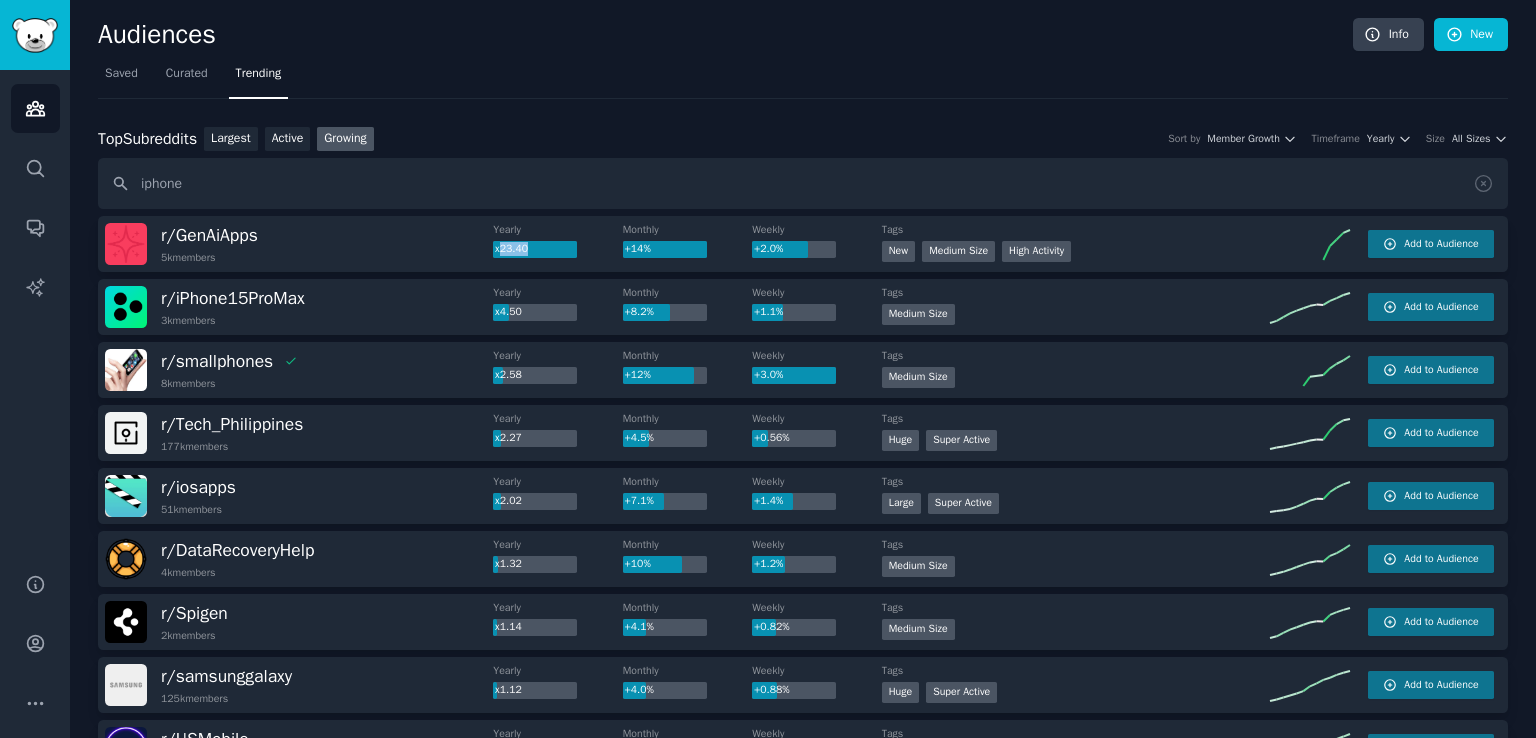 click on "x23.40" at bounding box center (511, 248) 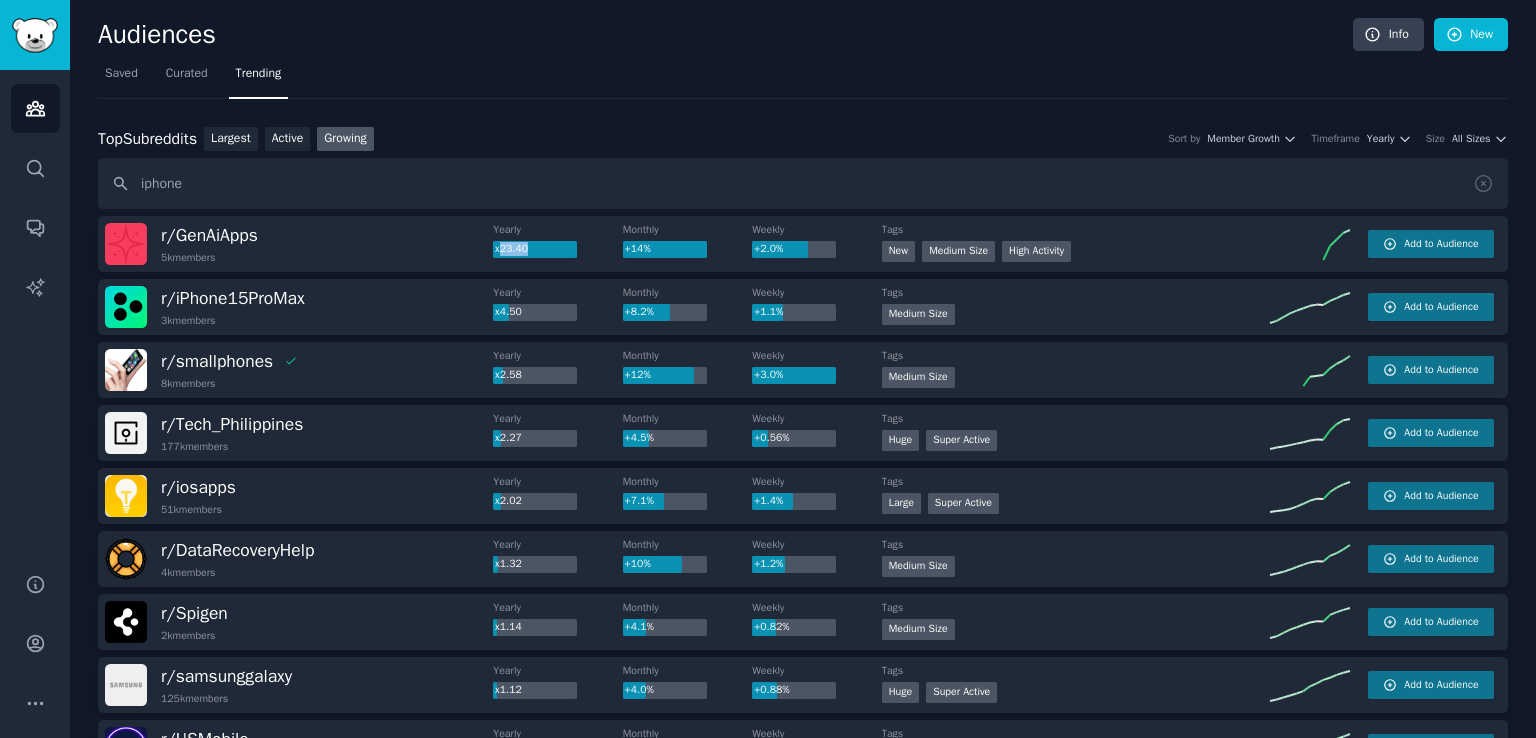 click on "x23.40" at bounding box center (511, 248) 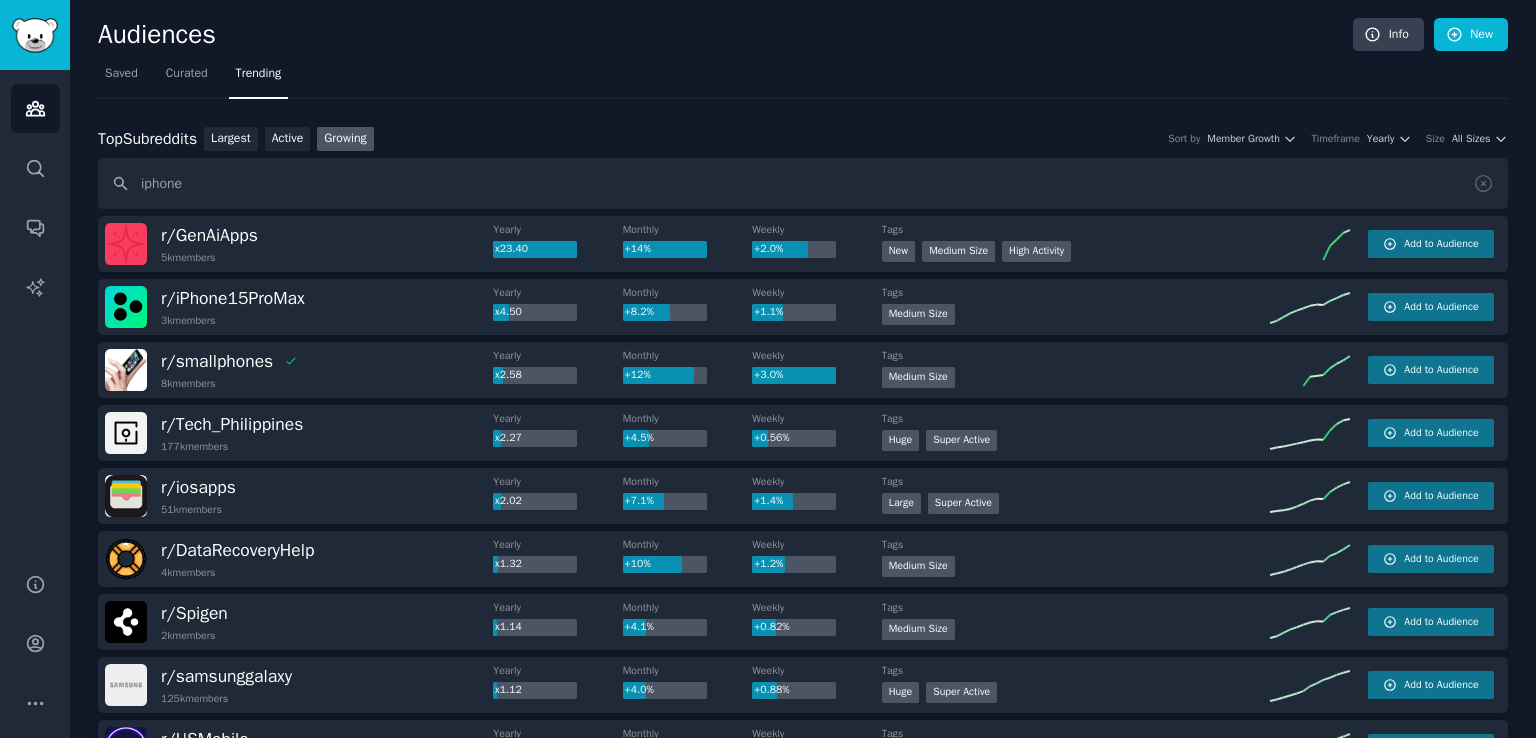 scroll, scrollTop: 100, scrollLeft: 0, axis: vertical 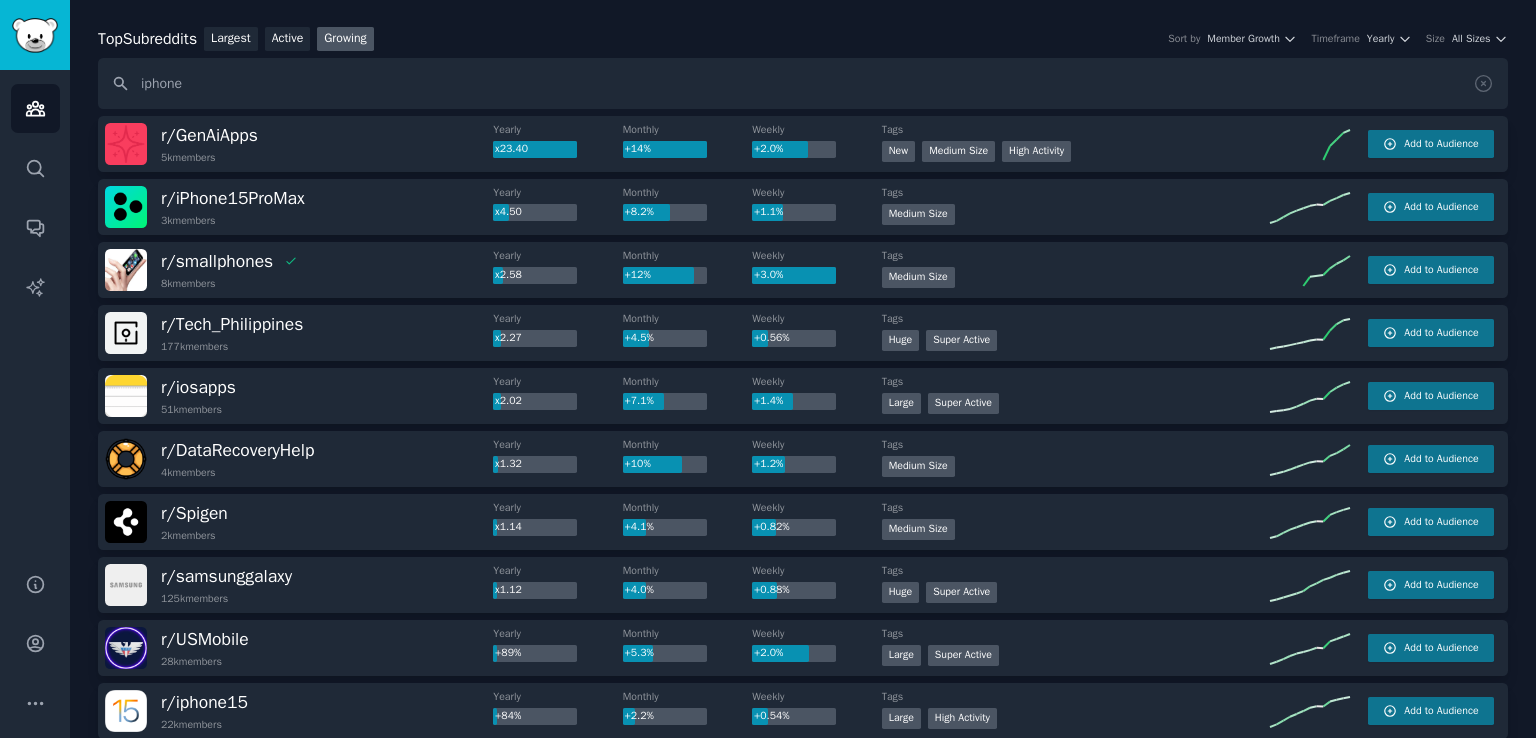 click on "Yearly x2.27" at bounding box center (557, 329) 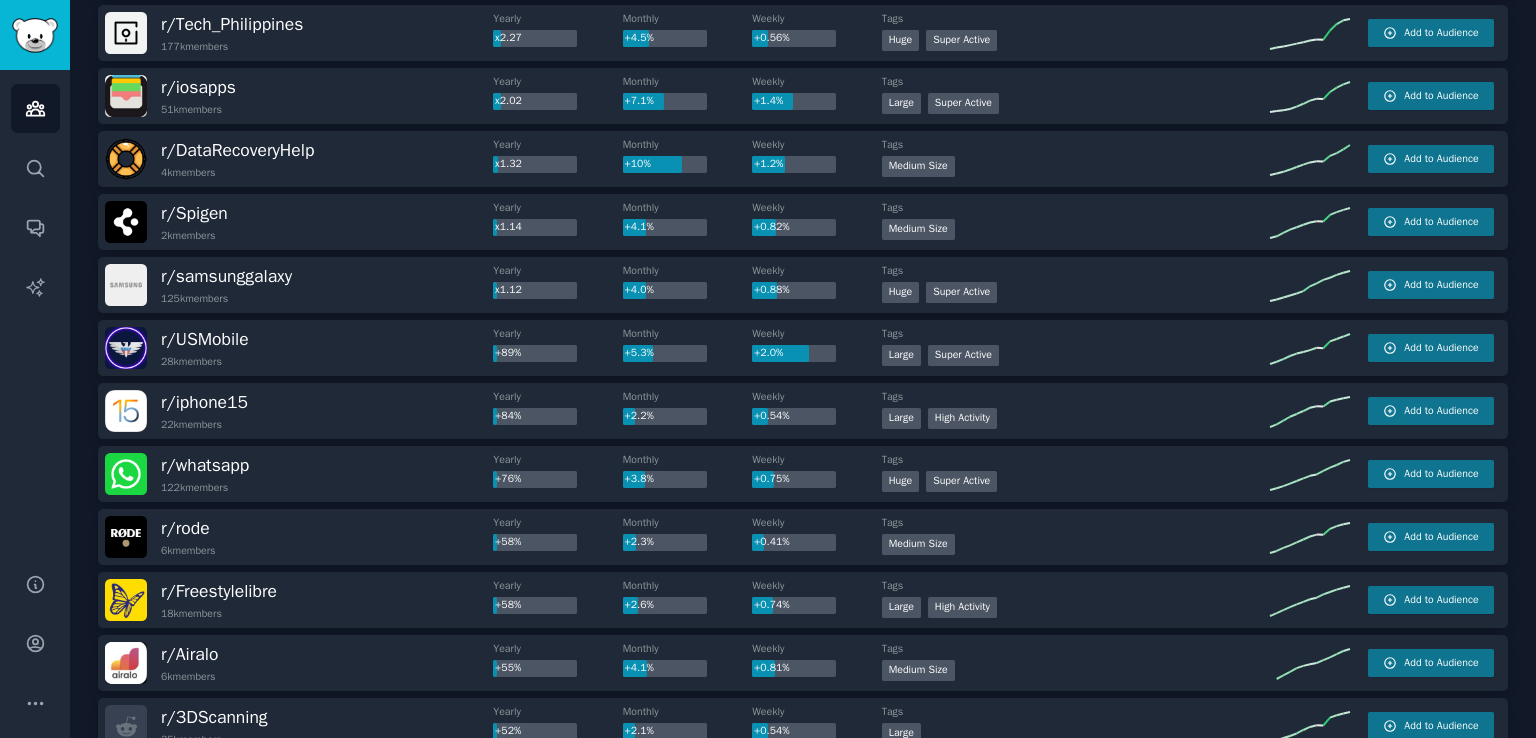 scroll, scrollTop: 0, scrollLeft: 0, axis: both 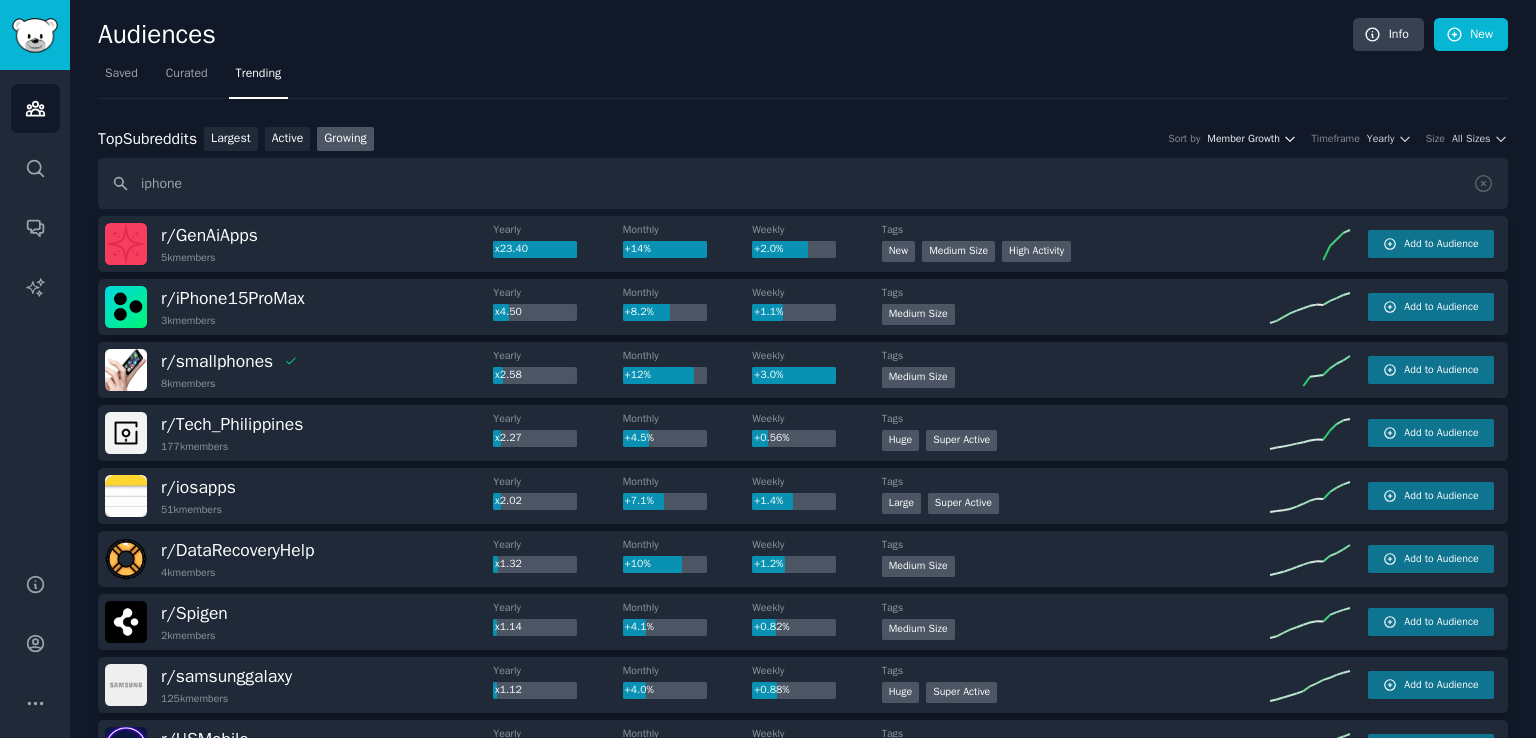 click on "Member Growth" at bounding box center (1243, 139) 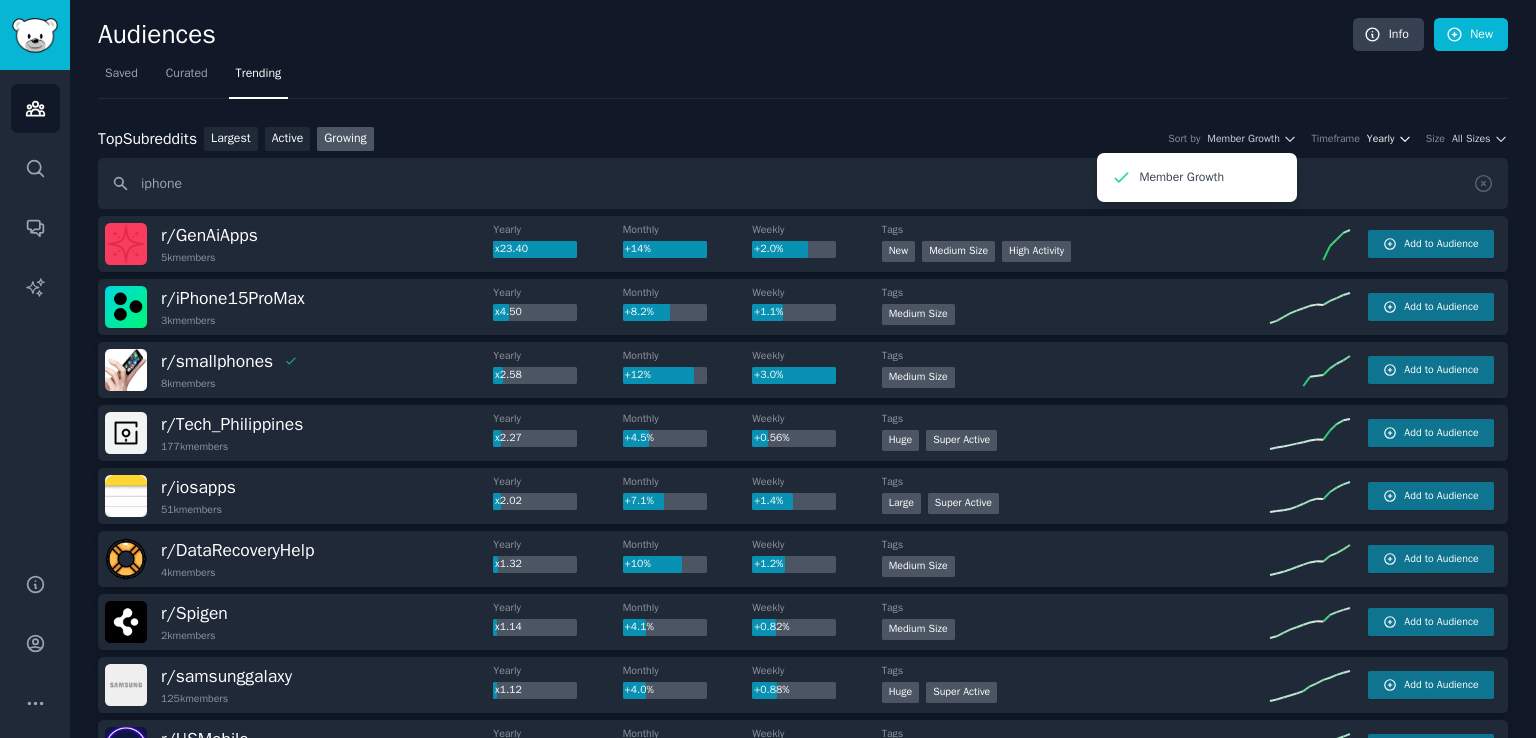 click on "Yearly" at bounding box center (1380, 139) 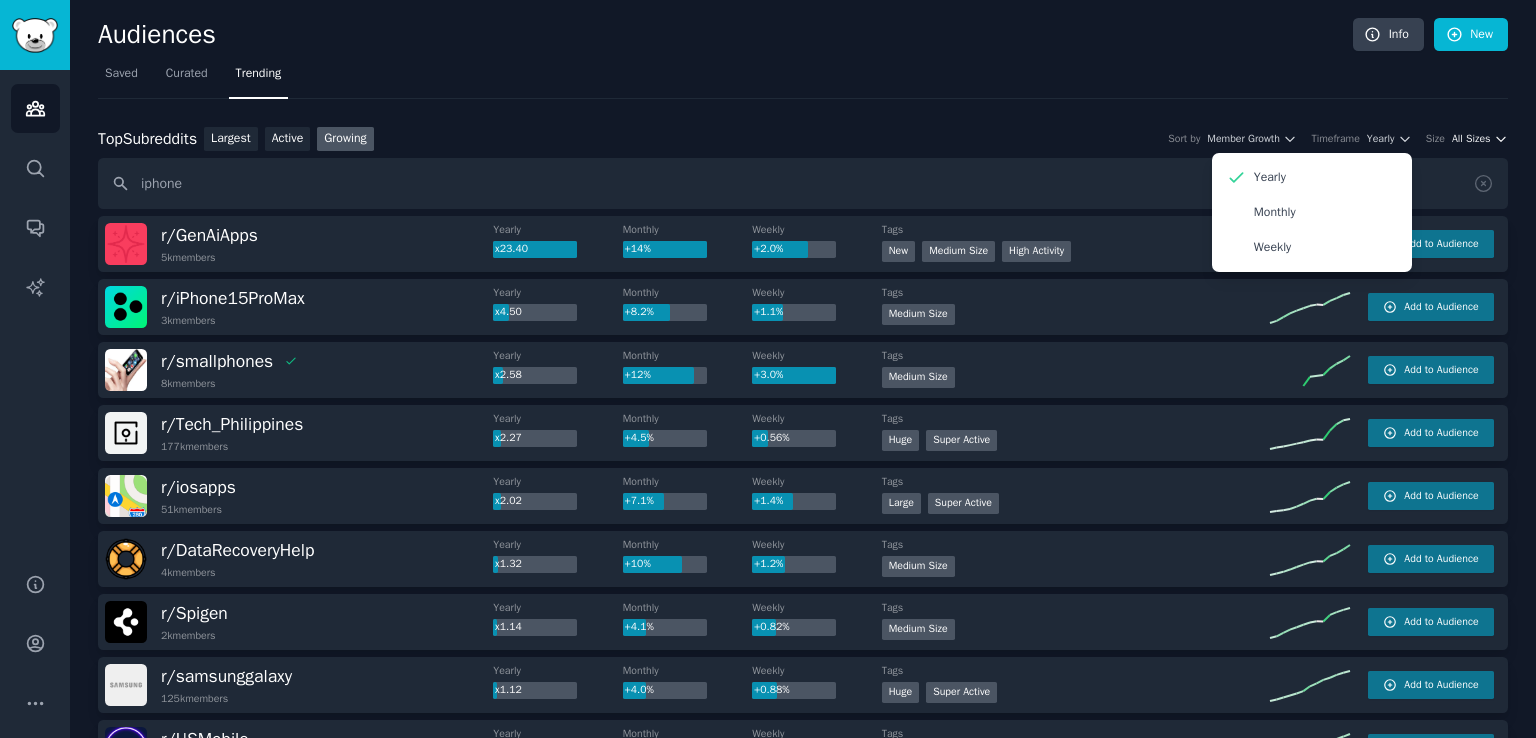 click on "All Sizes" at bounding box center [1471, 139] 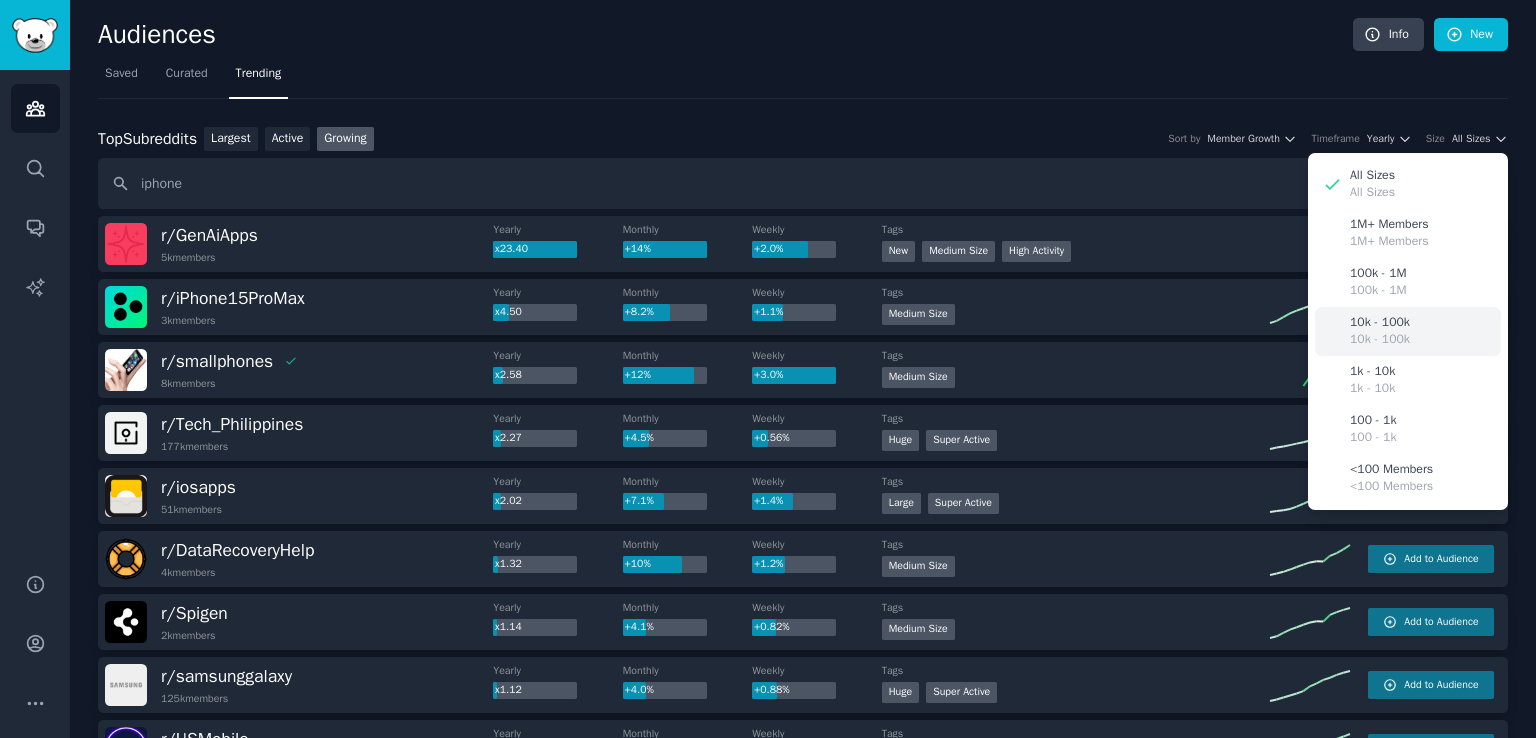 click on "10k - 100k" at bounding box center [1380, 340] 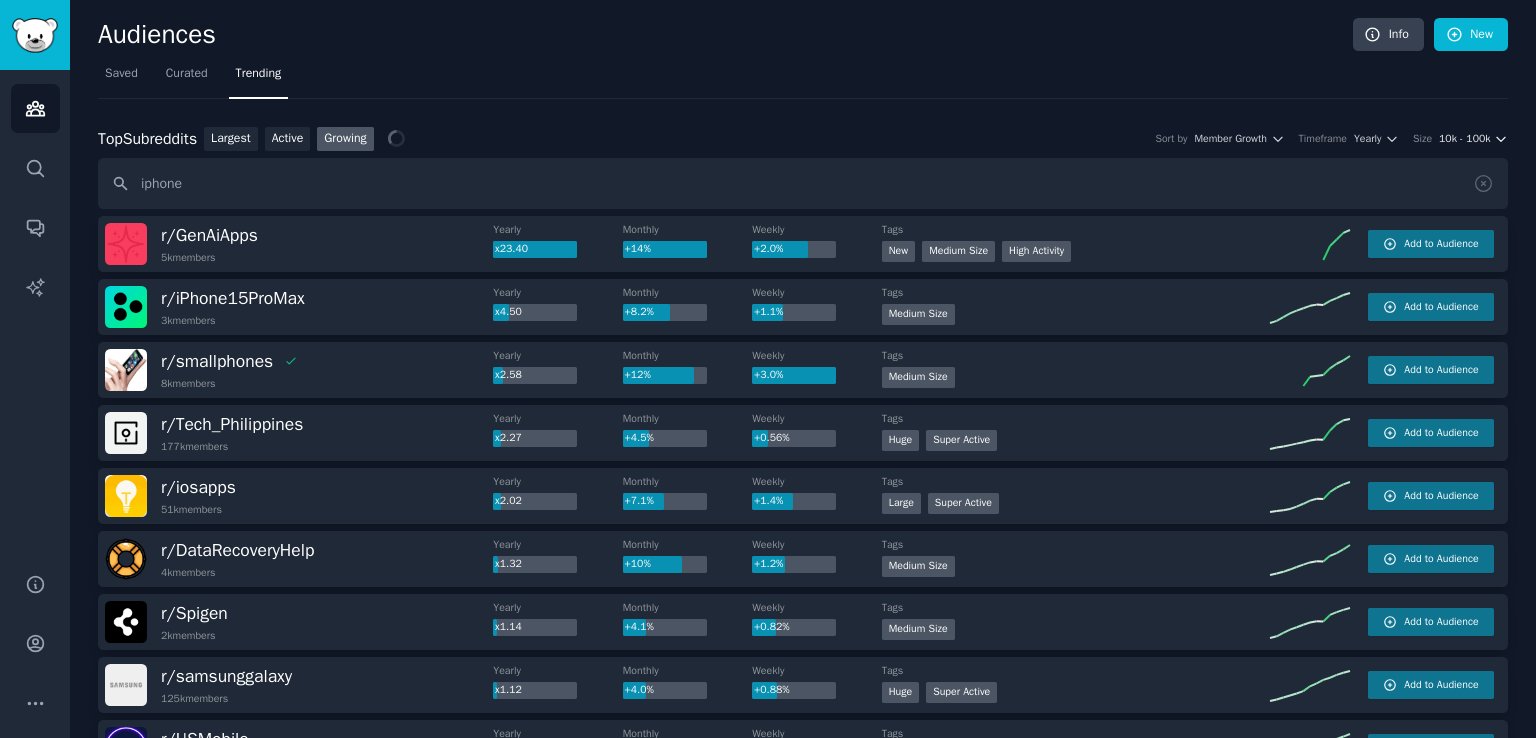 click on "10k - 100k" at bounding box center [1473, 139] 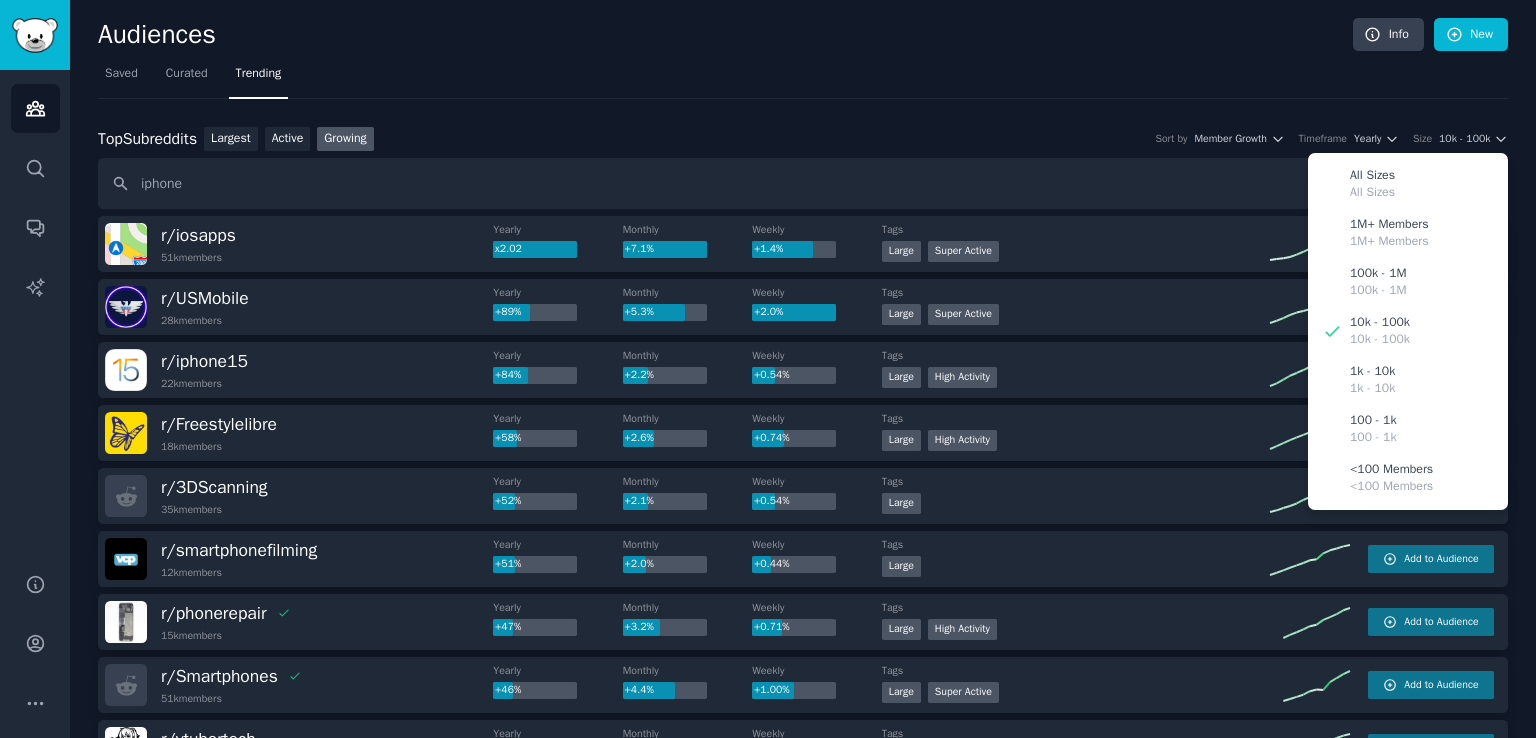 click on "Top   Subreddits Top Subreddits Largest Active Growing Sort by Member Growth Timeframe Yearly Size 10k - 100k All Sizes All Sizes 1M+ Members 1M+ Members 100k - 1M 100k - 1M 10k - 100k 10k - 100k 1k - 10k 1k - 10k 100 - 1k 100 - 1k <100 Members <100 Members iphone r/ iosapps 51k  members Yearly x2.02 Monthly +7.1% Weekly +1.4% Tags Large Super Active Add to Audience r/ USMobile 28k  members Yearly +89% Monthly +5.3% Weekly +2.0% Tags Large Super Active Add to Audience r/ iphone15 22k  members Yearly +84% Monthly +2.2% Weekly +0.54% Tags Large High Activity Add to Audience r/ Freestylelibre 18k  members Yearly +58% Monthly +2.6% Weekly +0.74% Tags Large High Activity Add to Audience r/ 3DScanning 35k  members Yearly +52% Monthly +2.1% Weekly +0.54% Tags Large Add to Audience r/ smartphonefilming 12k  members Yearly +51% Monthly +2.0% Weekly +0.44% Tags Large Add to Audience r/ phonerepair 15k  members Yearly +47% Monthly +3.2% Weekly +0.71% Tags Large High Activity Add to Audience r/ Smartphones 51k  members" at bounding box center (803, 1029) 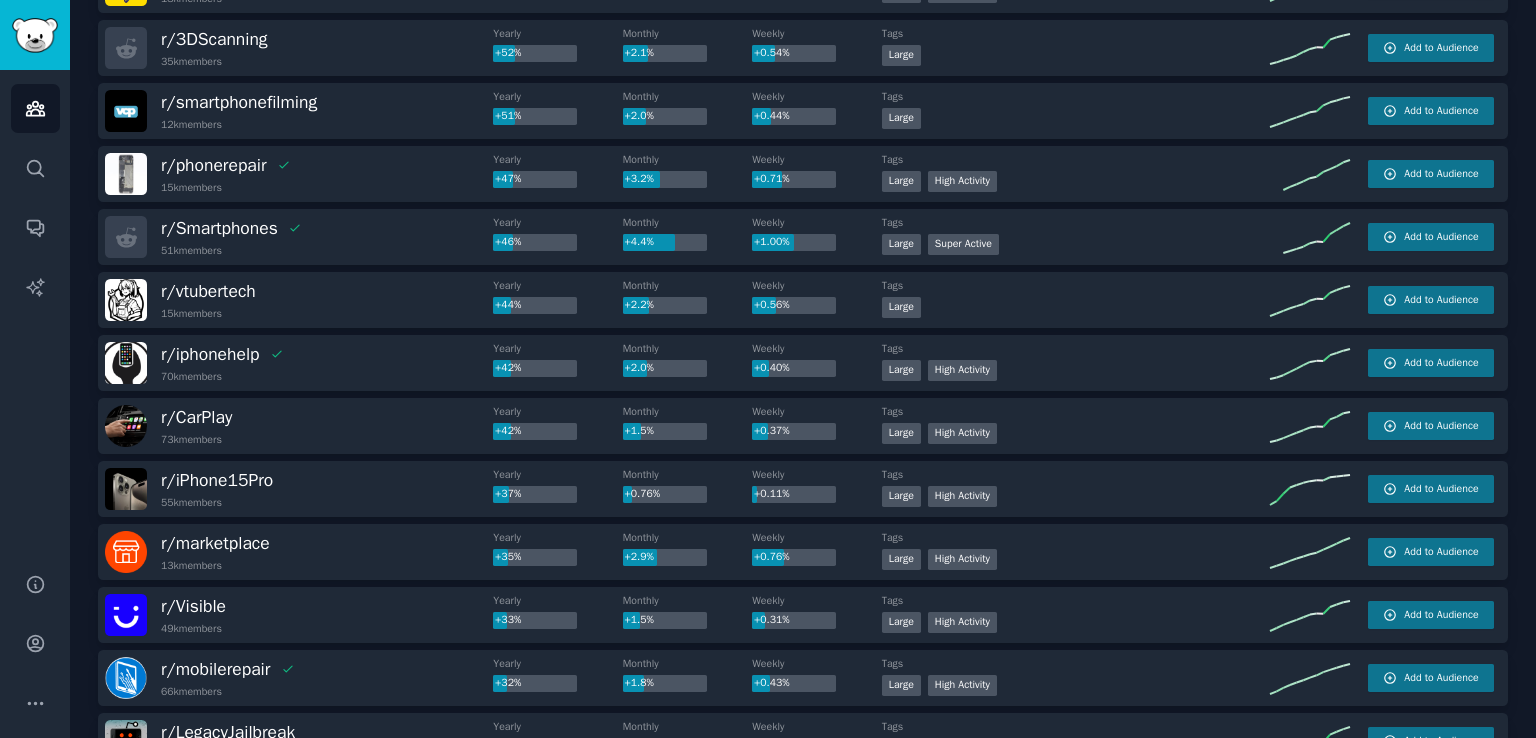 scroll, scrollTop: 0, scrollLeft: 0, axis: both 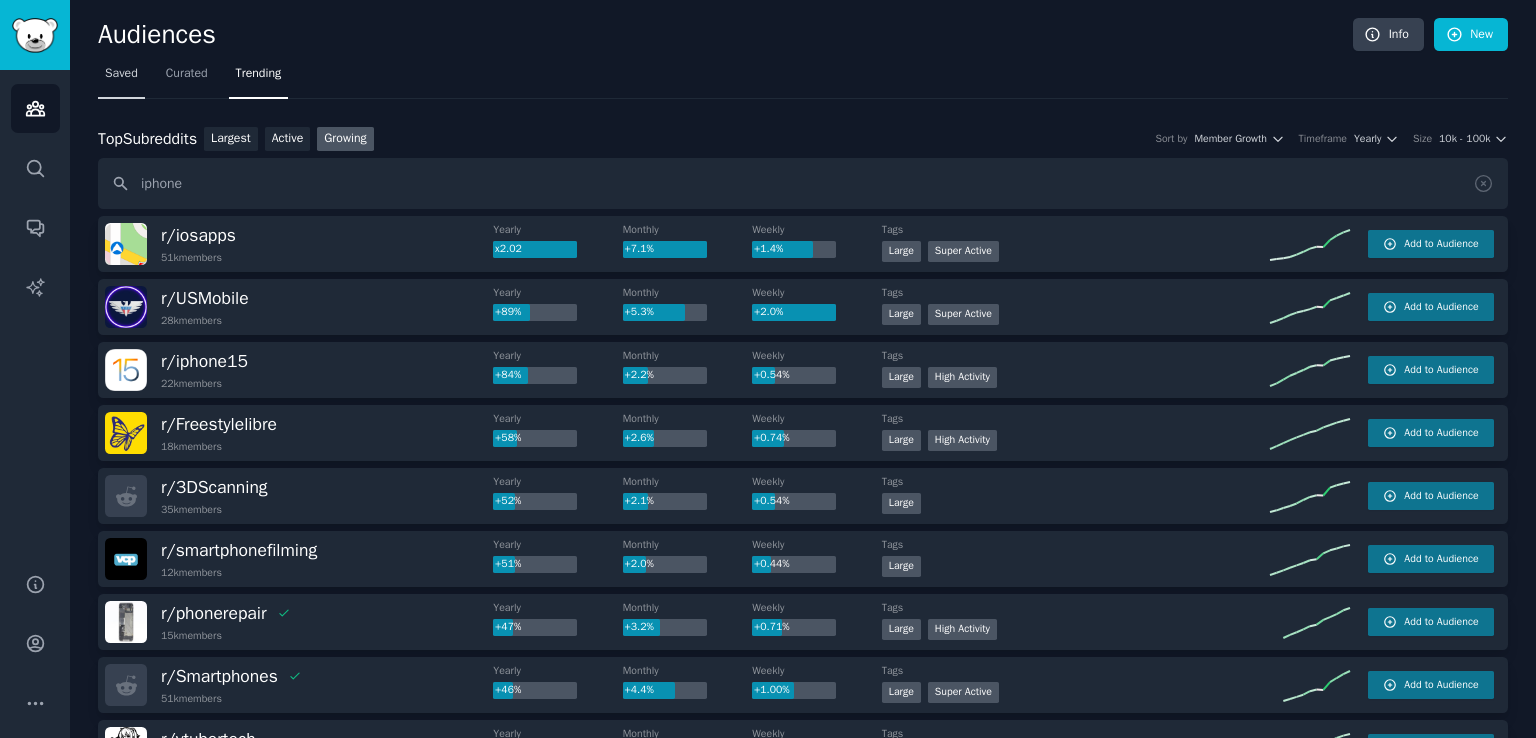 click on "Saved" at bounding box center (121, 74) 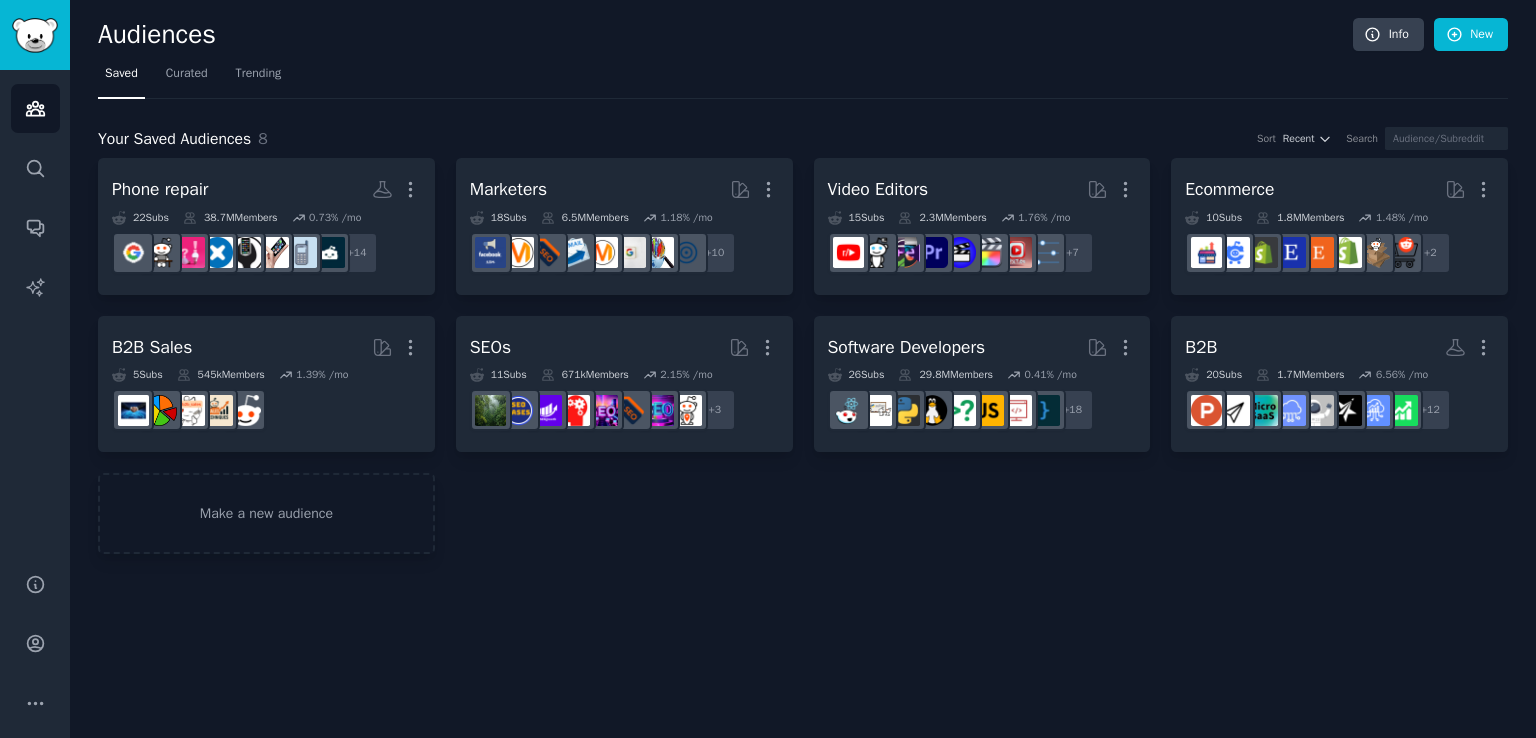 click on "Audiences Info New Saved Curated Trending Your Saved Audiences 8 Sort Recent Search Phone repair Custom Audience More 22  Sub s 38.7M  Members 0.73 % /mo + 14 Marketers More 18  Sub s 6.5M  Members 1.18 % /mo + 10 Video Editors More 15  Sub s 2.3M  Members 1.76 % /mo + 7 Ecommerce More 10  Sub s 1.8M  Members 1.48 % /mo + 2 B2B Sales More 5  Sub s 545k  Members 1.39 % /mo SEOs More 11  Sub s 671k  Members 2.15 % /mo r/localseo + 3 Software Developers More 26  Sub s 29.8M  Members 0.41 % /mo + 18 B2B More 20  Sub s 1.7M  Members 6.56 % /mo + 12 Make a new audience" 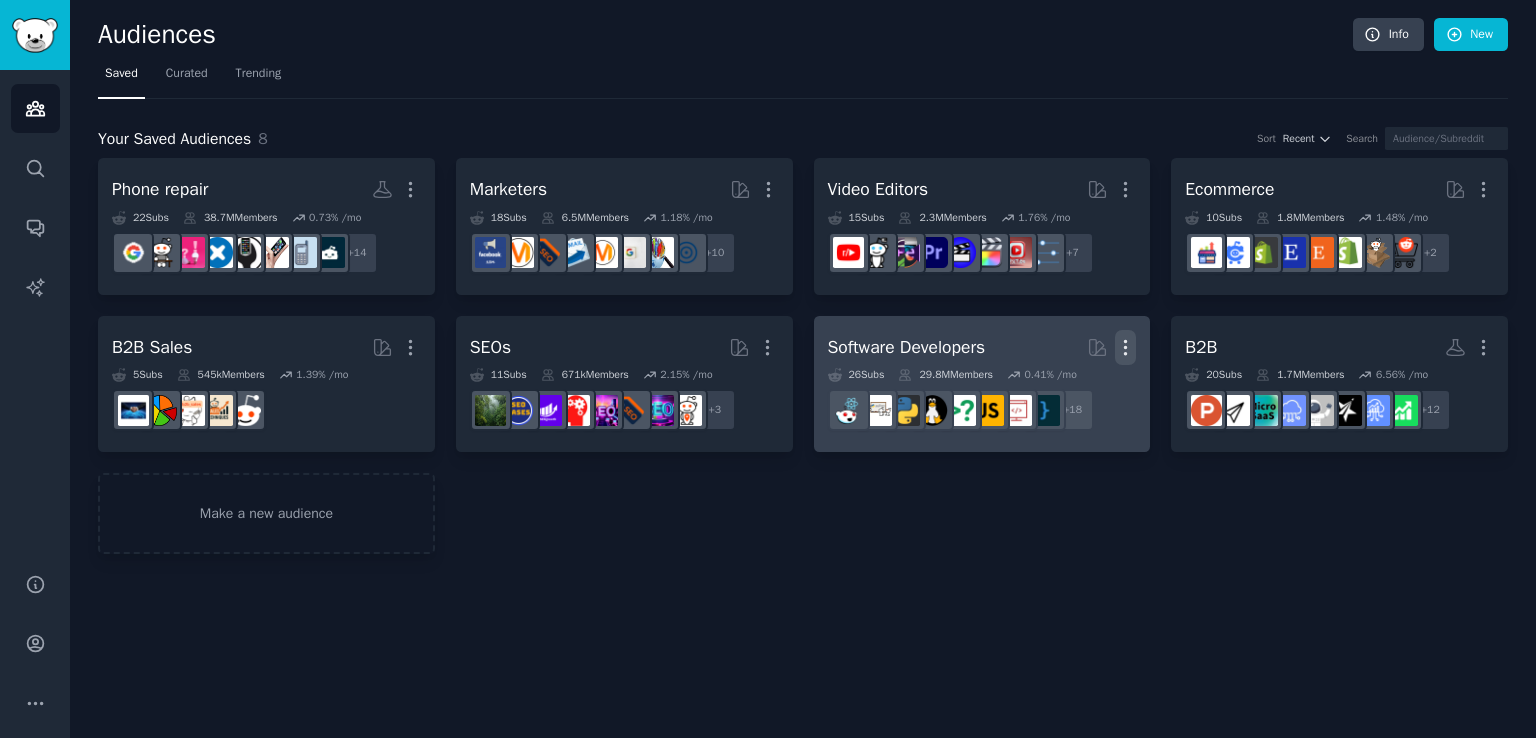 click 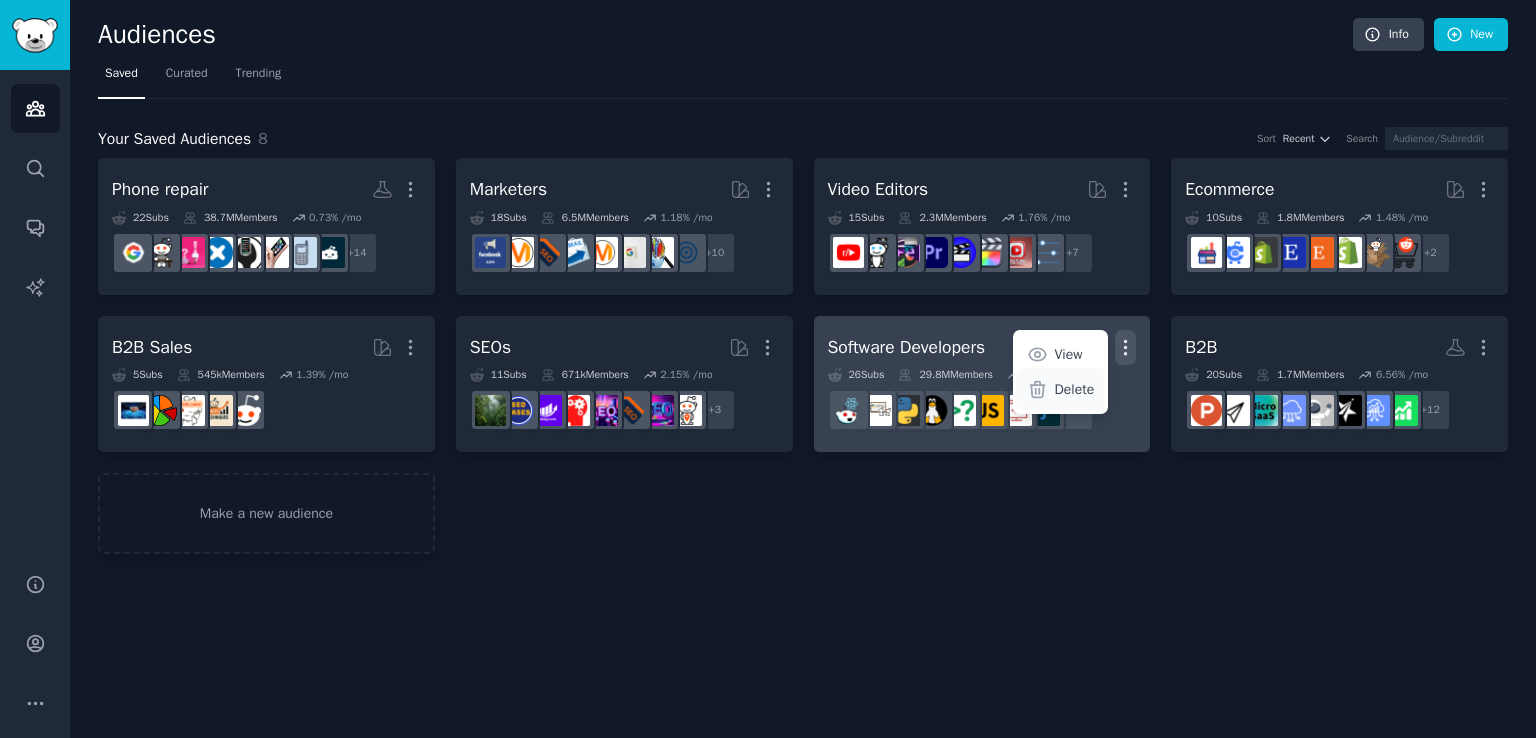 click on "Delete" at bounding box center (1075, 389) 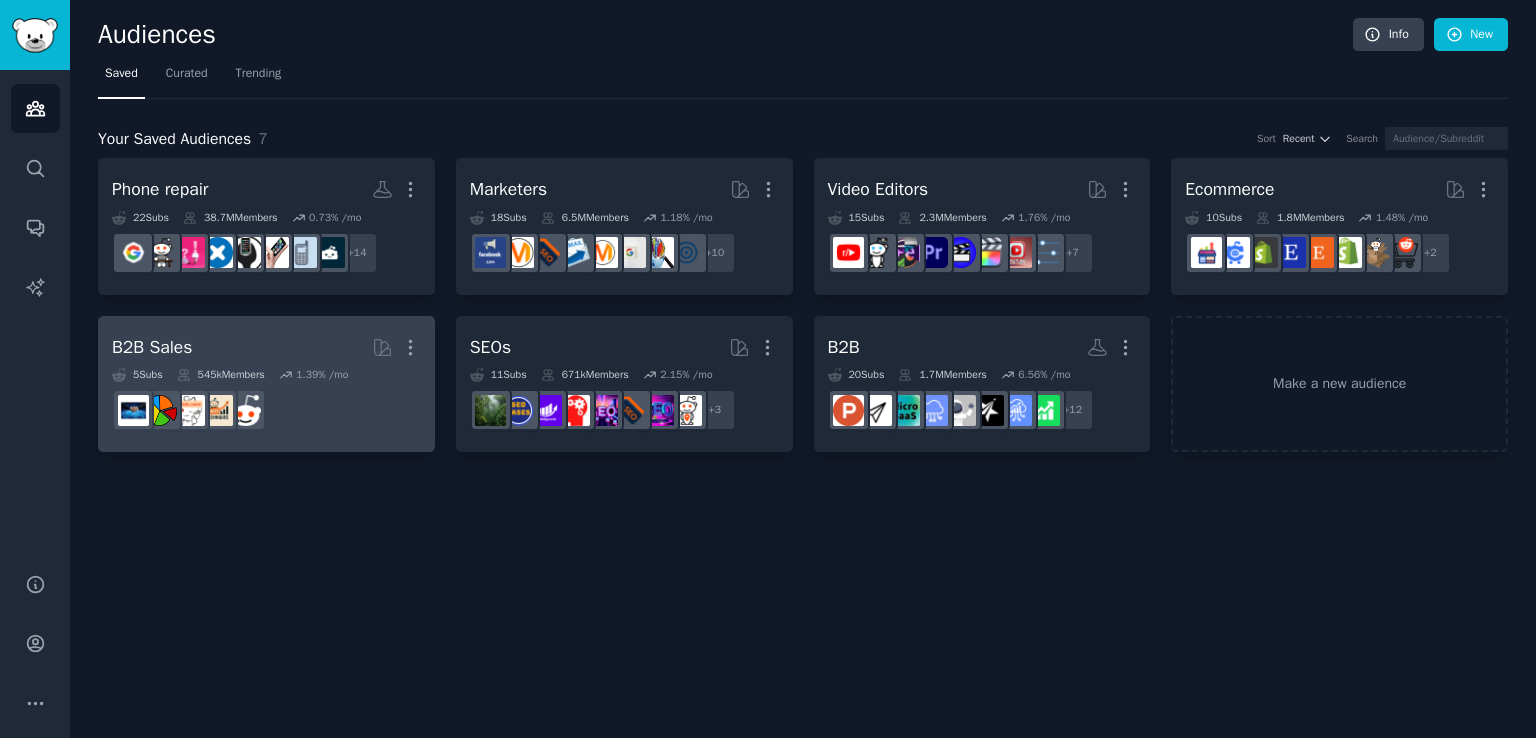 click on "B2B Sales More" at bounding box center (266, 347) 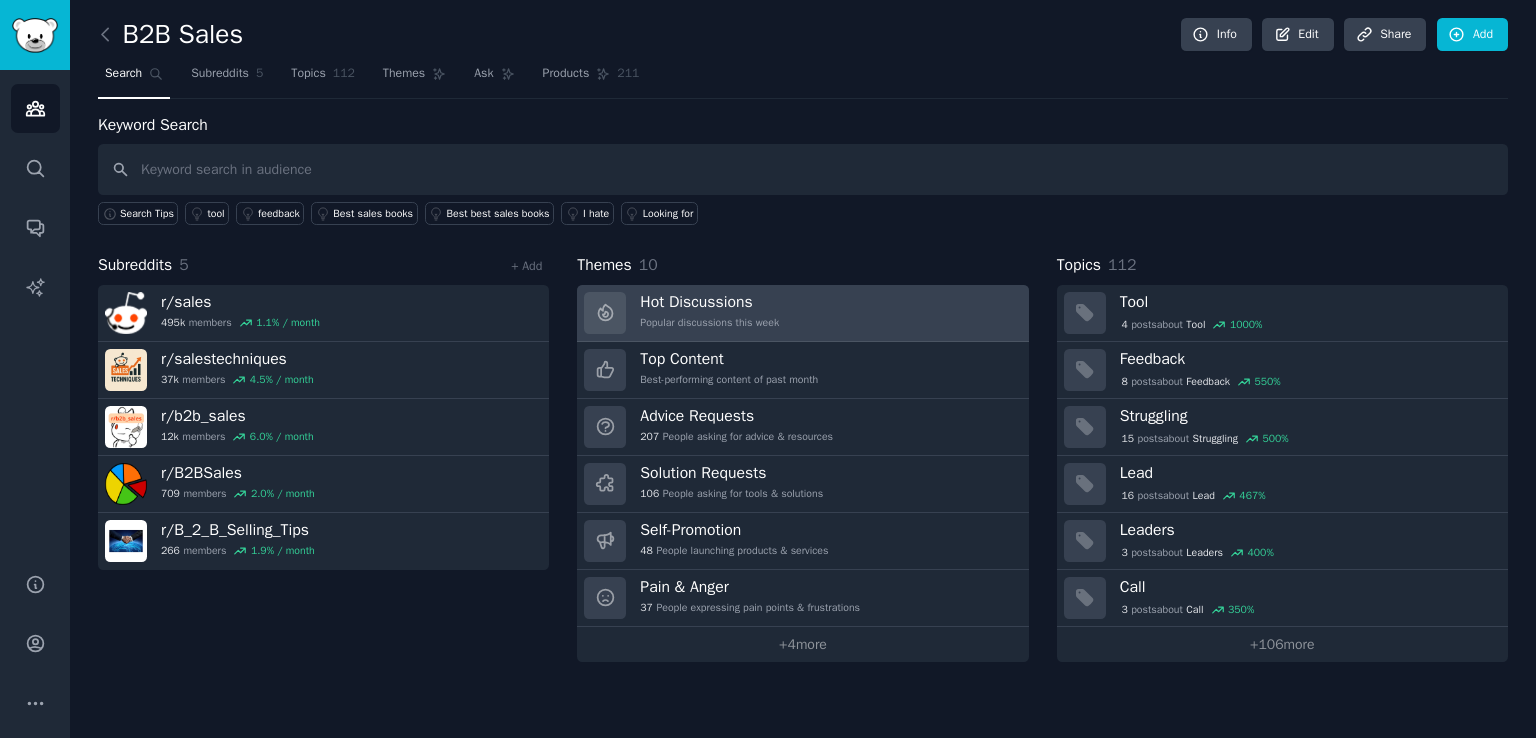 click on "Popular discussions this week" at bounding box center [709, 323] 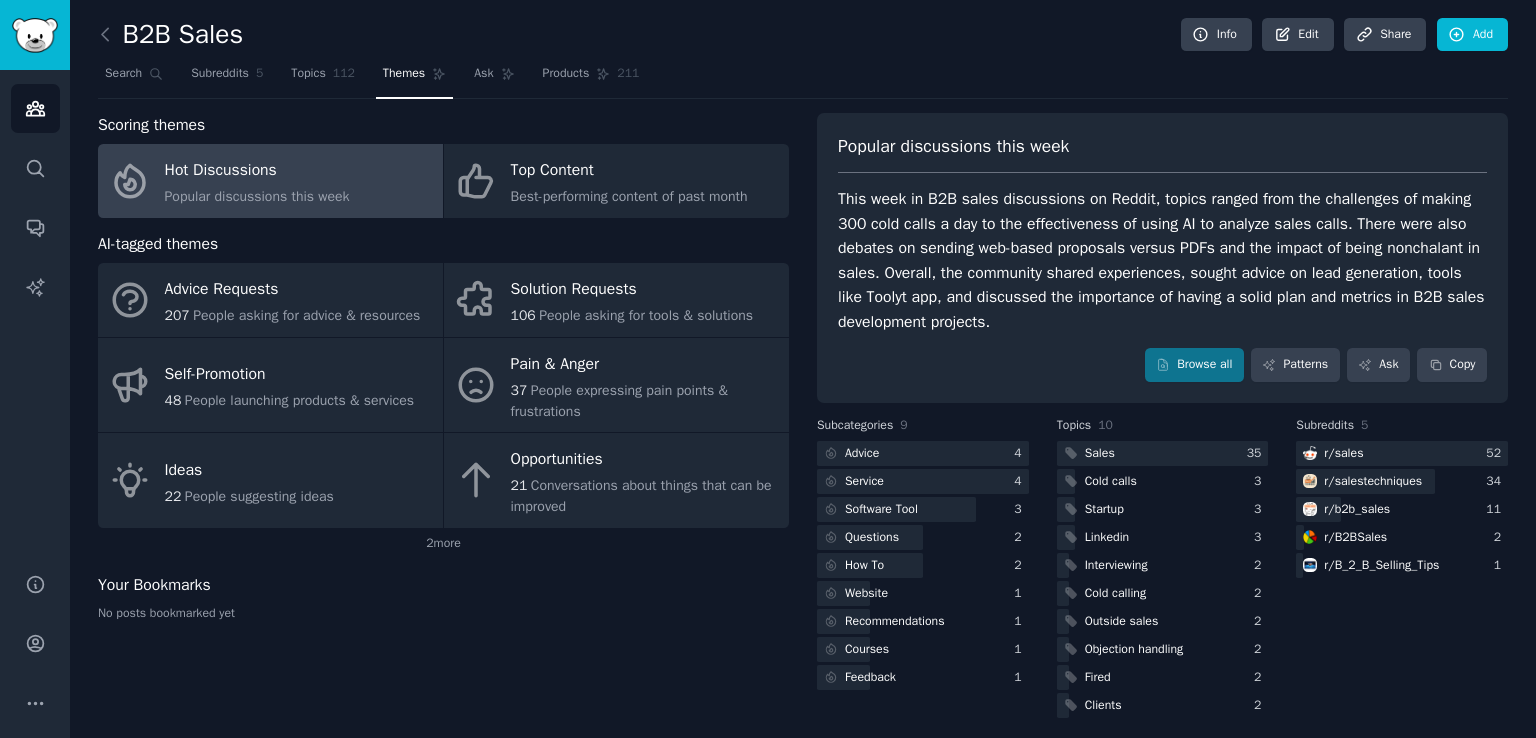 scroll, scrollTop: 9, scrollLeft: 0, axis: vertical 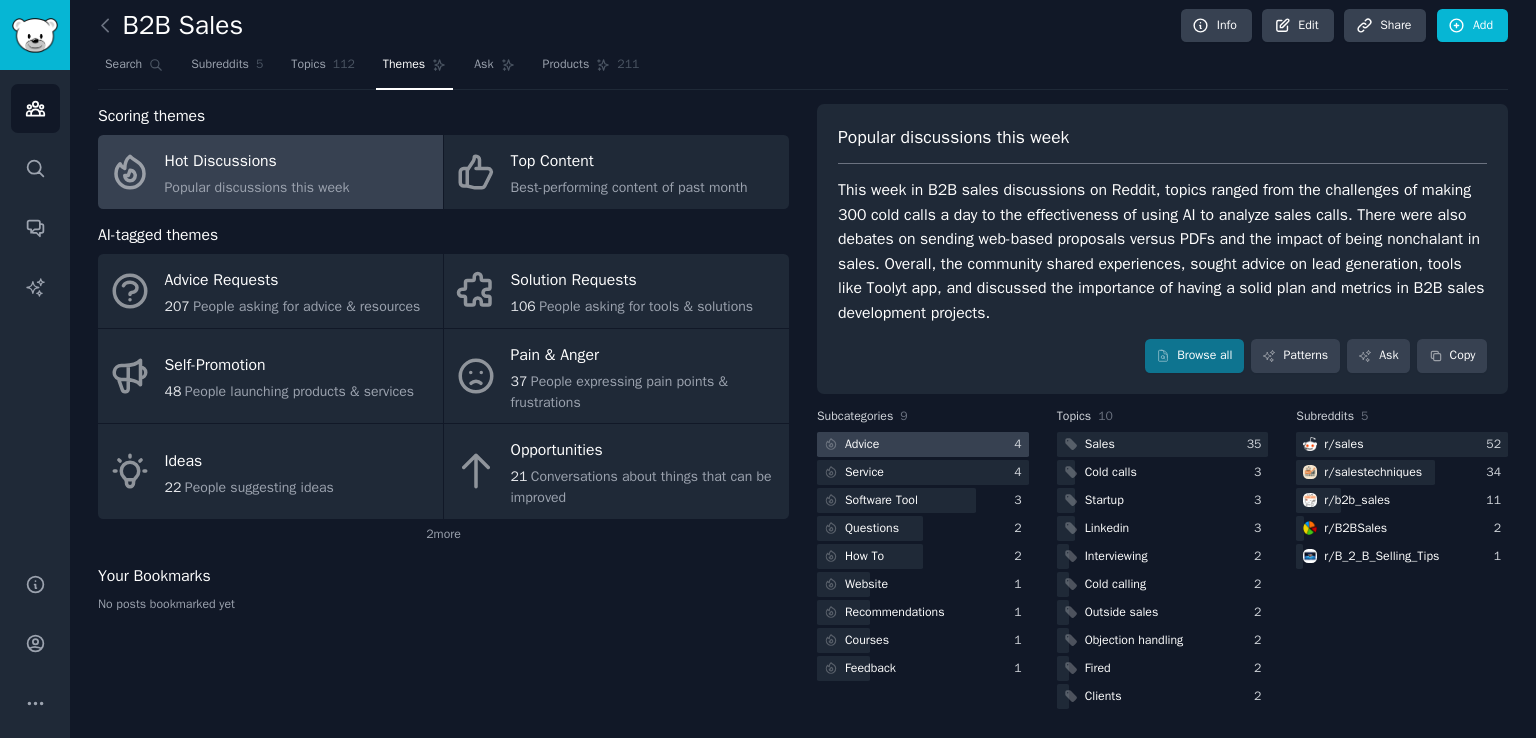 click on "Advice" at bounding box center [862, 445] 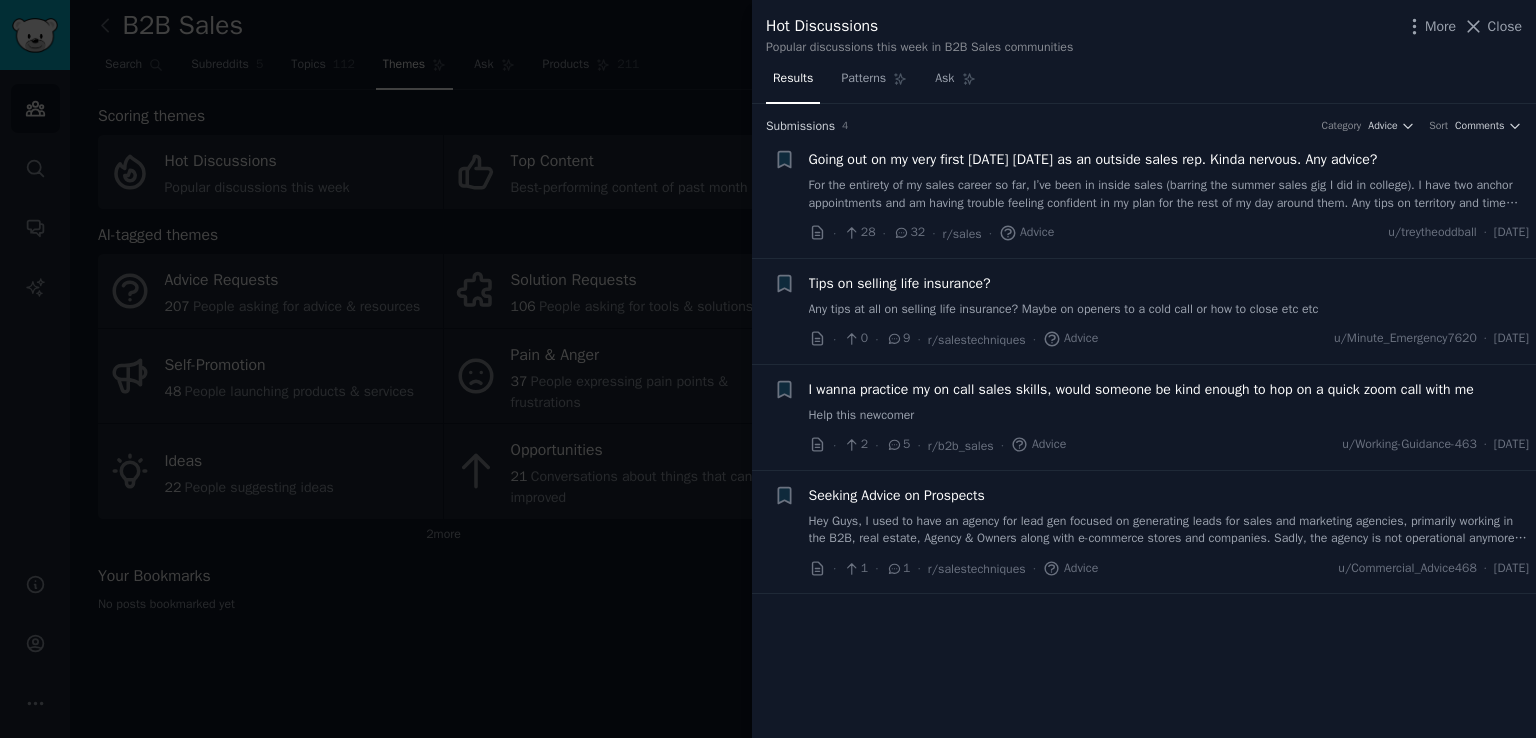 click on "Tips on selling life insurance?" at bounding box center (900, 283) 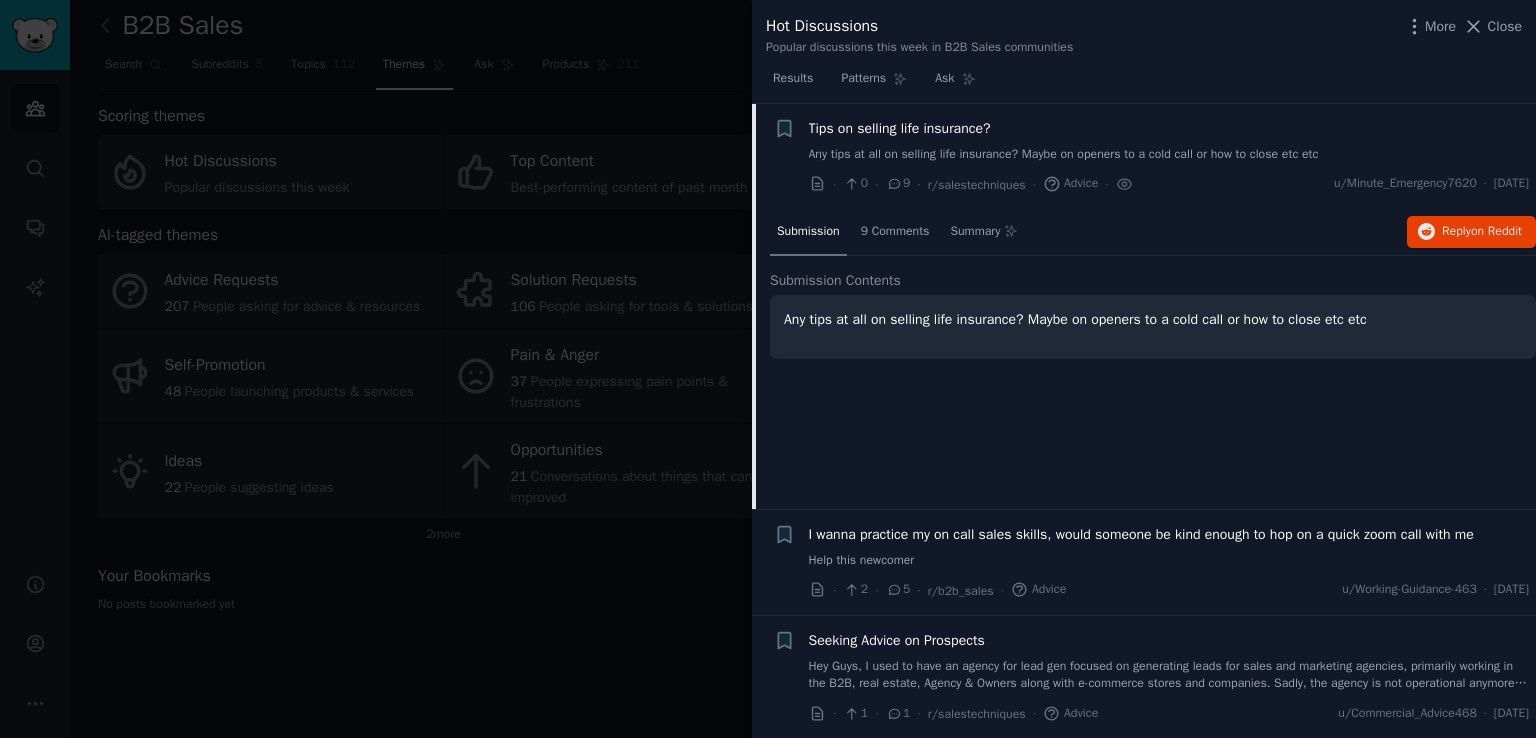 scroll, scrollTop: 176, scrollLeft: 0, axis: vertical 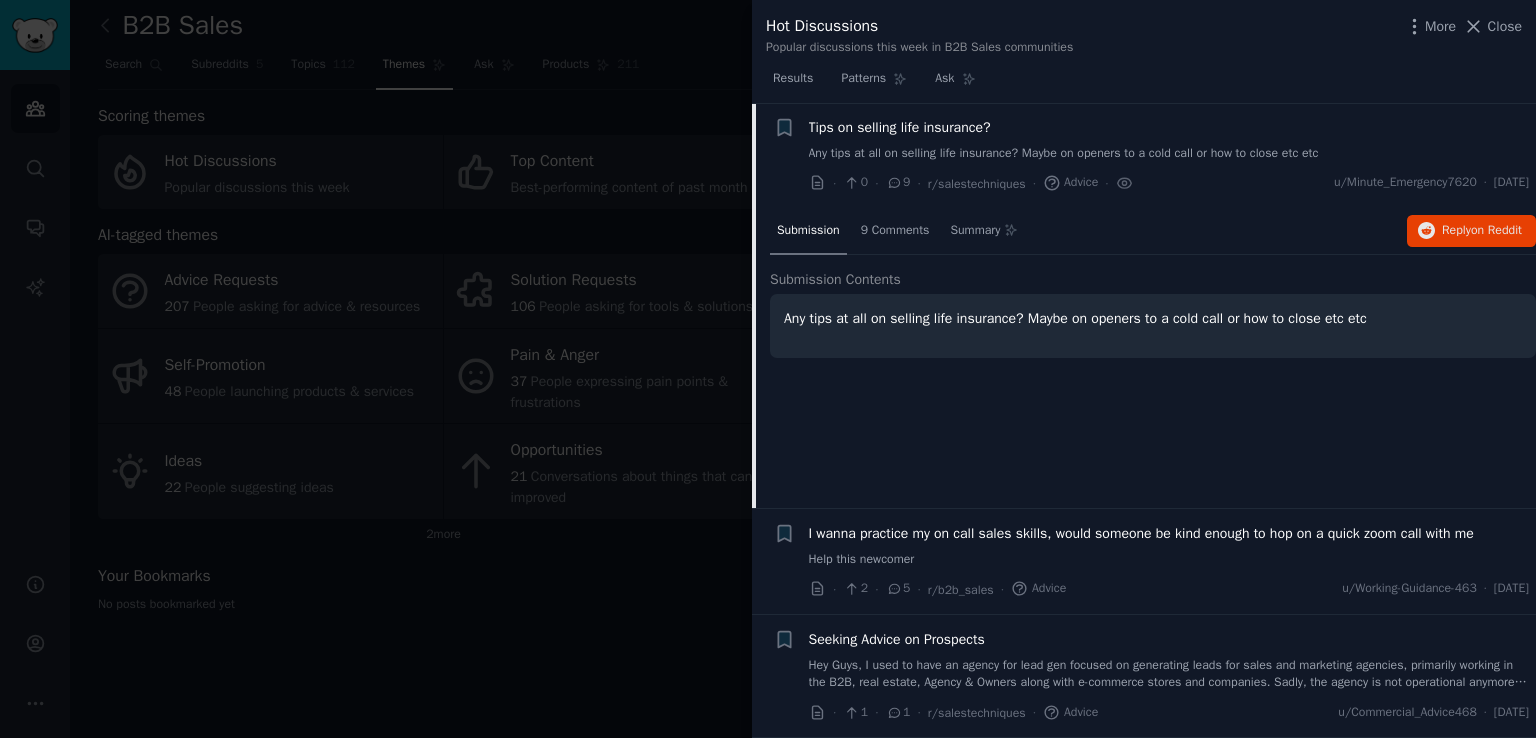 click at bounding box center (768, 369) 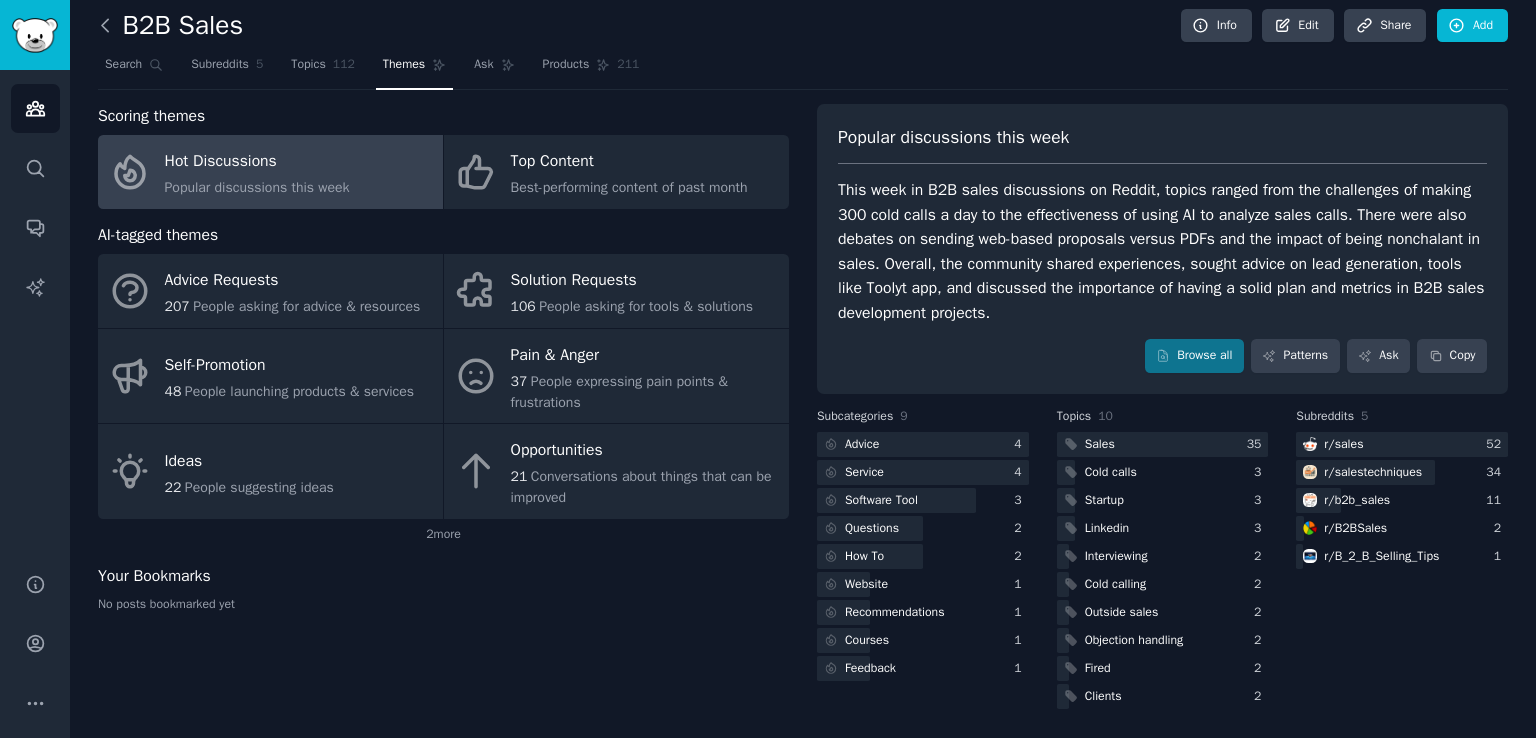 click 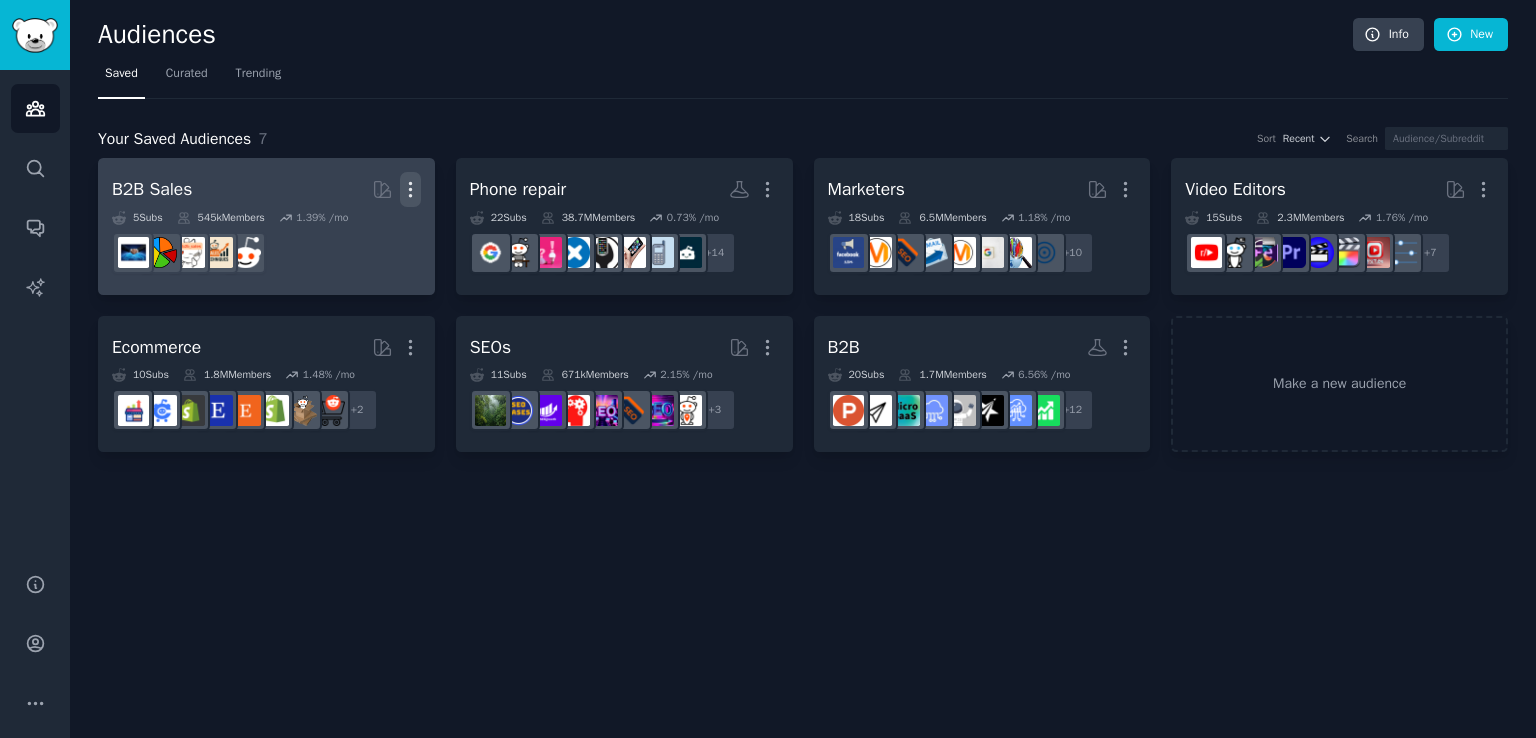click 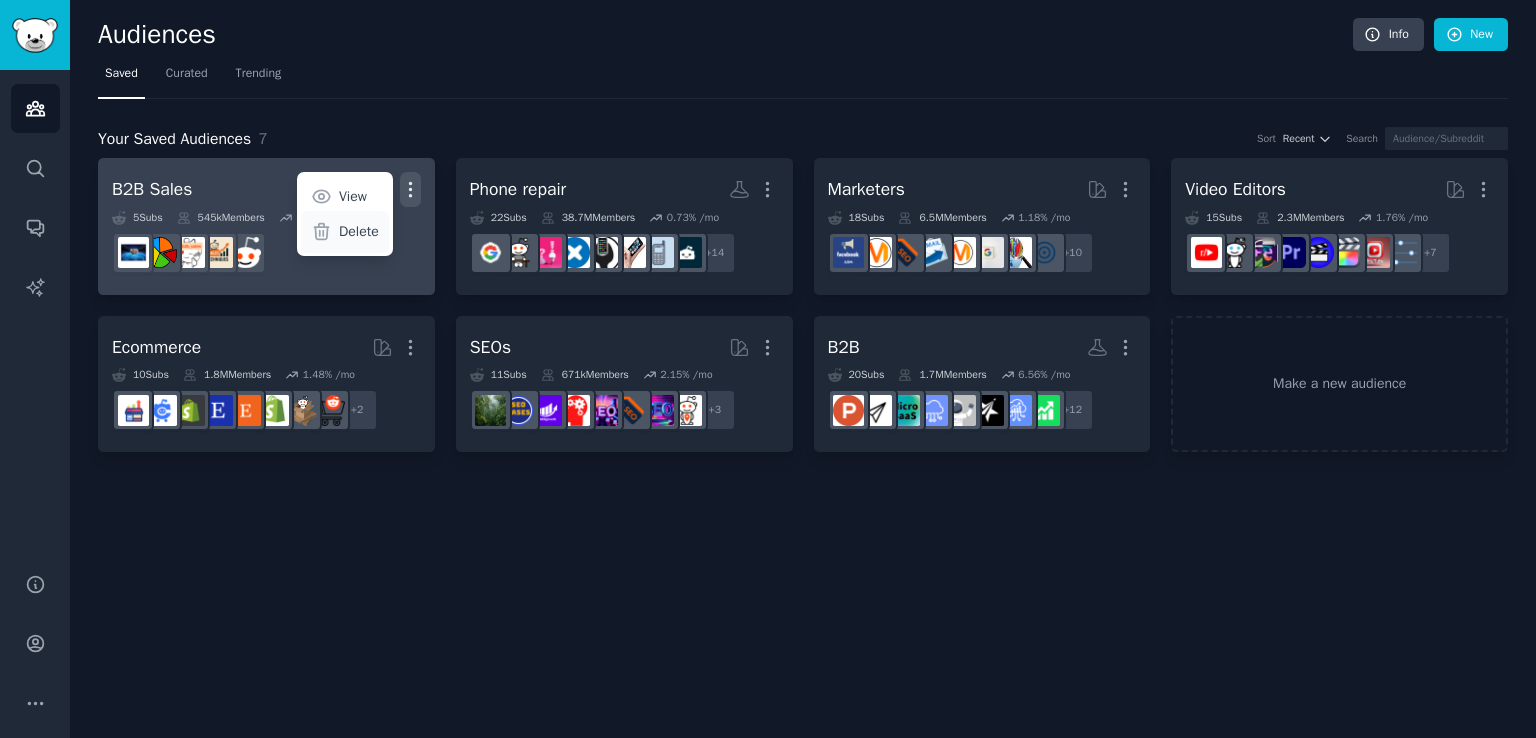 click on "Delete" at bounding box center (359, 231) 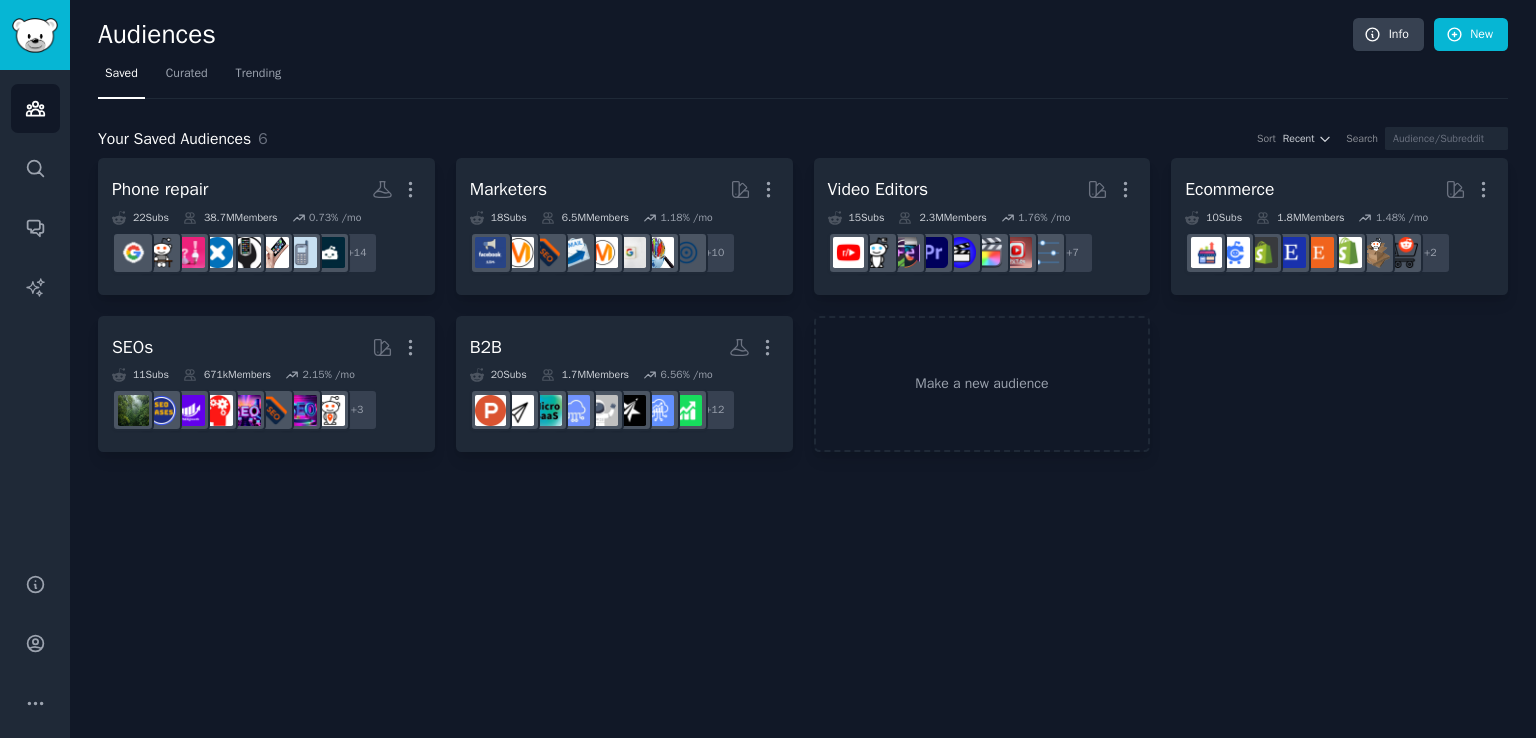 click on "Audiences Info New Saved Curated Trending Your Saved Audiences 6 Sort Recent Search Phone repair More 22  Sub s 38.7M  Members 0.73 % /mo r/iphonehelp + 14 Marketers More 18  Sub s 6.5M  Members 1.18 % /mo + 10 Video Editors More 15  Sub s 2.3M  Members 1.76 % /mo r/youtubers + 7 Ecommerce More 10  Sub s 1.8M  Members 1.48 % /mo + 2 SEOs More 11  Sub s 671k  Members 2.15 % /mo r/seogrowth + 3 B2B Custom Audience More 20  Sub s 1.7M  Members 6.56 % /mo r/SaaSMarketing + 12 Make a new audience" 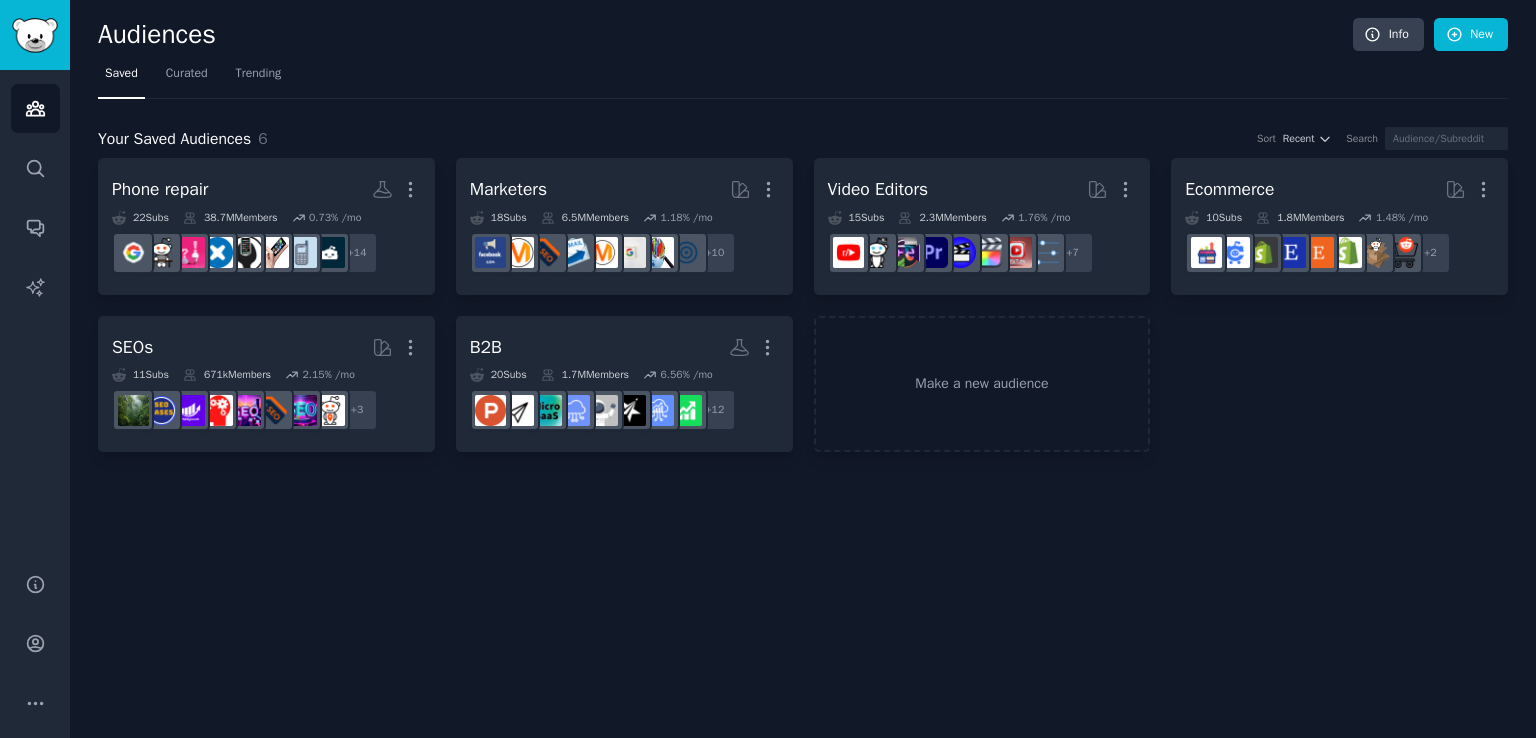 click on "Audiences Info New Saved Curated Trending Your Saved Audiences 6 Sort Recent Search Phone repair More 22  Sub s 38.7M  Members 0.73 % /mo r/iphonehelp + 14 Marketers More 18  Sub s 6.5M  Members 1.18 % /mo + 10 Video Editors More 15  Sub s 2.3M  Members 1.76 % /mo r/youtubers + 7 Ecommerce More 10  Sub s 1.8M  Members 1.48 % /mo + 2 SEOs More 11  Sub s 671k  Members 2.15 % /mo r/seogrowth + 3 B2B Custom Audience More 20  Sub s 1.7M  Members 6.56 % /mo r/SaaSMarketing + 12 Make a new audience" 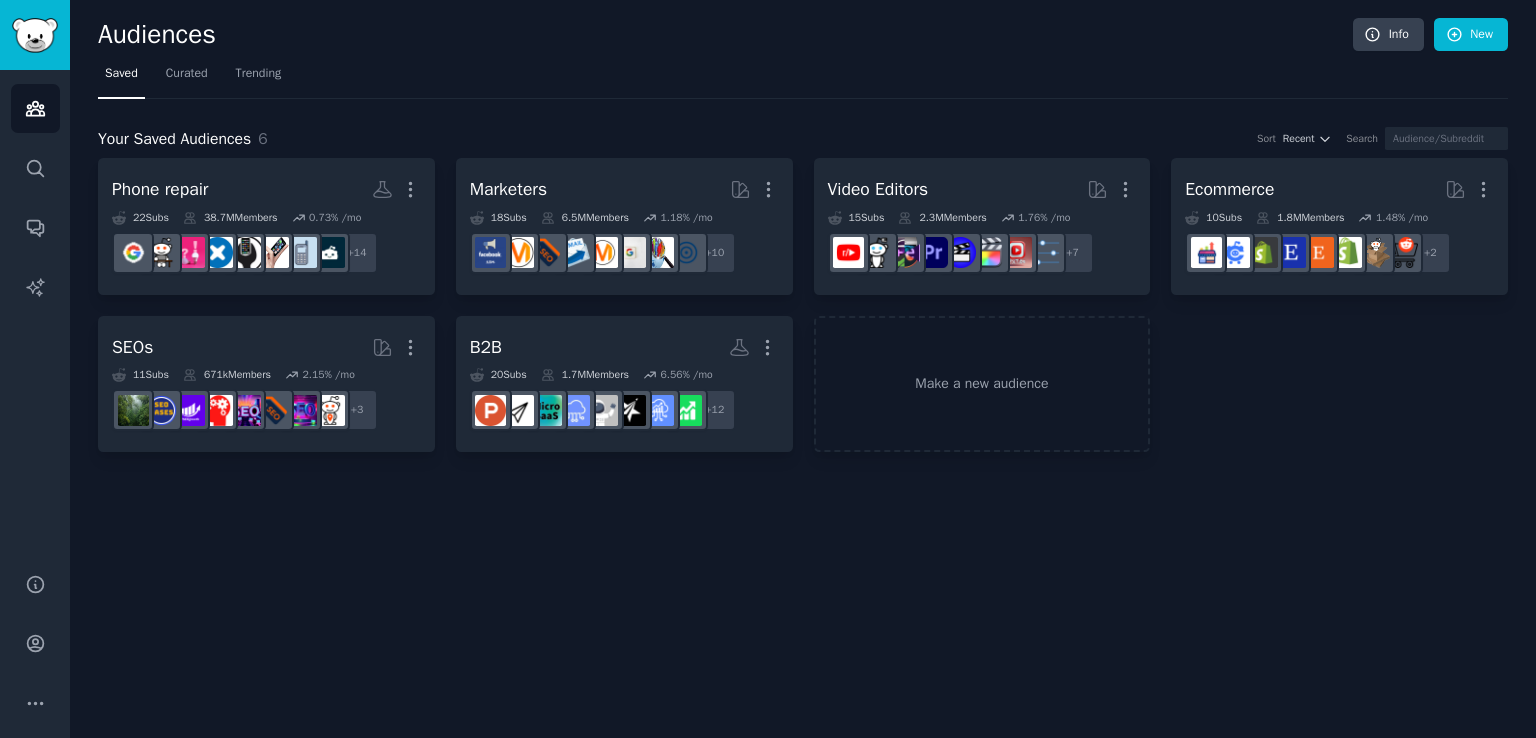 click on "Saved Curated Trending" at bounding box center (803, 78) 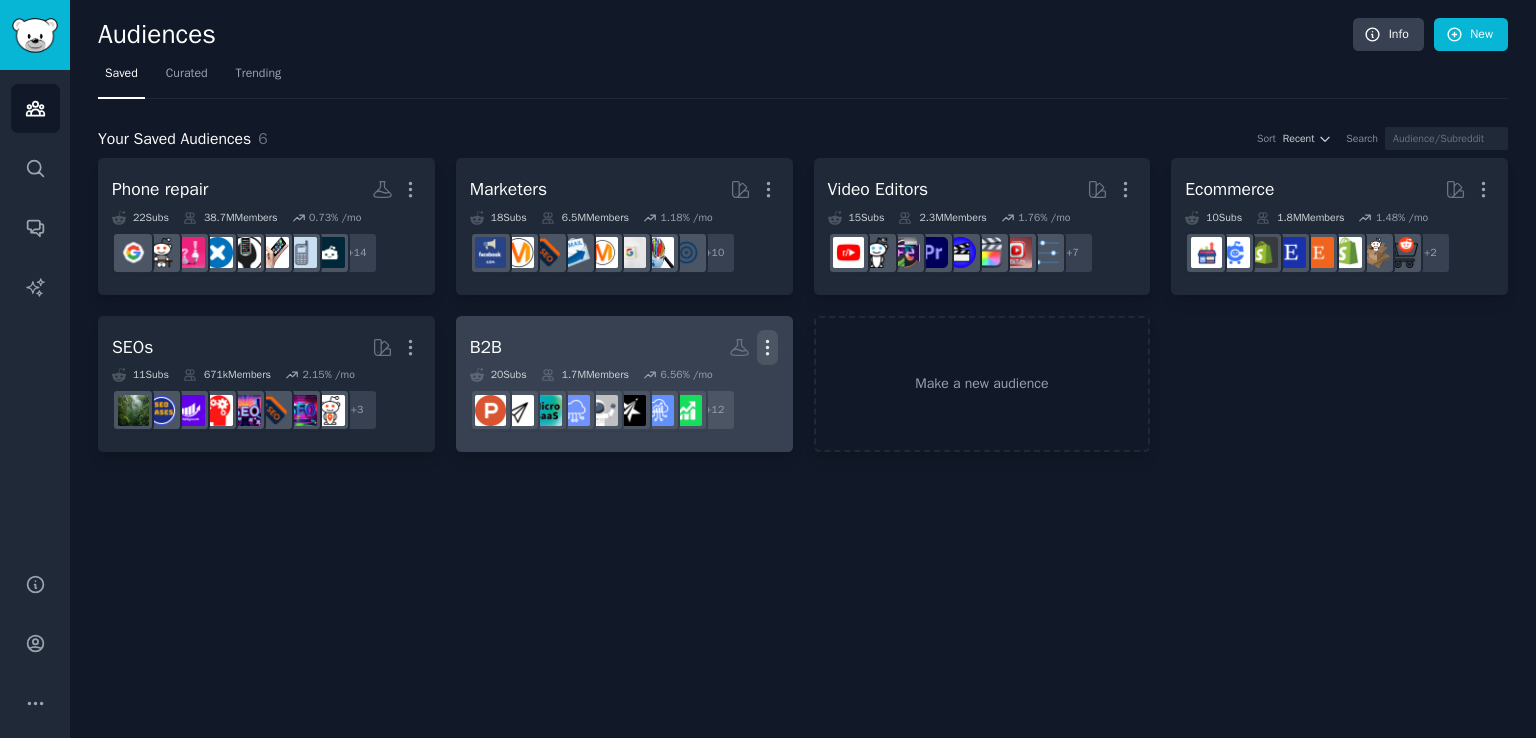 click 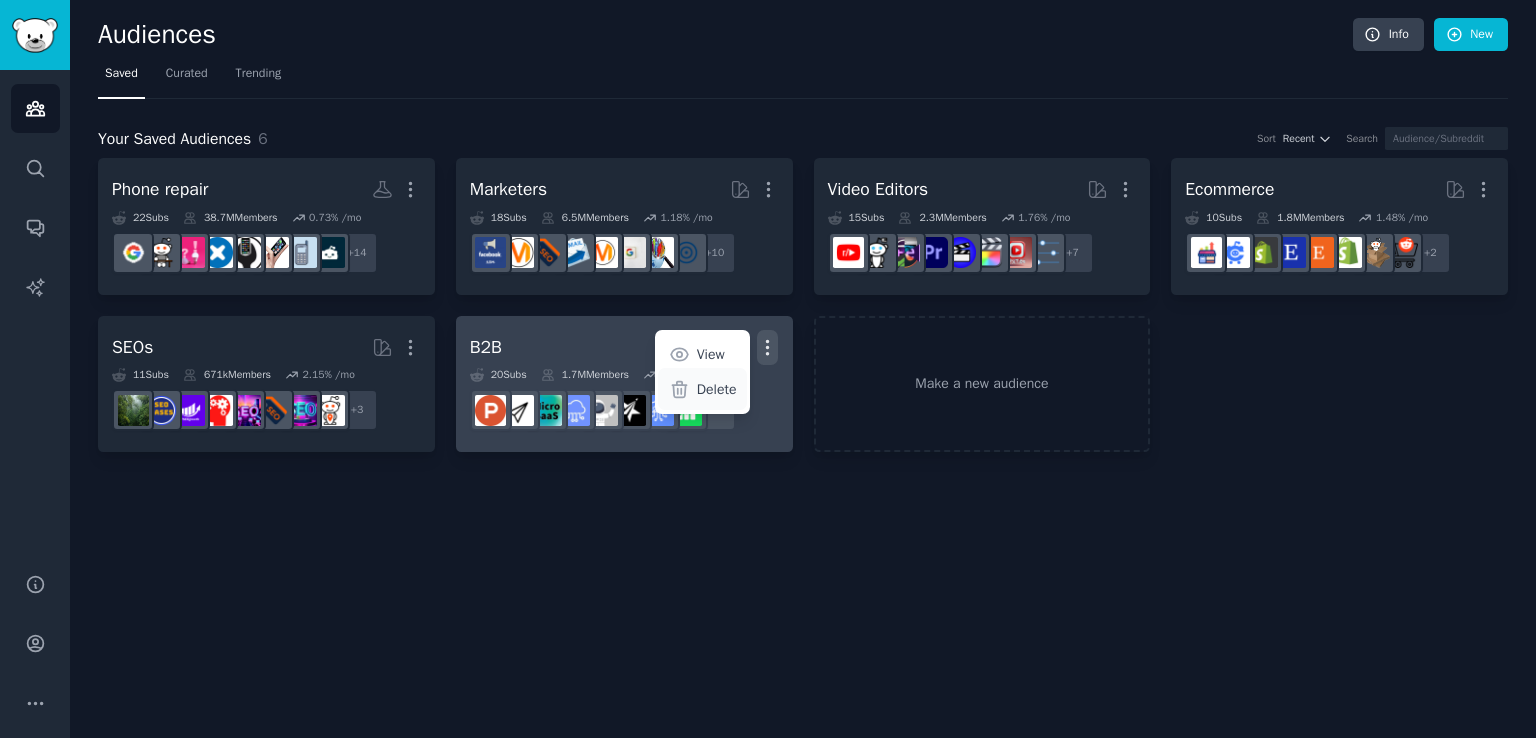 click on "Delete" at bounding box center (717, 389) 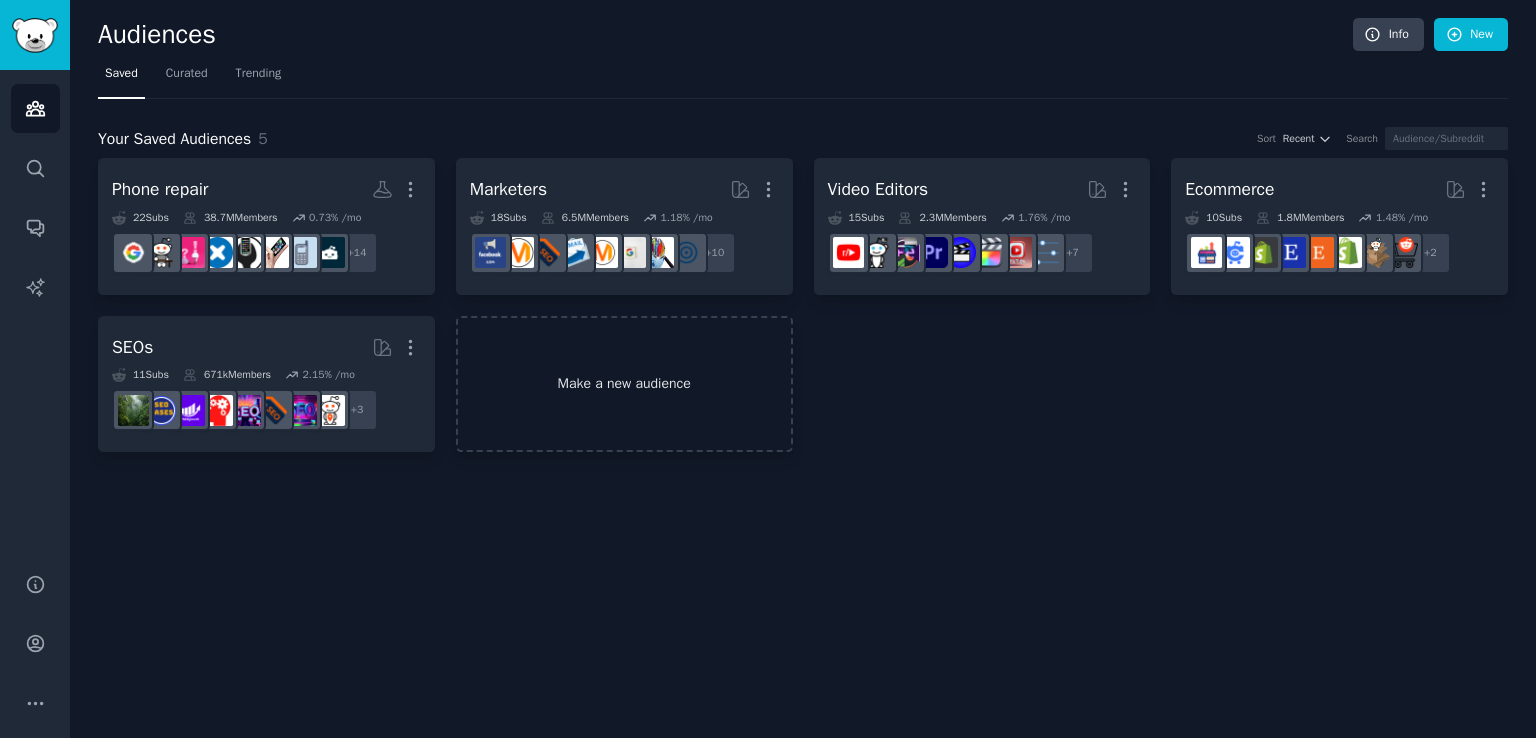 click on "Make a new audience" at bounding box center (624, 384) 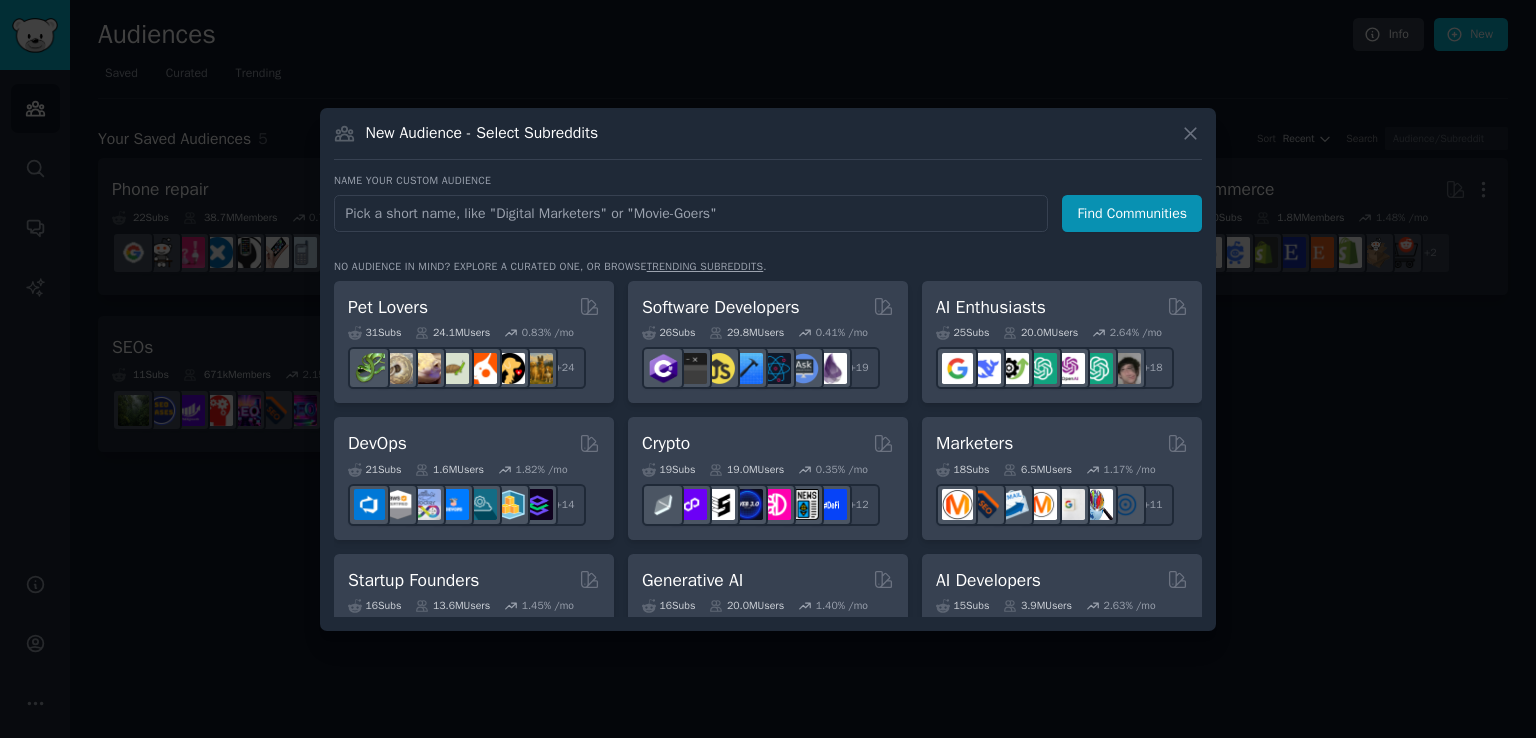 click at bounding box center [691, 213] 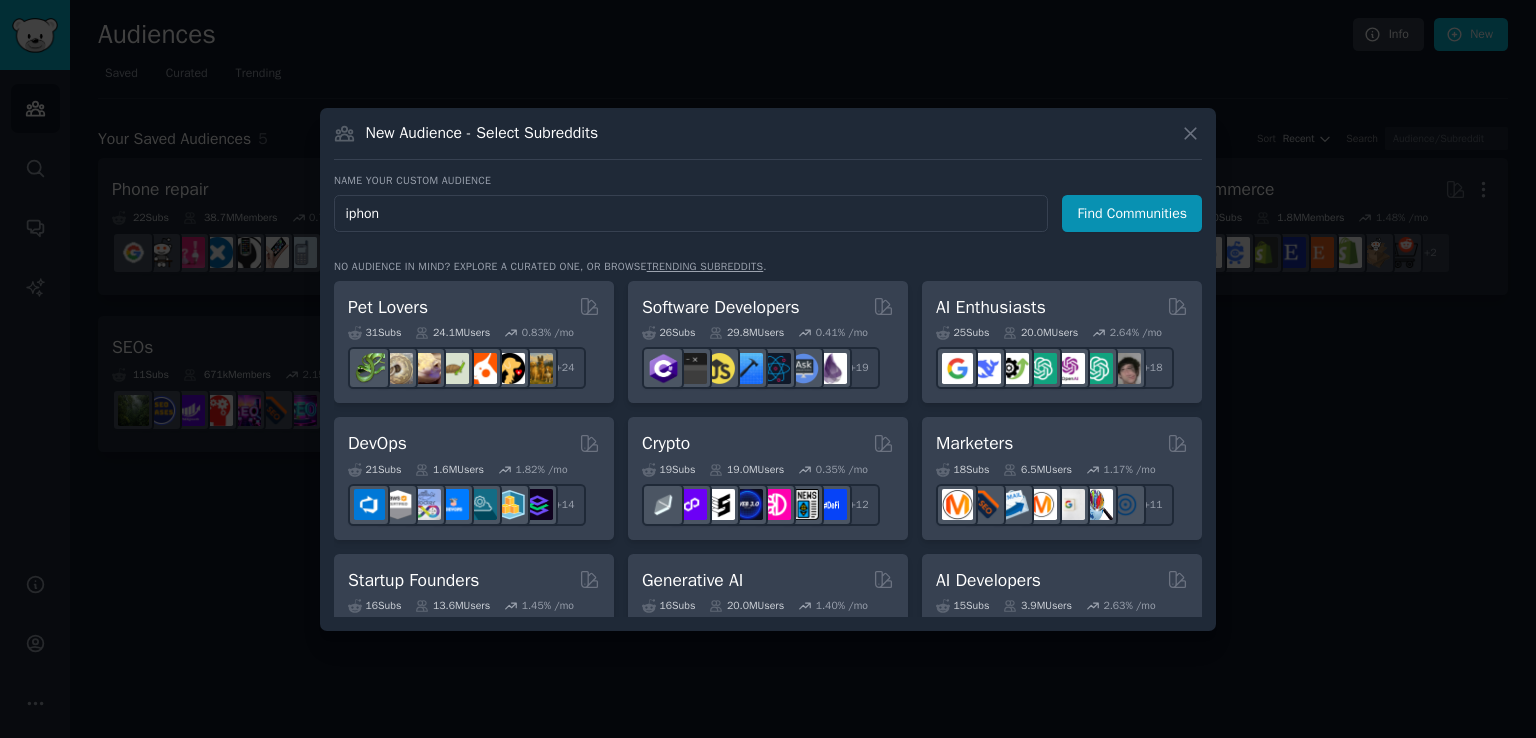 type on "iphone" 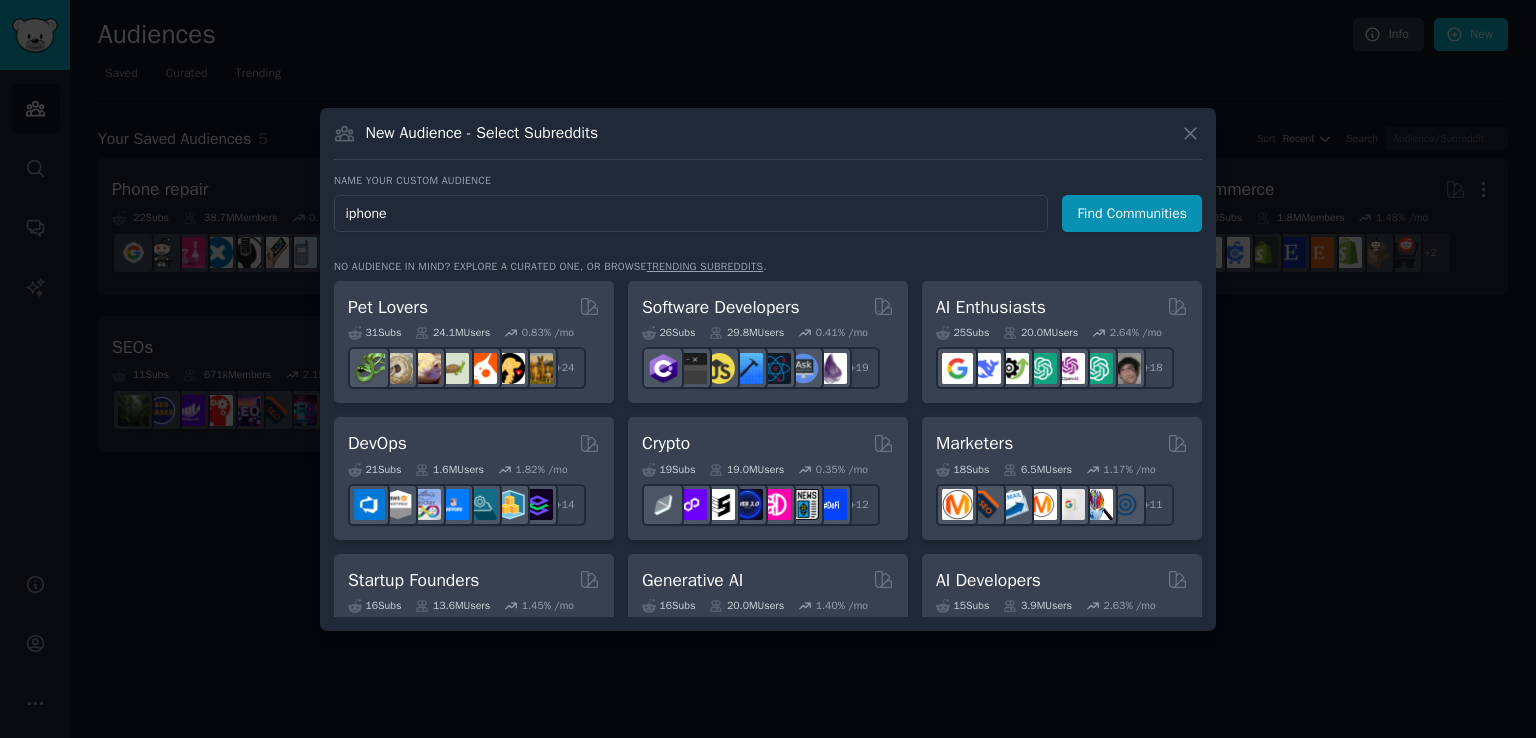 click on "Find Communities" at bounding box center [1132, 213] 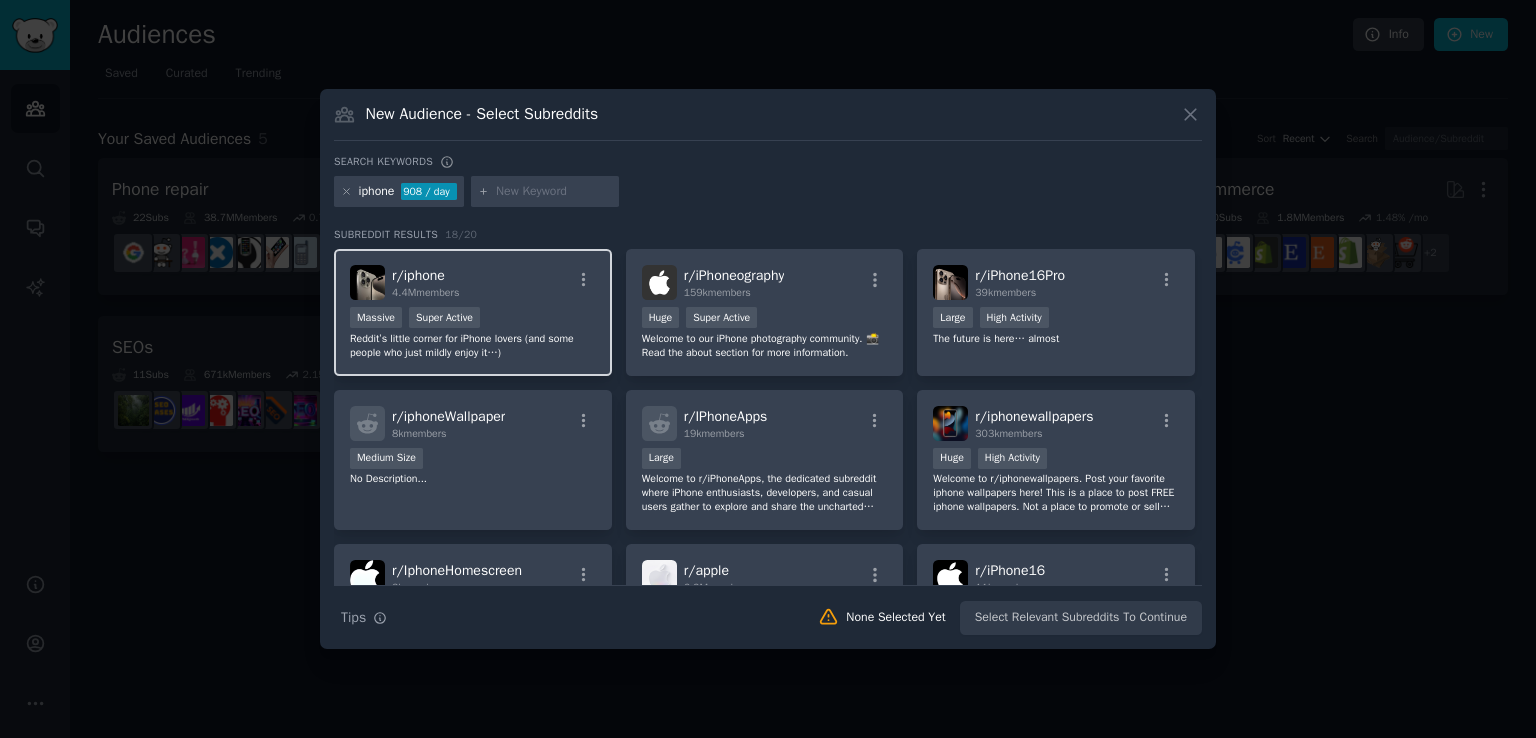 click on "r/ iphone 4.4M  members" at bounding box center [473, 282] 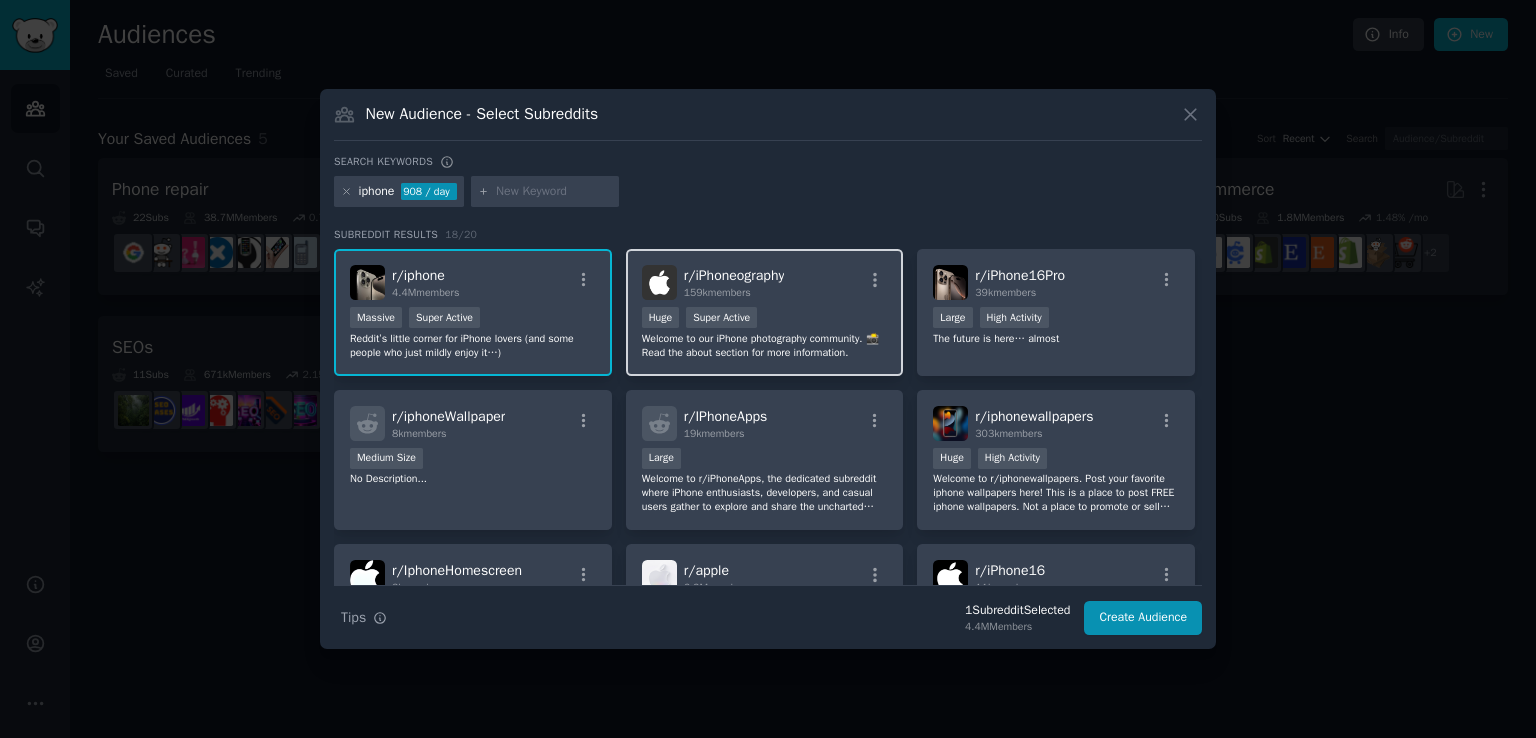 click on "r/ iPhoneography 159k  members Huge Super Active Welcome to our iPhone photography community.
📸 Read the about section for more information." at bounding box center [765, 312] 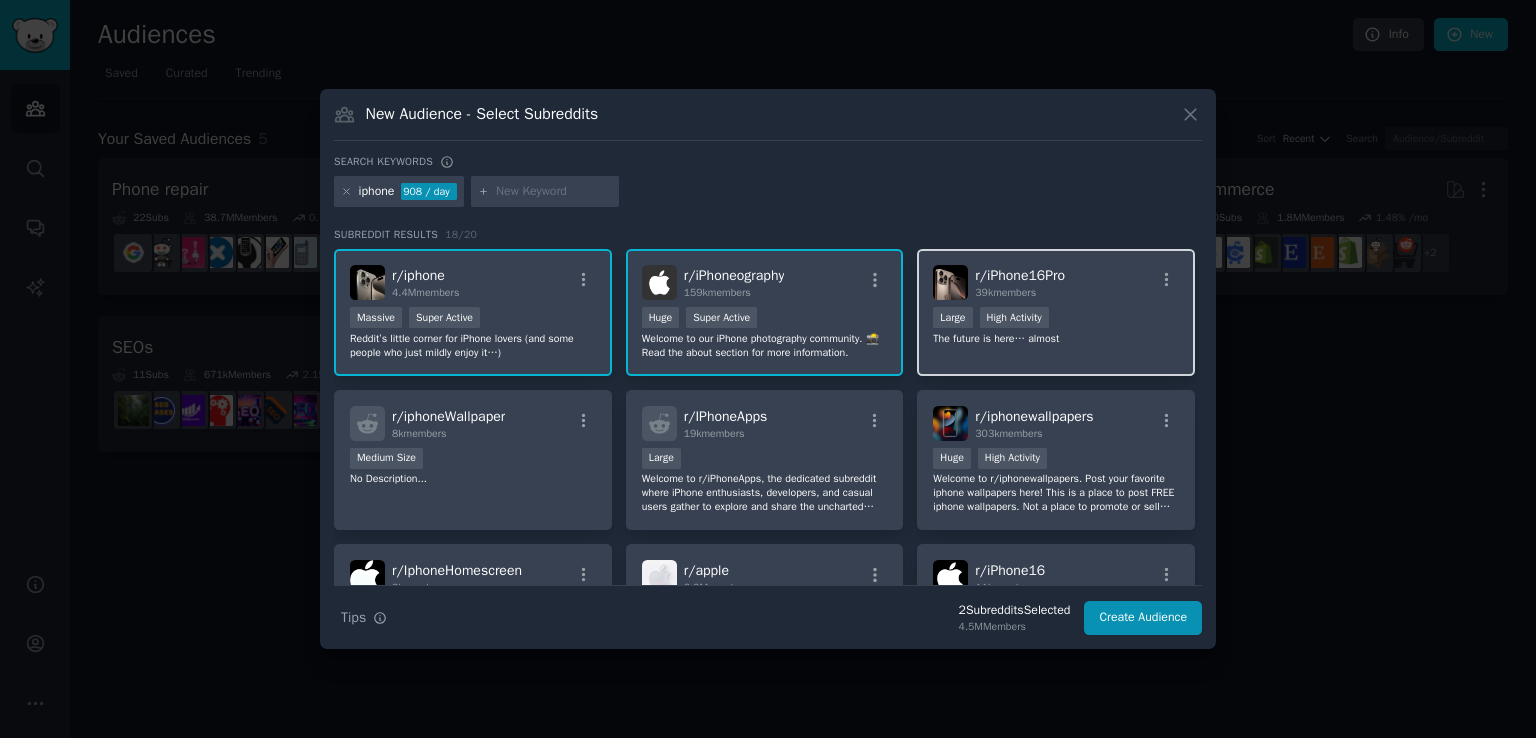 click on "r/ iPhone16Pro 39k  members" at bounding box center [1056, 282] 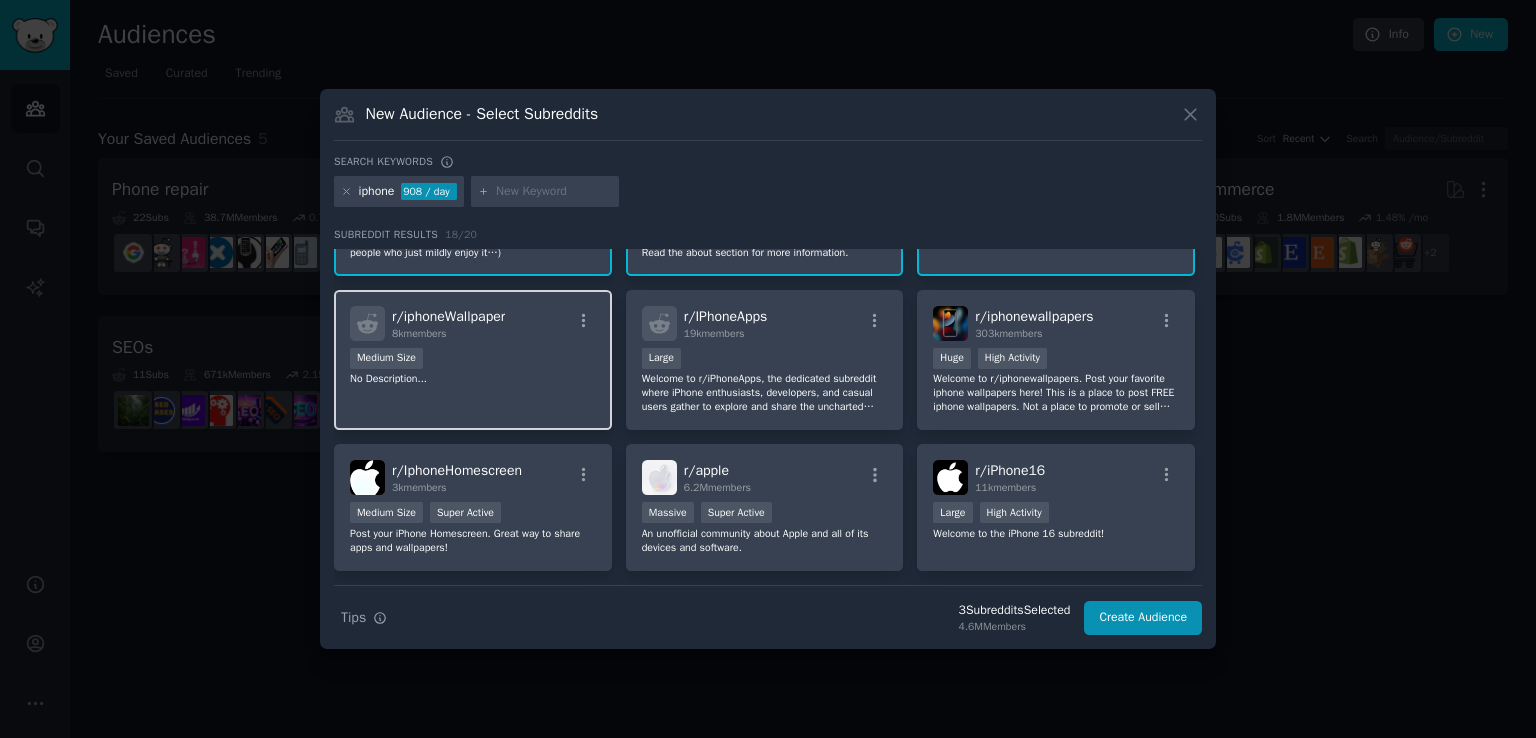 scroll, scrollTop: 0, scrollLeft: 0, axis: both 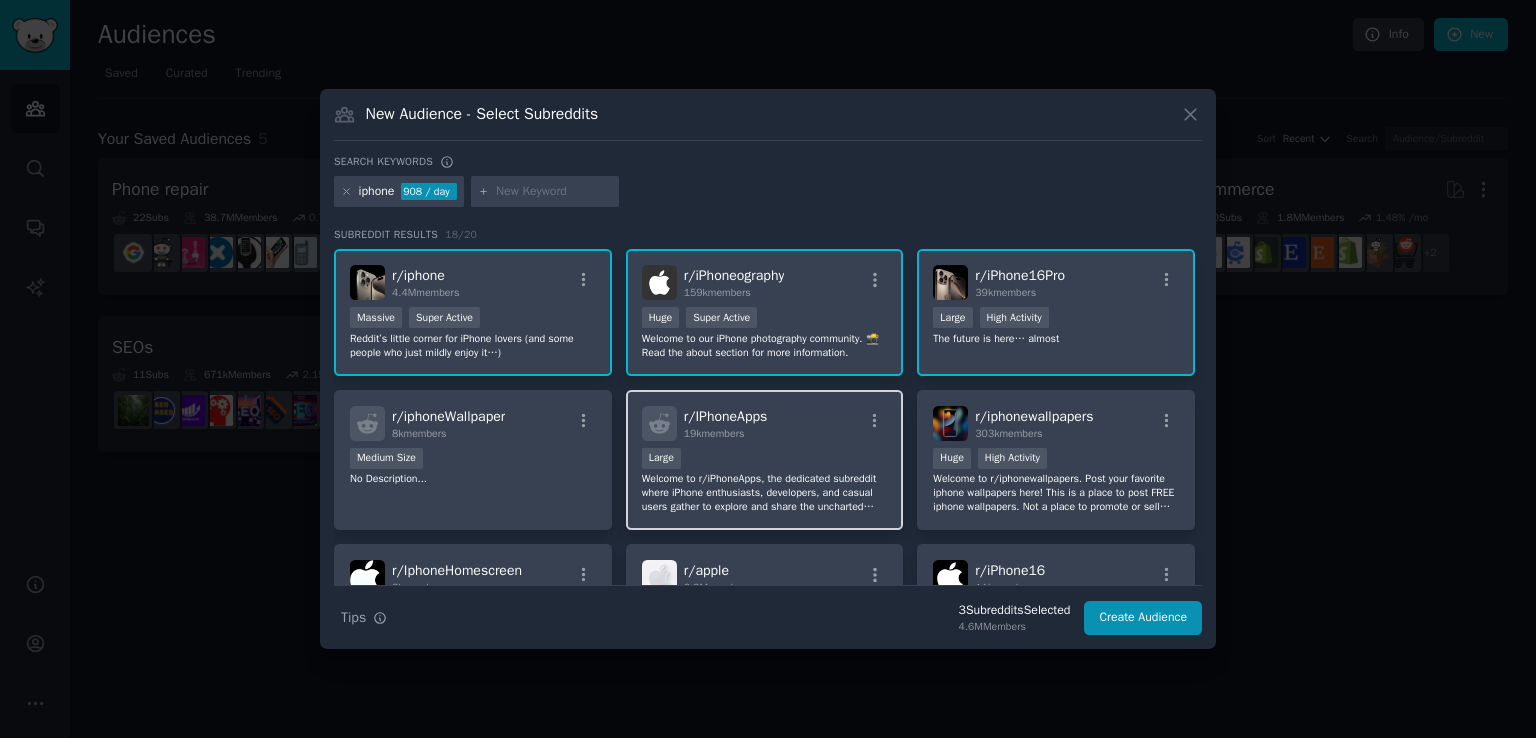 click on "r/ IPhoneApps 19k  members 10,000 - 100,000 members Large Welcome to r/iPhoneApps, the dedicated subreddit where iPhone enthusiasts, developers, and casual users gather to explore and share the uncharted terrains of the ever-growing iOS app and game universe." at bounding box center (765, 460) 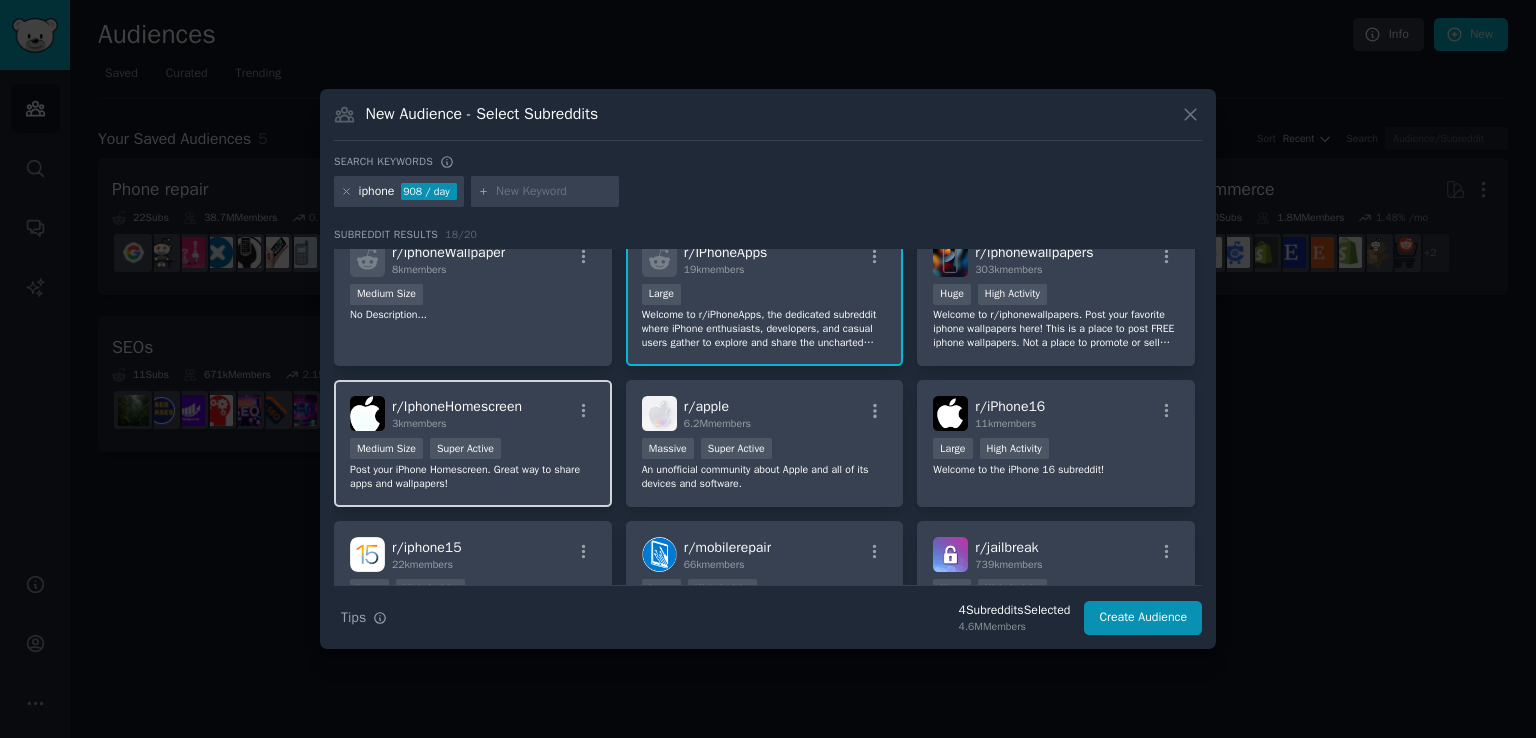 scroll, scrollTop: 200, scrollLeft: 0, axis: vertical 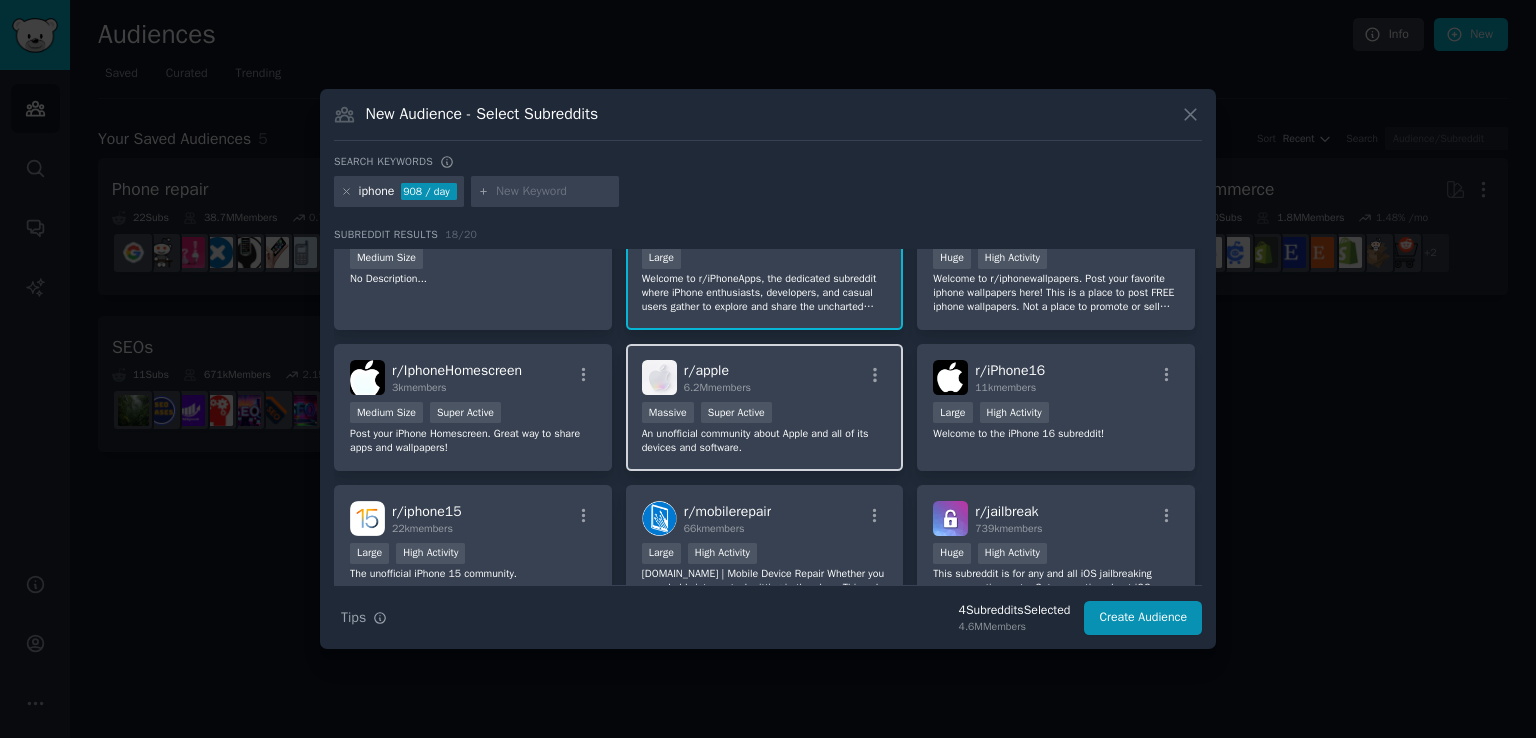 click on "r/ apple 6.2M  members" at bounding box center [765, 377] 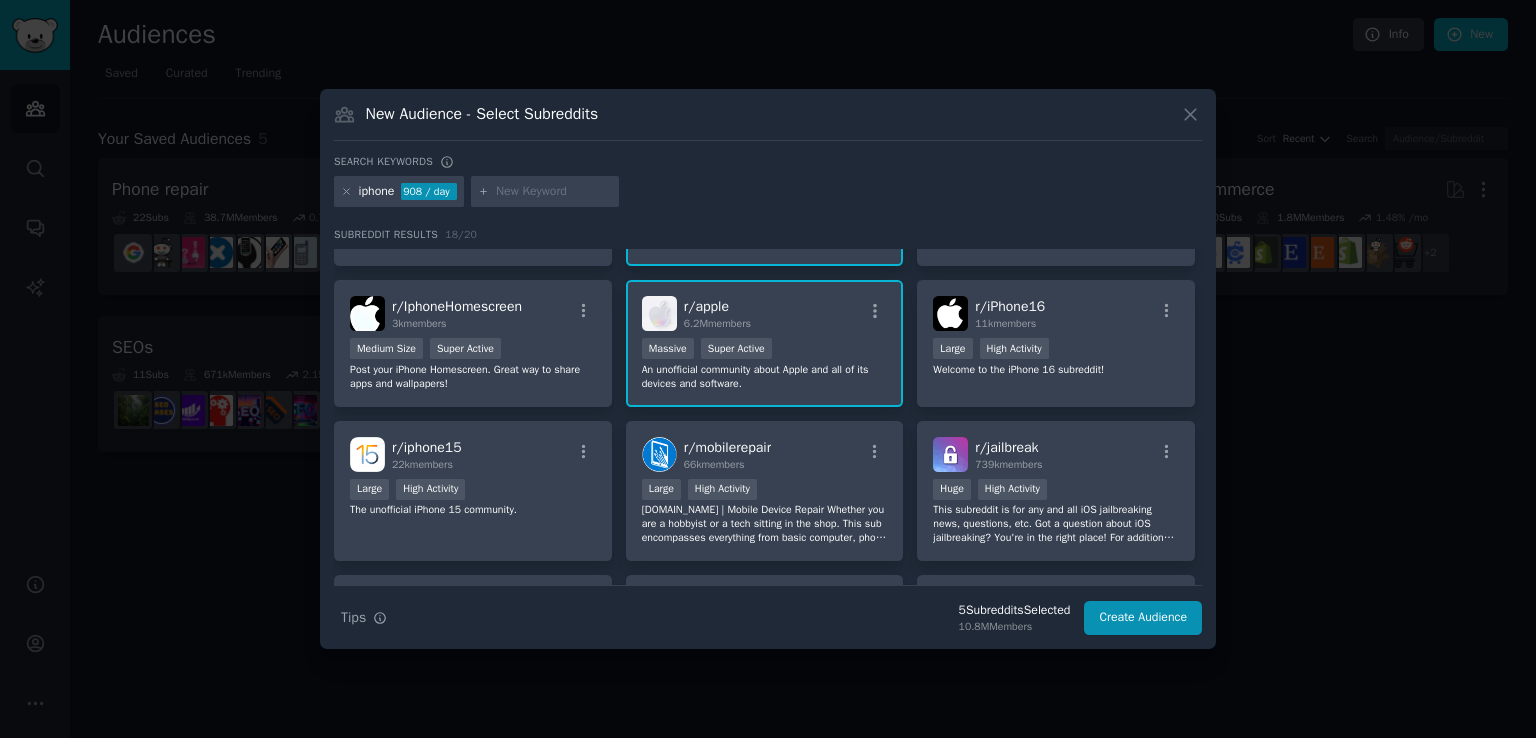 scroll, scrollTop: 300, scrollLeft: 0, axis: vertical 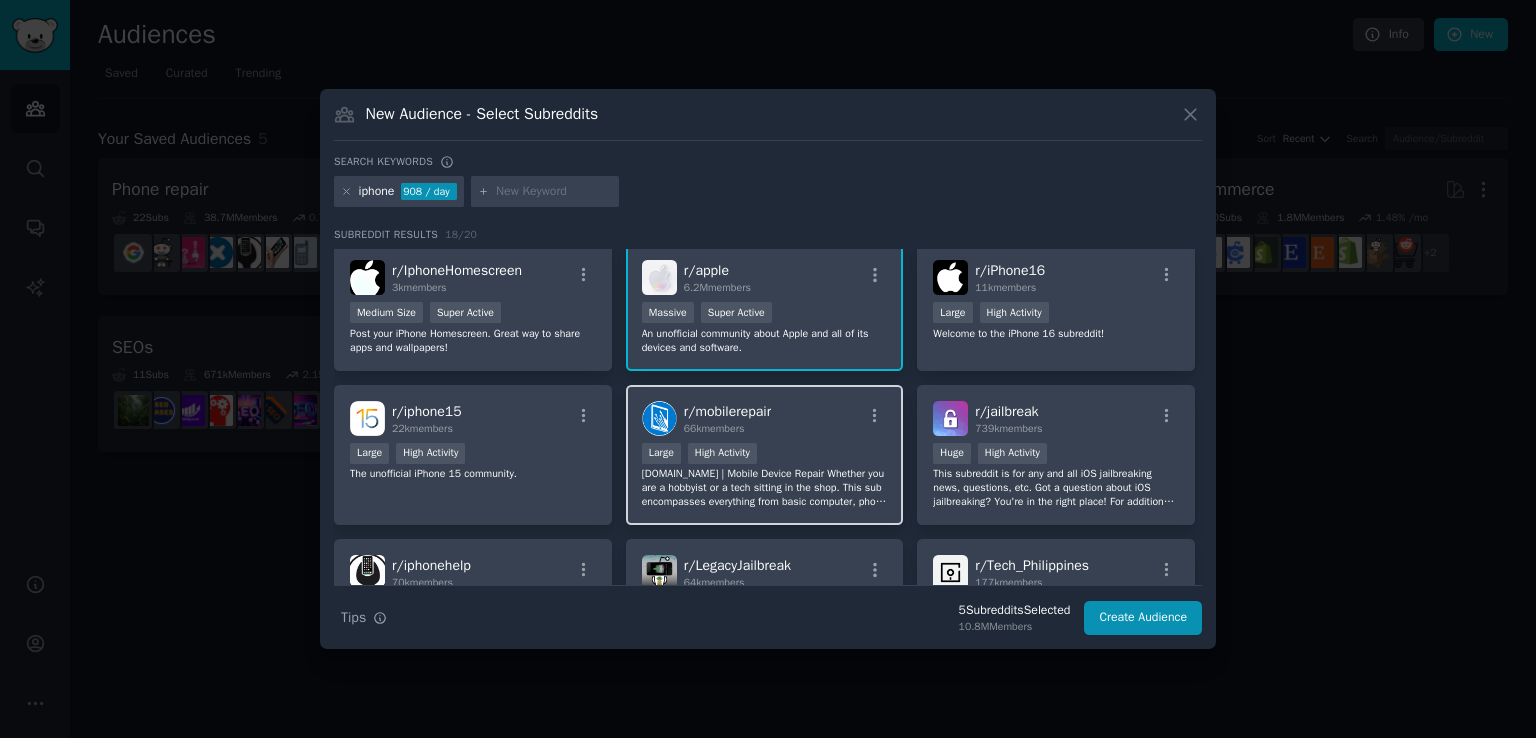 click on "r/ mobilerepair 66k  members" at bounding box center [765, 418] 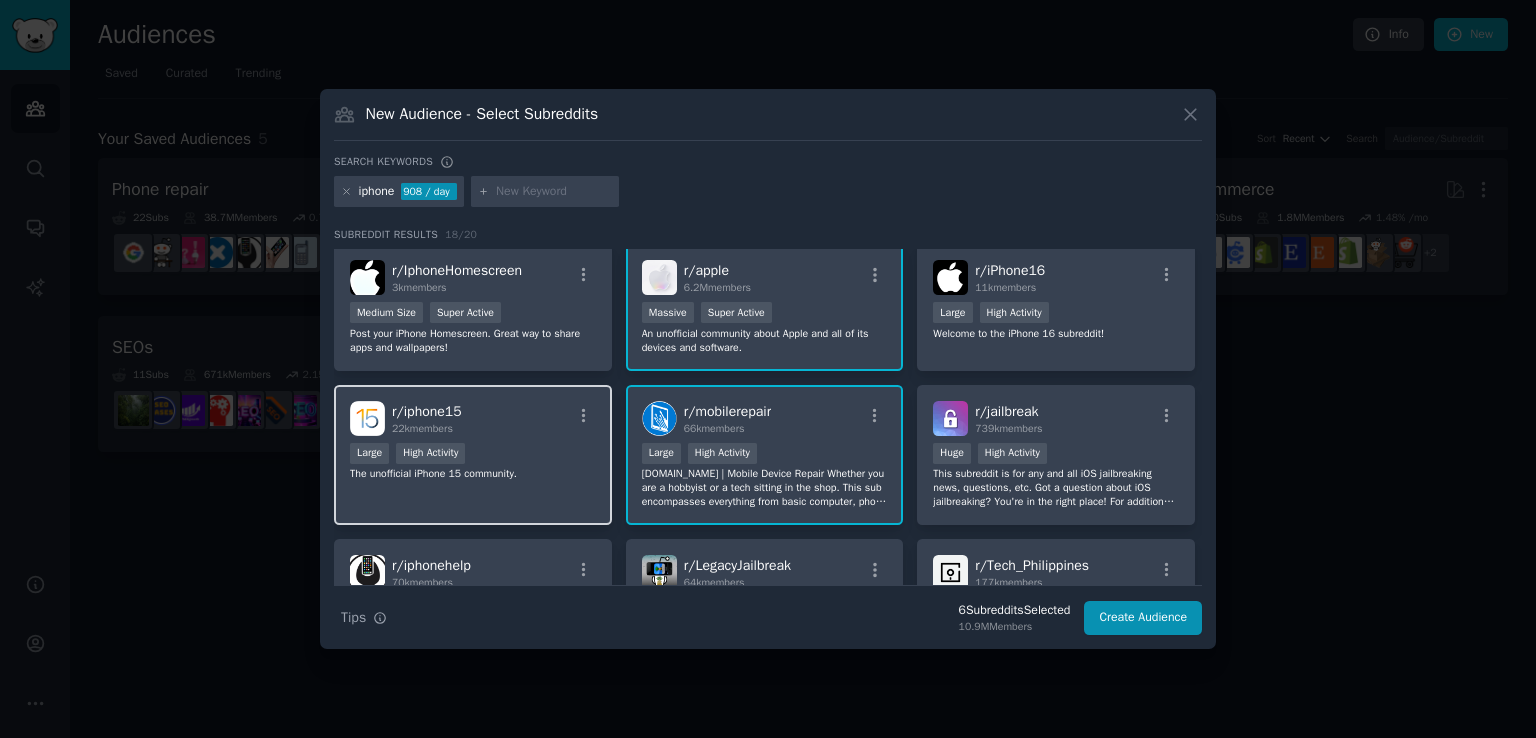 click on "Large High Activity" at bounding box center [473, 455] 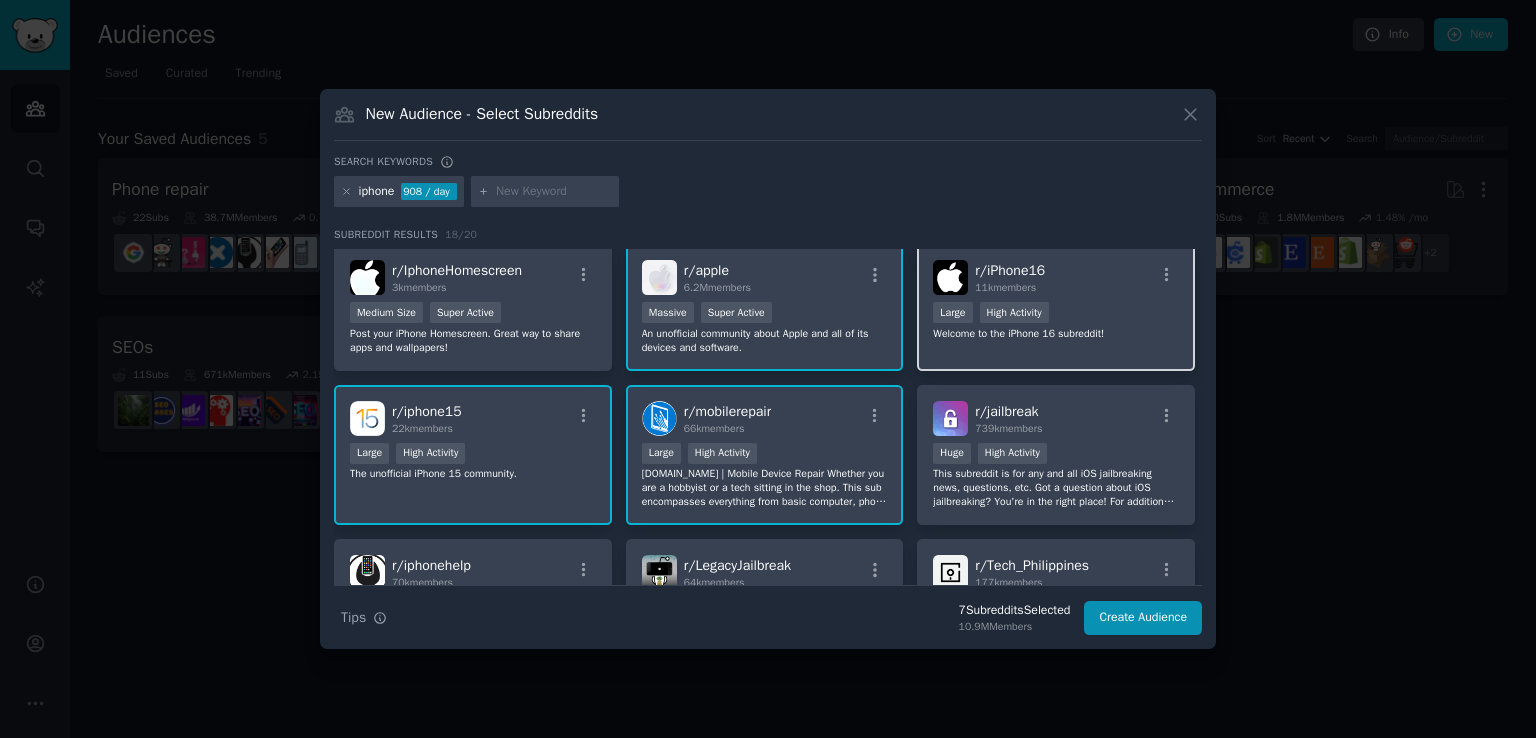 click on "r/ iPhone16 11k  members Large High Activity Welcome to the iPhone 16 subreddit!" at bounding box center [1056, 307] 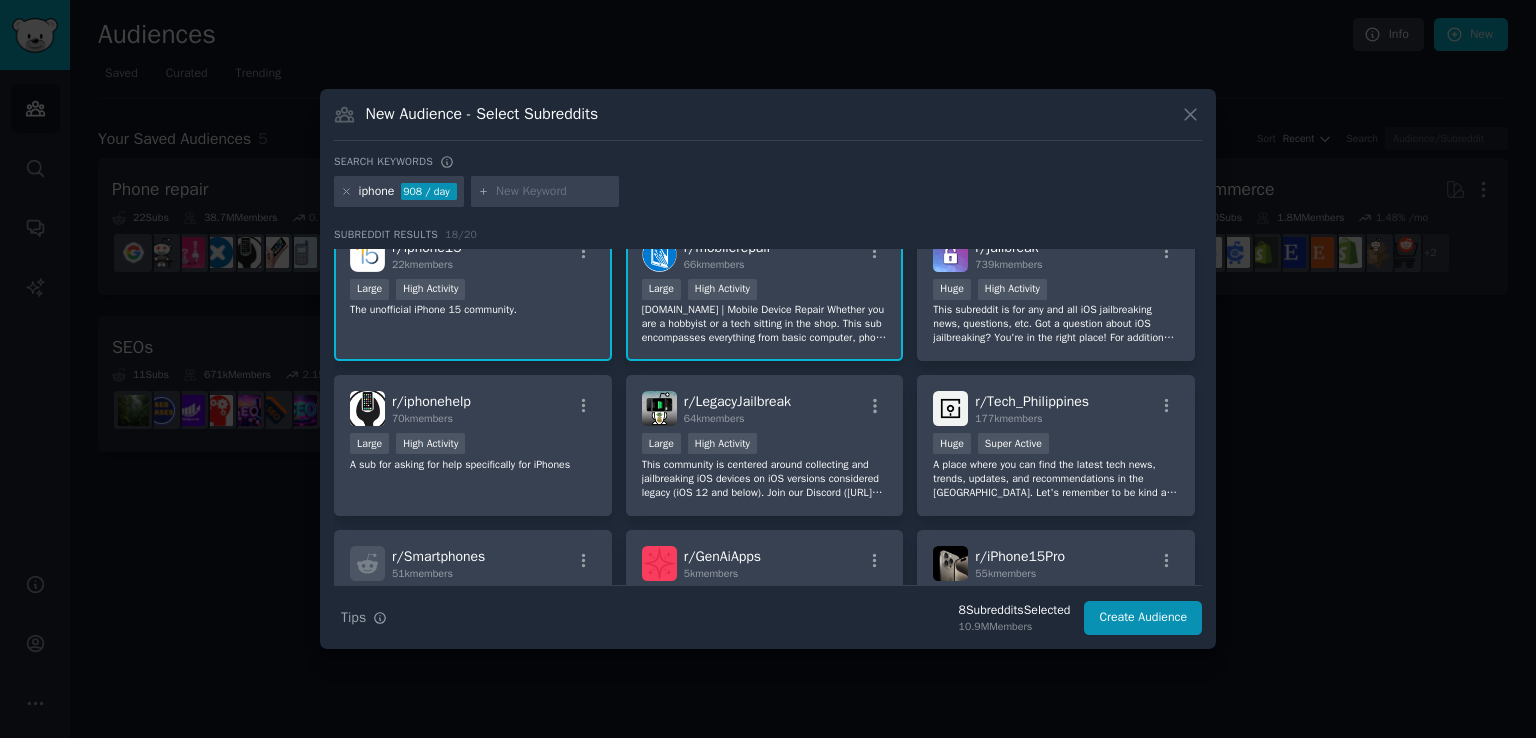 scroll, scrollTop: 500, scrollLeft: 0, axis: vertical 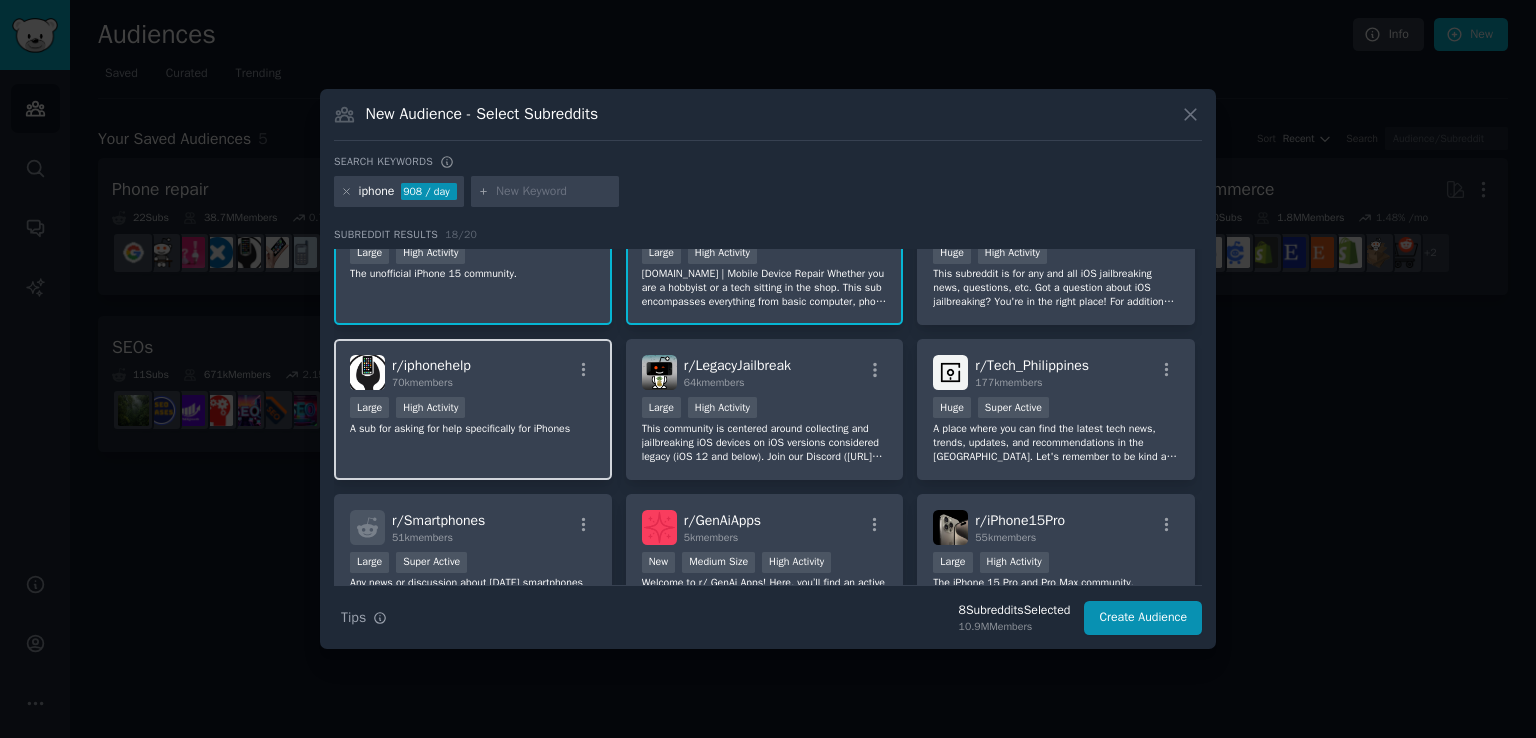 click on "r/ iphonehelp 70k  members" at bounding box center (473, 372) 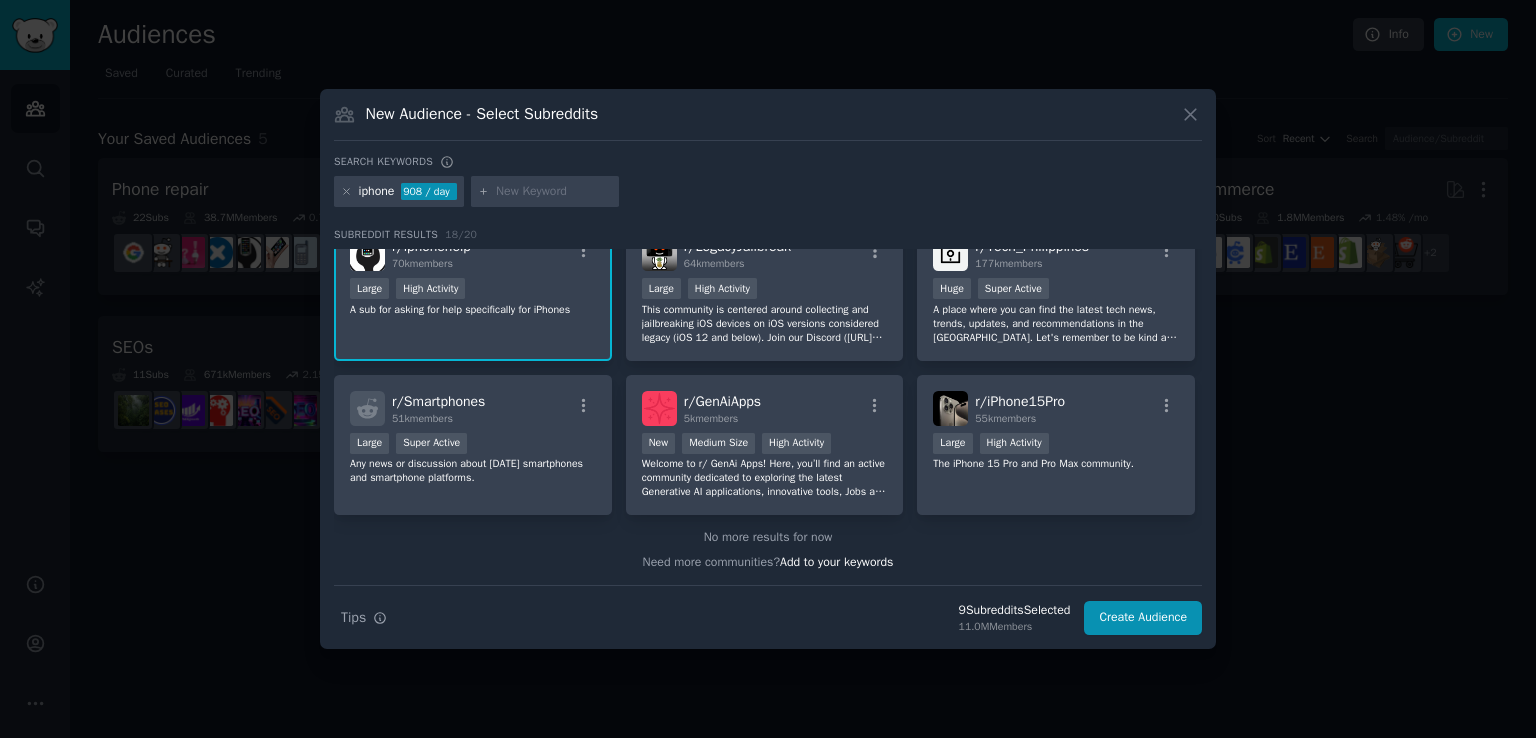 scroll, scrollTop: 628, scrollLeft: 0, axis: vertical 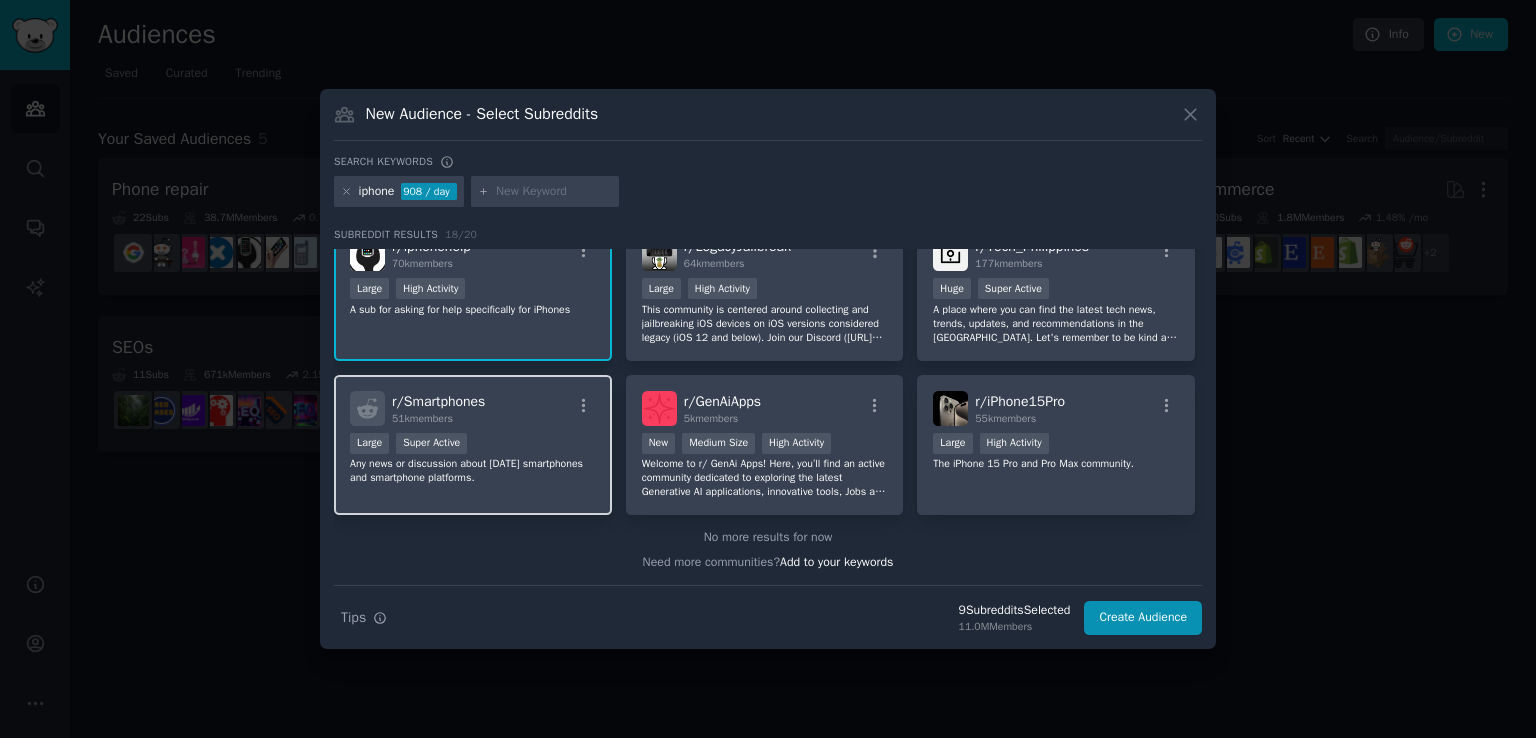 click on ">= 95th percentile for submissions / day Large Super Active" at bounding box center [473, 445] 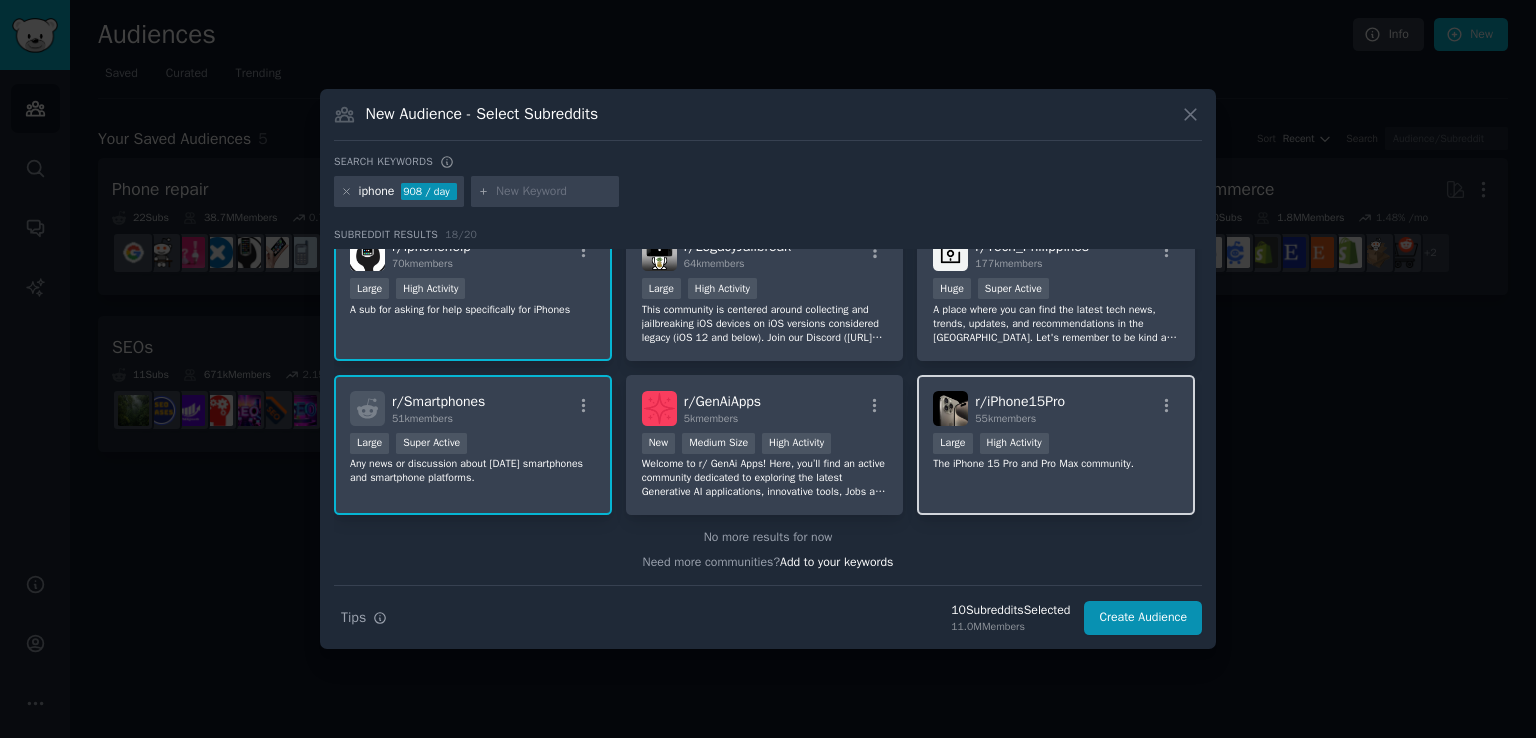 click on "r/ iPhone15Pro 55k  members" at bounding box center [1056, 408] 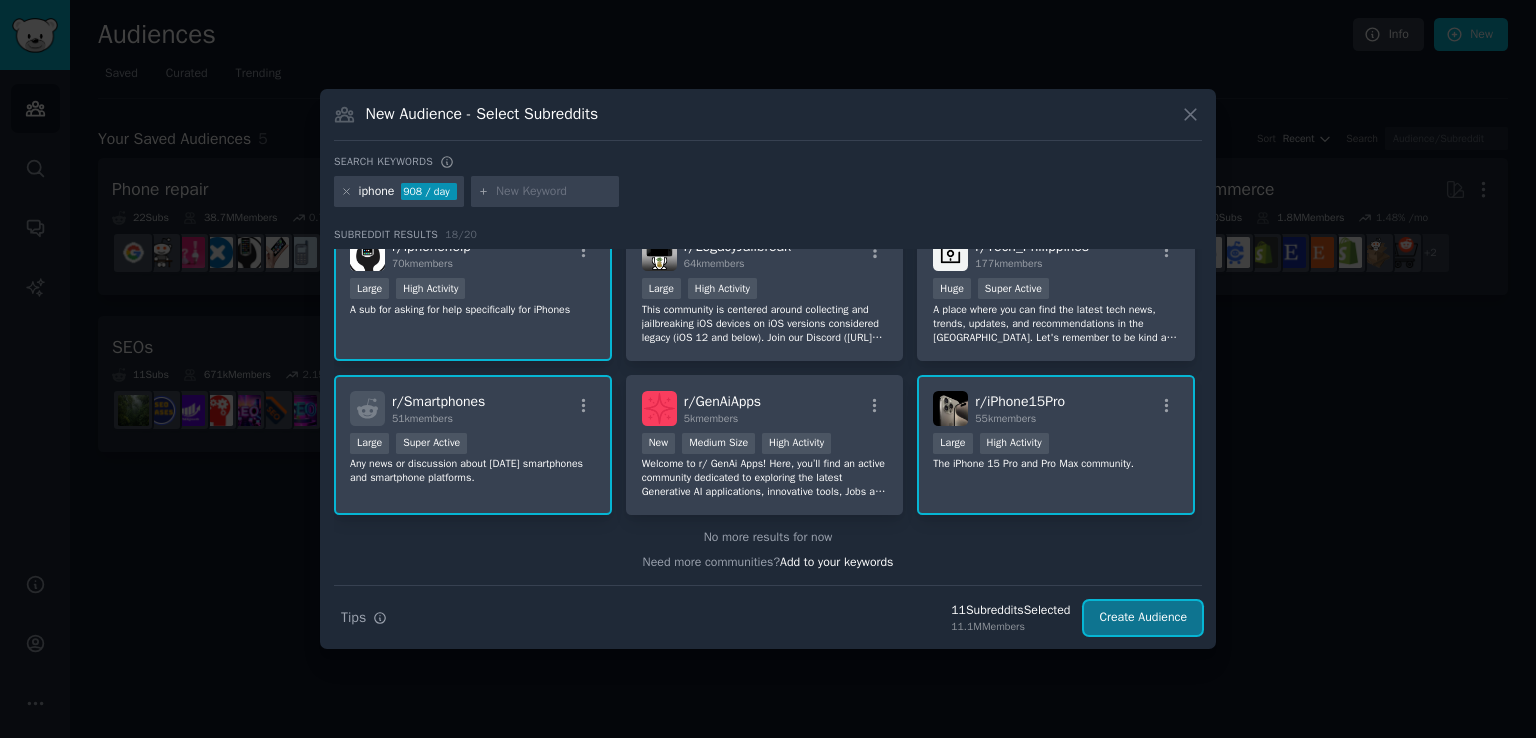 click on "Create Audience" at bounding box center [1143, 618] 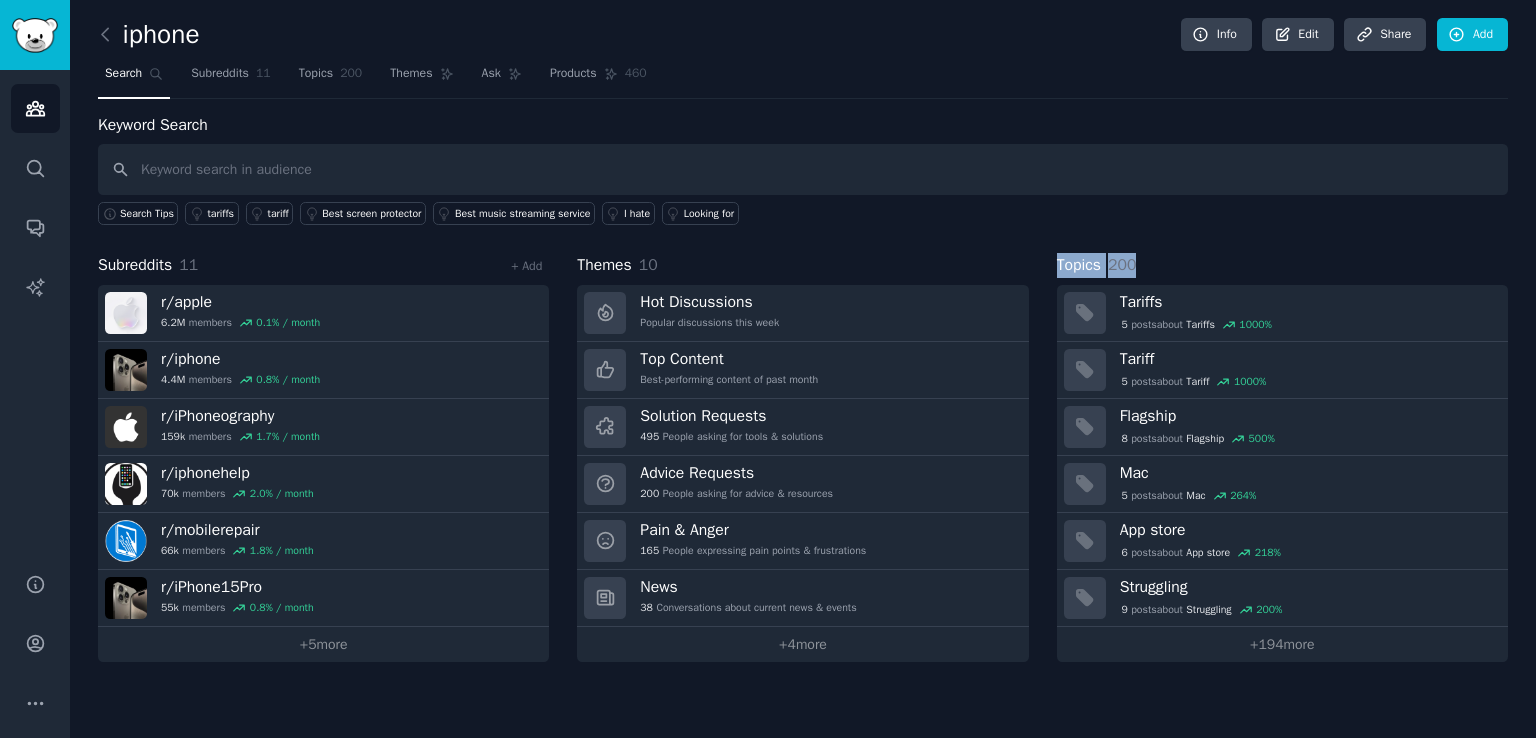 drag, startPoint x: 1060, startPoint y: 267, endPoint x: 1196, endPoint y: 261, distance: 136.1323 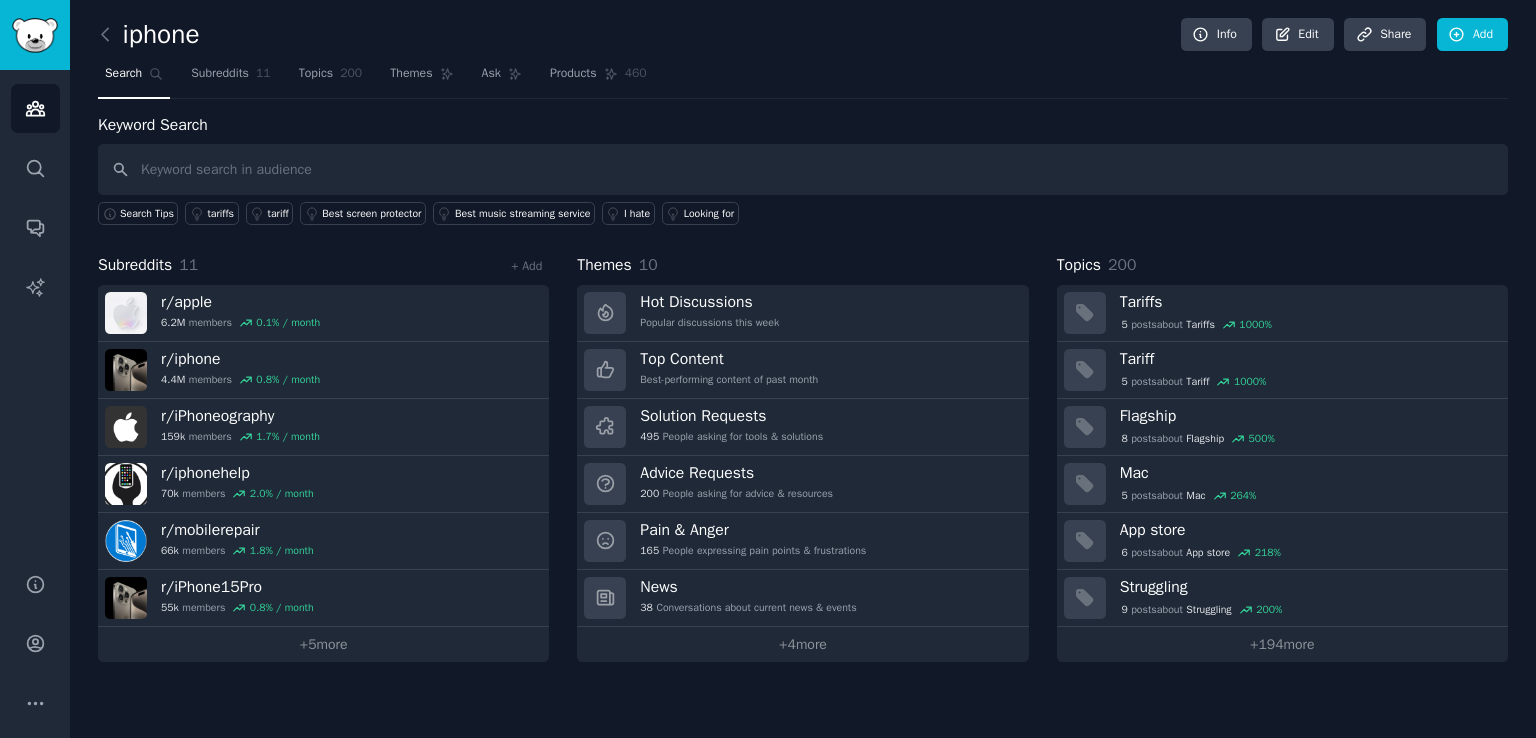 click on "Subreddits 11 + Add r/ apple 6.2M  members 0.1 % / month r/ iphone 4.4M  members 0.8 % / month r/ iPhoneography 159k  members 1.7 % / month r/ iphonehelp 70k  members 2.0 % / month r/ mobilerepair 66k  members 1.8 % / month r/ iPhone15Pro 55k  members 0.8 % / month +  5  more Themes 10 Hot Discussions Popular discussions this week Top Content Best-performing content of past month Solution Requests 495 People asking for tools & solutions Advice Requests 200 People asking for advice & resources Pain & Anger 165 People expressing pain points & frustrations News 38 Conversations about current news & events +  4  more Topics 200 Tariffs 5  post s  about  Tariffs 1000 % Tariff 5  post s  about  Tariff 1000 % Flagship 8  post s  about  Flagship 500 % Mac 5  post s  about  Mac 264 % App store 6  post s  about  App store 218 % Struggling 9  post s  about  Struggling 200 % +  194  more" at bounding box center [803, 457] 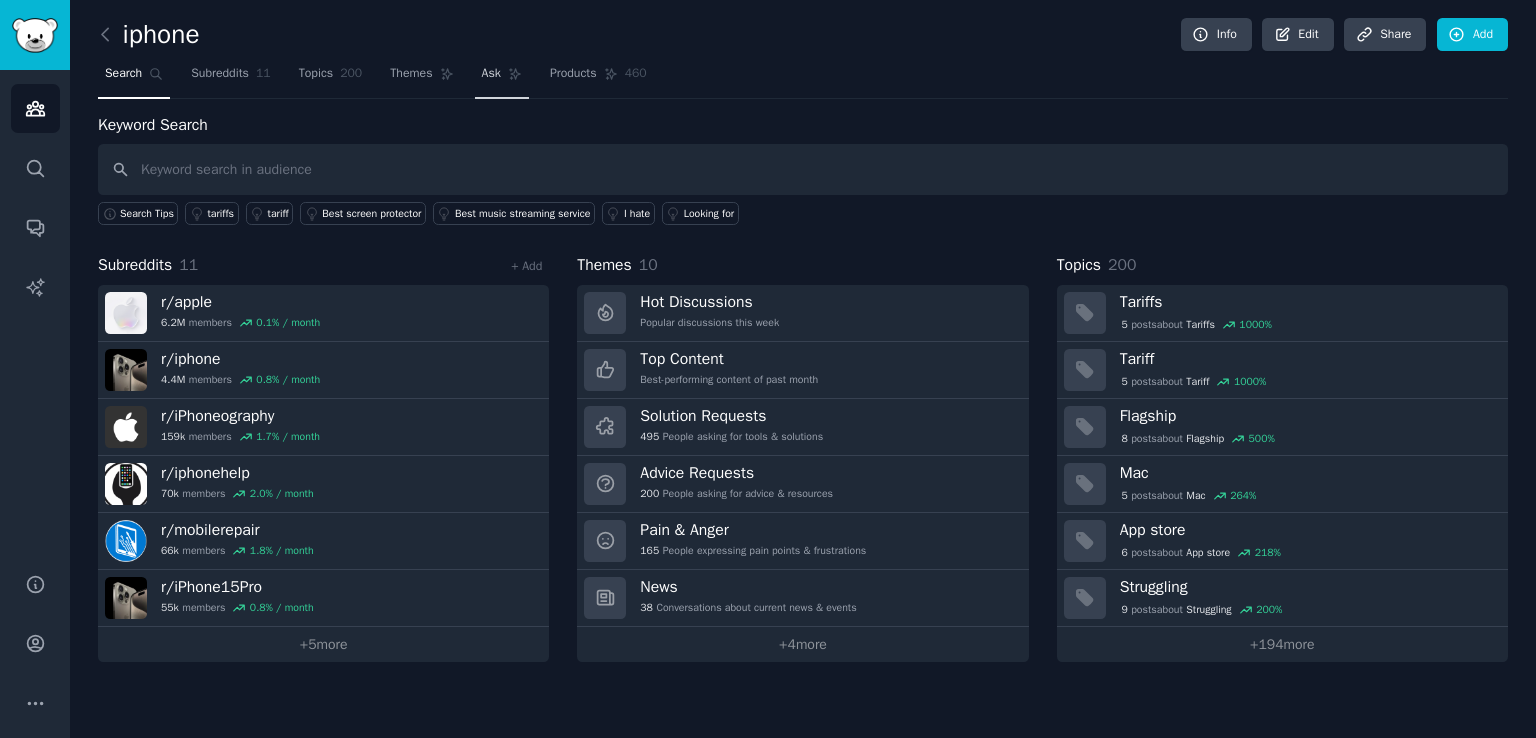 click on "Ask" at bounding box center [491, 74] 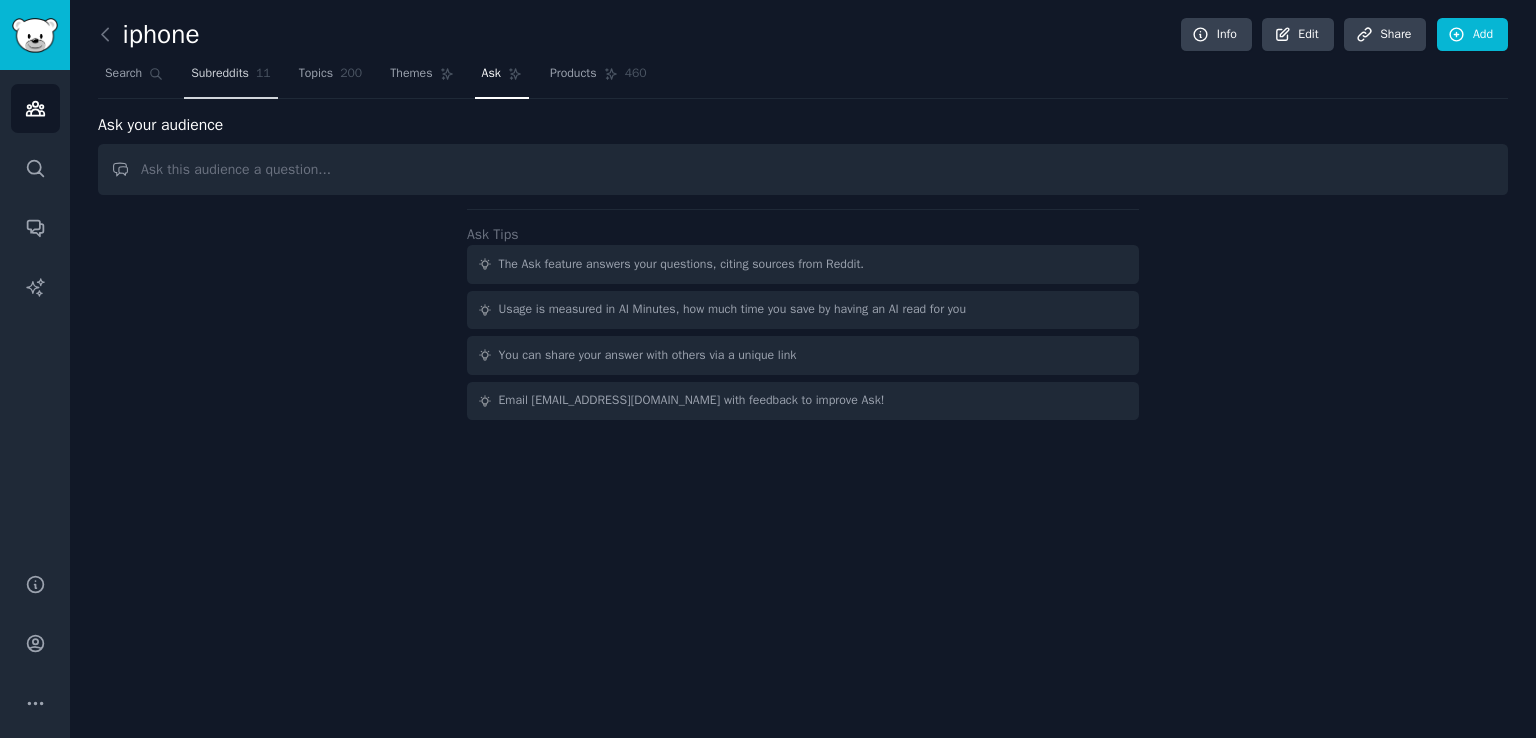 click on "Subreddits" at bounding box center [220, 74] 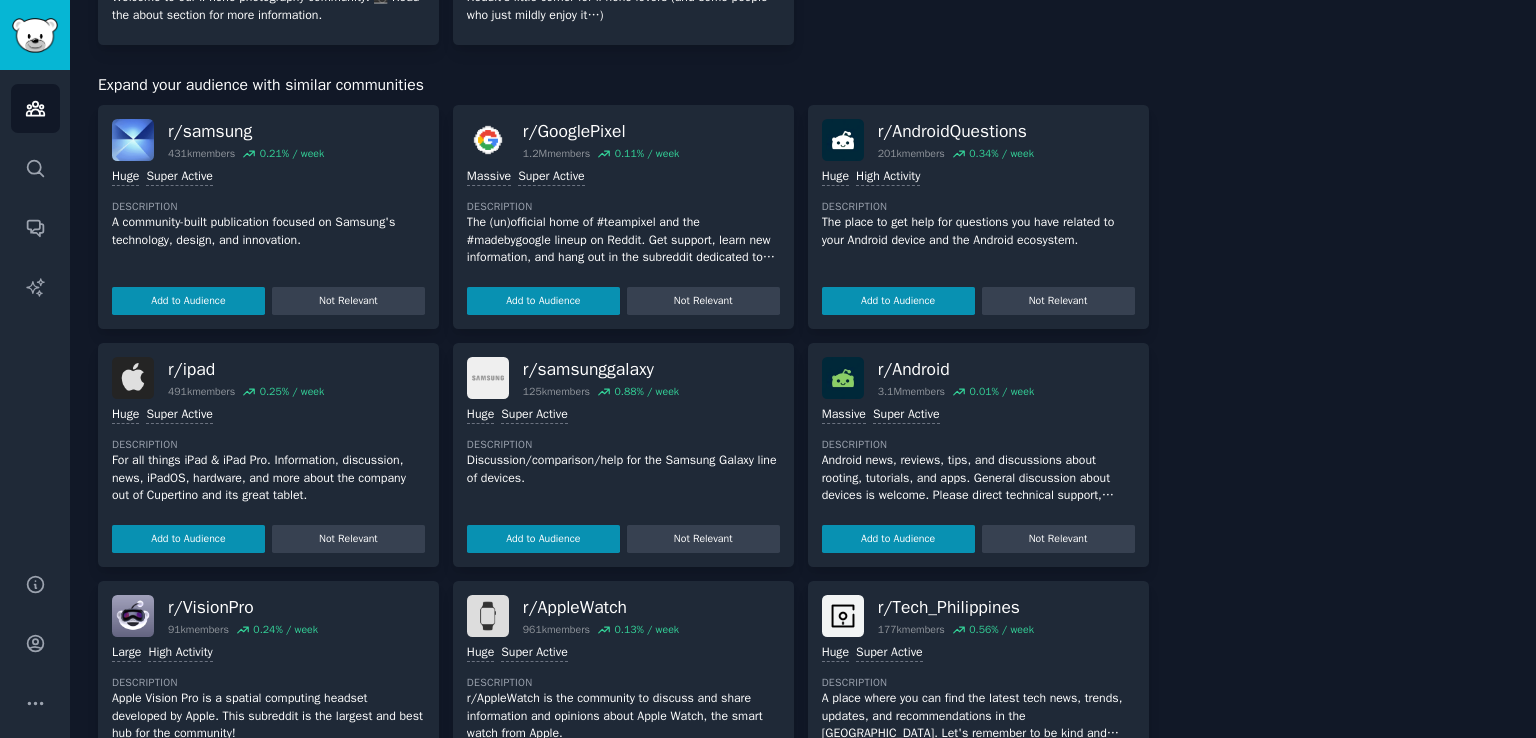 scroll, scrollTop: 868, scrollLeft: 0, axis: vertical 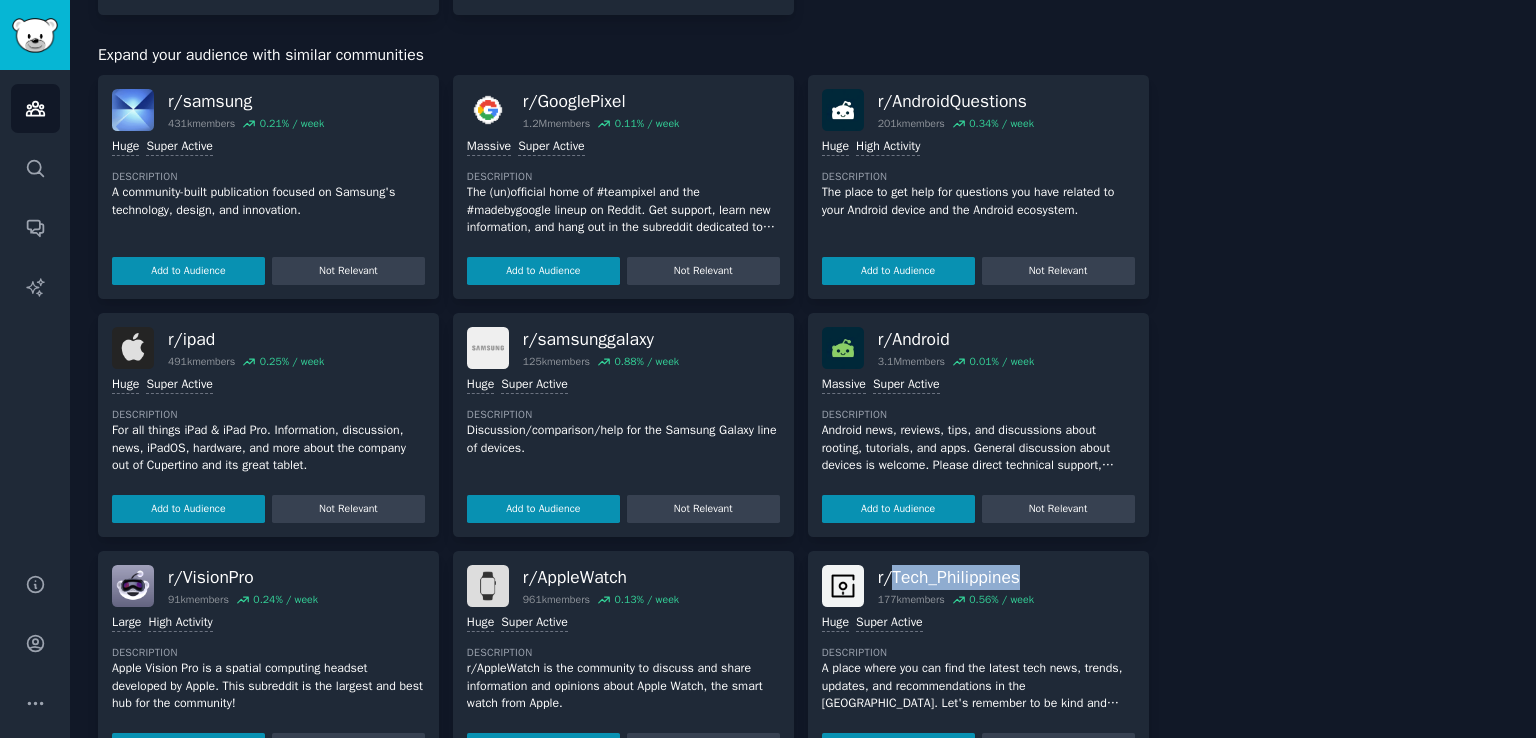 drag, startPoint x: 887, startPoint y: 570, endPoint x: 1129, endPoint y: 570, distance: 242 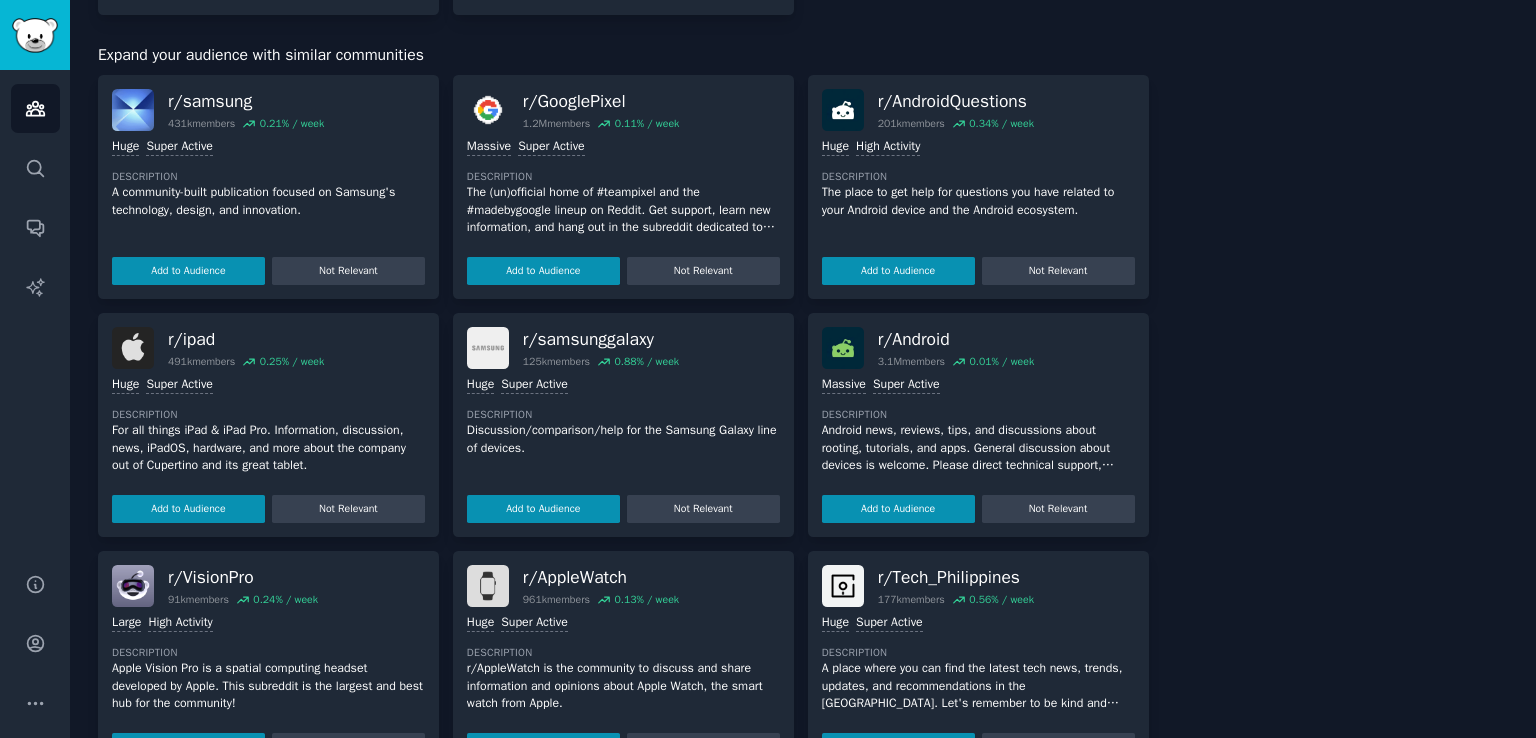 click on "About this audience Custom Audience 11.1M  Members ↑ 0.5 % / month Age Size Activity Growth Reach Reddit Avg iphone" at bounding box center (1343, 129) 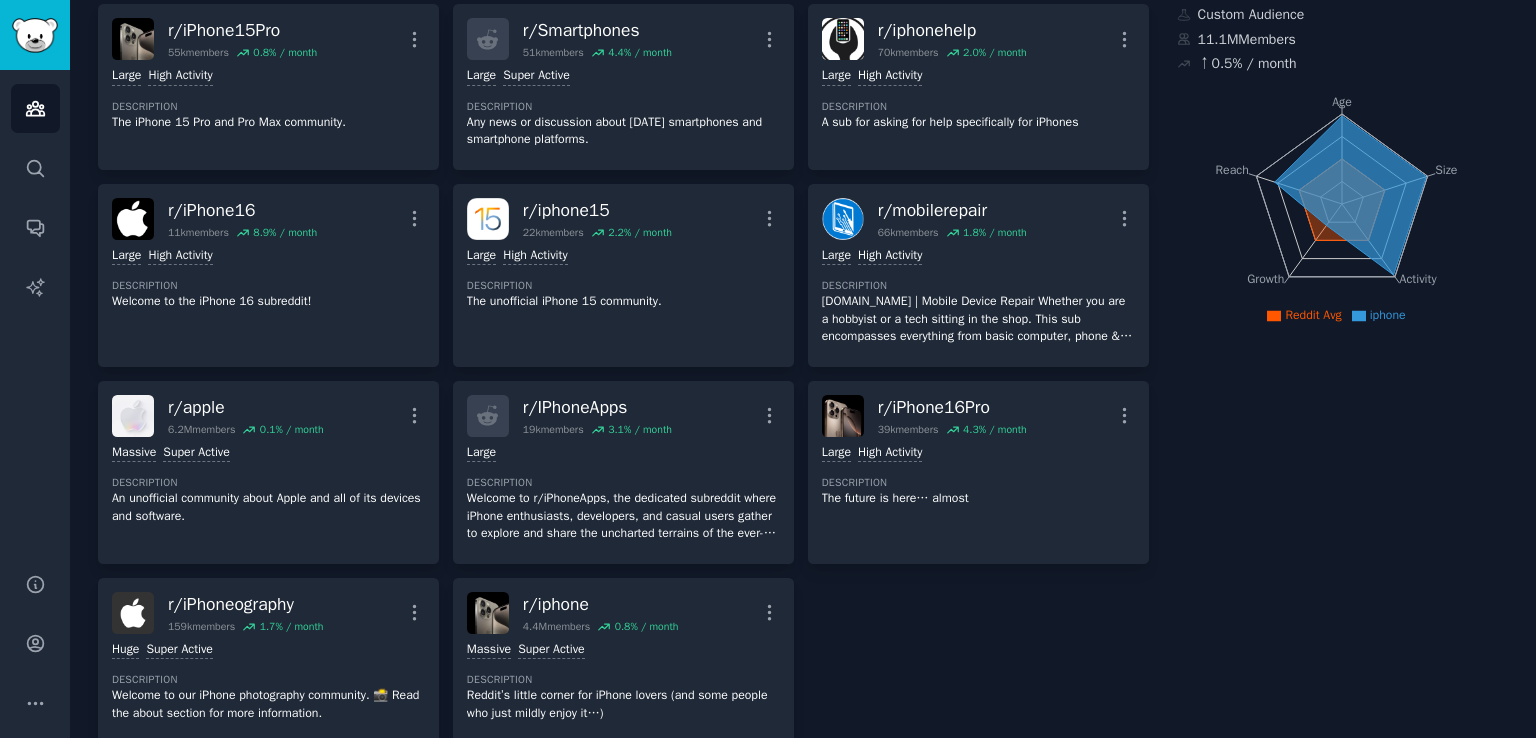 scroll, scrollTop: 0, scrollLeft: 0, axis: both 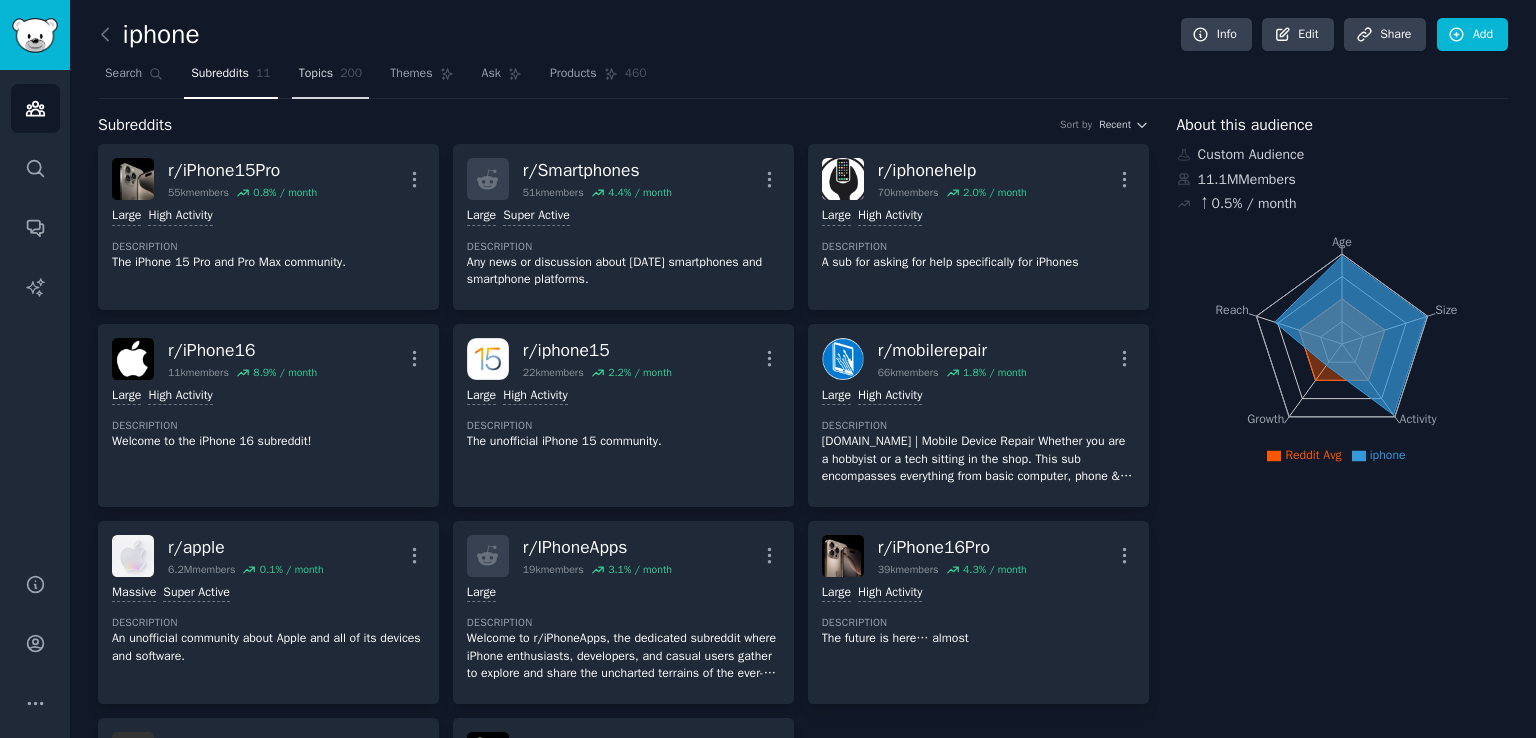 click on "Topics" at bounding box center (316, 74) 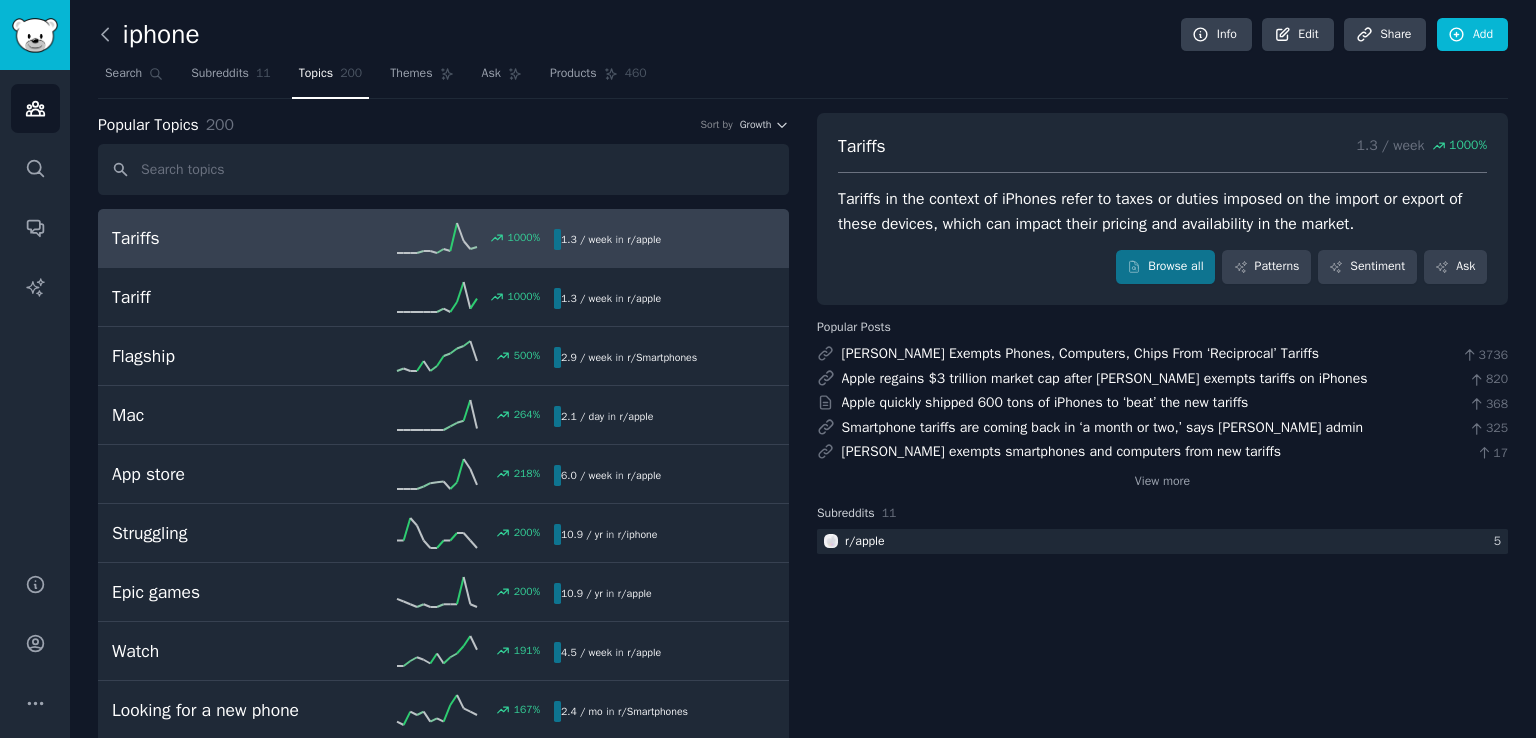 click 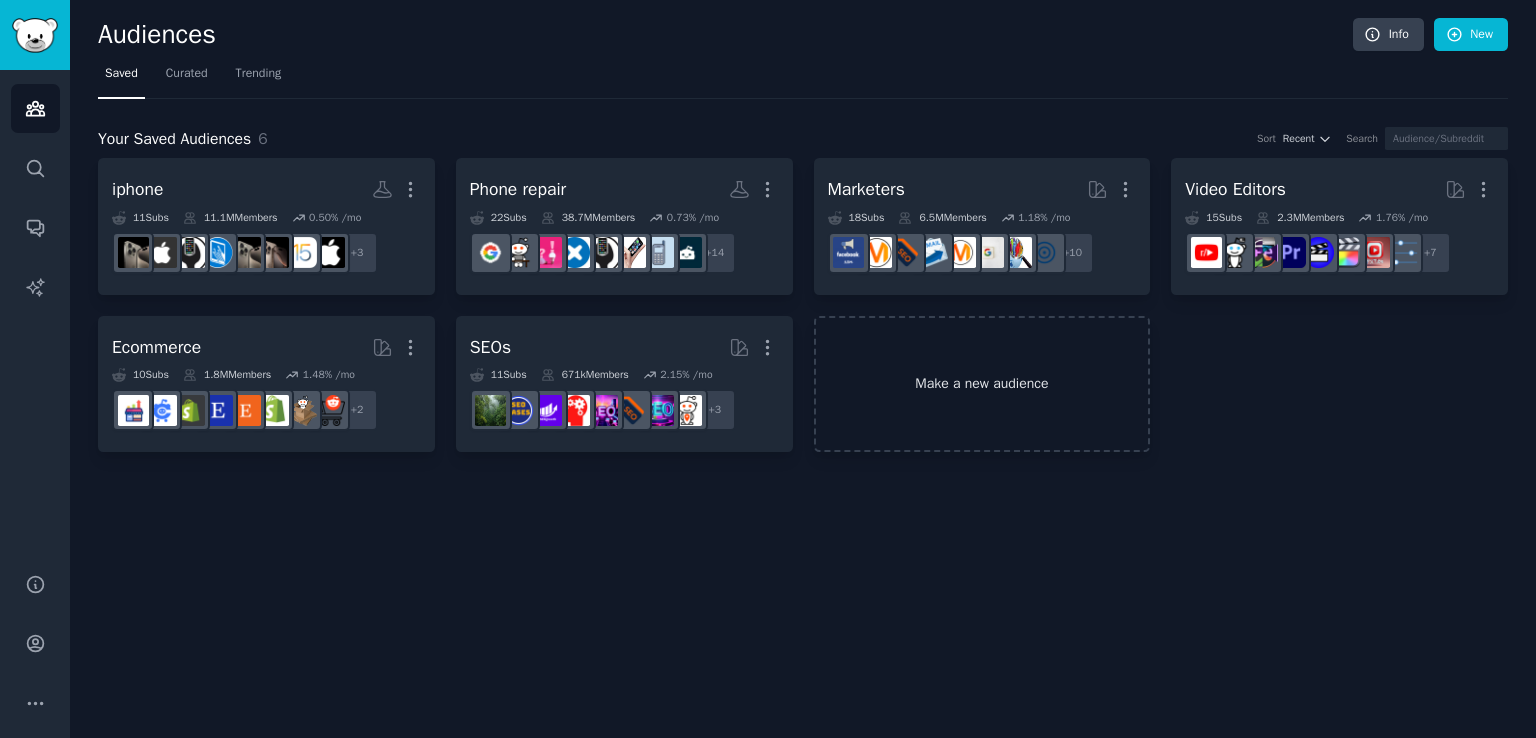 click on "Make a new audience" at bounding box center (982, 384) 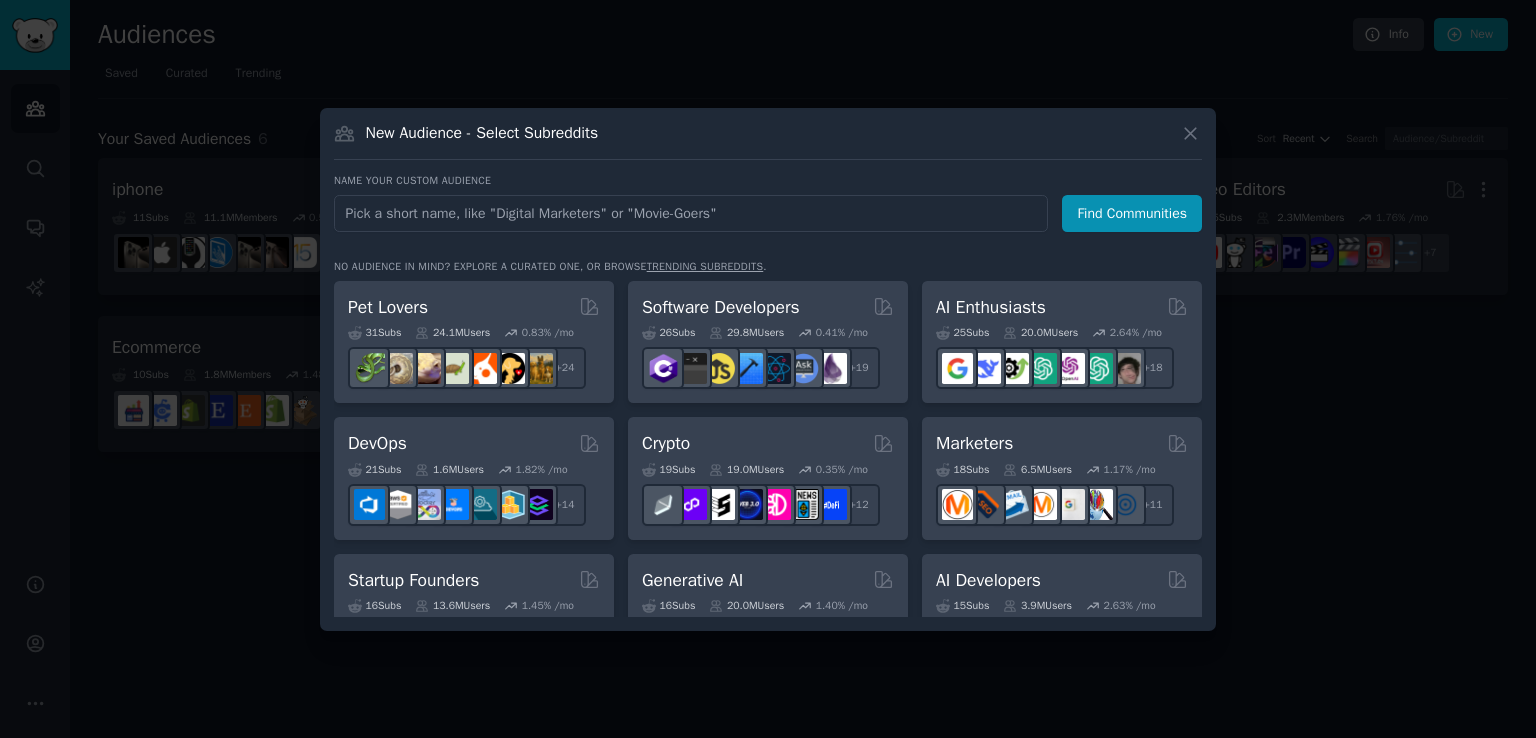 click at bounding box center [691, 213] 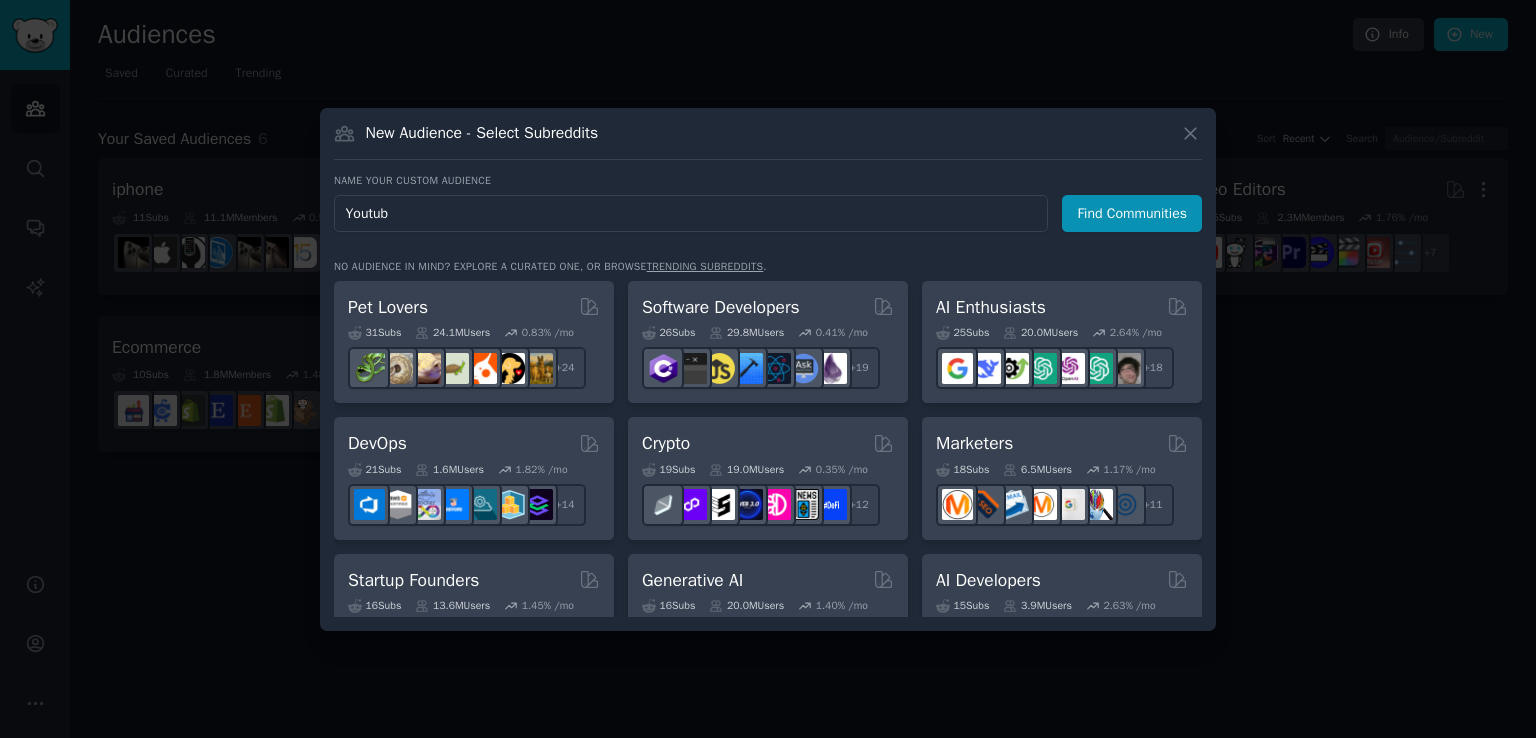 type on "Youtube" 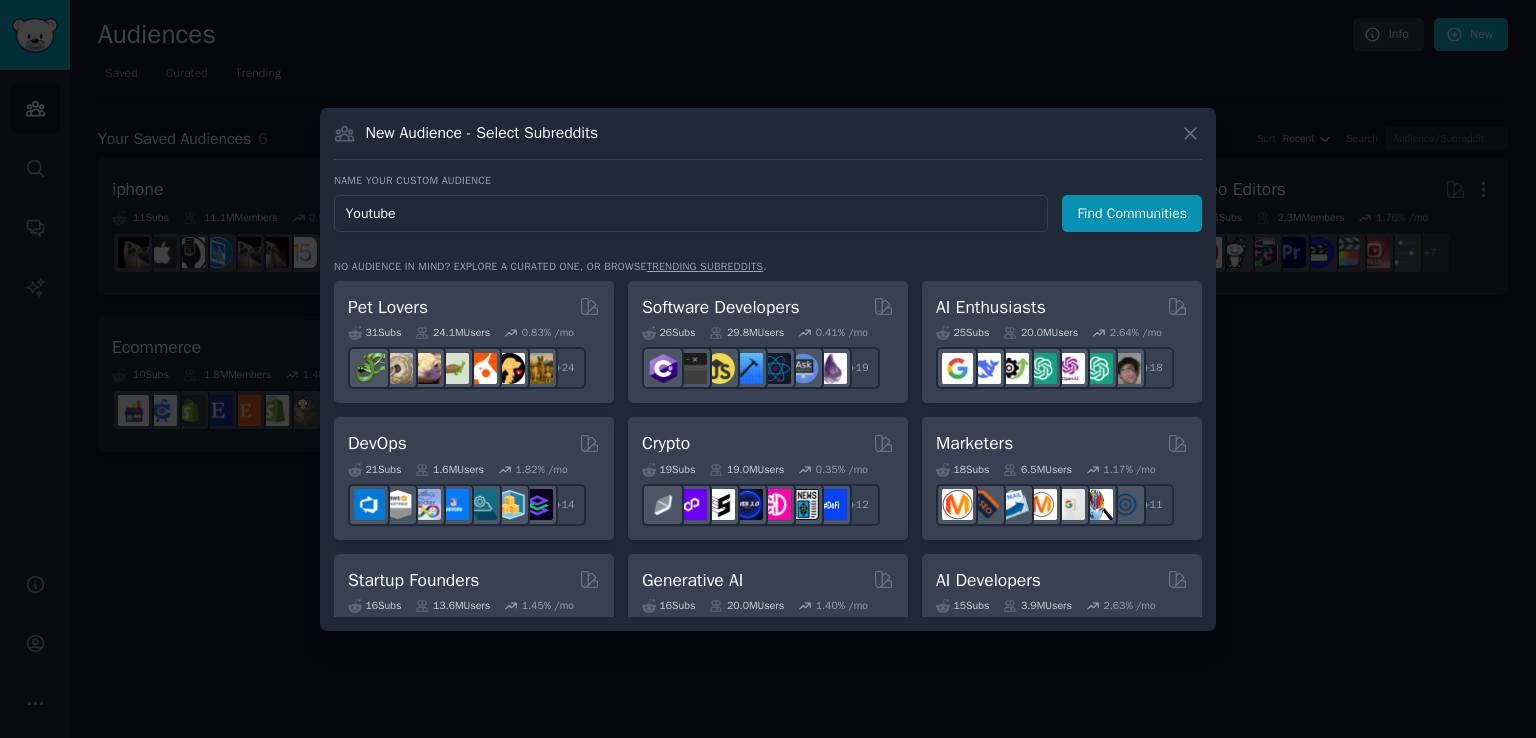 click on "Find Communities" at bounding box center [1132, 213] 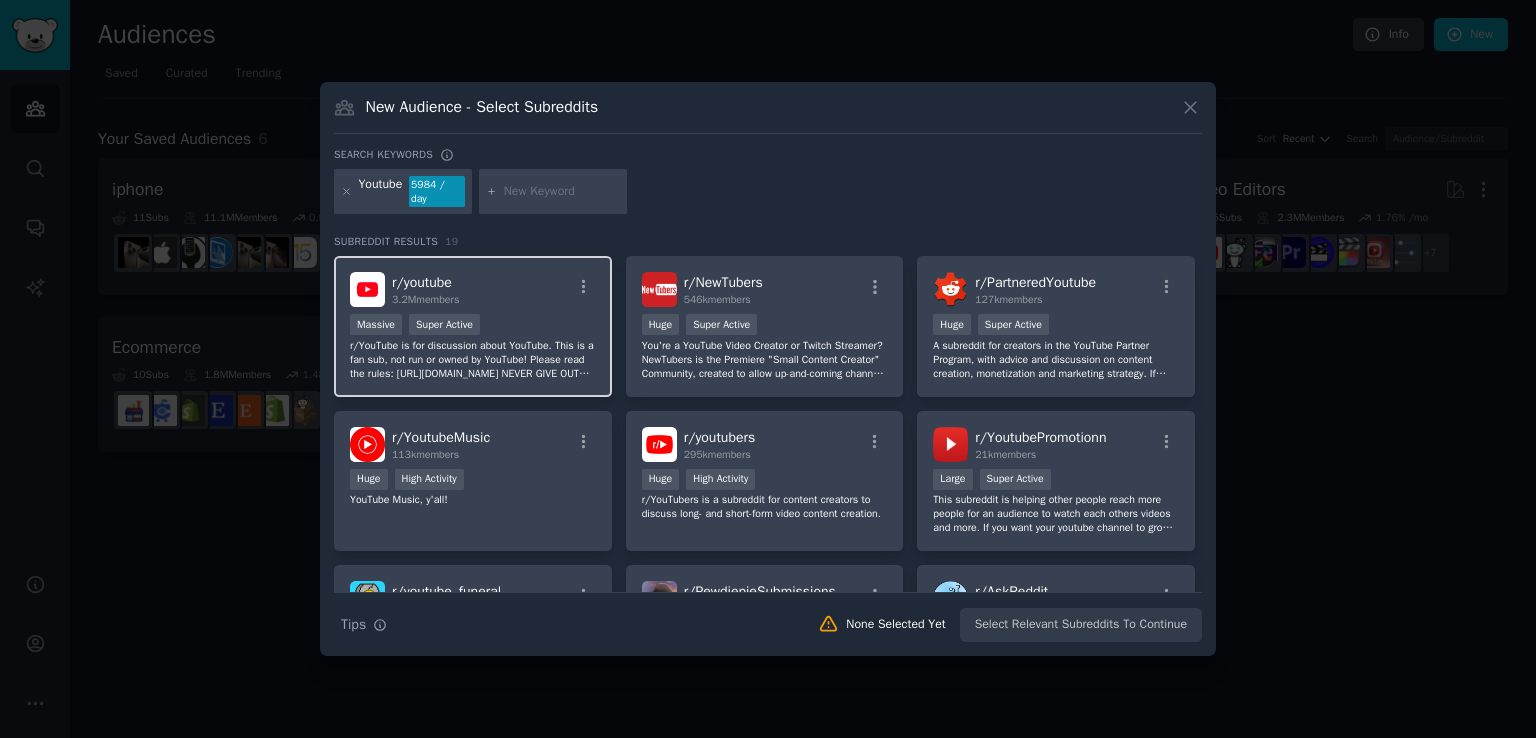 click on "Massive Super Active" at bounding box center (473, 326) 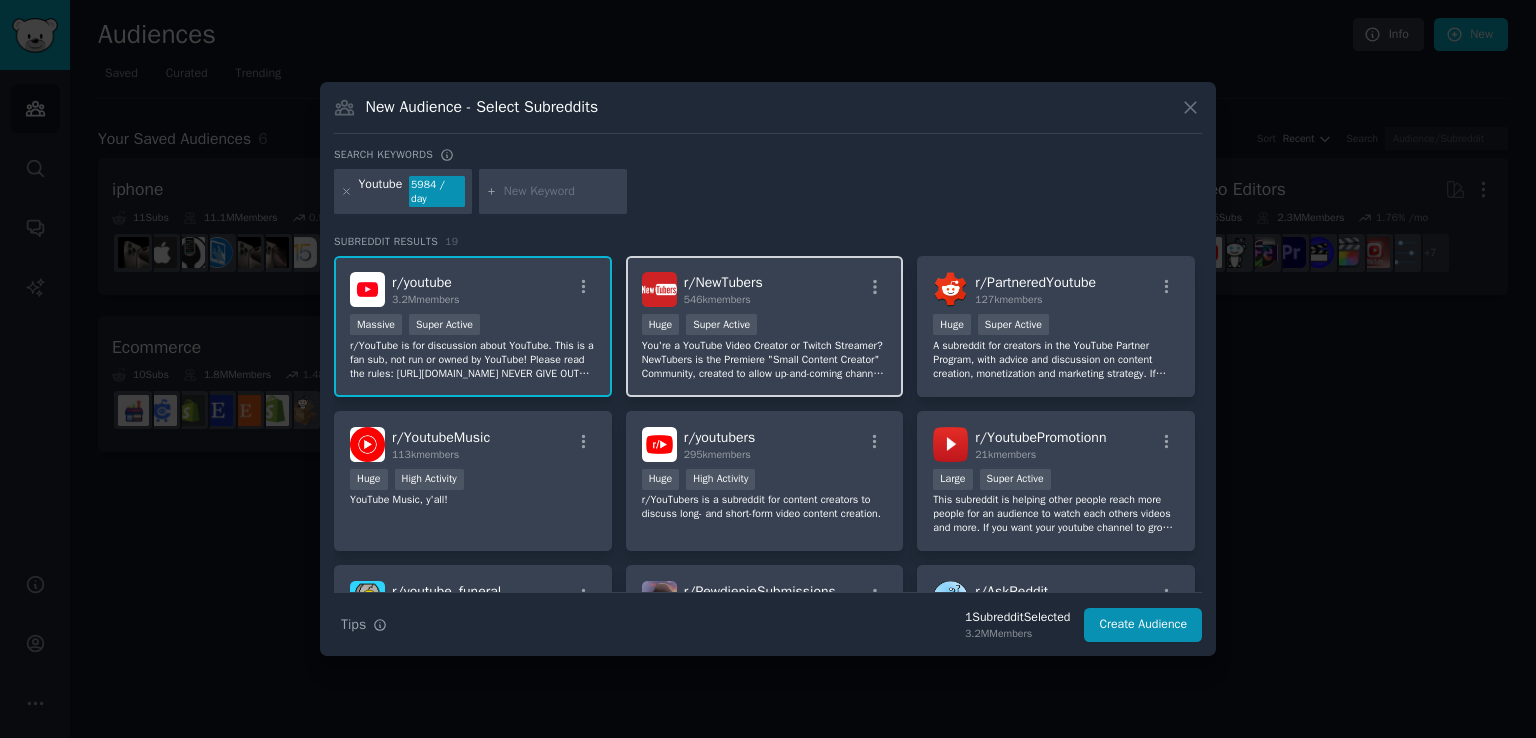 click on "r/ NewTubers 546k  members" at bounding box center (765, 289) 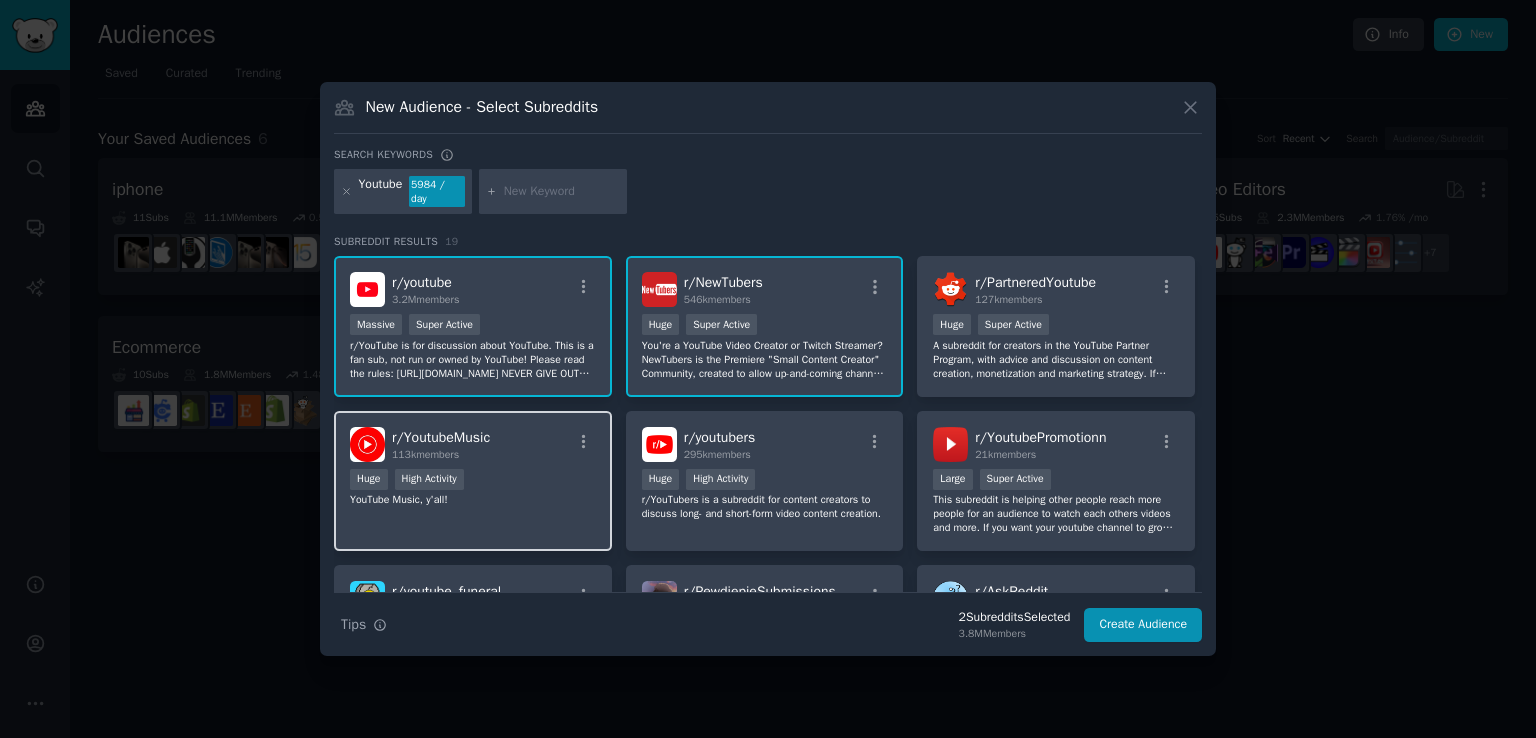 scroll, scrollTop: 100, scrollLeft: 0, axis: vertical 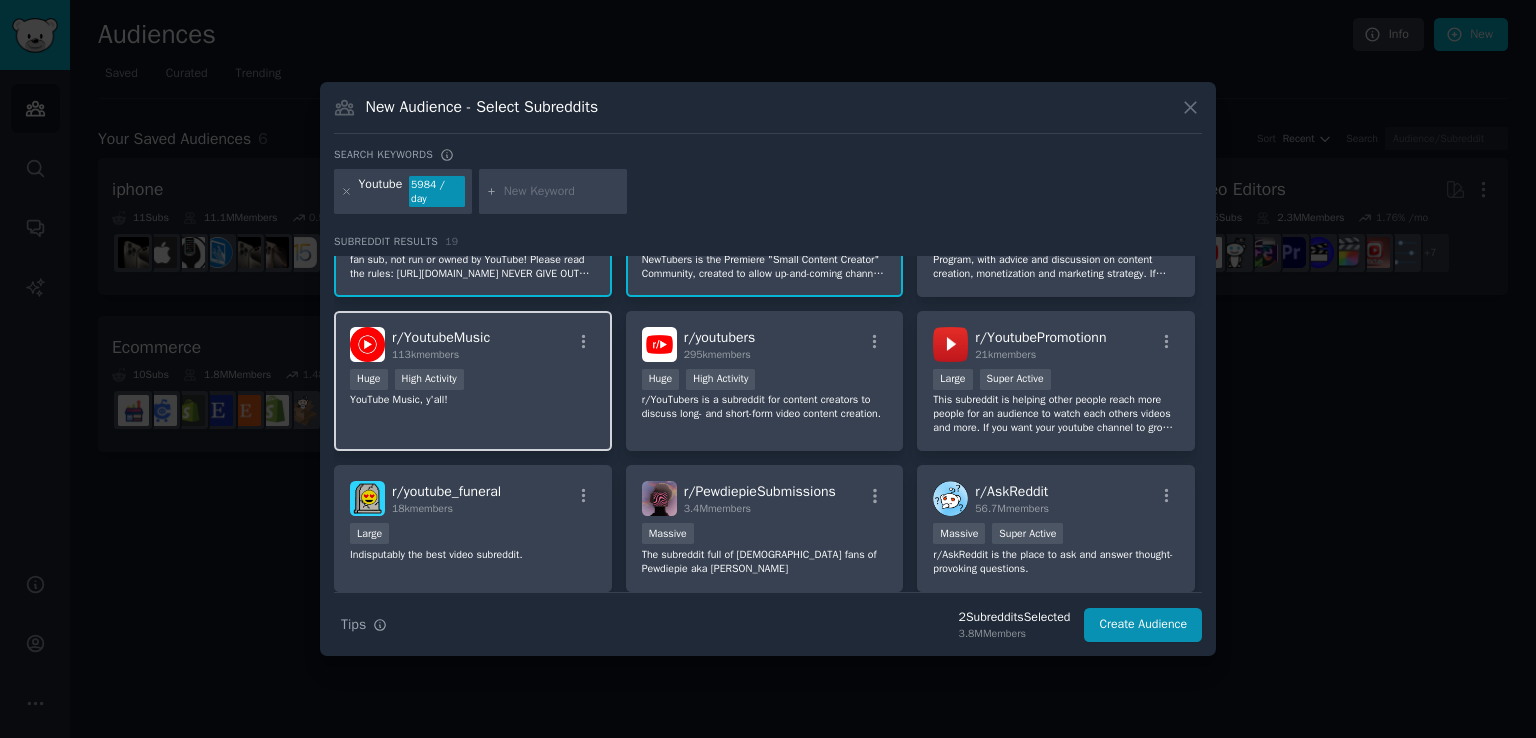 click on "r/ YoutubeMusic 113k  members Huge High Activity YouTube Music, y'all!" at bounding box center (473, 381) 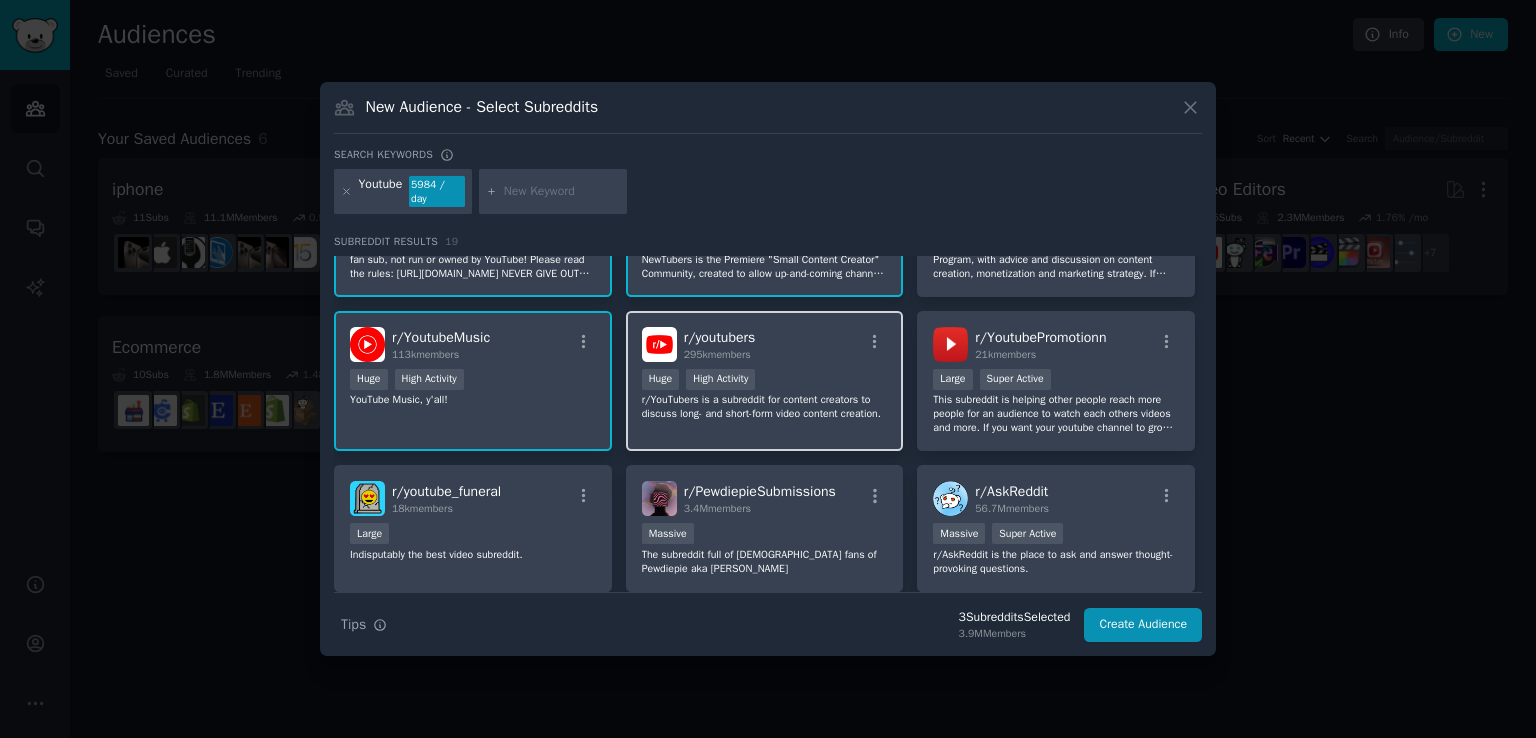 click on "r/ youtubers 295k  members >= 80th percentile for submissions / day Huge High Activity r/YouTubers is a subreddit for content creators to discuss long- and short-form video content creation." at bounding box center (765, 381) 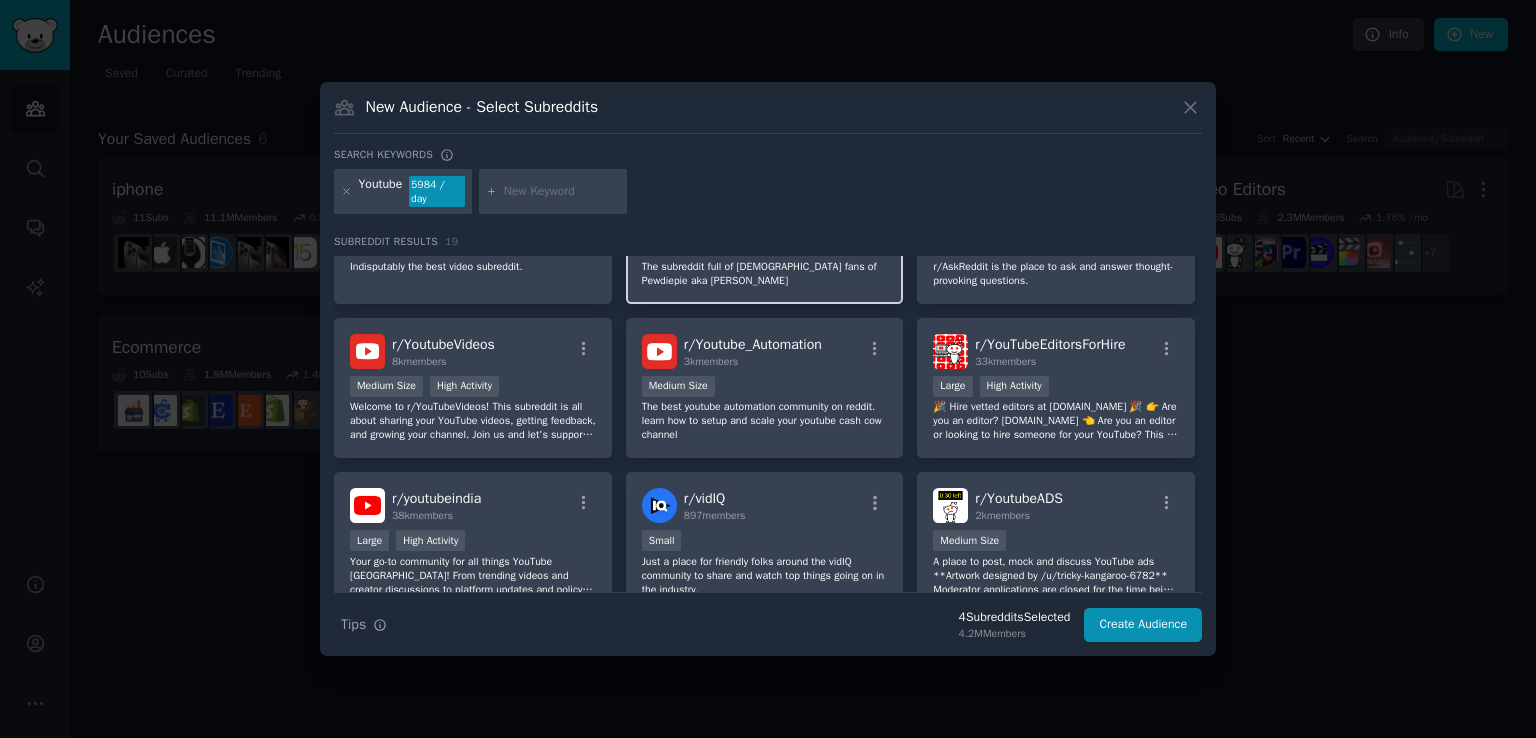 scroll, scrollTop: 400, scrollLeft: 0, axis: vertical 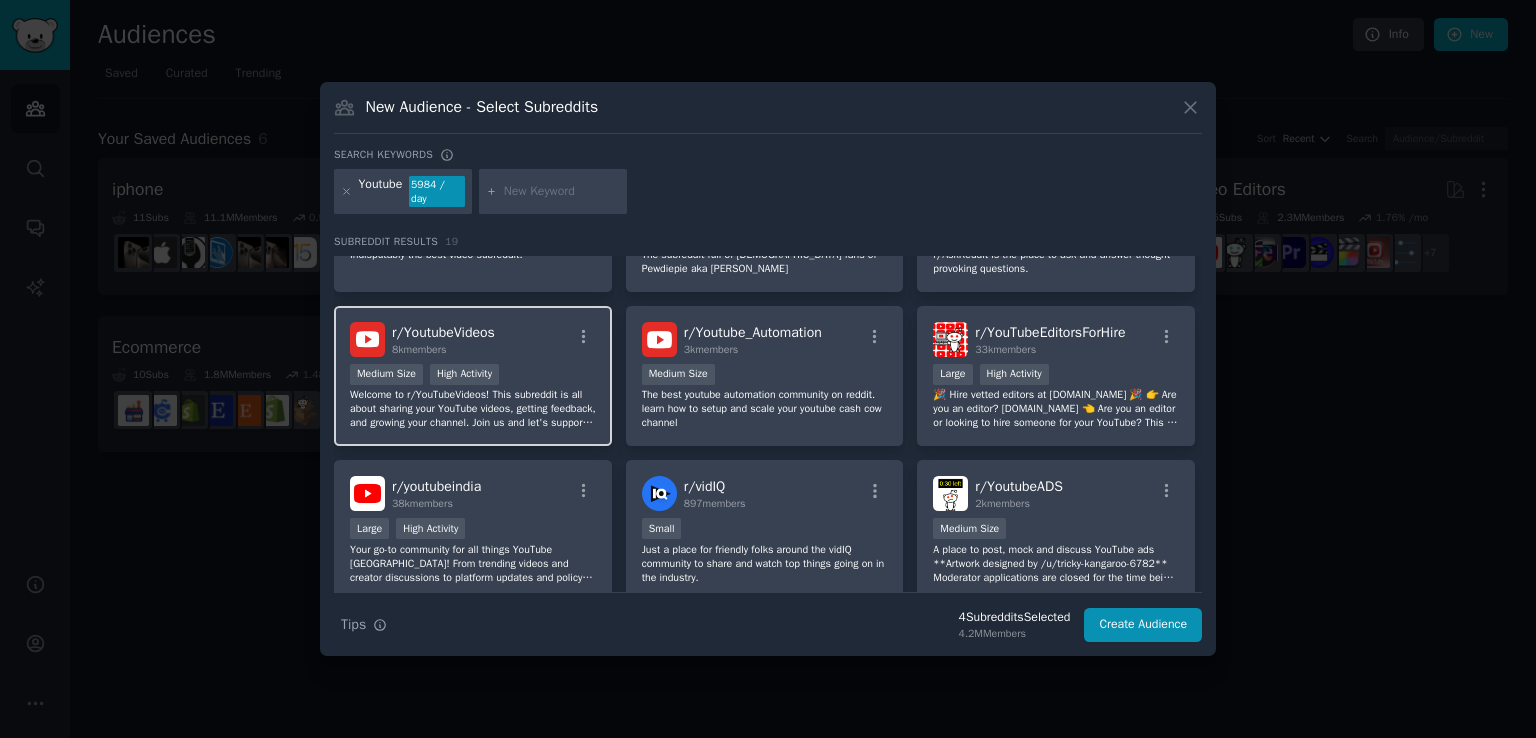 click on "r/ YoutubeVideos 8k  members" at bounding box center [473, 339] 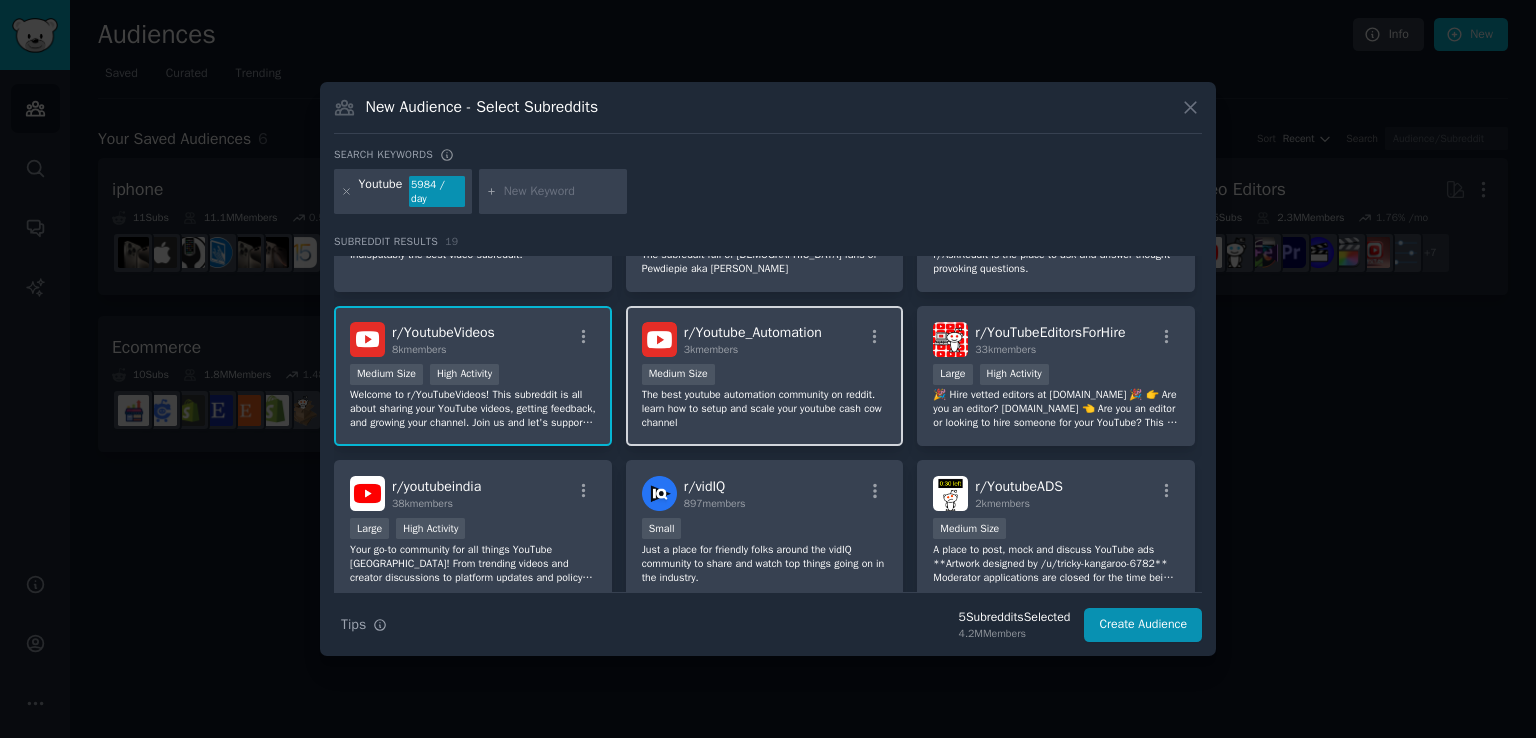 click on "1000 - 10,000 members Medium Size" at bounding box center [765, 376] 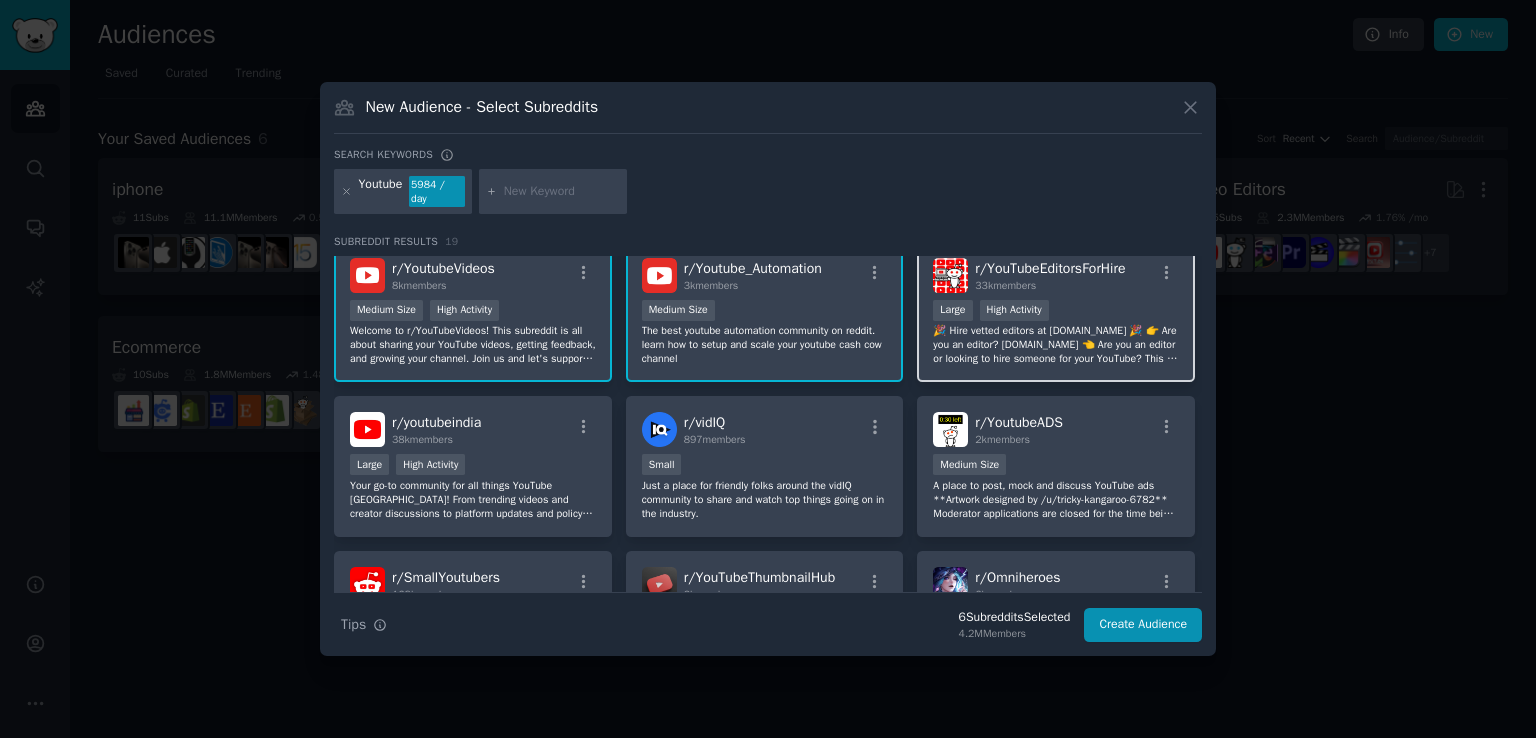 scroll, scrollTop: 500, scrollLeft: 0, axis: vertical 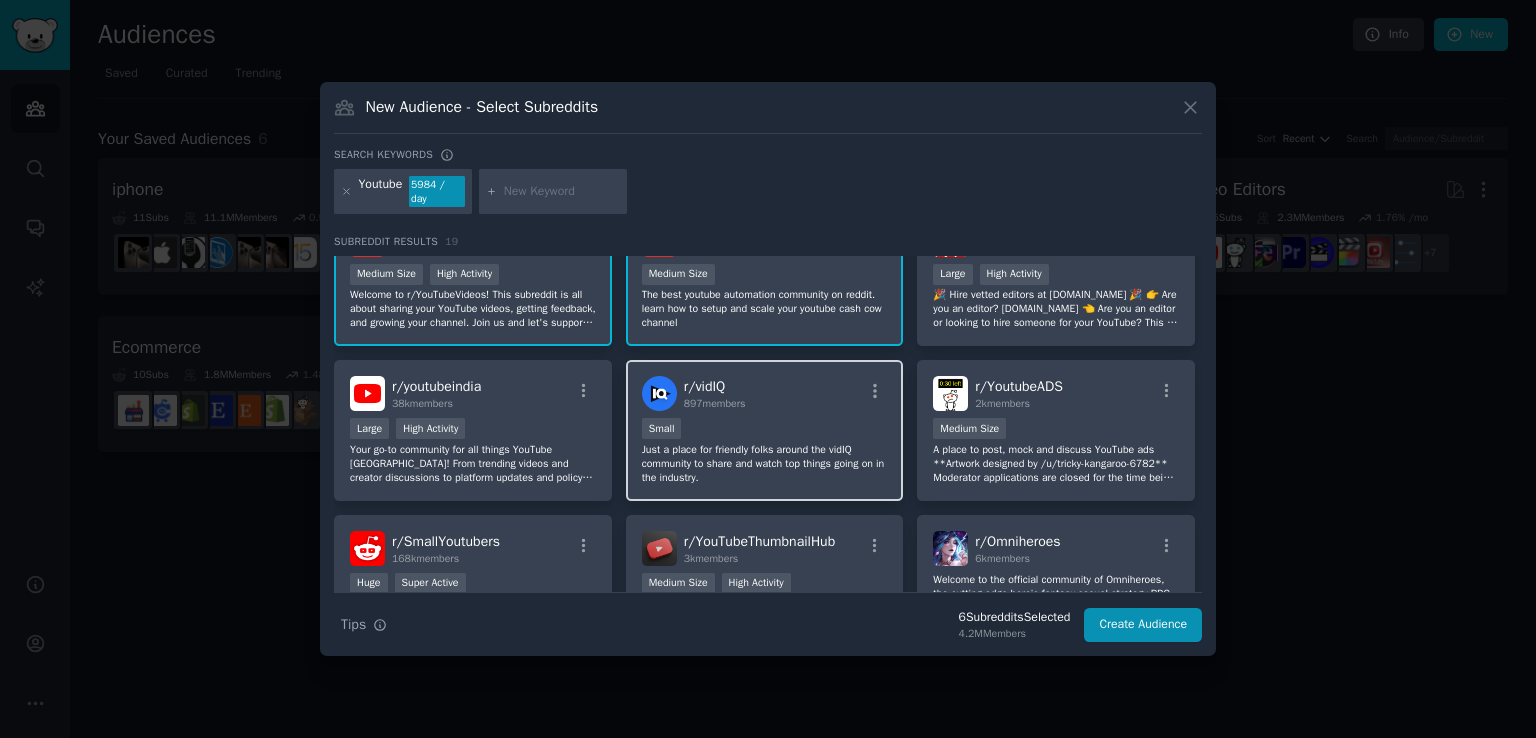 click on "r/ vidIQ 897  members" at bounding box center [765, 393] 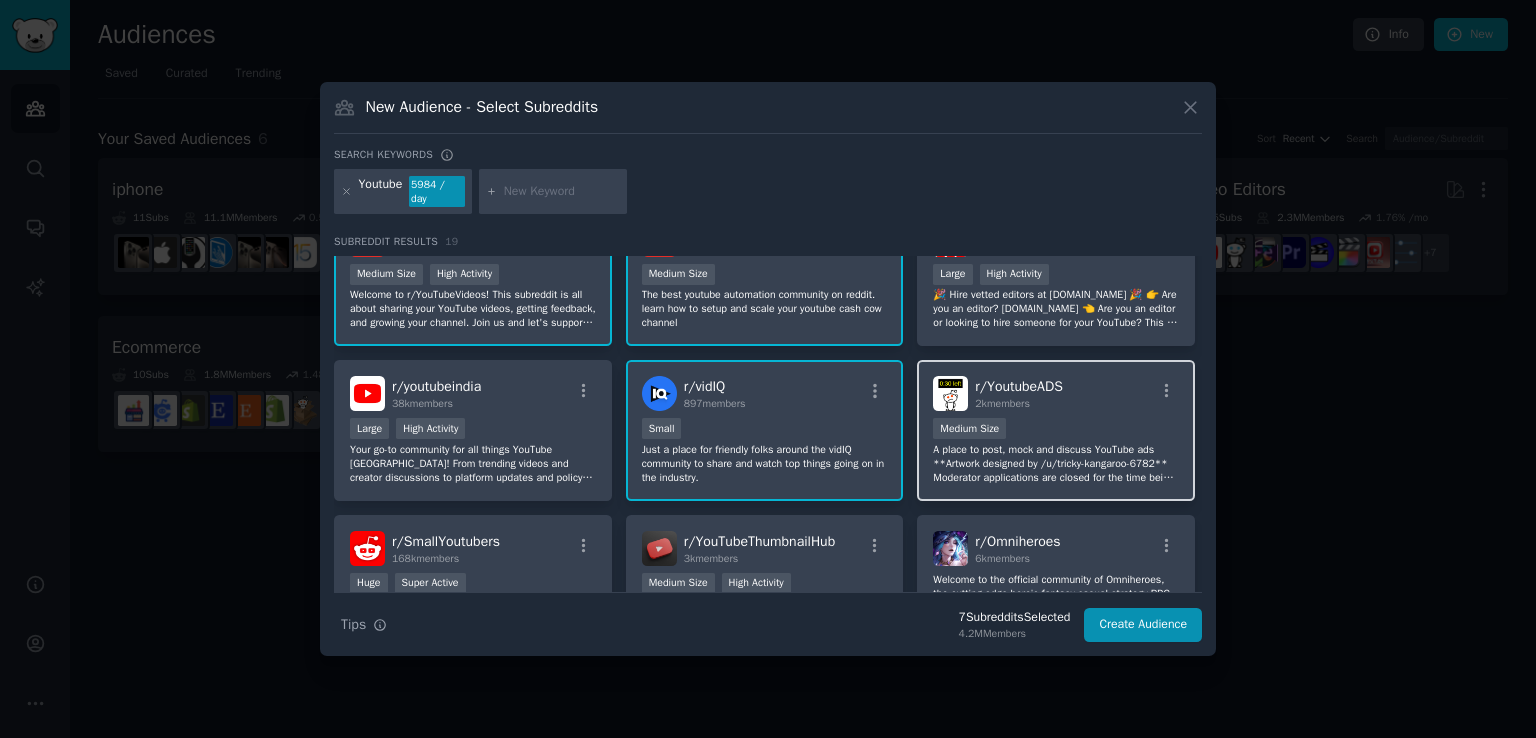 scroll, scrollTop: 600, scrollLeft: 0, axis: vertical 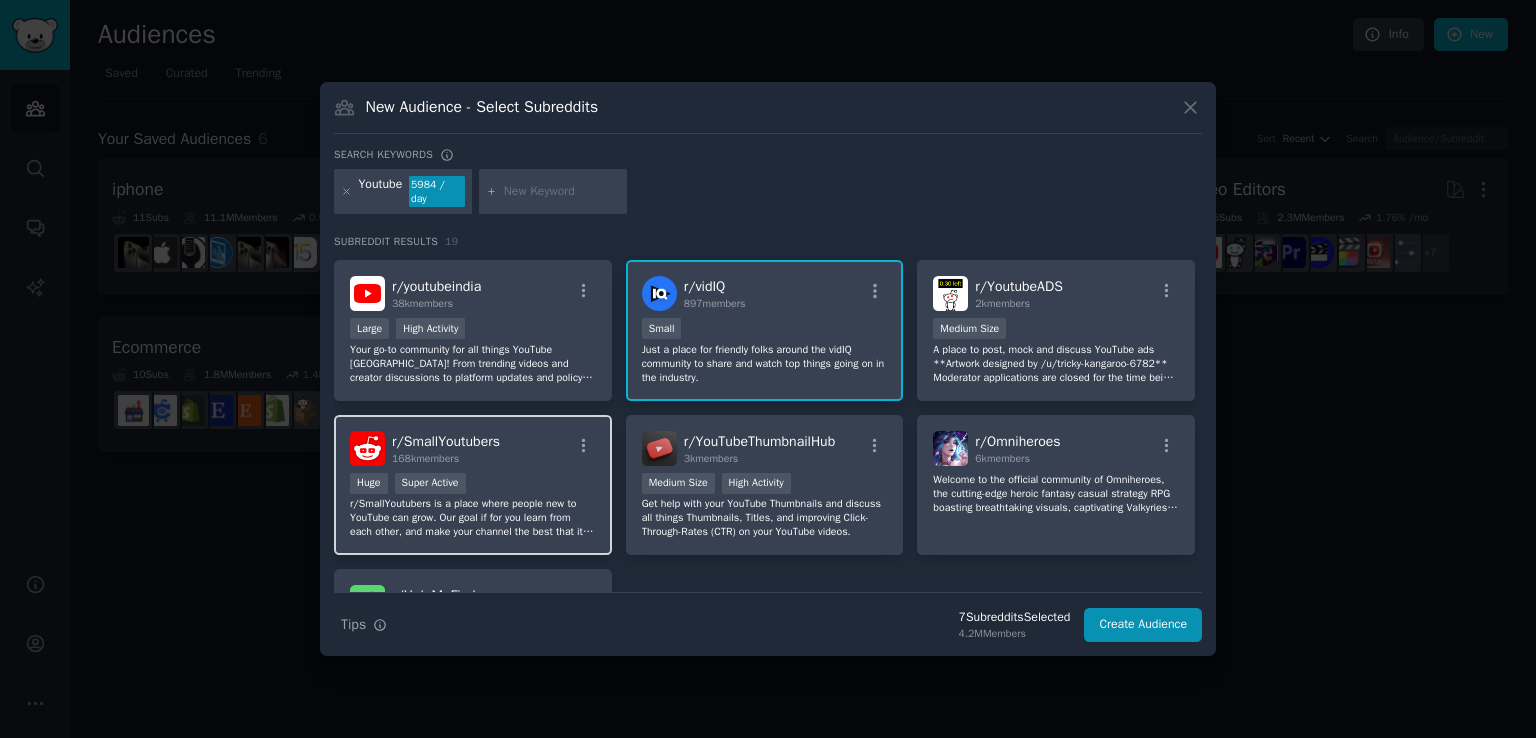 click on "Huge Super Active" at bounding box center [473, 485] 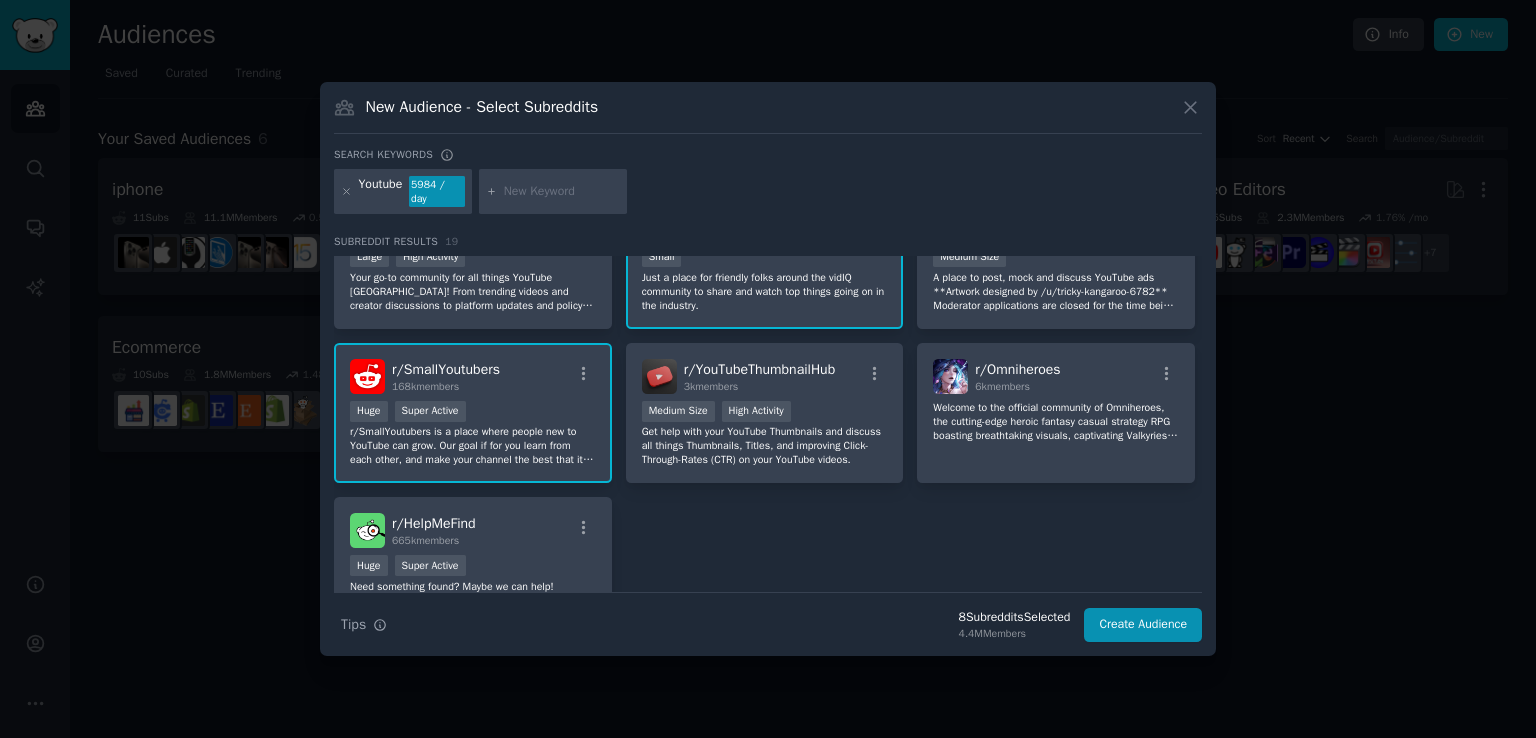 scroll, scrollTop: 753, scrollLeft: 0, axis: vertical 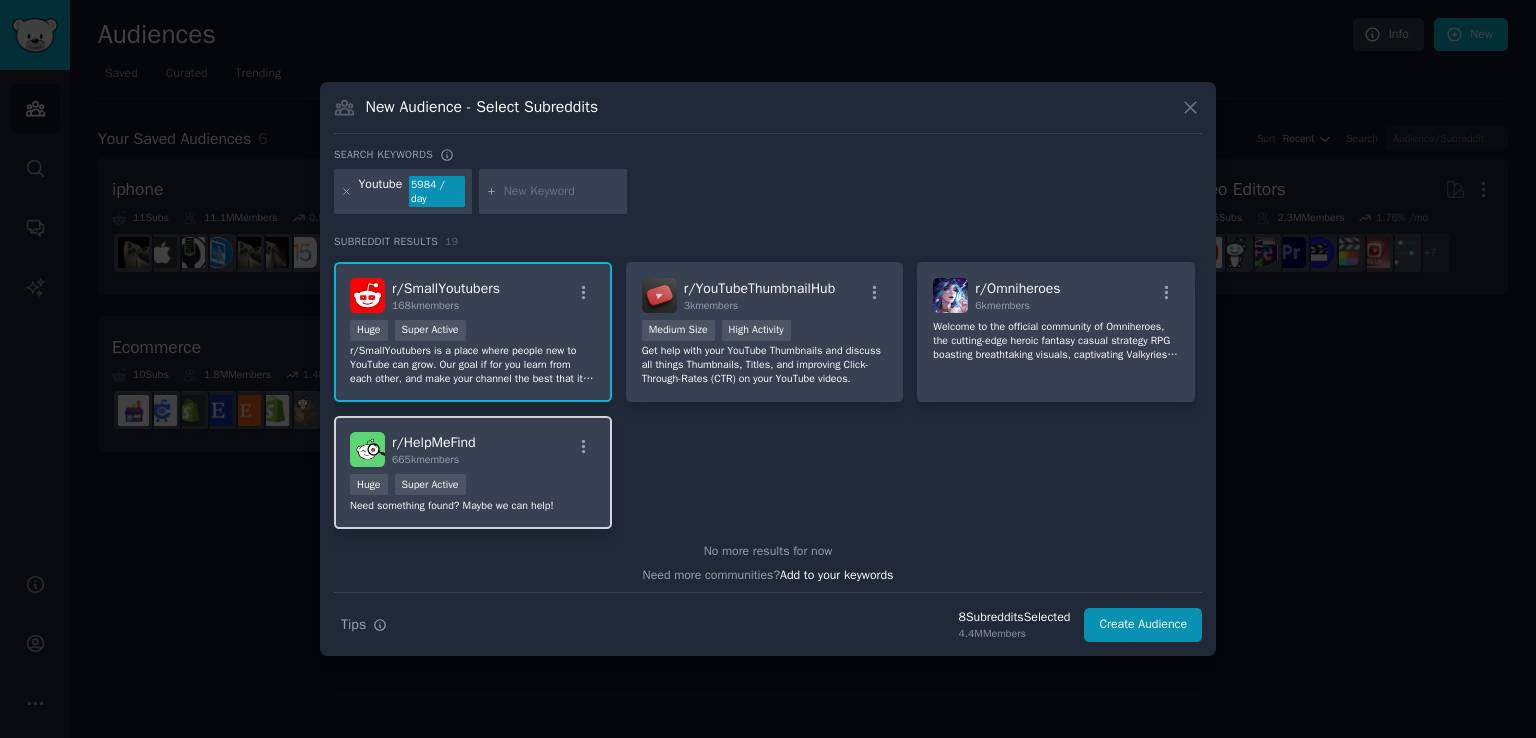 click on "r/ HelpMeFind 665k  members" at bounding box center [473, 449] 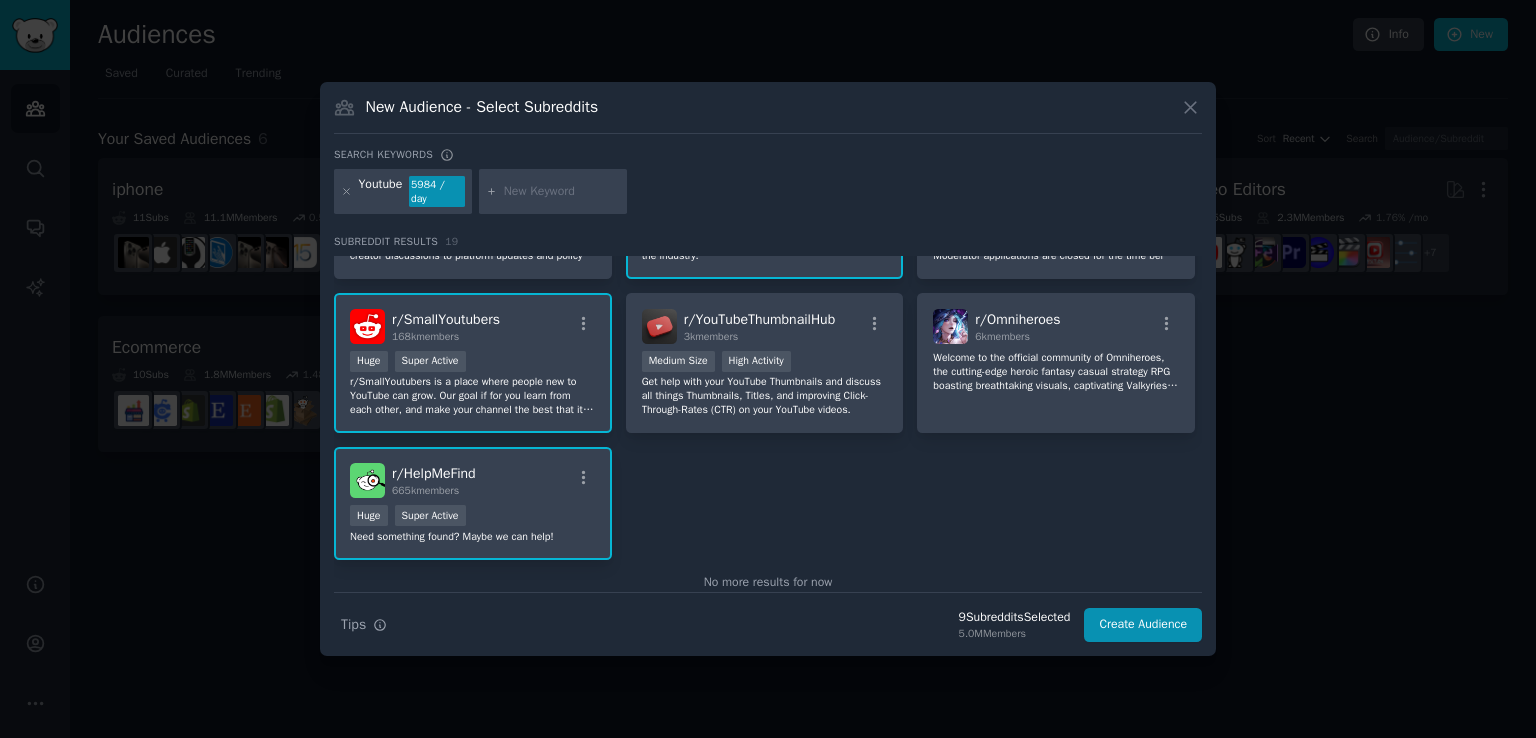 scroll, scrollTop: 753, scrollLeft: 0, axis: vertical 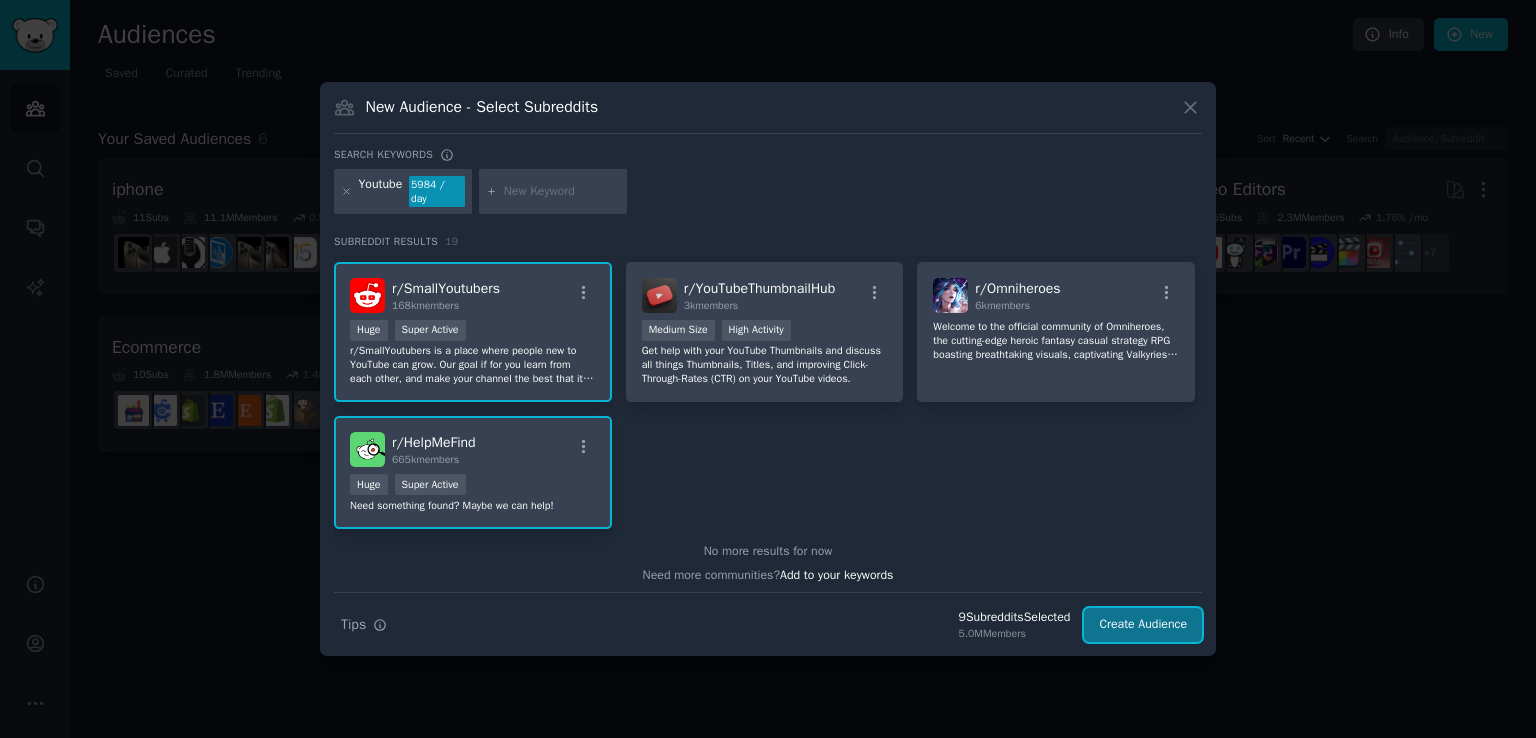 click on "Create Audience" at bounding box center [1143, 625] 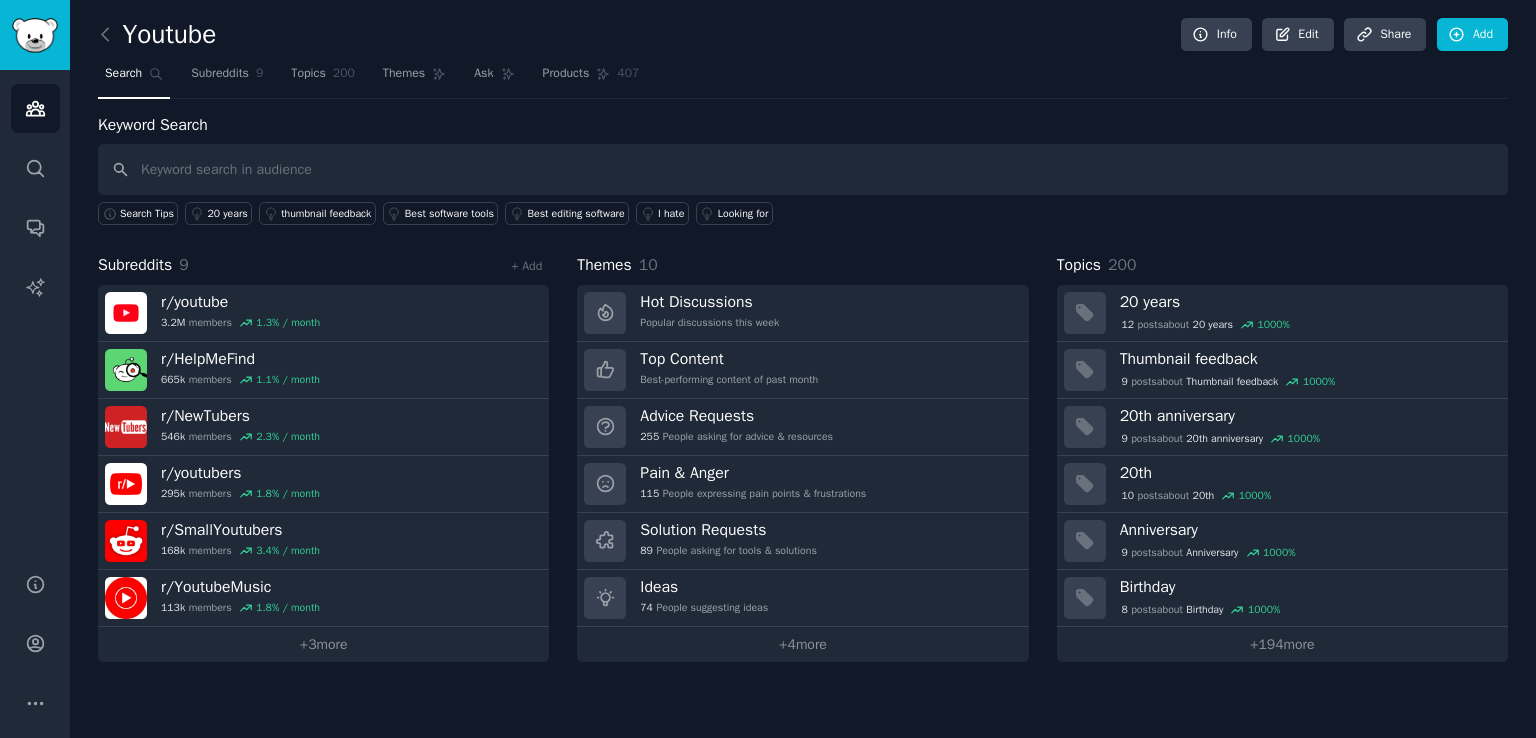 click on "Subreddits 9 + Add r/ youtube 3.2M  members 1.3 % / month r/ HelpMeFind 665k  members 1.1 % / month r/ NewTubers 546k  members 2.3 % / month r/ youtubers 295k  members 1.8 % / month r/ SmallYoutubers 168k  members 3.4 % / month r/ YoutubeMusic 113k  members 1.8 % / month +  3  more Themes 10 Hot Discussions Popular discussions this week Top Content Best-performing content of past month Advice Requests 255 People asking for advice & resources Pain & Anger 115 People expressing pain points & frustrations Solution Requests 89 People asking for tools & solutions Ideas 74 People suggesting ideas +  4  more Topics 200 20 years 12  post s  about  20 years 1000 % Thumbnail feedback 9  post s  about  Thumbnail feedback 1000 % 20th anniversary 9  post s  about  20th anniversary 1000 % 20th 10  post s  about  20th 1000 % Anniversary 9  post s  about  Anniversary 1000 % Birthday 8  post s  about  Birthday 1000 % +  194  more" at bounding box center [803, 457] 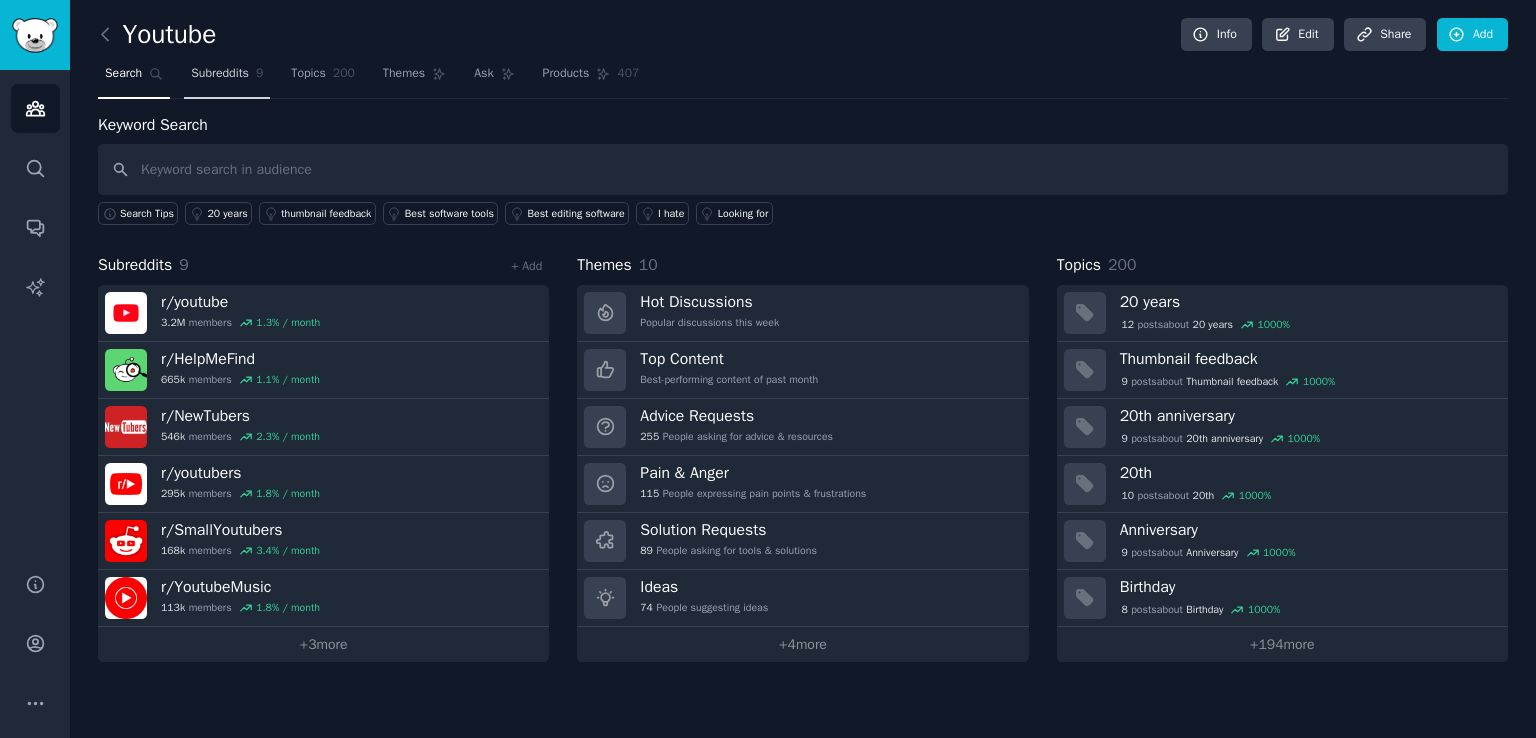 click on "Subreddits" at bounding box center (220, 74) 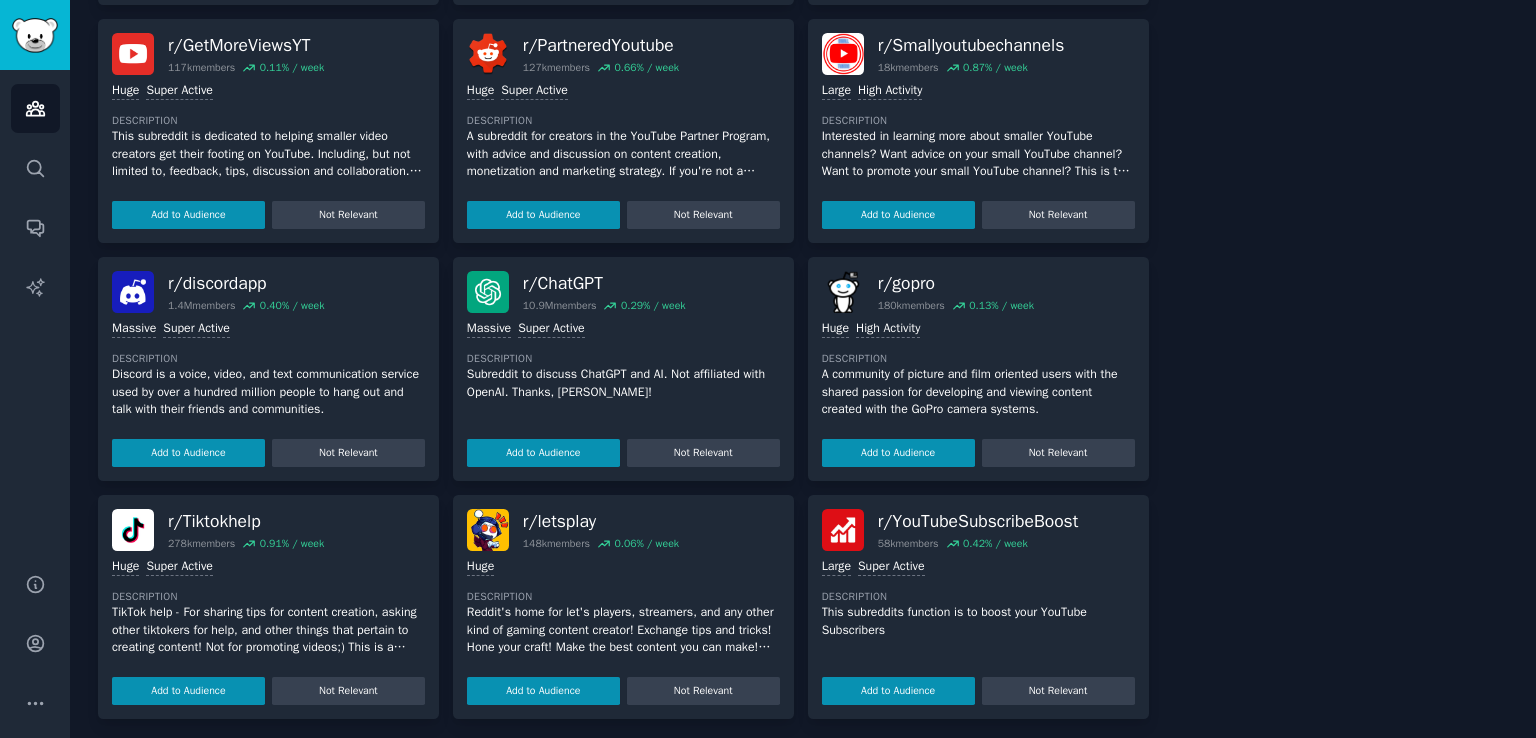 scroll, scrollTop: 1007, scrollLeft: 0, axis: vertical 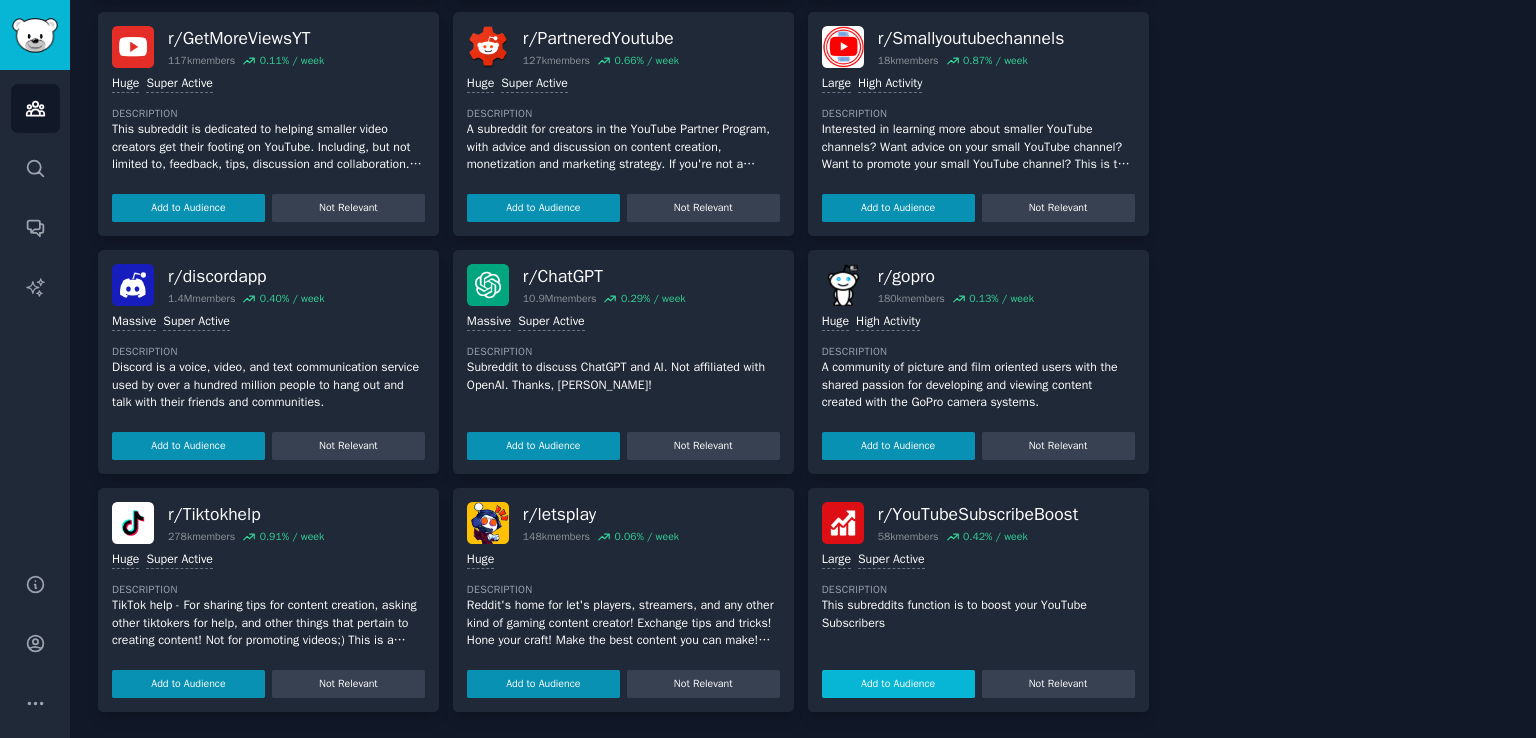 click on "Add to Audience" at bounding box center [898, 684] 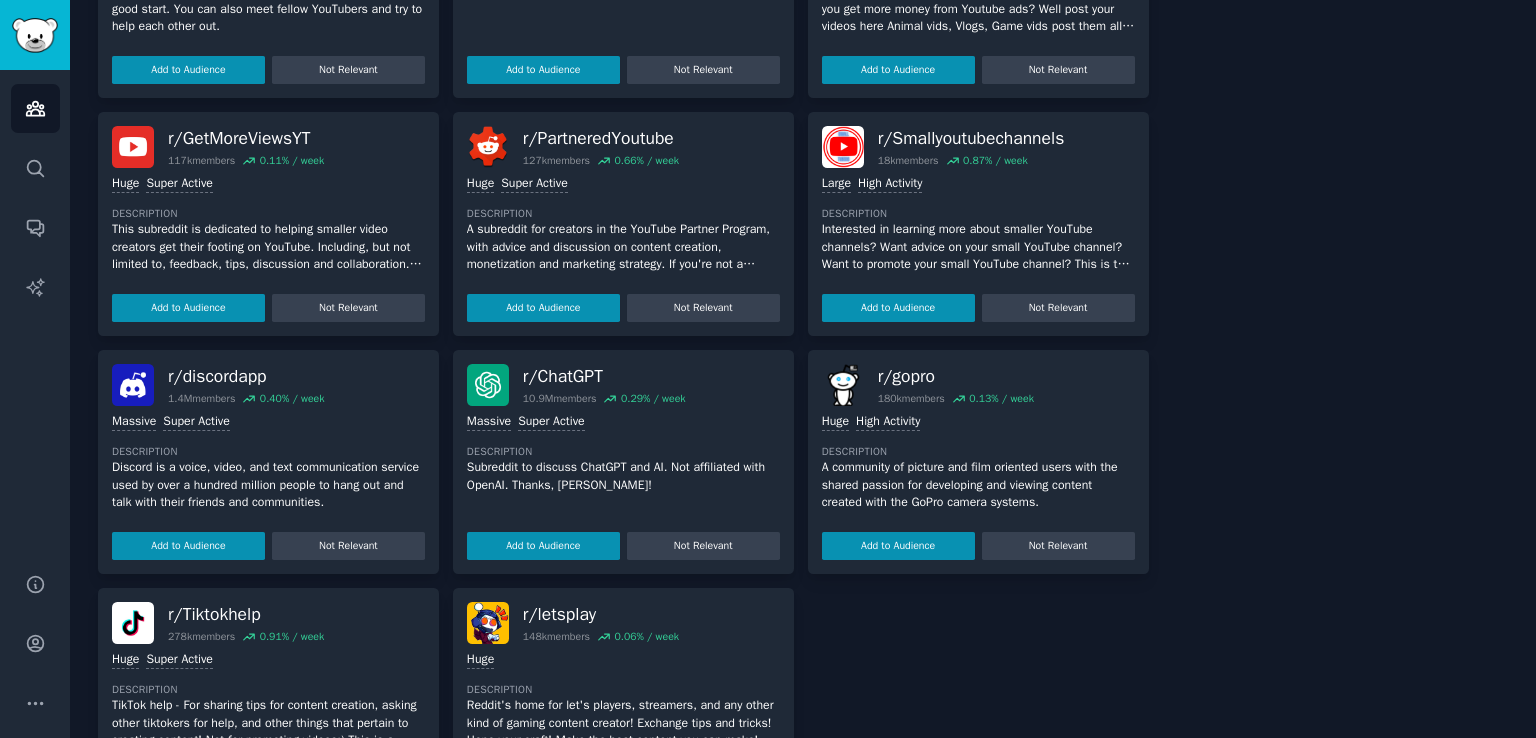 scroll, scrollTop: 1004, scrollLeft: 0, axis: vertical 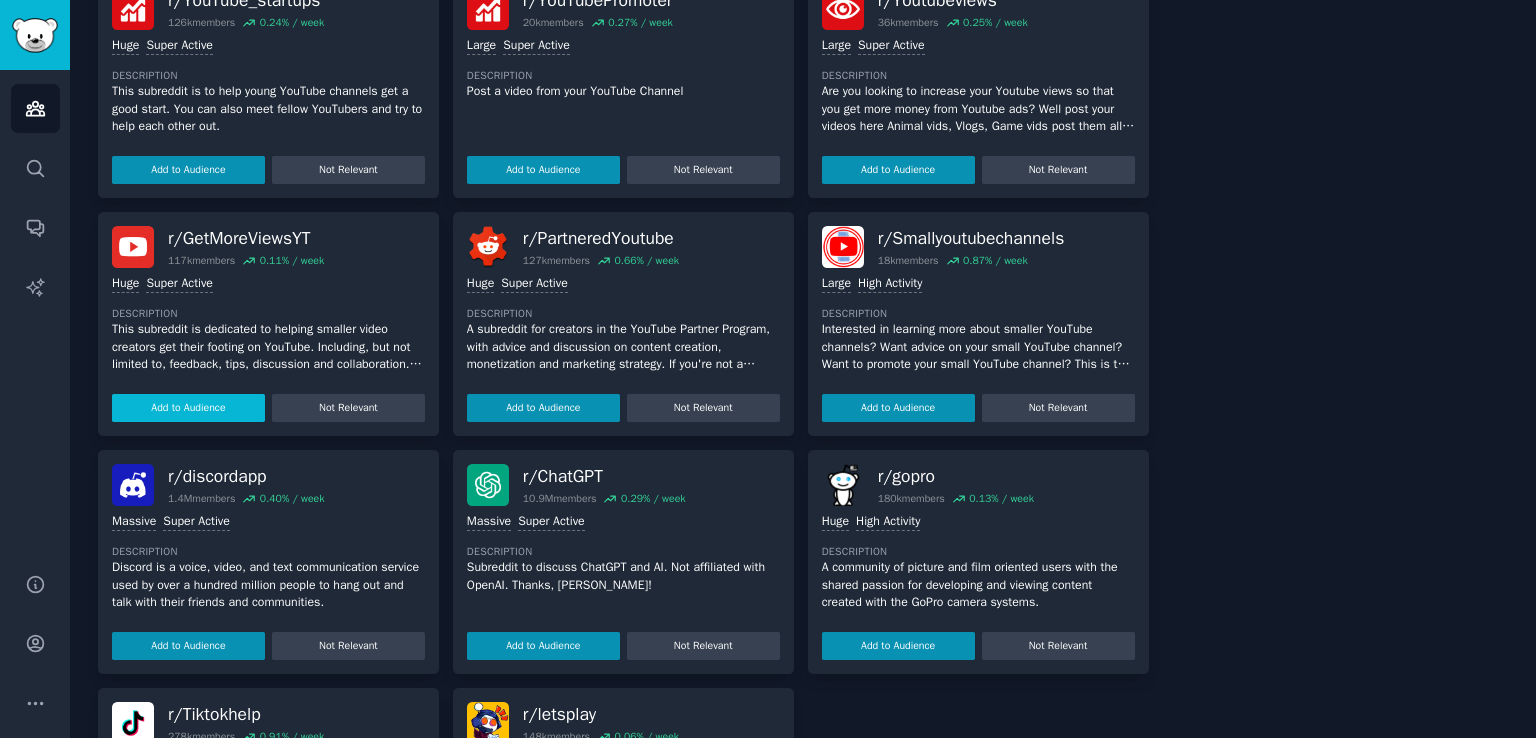 click on "Add to Audience" at bounding box center (188, 408) 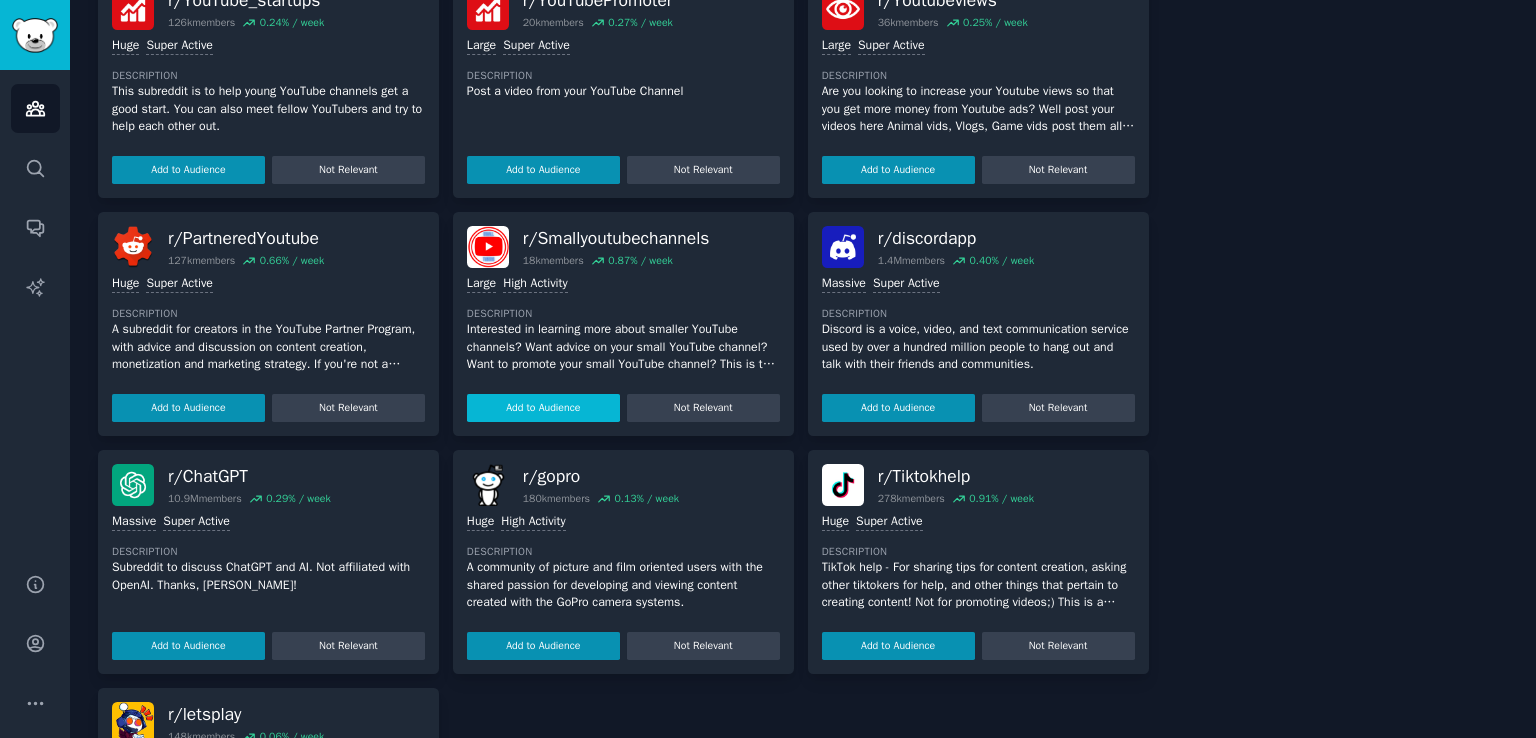 click on "Add to Audience" at bounding box center (543, 408) 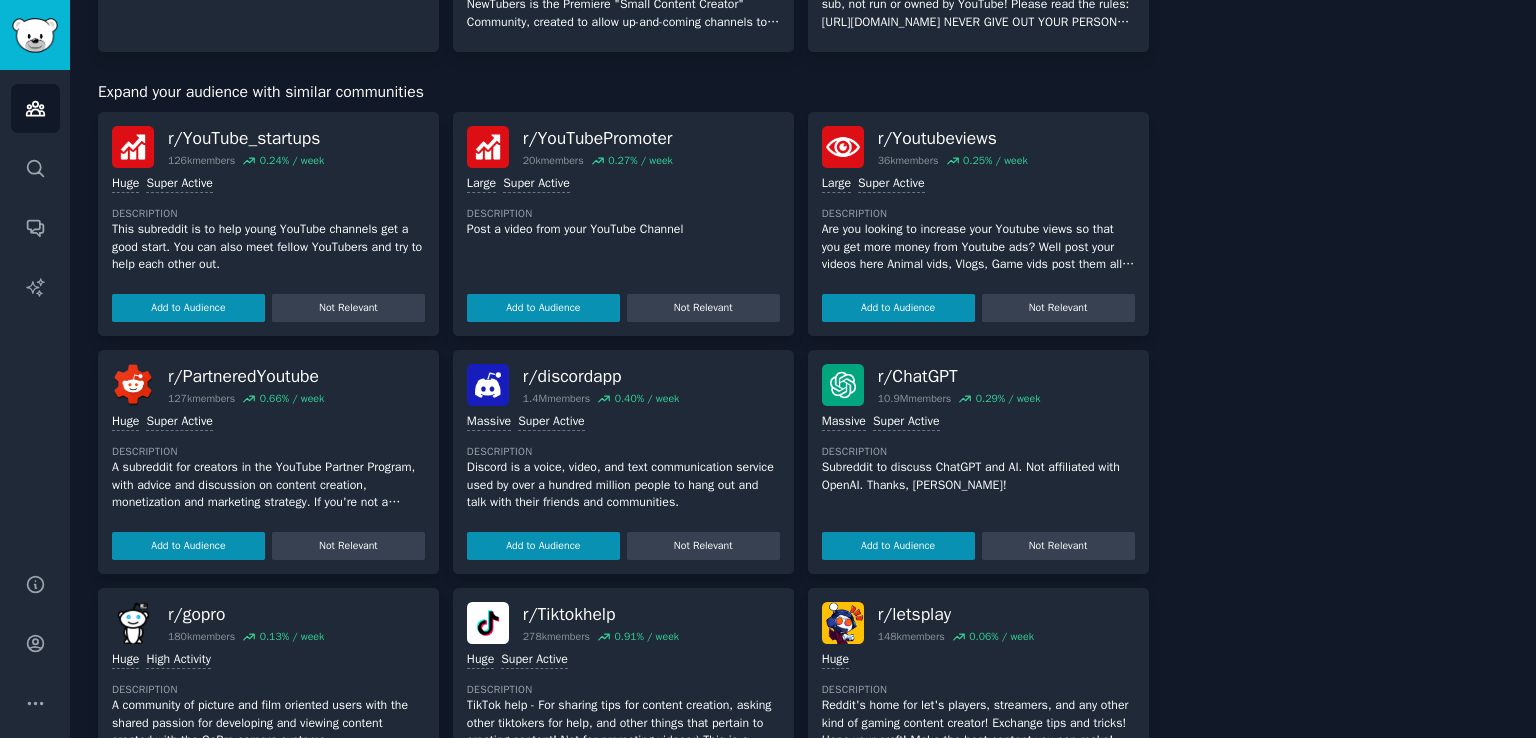scroll, scrollTop: 766, scrollLeft: 0, axis: vertical 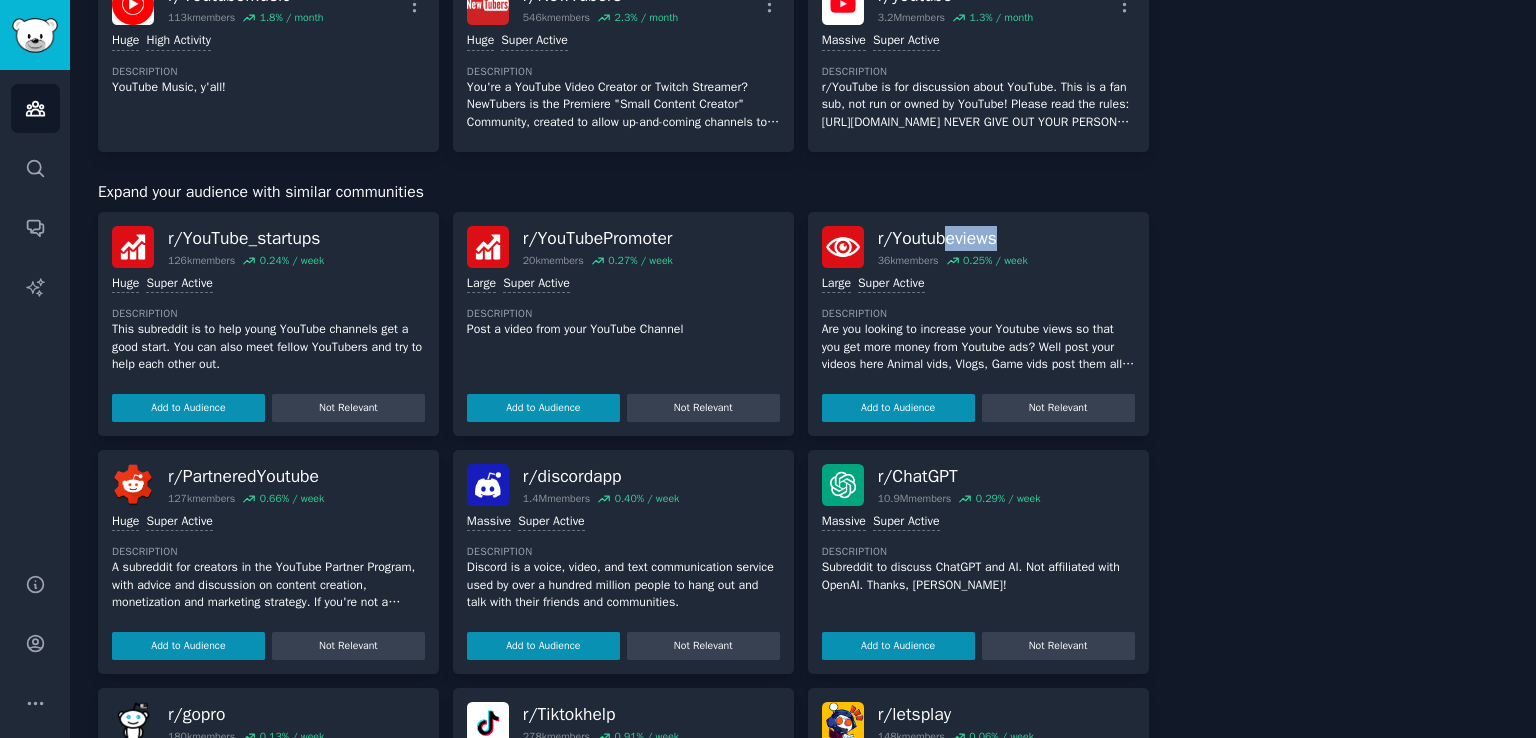drag, startPoint x: 949, startPoint y: 237, endPoint x: 1027, endPoint y: 237, distance: 78 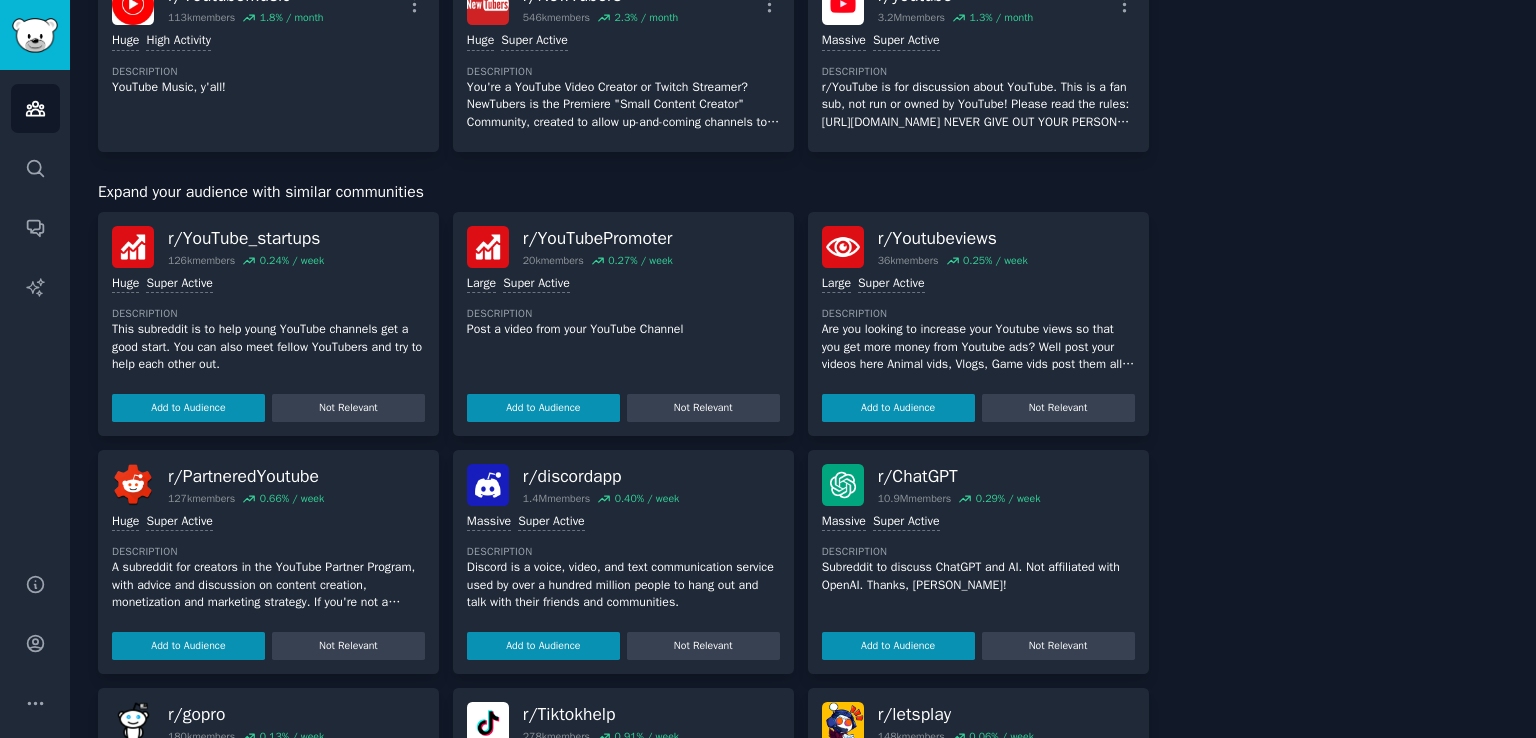 click on "About this audience Custom Audience 5.2M  Members ↑ 1.5 % / month Age Size Activity Growth Reach Reddit Avg Youtube" at bounding box center (1343, 129) 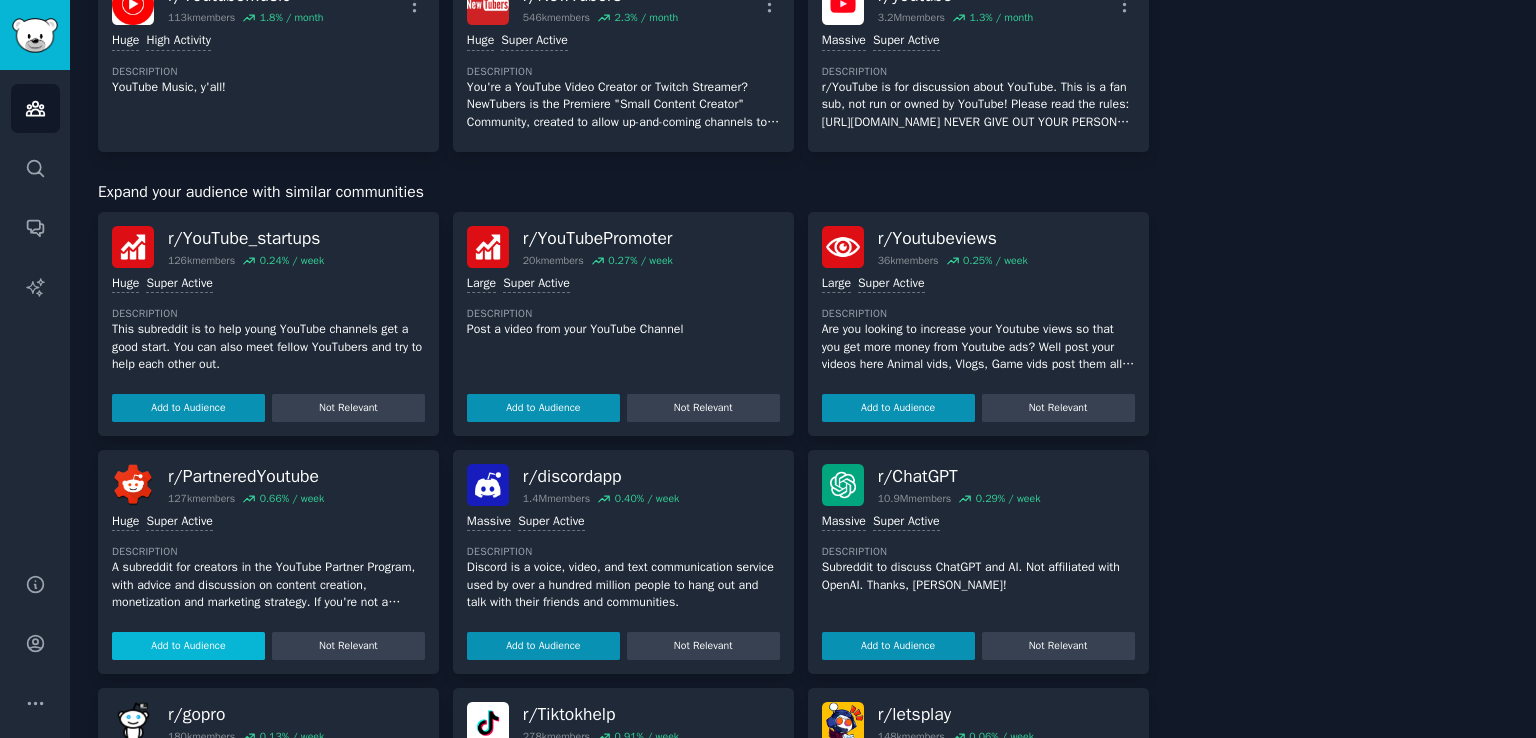 click on "Add to Audience" at bounding box center (898, 408) 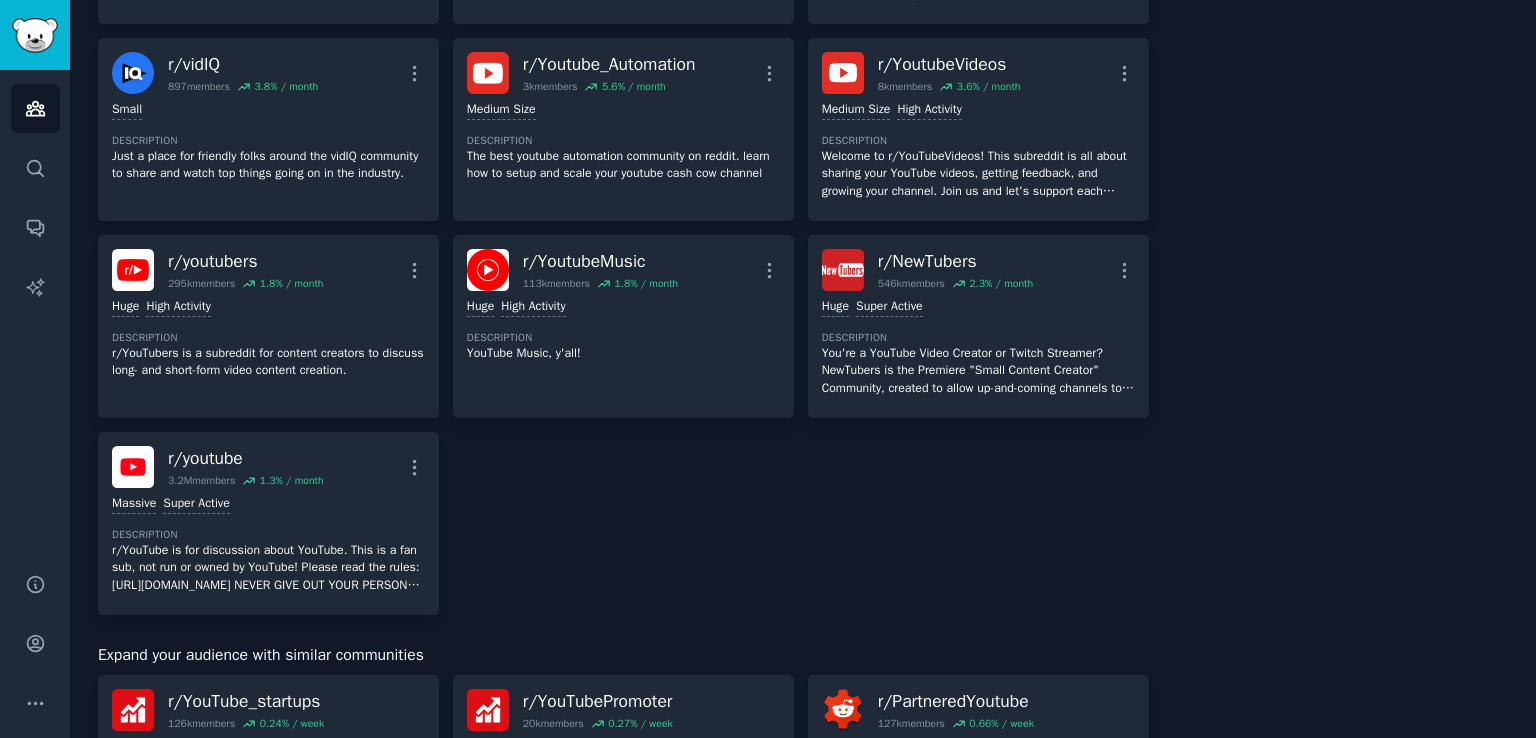 scroll, scrollTop: 1000, scrollLeft: 0, axis: vertical 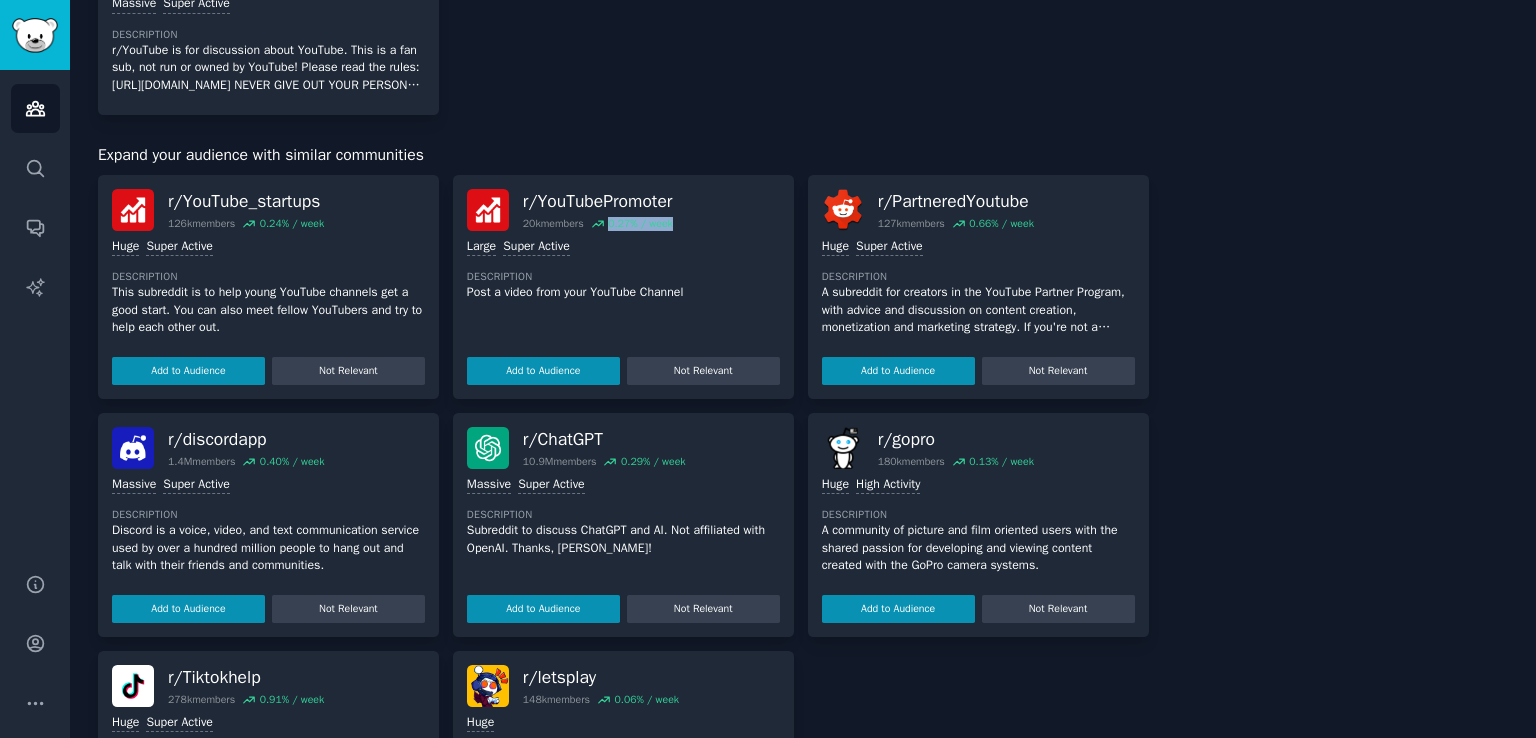 drag, startPoint x: 616, startPoint y: 221, endPoint x: 684, endPoint y: 220, distance: 68.007355 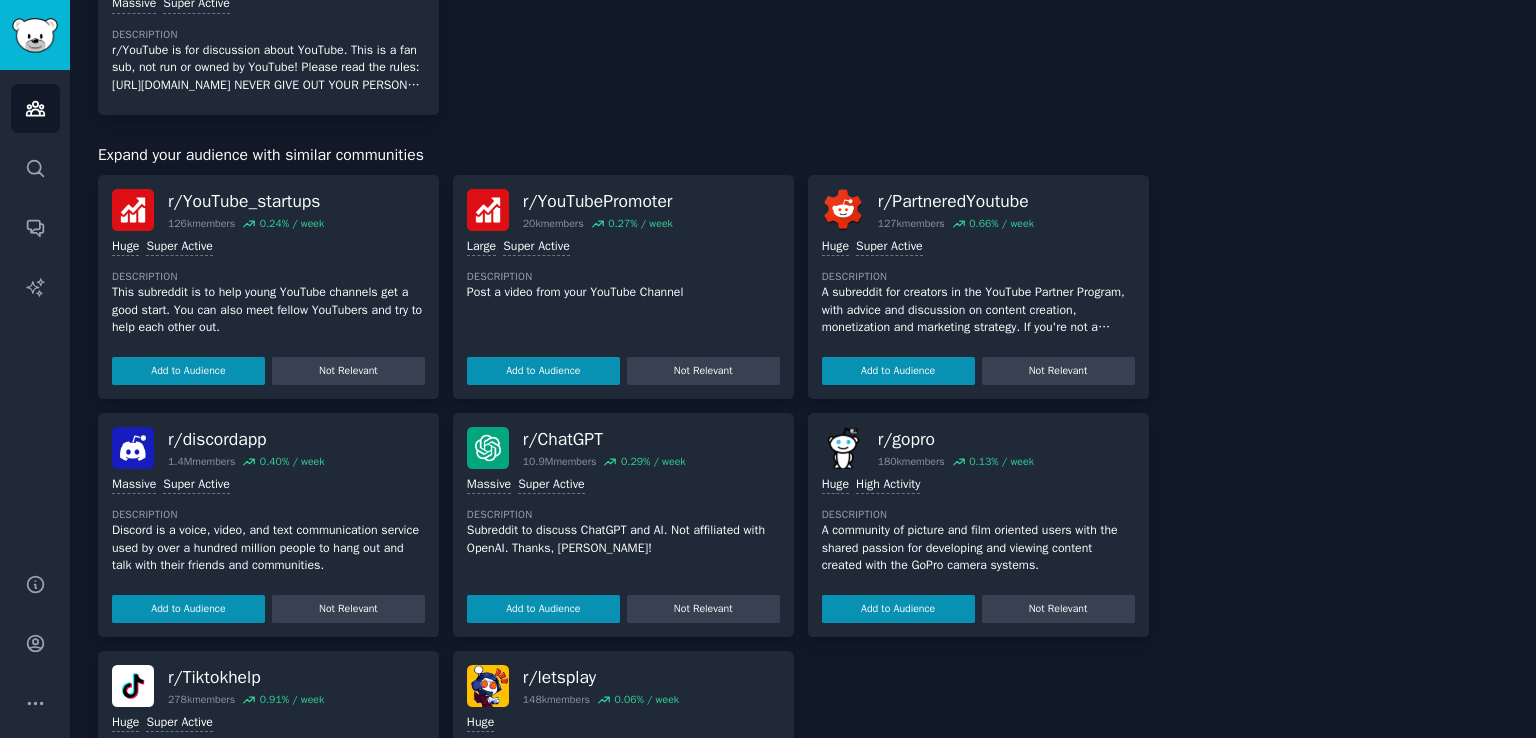 click on "r/ YouTube_startups 126k  members 0.24 % / week >= 95th percentile for submissions / day Huge Super Active Description This subreddit is to help young YouTube channels get a good start.  You can also meet fellow YouTubers  and try to help each other out. Add to Audience Not Relevant r/ YouTubePromoter 20k  members 0.27 % / week Large Super Active Description Post a video from your YouTube Channel Add to Audience Not Relevant r/ PartneredYoutube 127k  members 0.66 % / week Huge Super Active Description A subreddit for creators in the YouTube Partner Program, with advice and discussion on content creation, monetization and marketing strategy.
If you're not a member of the program, please check out other subreddits like /r/YouTubers & /r/NewTubers Add to Audience Not Relevant r/ discordapp 1.4M  members 0.40 % / week >= 95th percentile for submissions / day Massive Super Active Description Add to Audience Not Relevant r/ ChatGPT 10.9M  members 0.29 % / week Massive Super Active Description Add to Audience r/ r/" at bounding box center [623, 525] 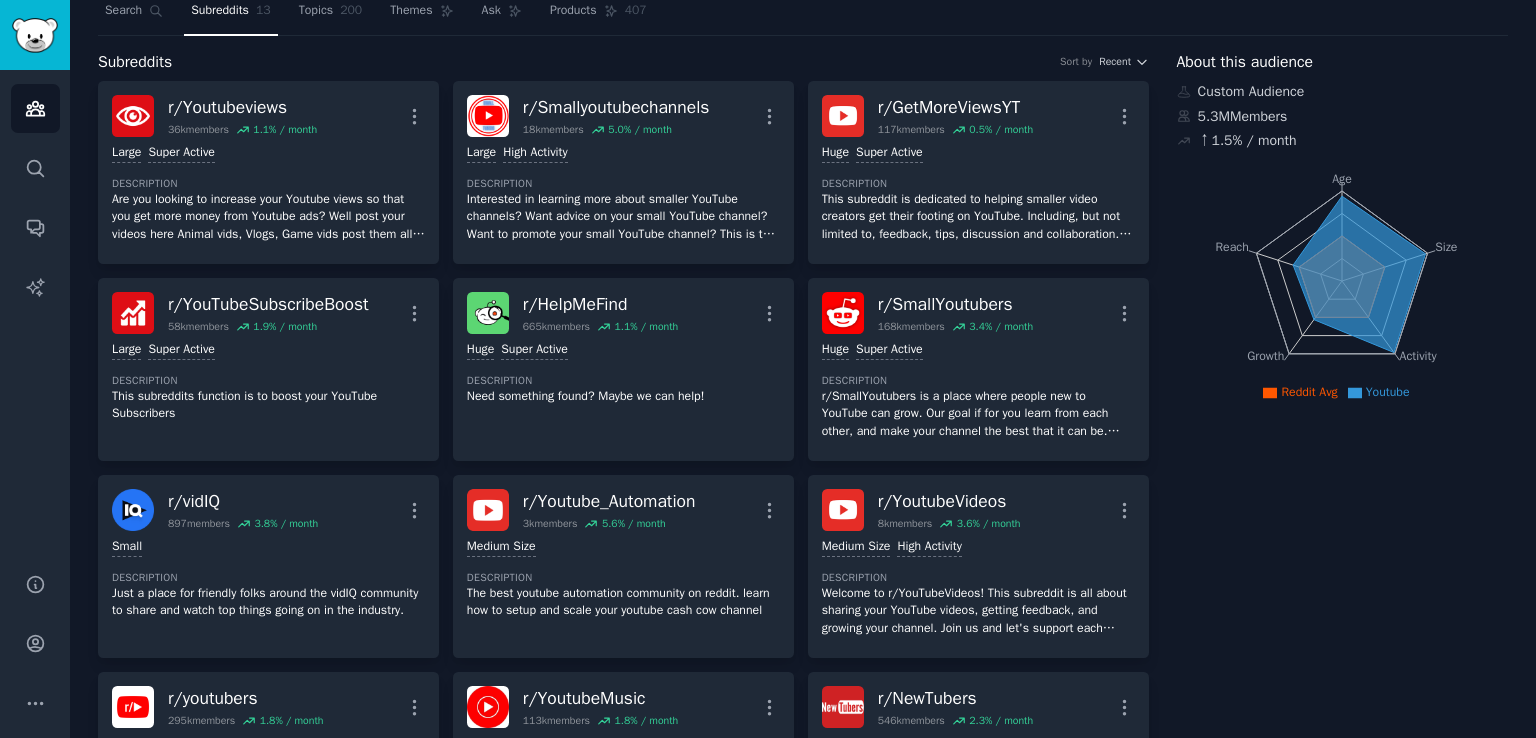 scroll, scrollTop: 0, scrollLeft: 0, axis: both 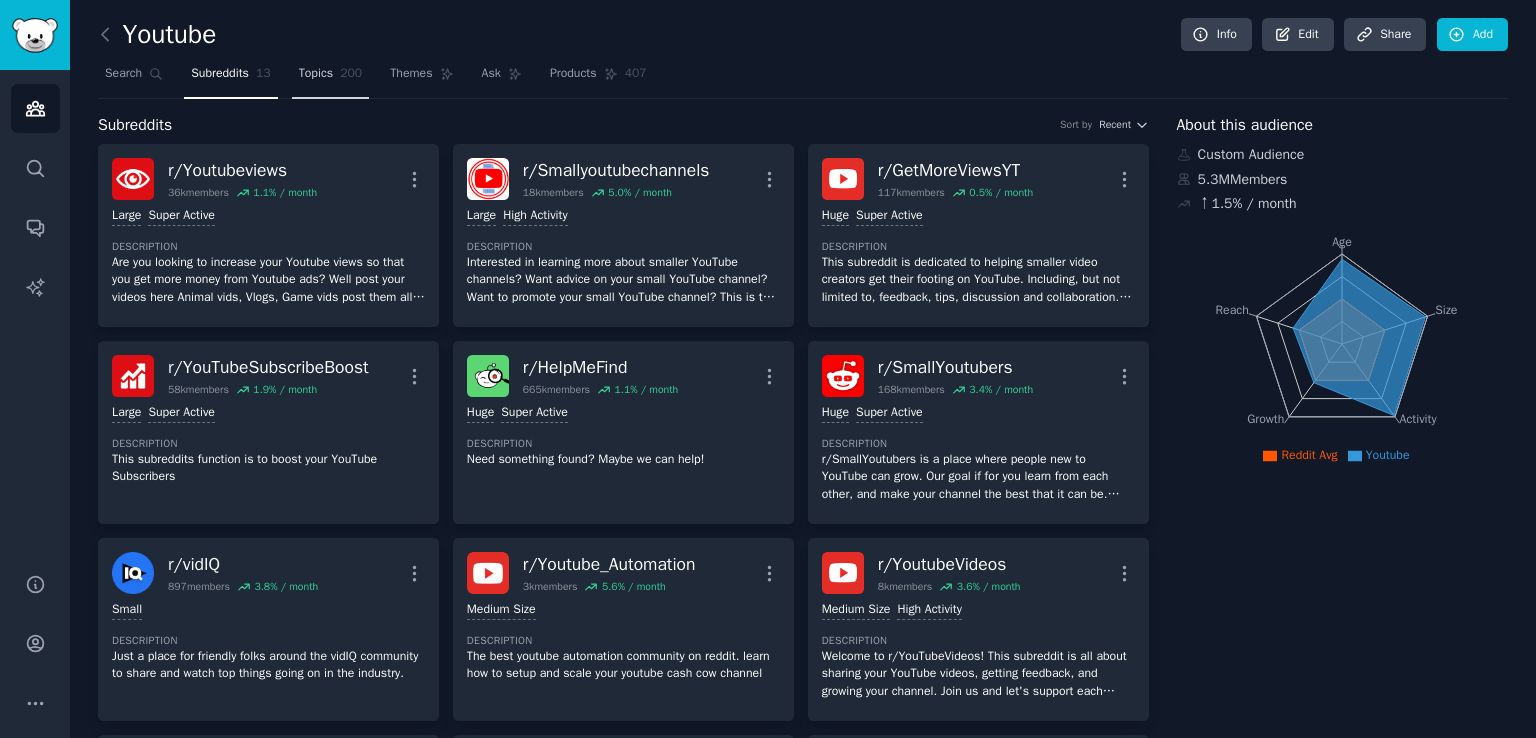 click on "200" 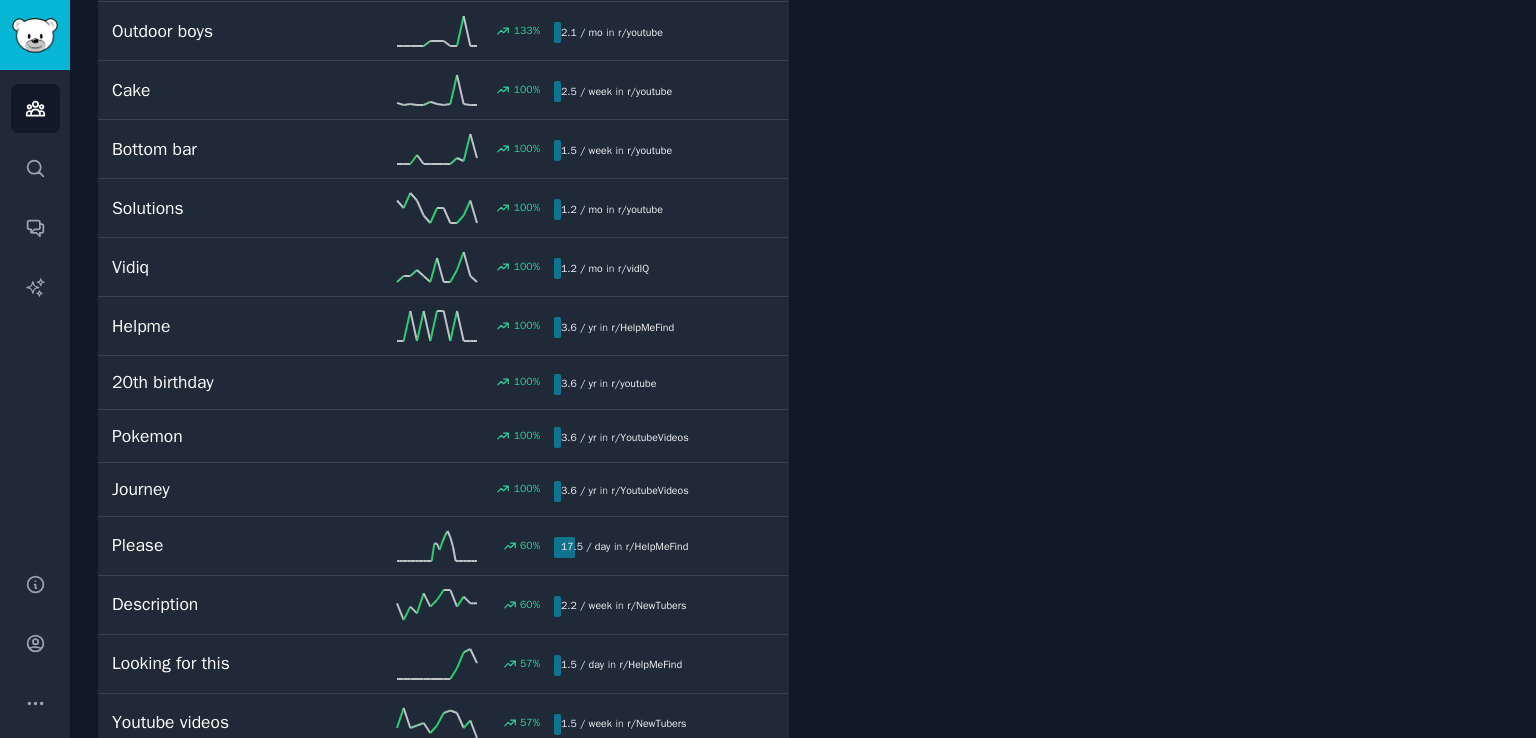 scroll, scrollTop: 1600, scrollLeft: 0, axis: vertical 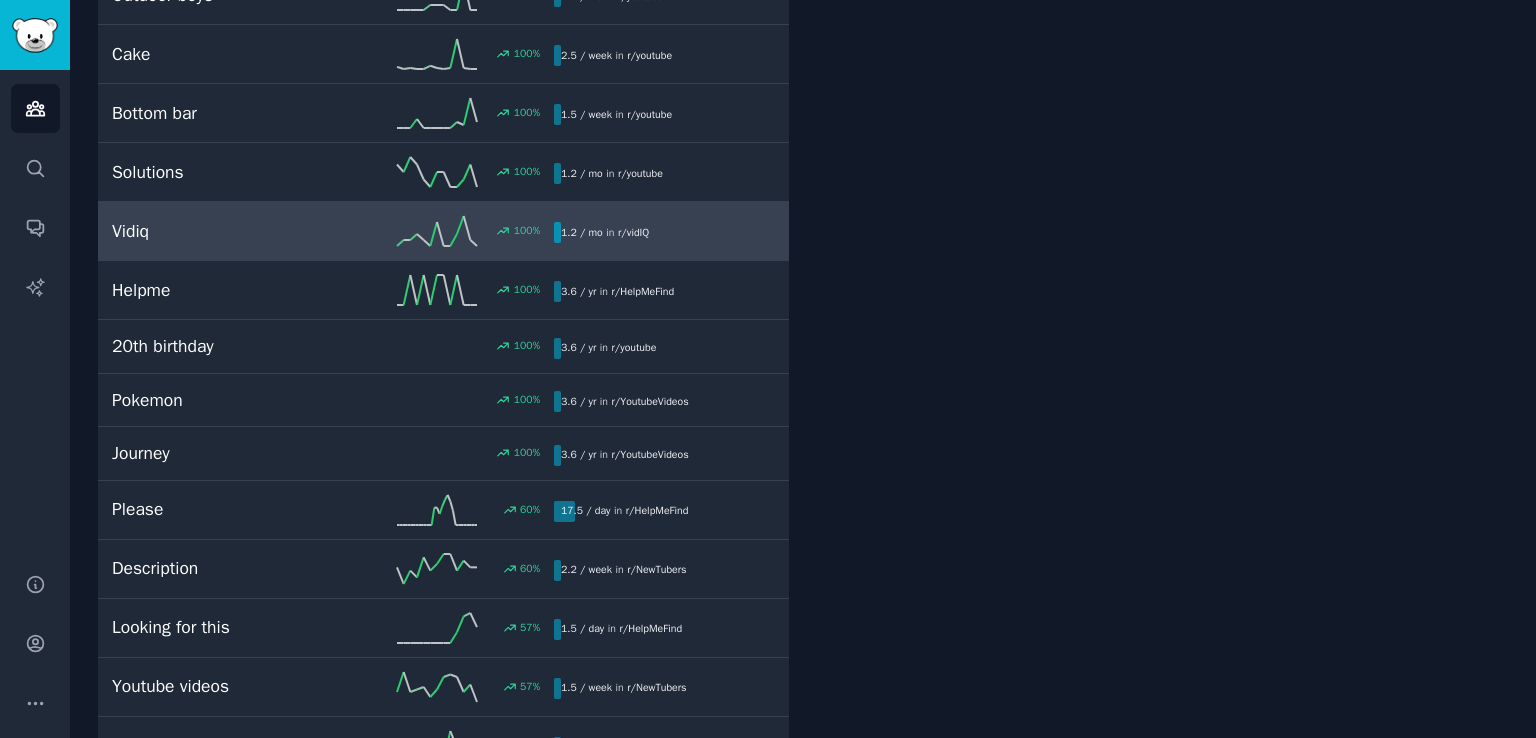 click on "Vidiq" at bounding box center [222, 231] 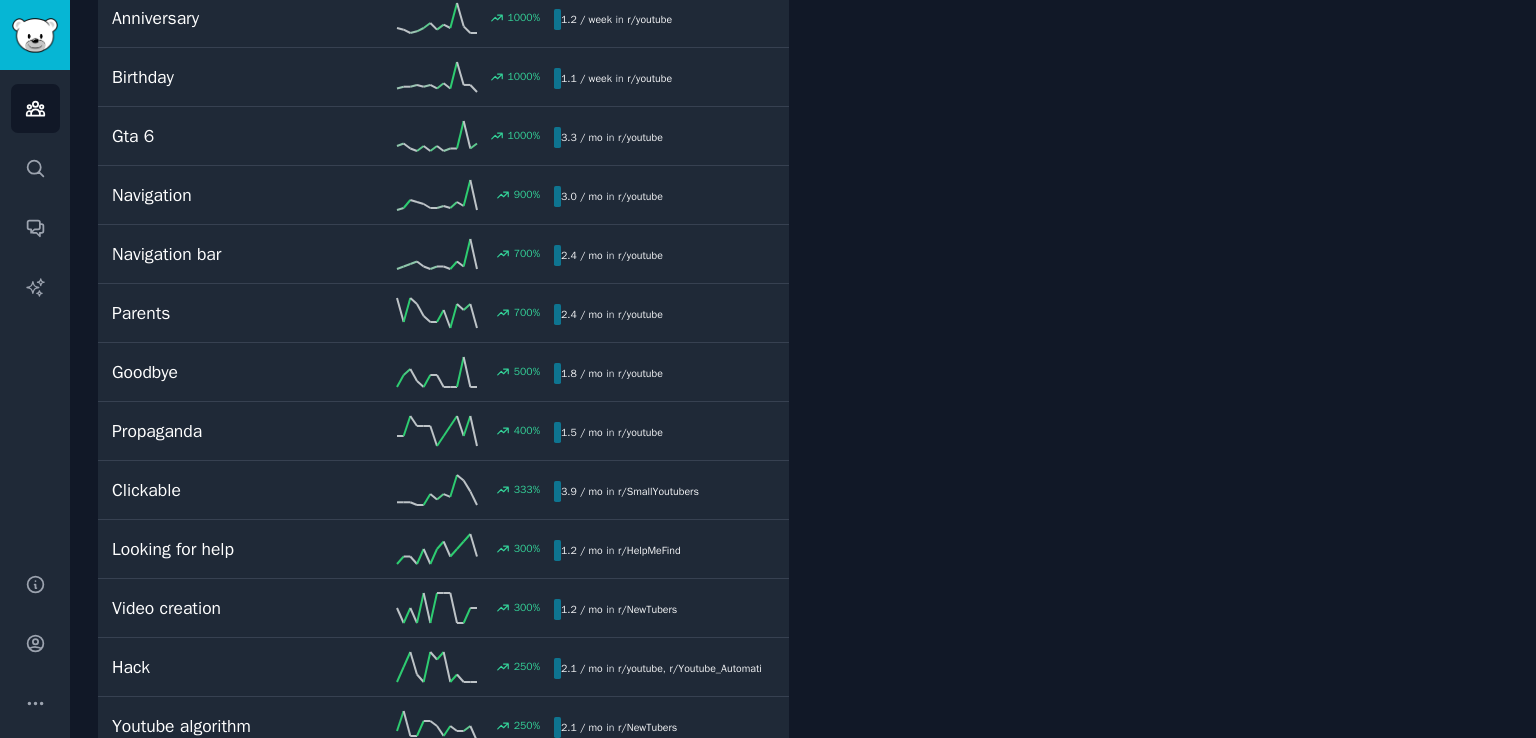 scroll, scrollTop: 111, scrollLeft: 0, axis: vertical 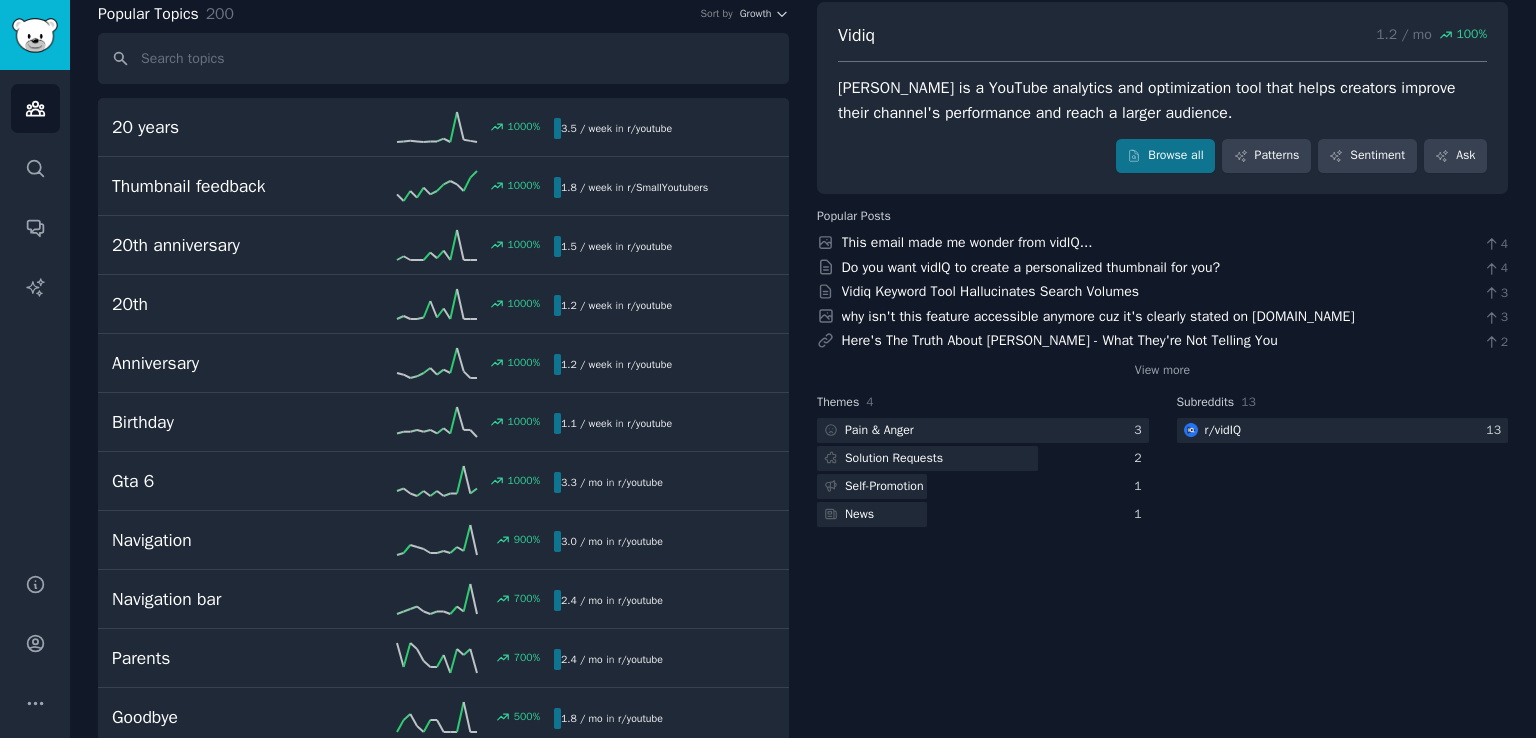 click on "Vidiq 1.2 / mo 100 % Vidiq is a YouTube analytics and optimization tool that helps creators improve their channel's performance and reach a larger audience. Browse all Patterns Sentiment Ask Popular Posts This email made me wonder from vidIQ... 4 Do you want vidIQ to create a personalized thumbnail for you? 4 Vidiq Keyword Tool Hallucinates Search Volumes 3 why isn't this feature accessible anymore cuz it's clearly stated on [DOMAIN_NAME] 3 Here's The Truth About [PERSON_NAME] - What They're Not Telling You
2 View more Themes 4   Pain & Anger 3   Solution Requests 2   Self-Promotion 1   News 1 Subreddits 13  r/ vidIQ 13" at bounding box center (1162, 5914) 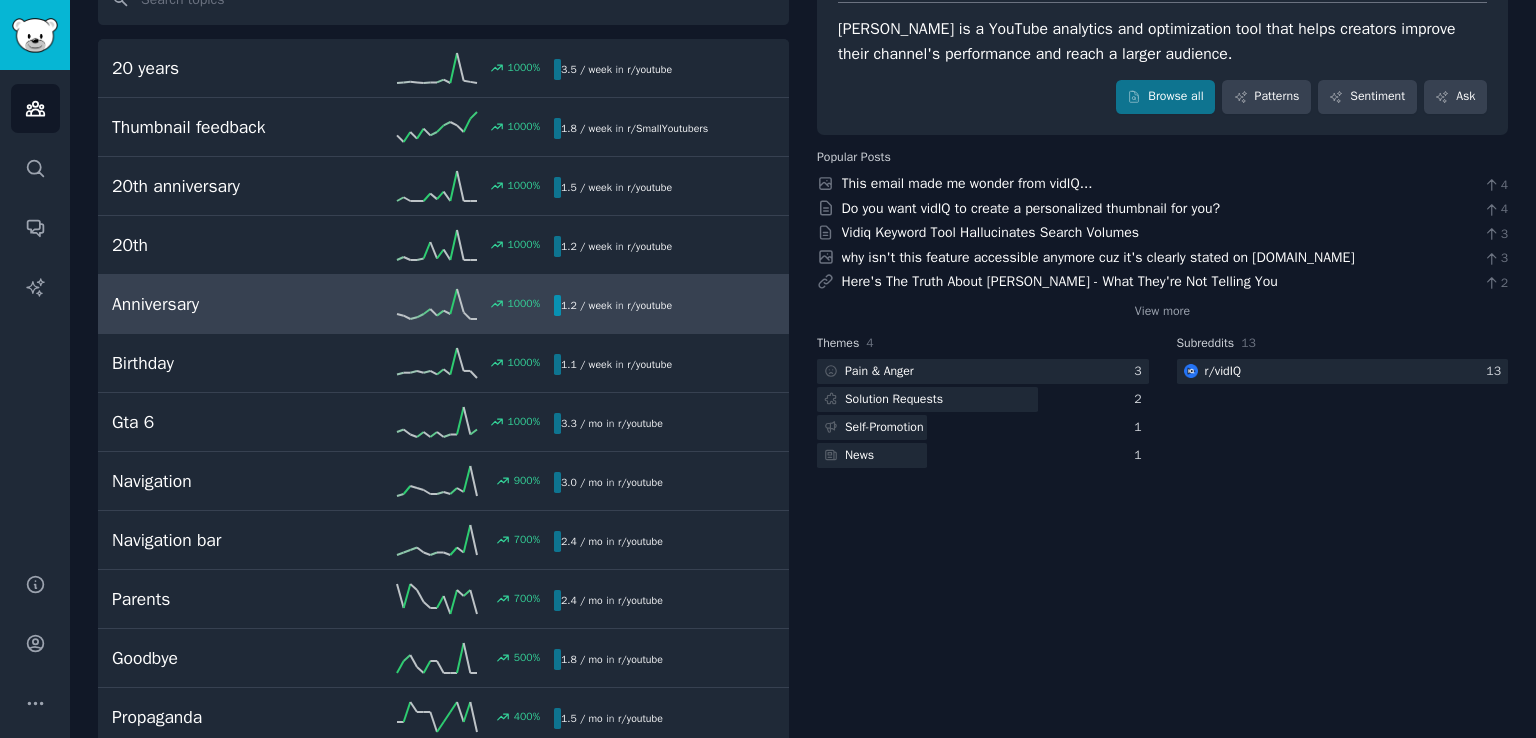 scroll, scrollTop: 200, scrollLeft: 0, axis: vertical 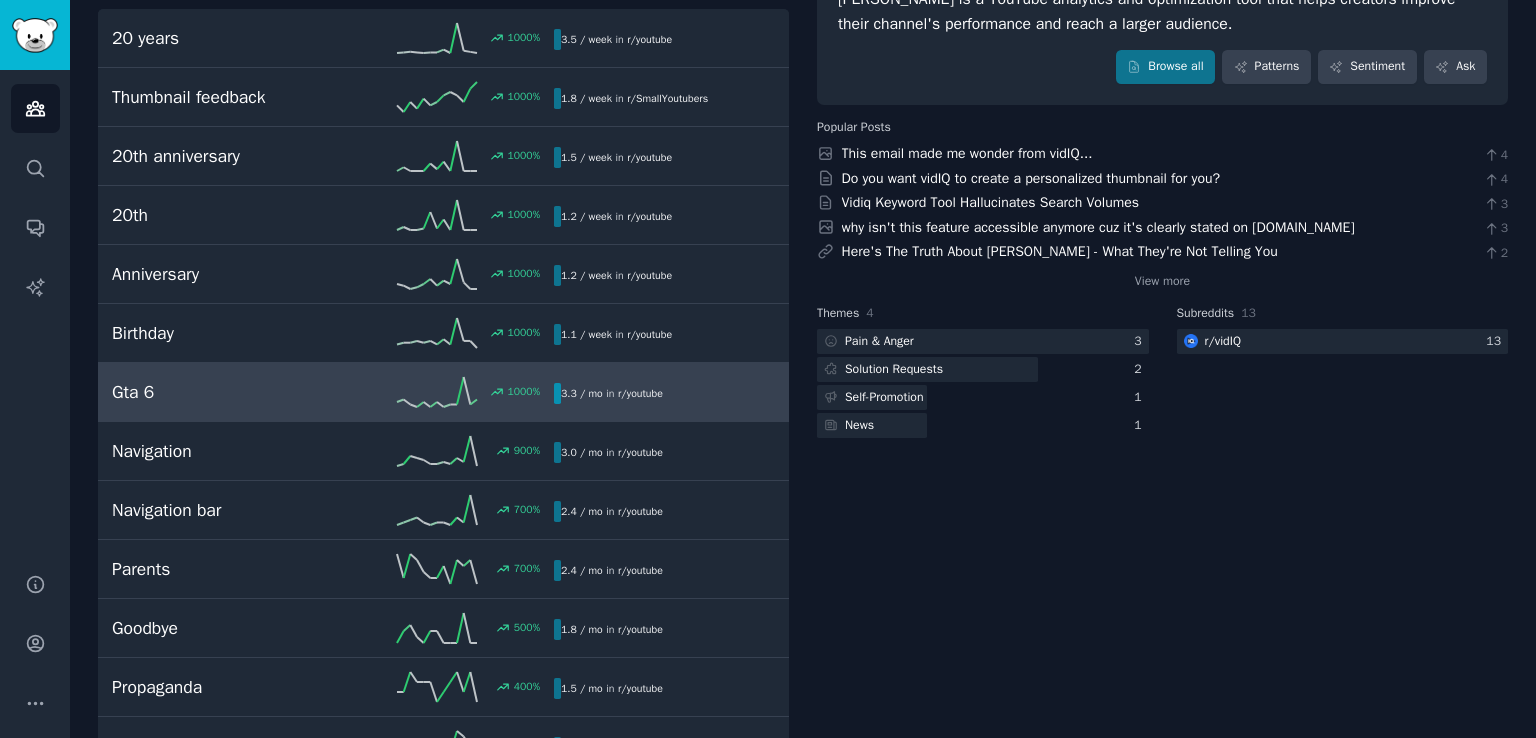 click on "Gta 6" at bounding box center (222, 392) 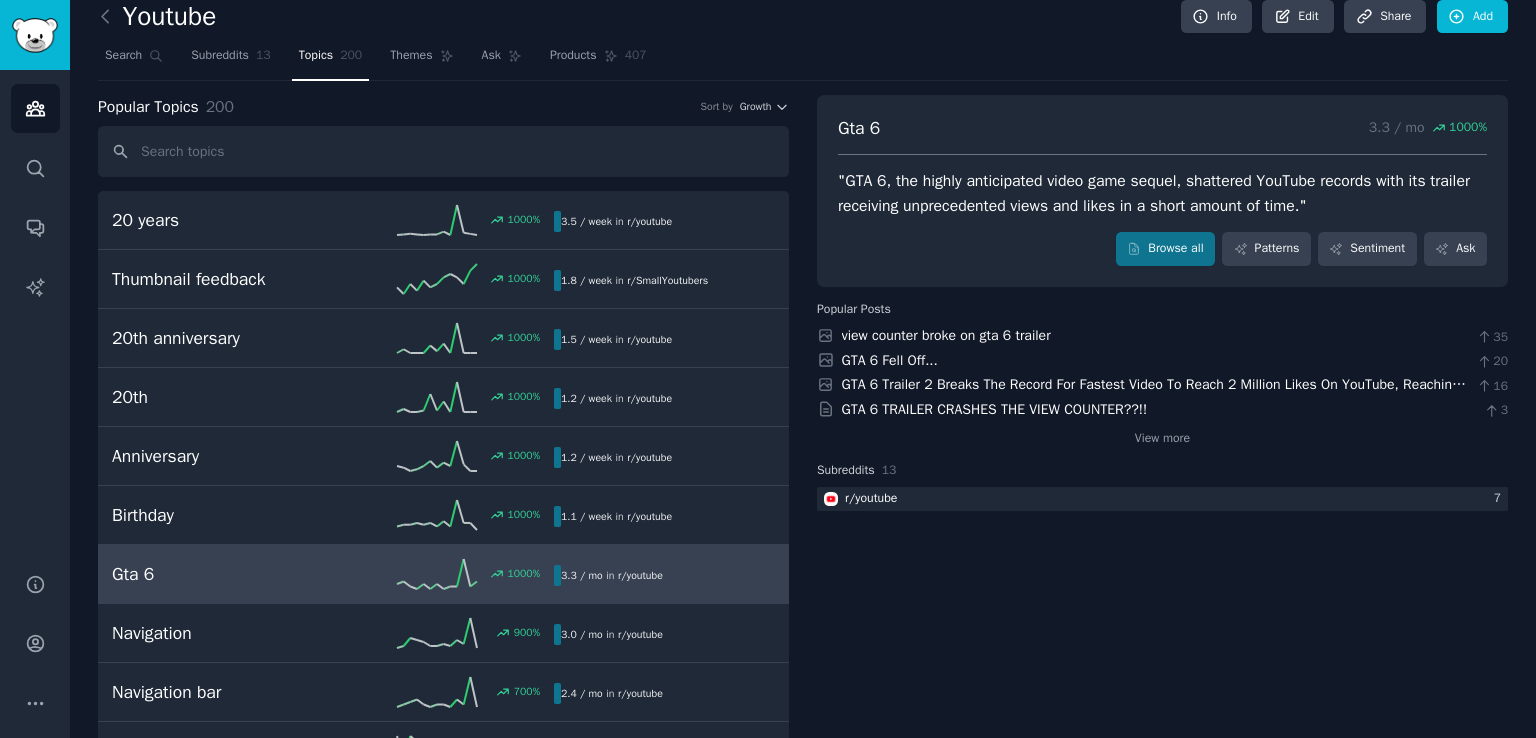 scroll, scrollTop: 0, scrollLeft: 0, axis: both 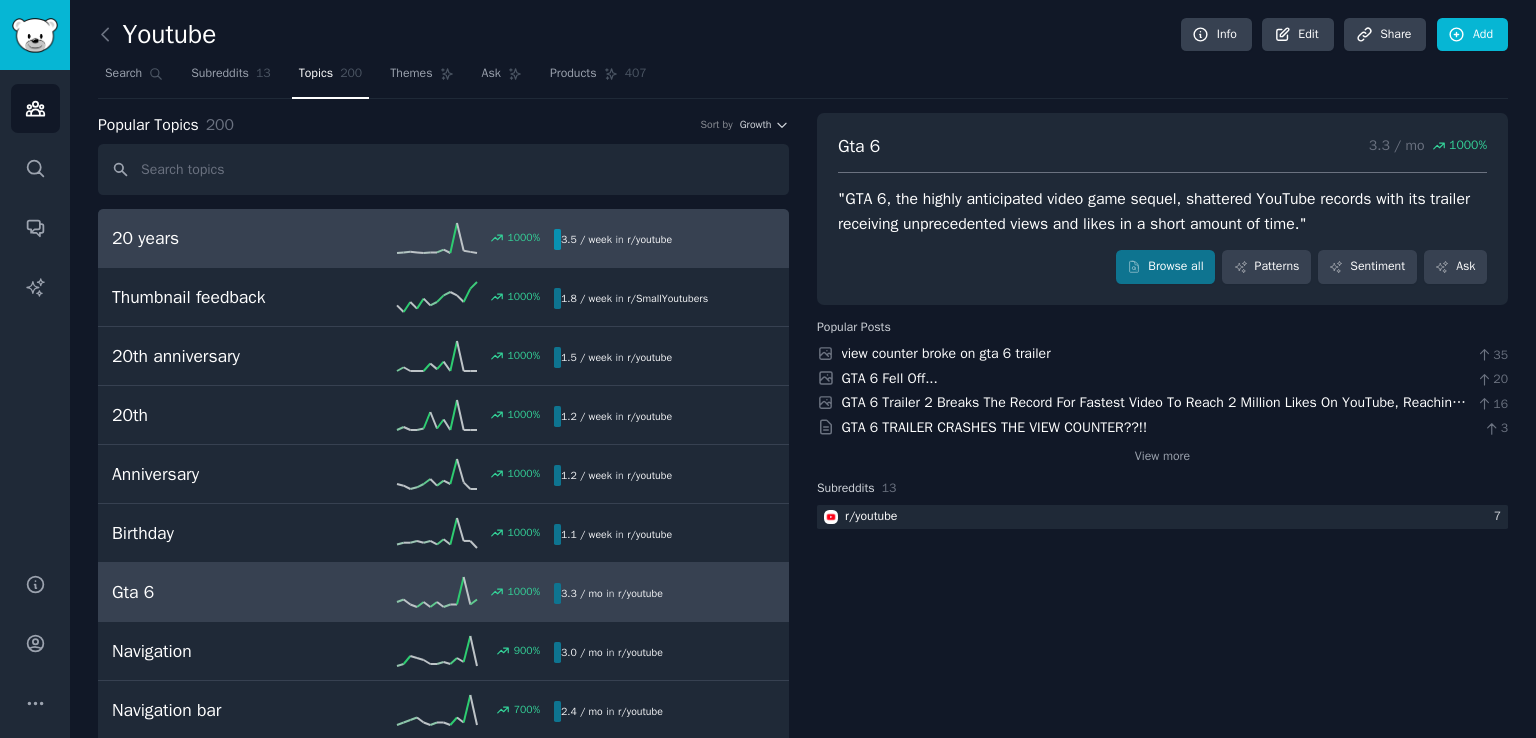 click on "20 years 1000 % 3.5 / week  in    r/ youtube" at bounding box center (443, 238) 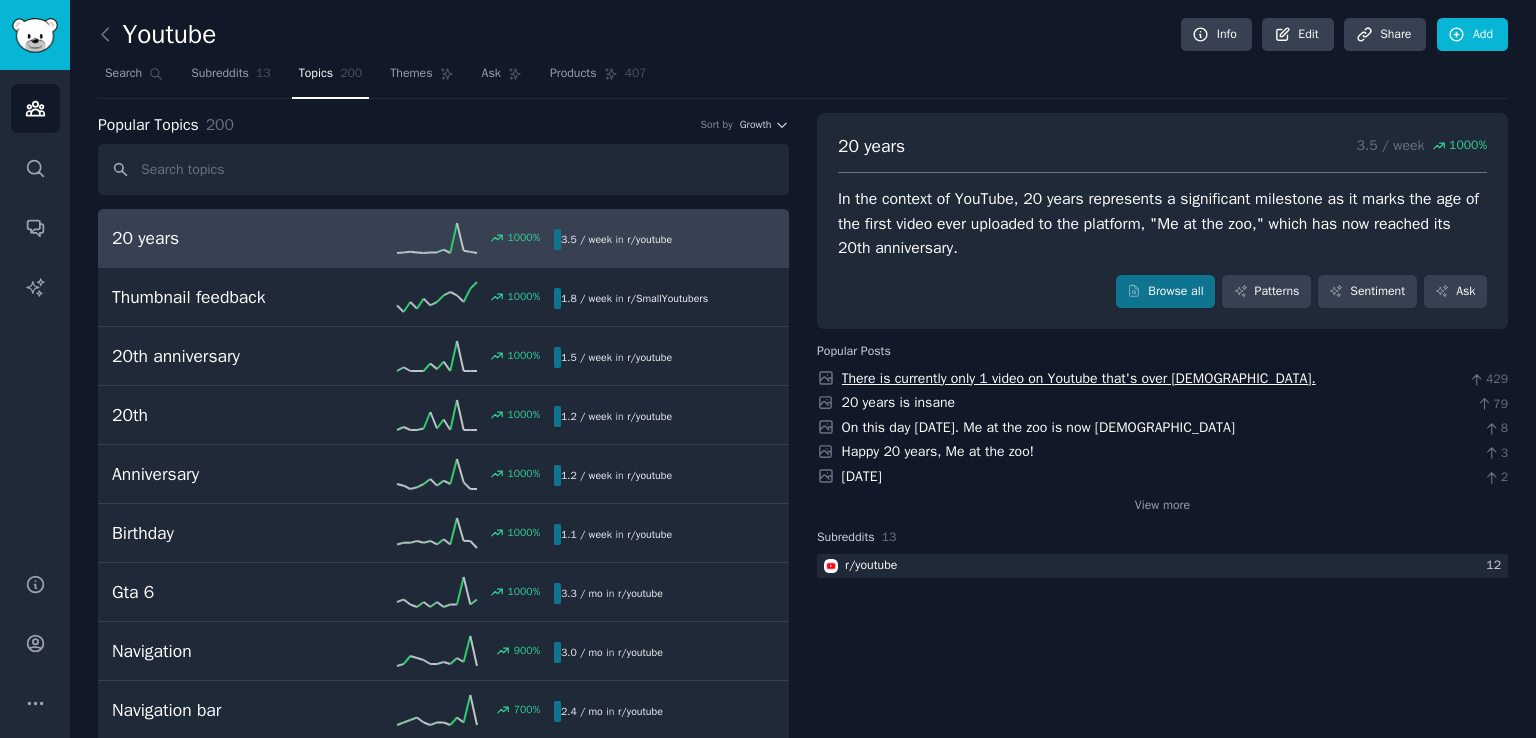 click on "There is currently only 1 video on Youtube that's over [DEMOGRAPHIC_DATA]." at bounding box center [1079, 378] 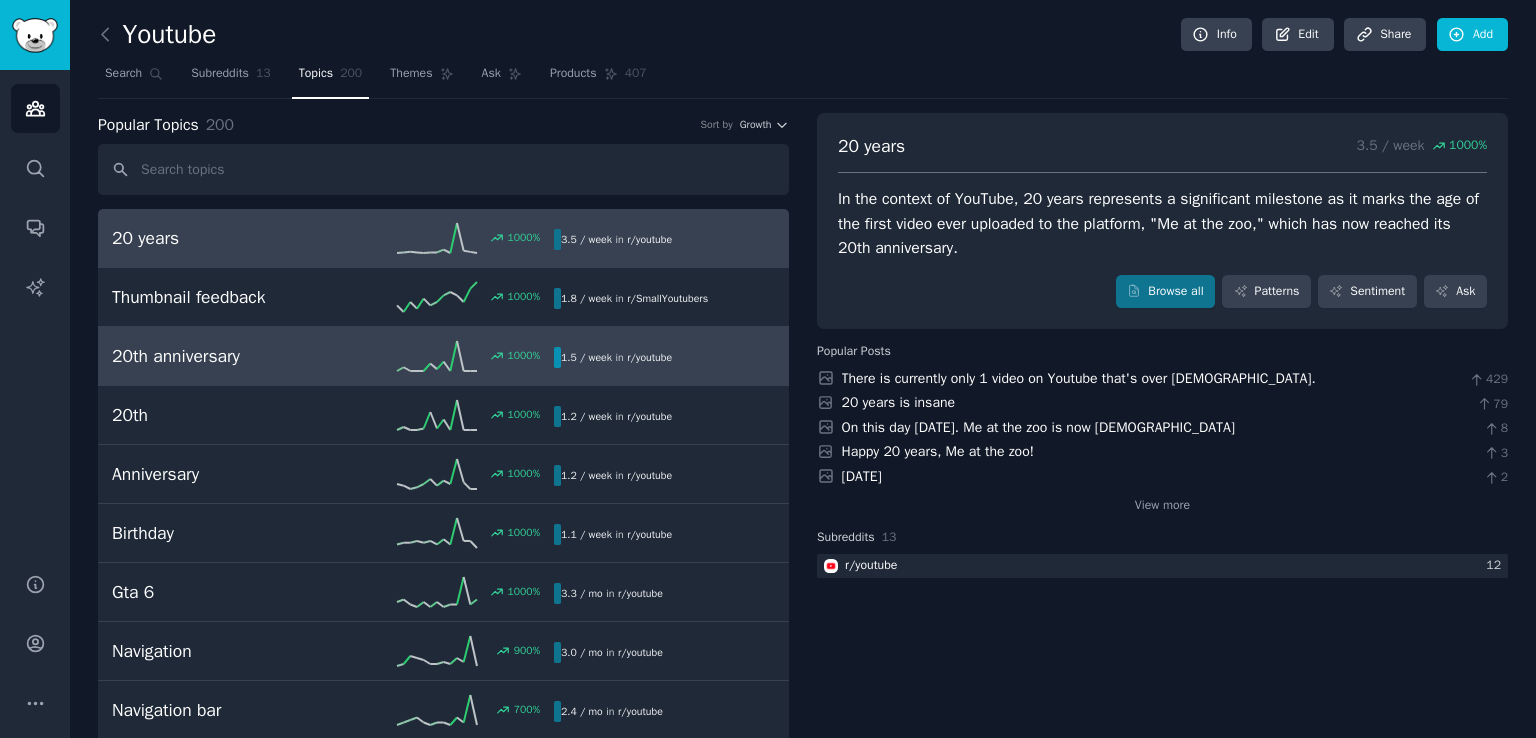 click on "20th anniversary 1000 % 1.5 / week  in    r/ youtube" at bounding box center (443, 356) 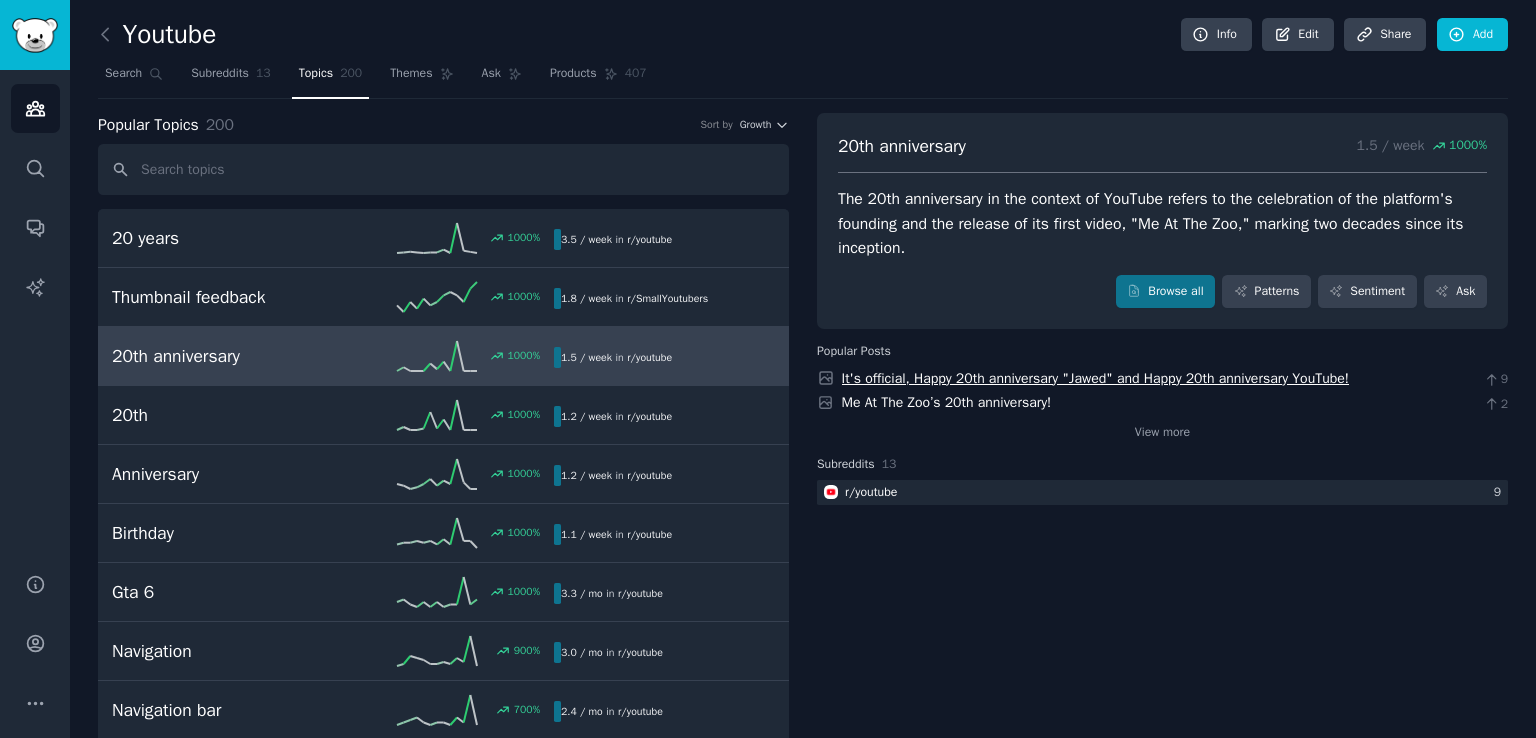 click on "It's official, Happy 20th anniversary "Jawed" and Happy 20th anniversary YouTube!" at bounding box center (1096, 378) 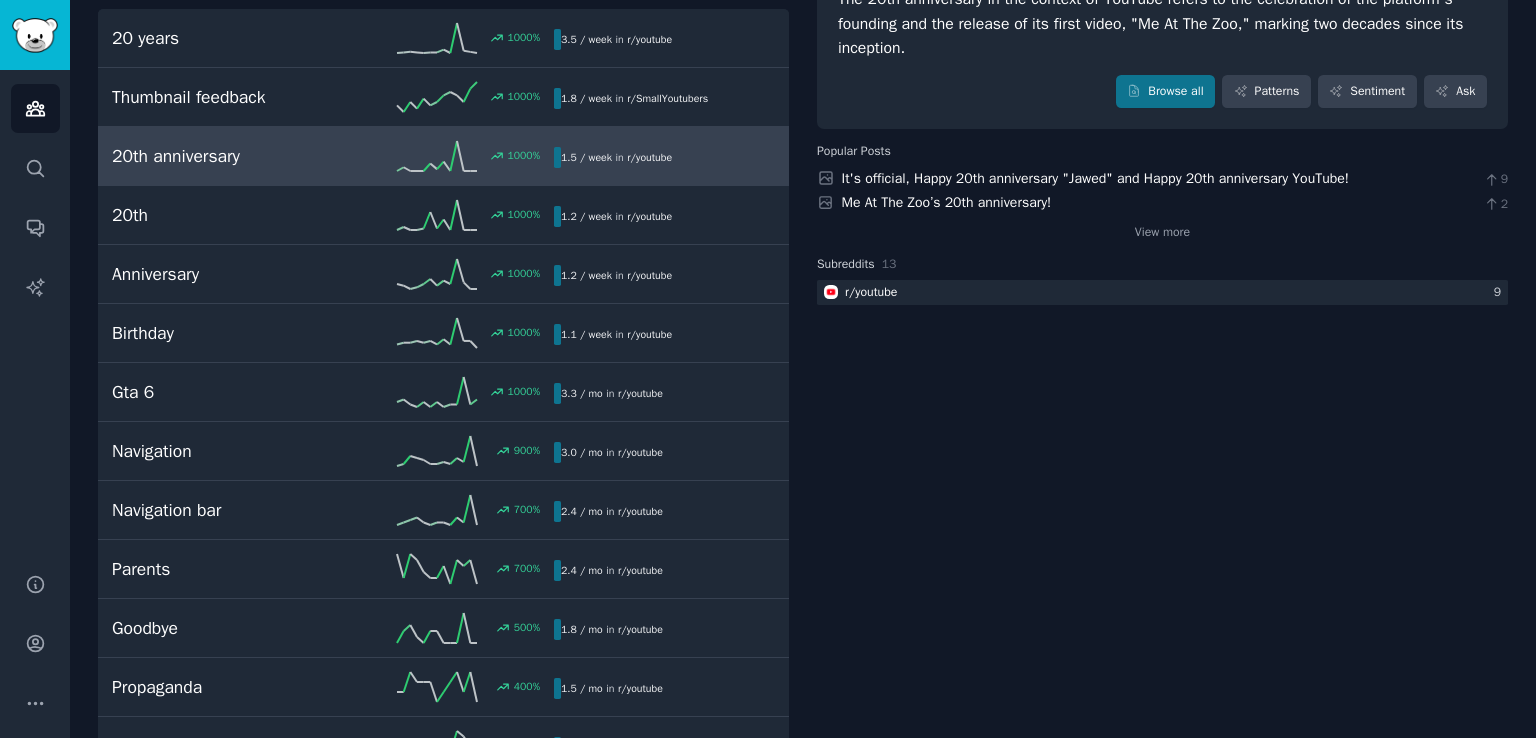 scroll, scrollTop: 0, scrollLeft: 0, axis: both 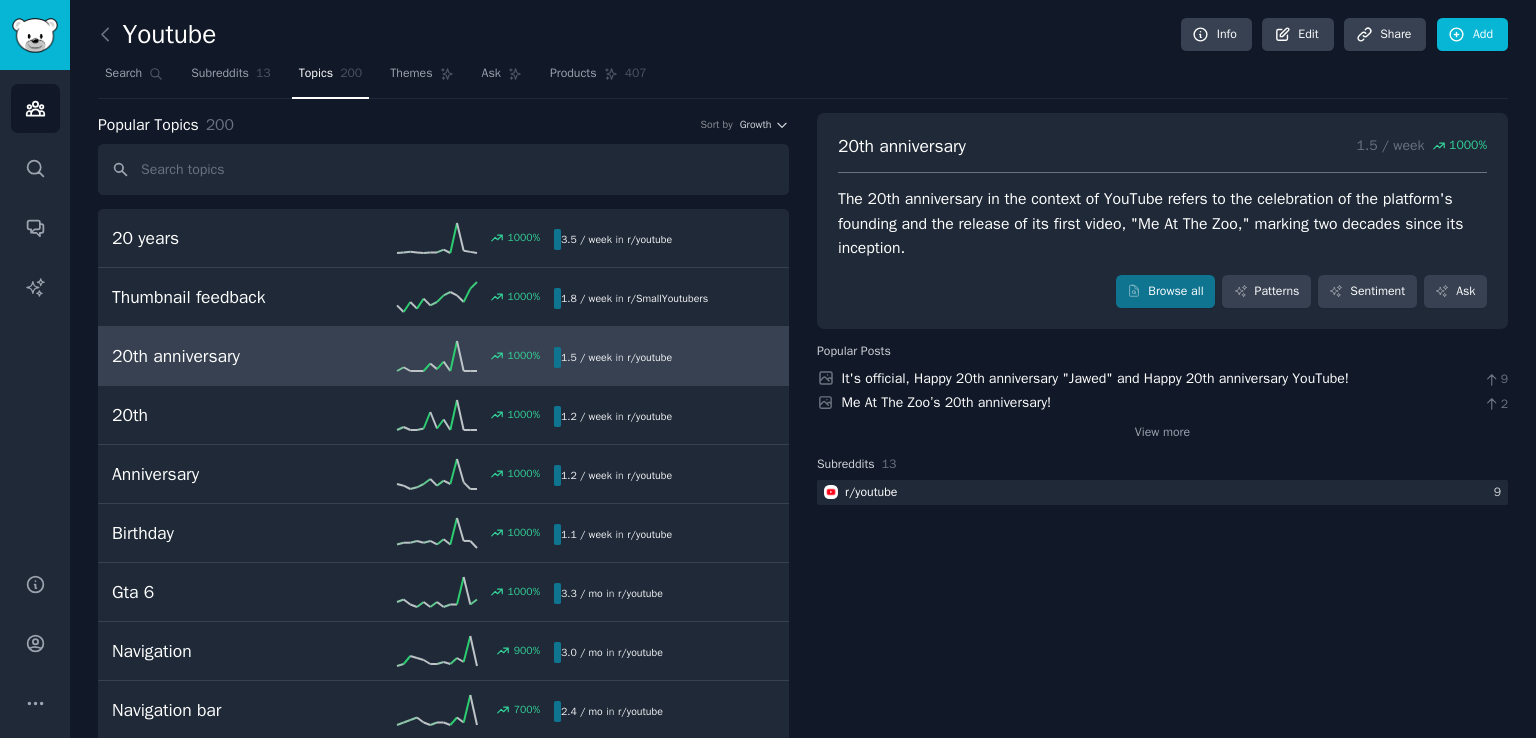 click on "The 20th anniversary in the context of YouTube refers to the celebration of the platform's founding and the release of its first video, "Me At The Zoo," marking two decades since its inception." at bounding box center (1162, 224) 